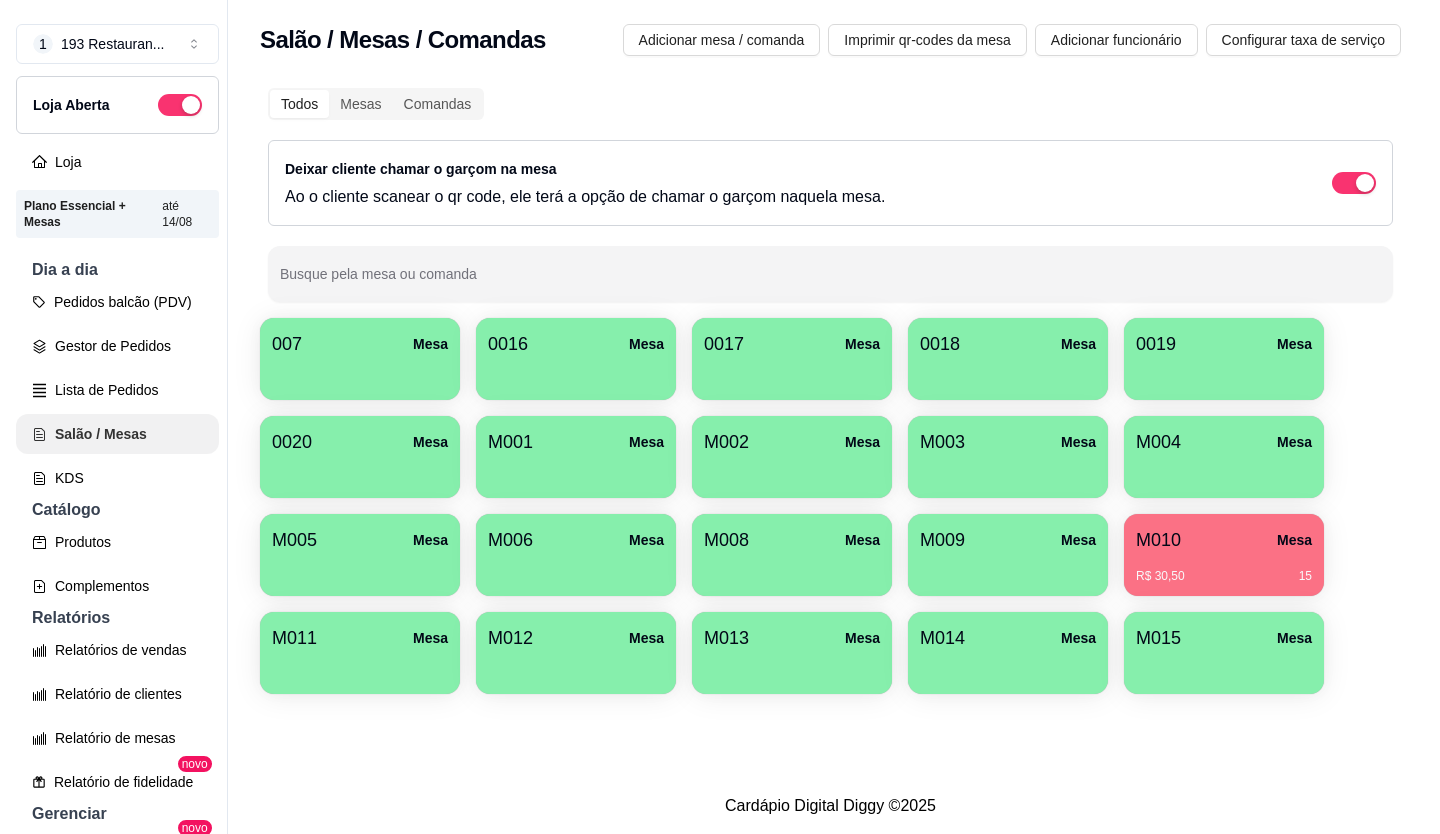 scroll, scrollTop: 0, scrollLeft: 0, axis: both 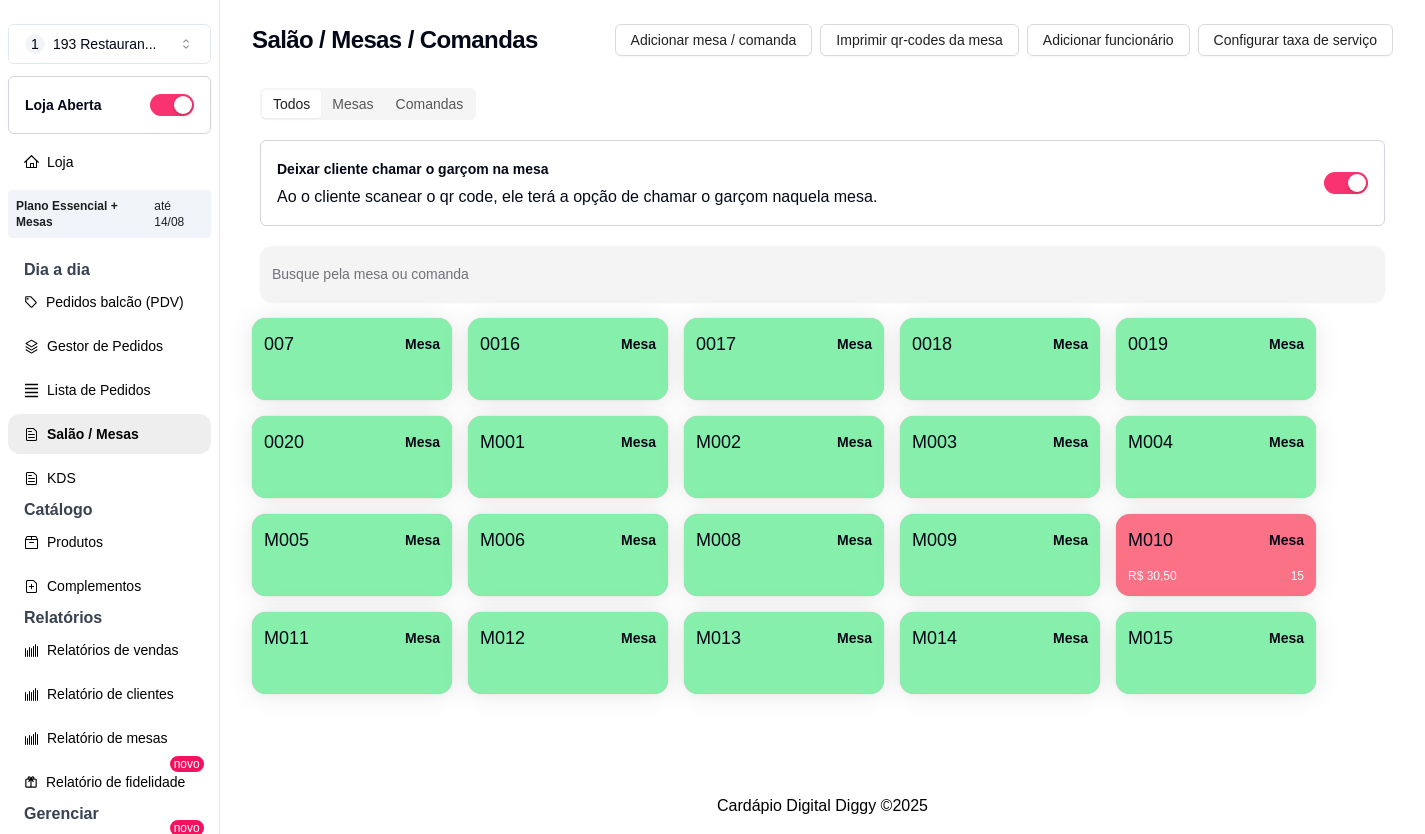 click on "007 Mesa" at bounding box center [352, 344] 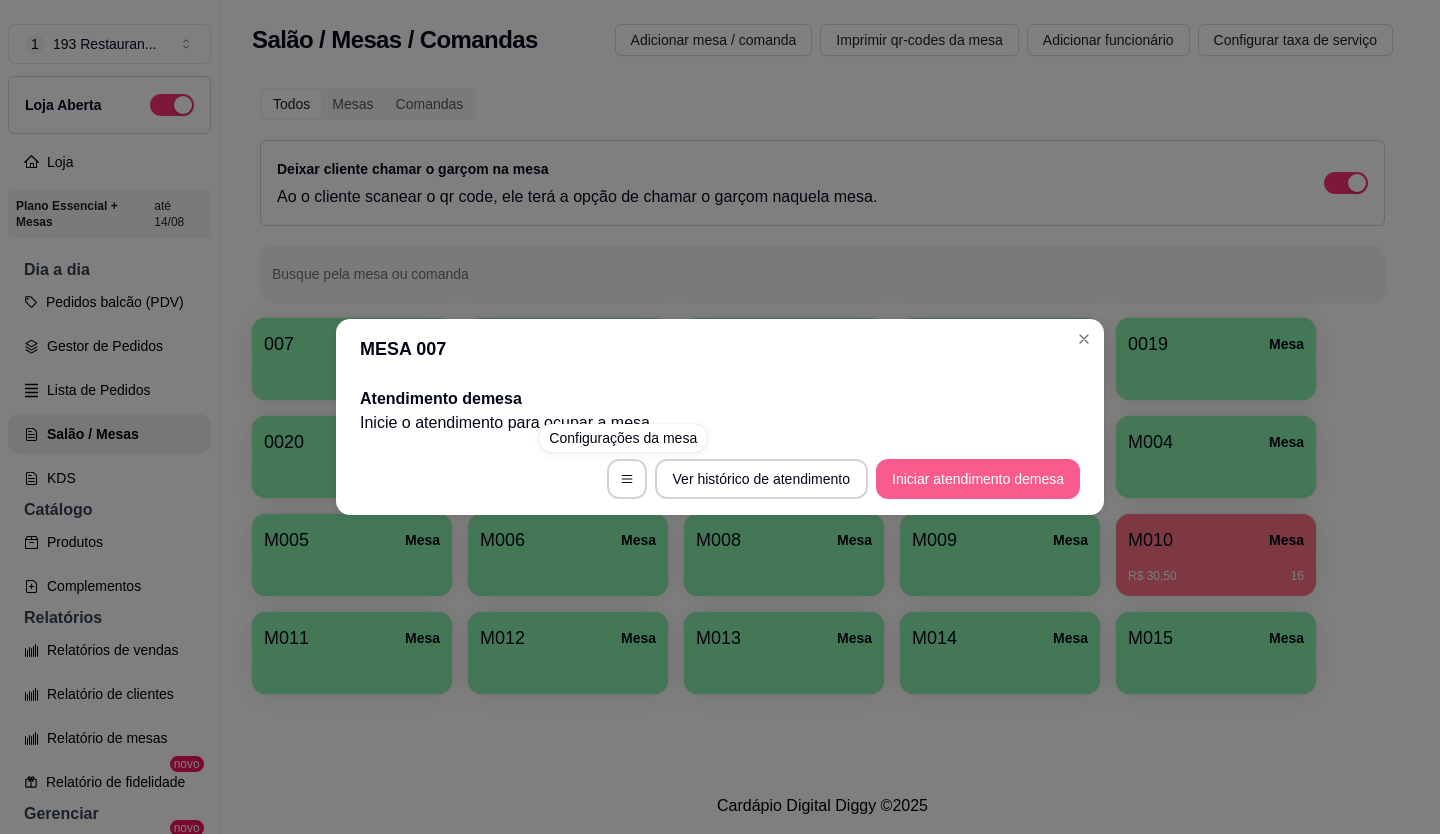 click on "Iniciar atendimento de  mesa" at bounding box center (978, 479) 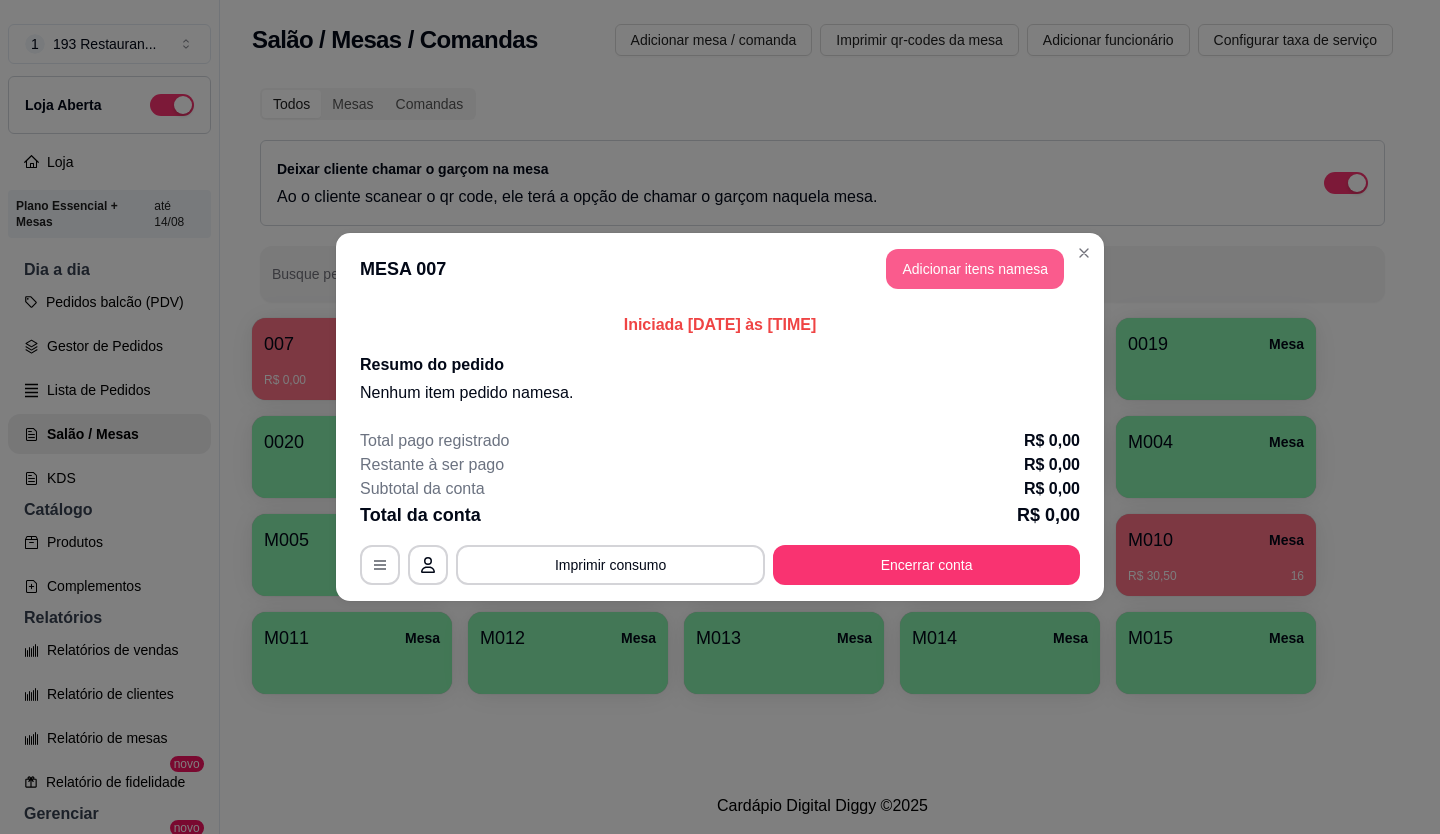 click on "Adicionar itens na  mesa" at bounding box center (975, 269) 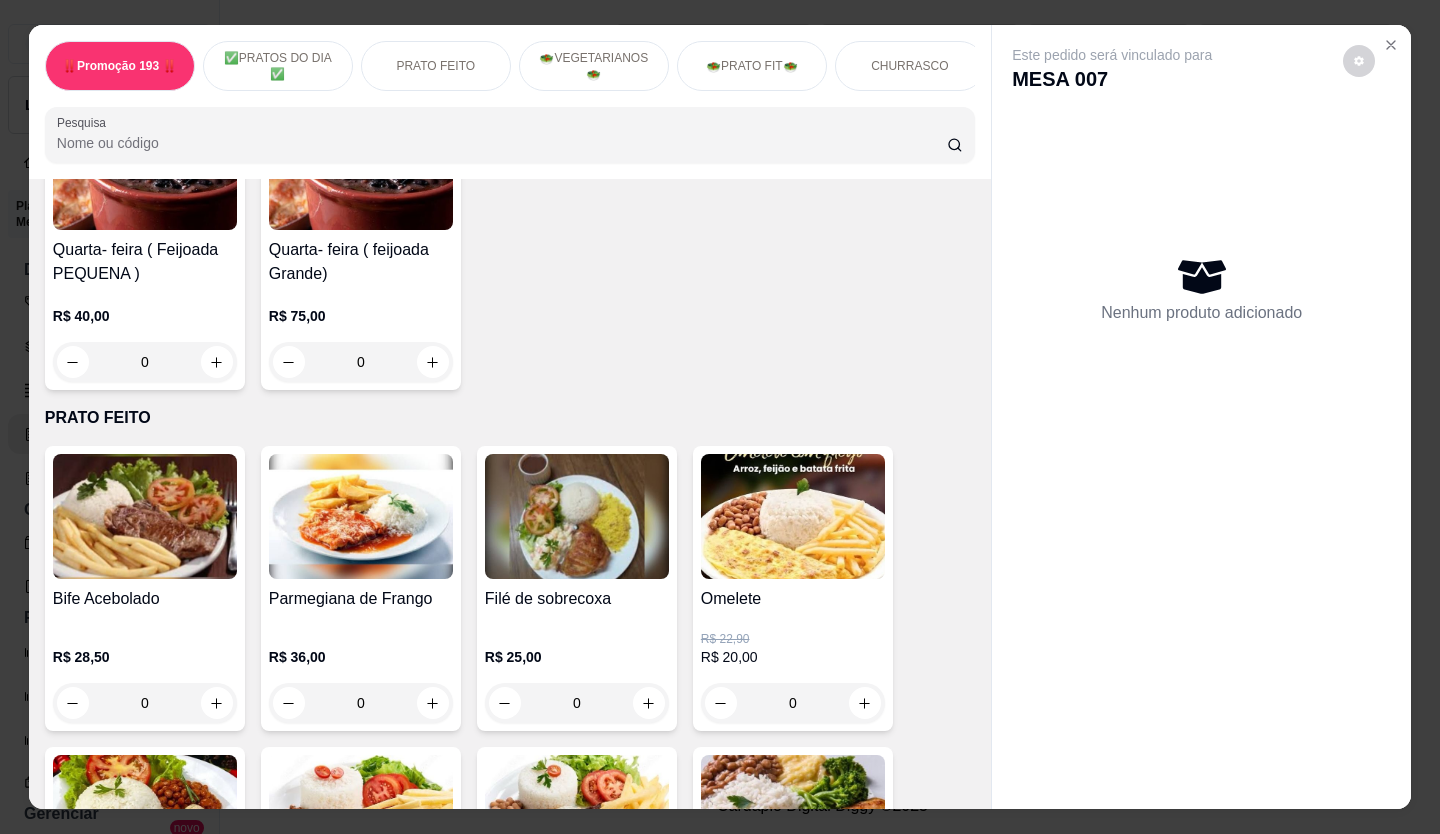 scroll, scrollTop: 700, scrollLeft: 0, axis: vertical 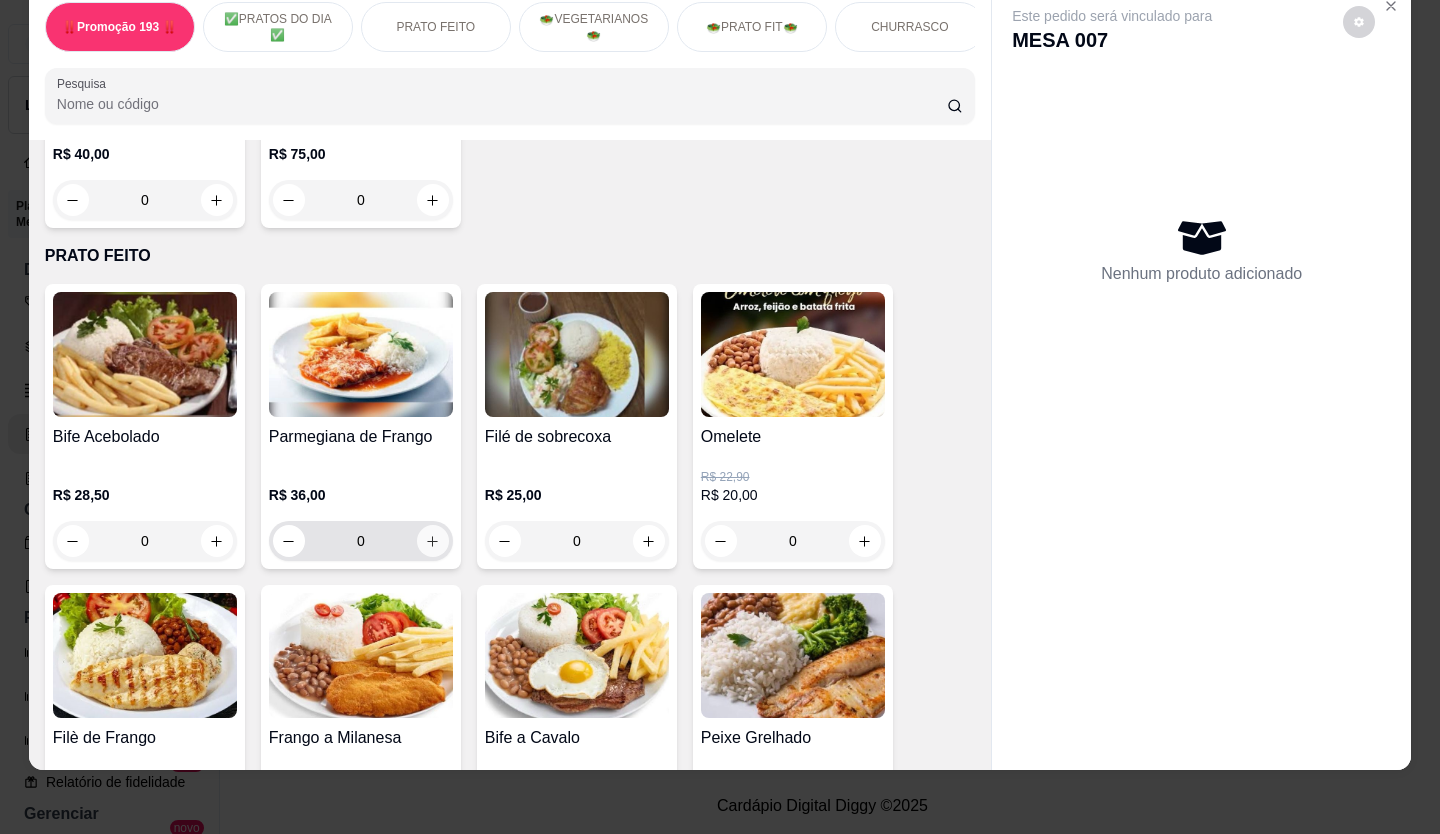 click 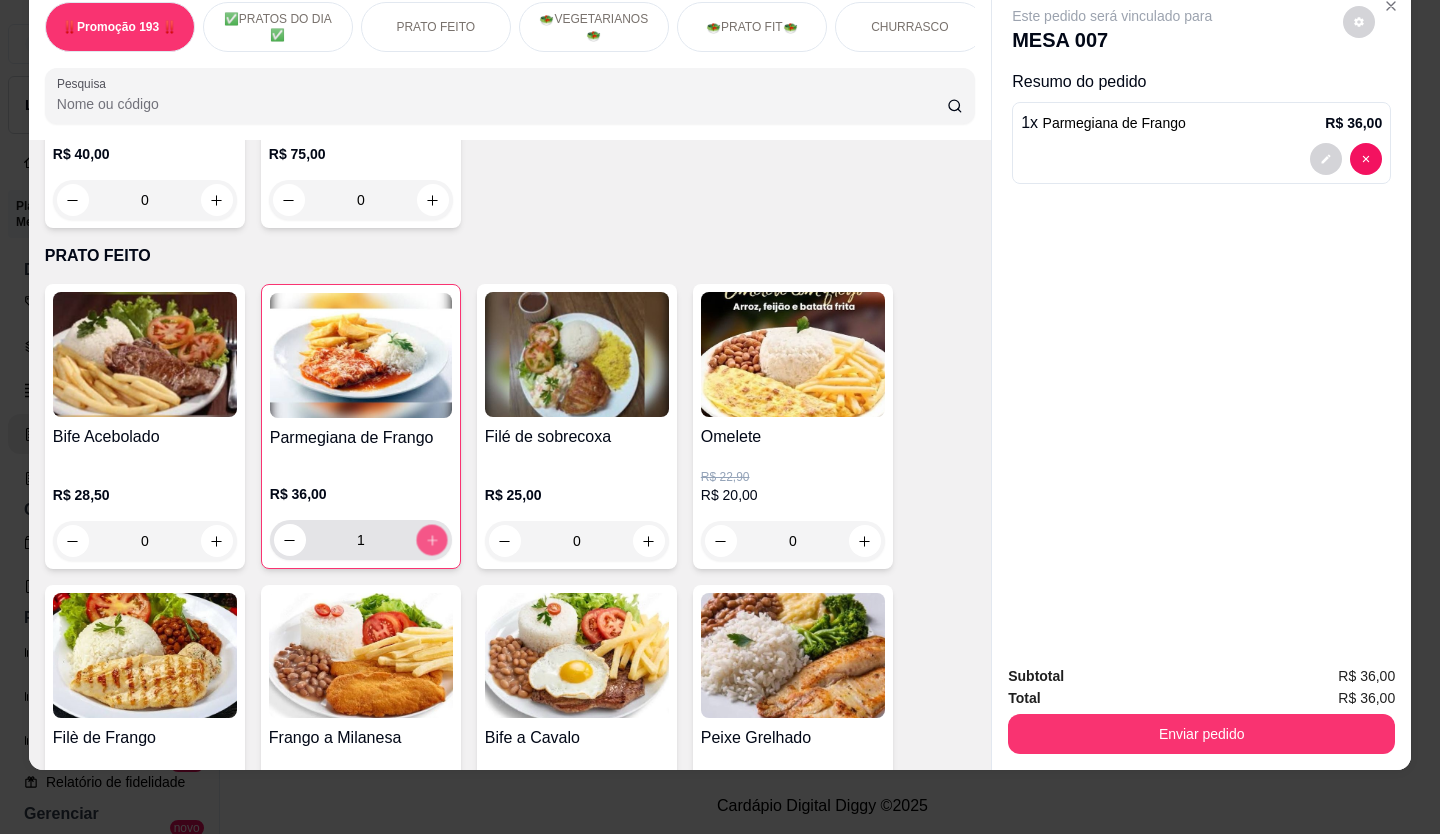 click 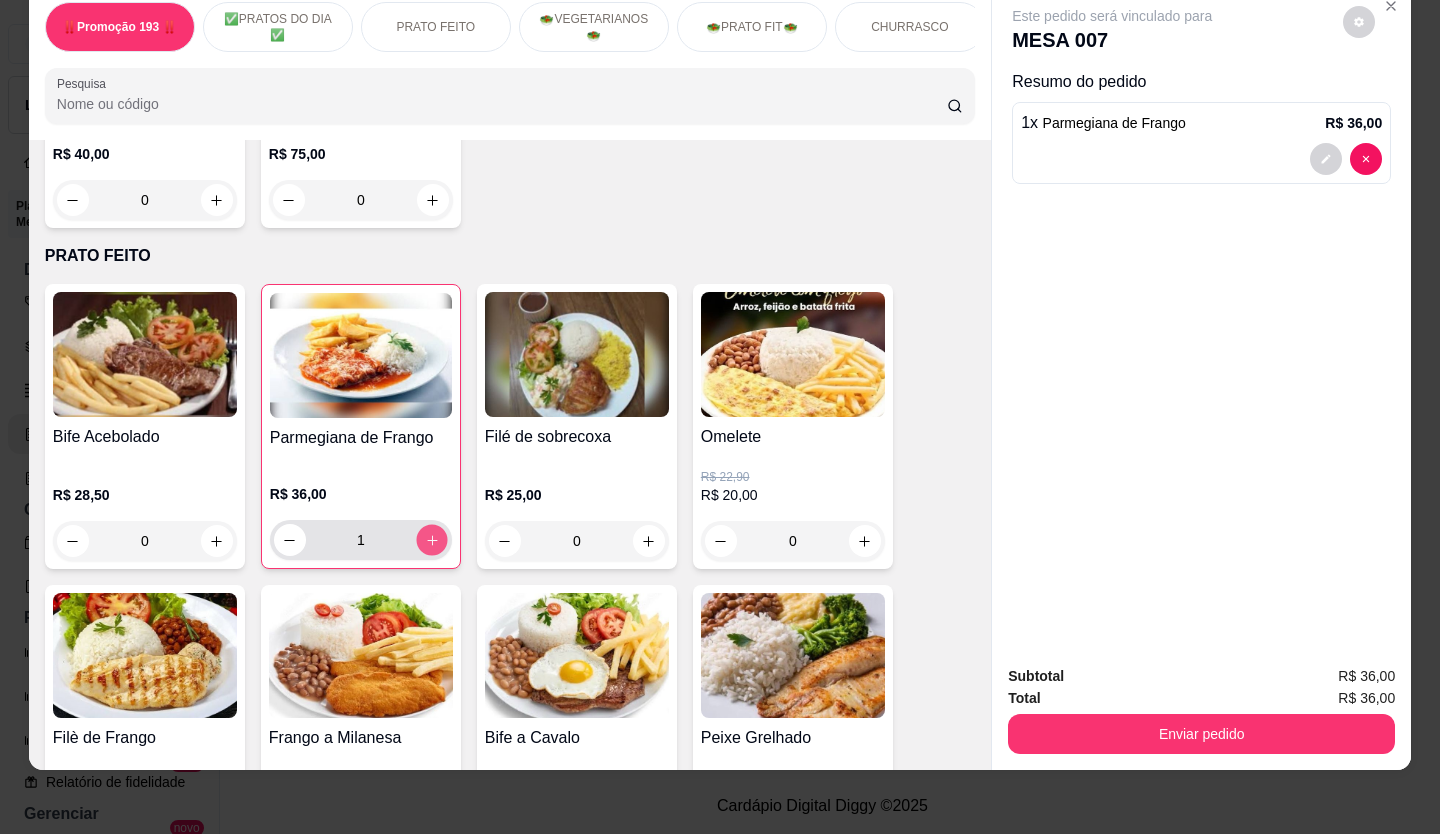 type on "2" 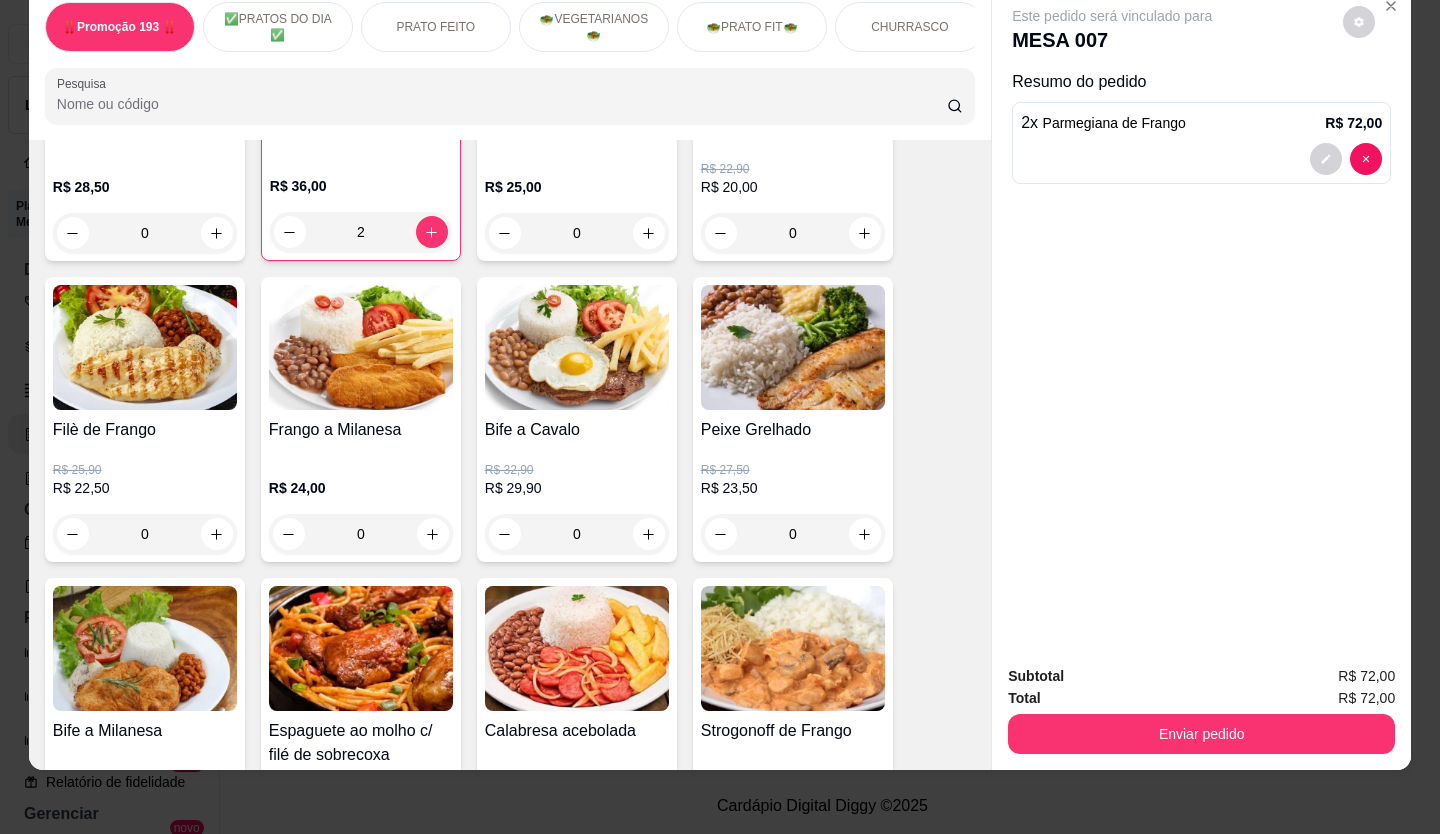 scroll, scrollTop: 1600, scrollLeft: 0, axis: vertical 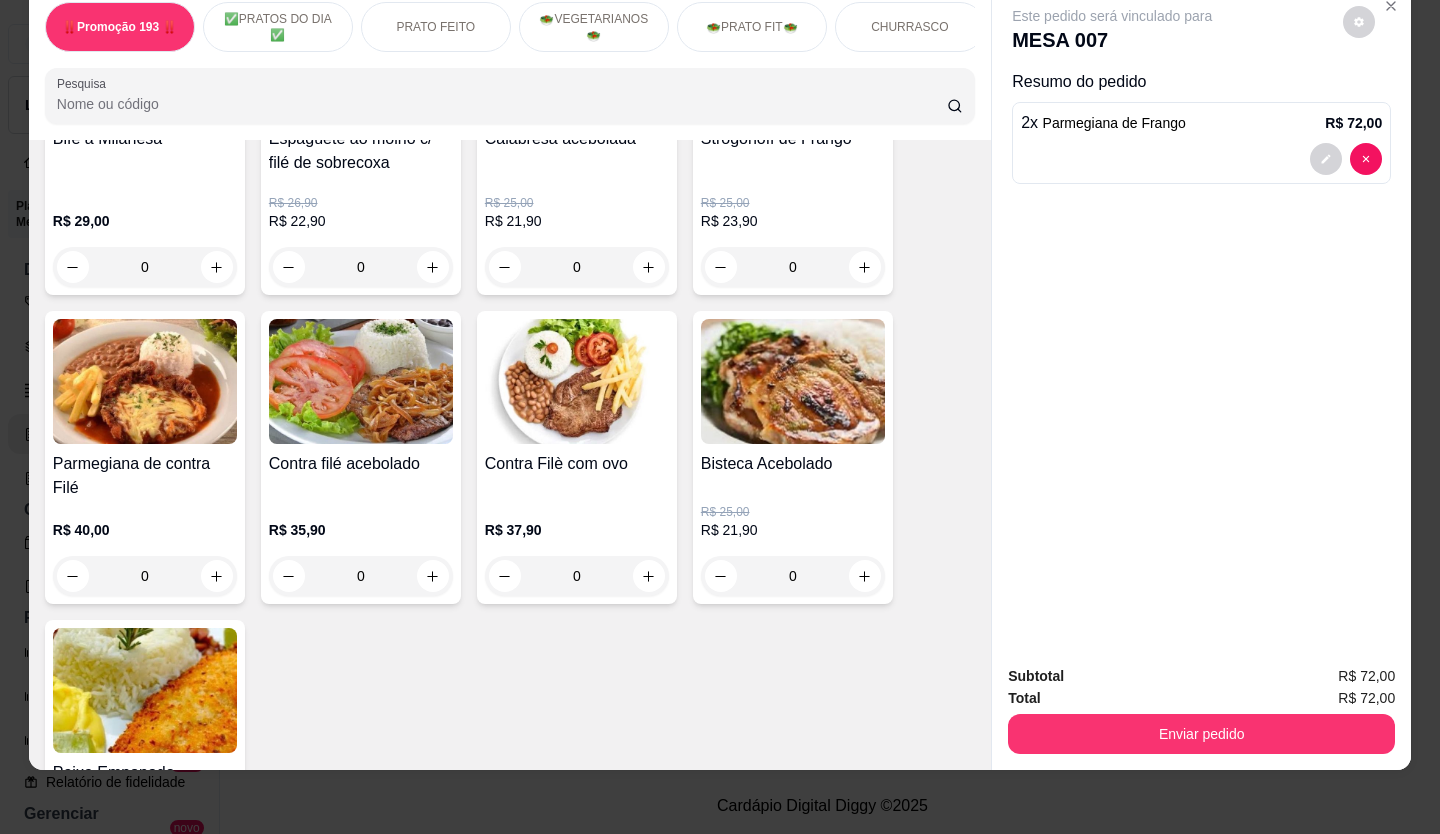 type 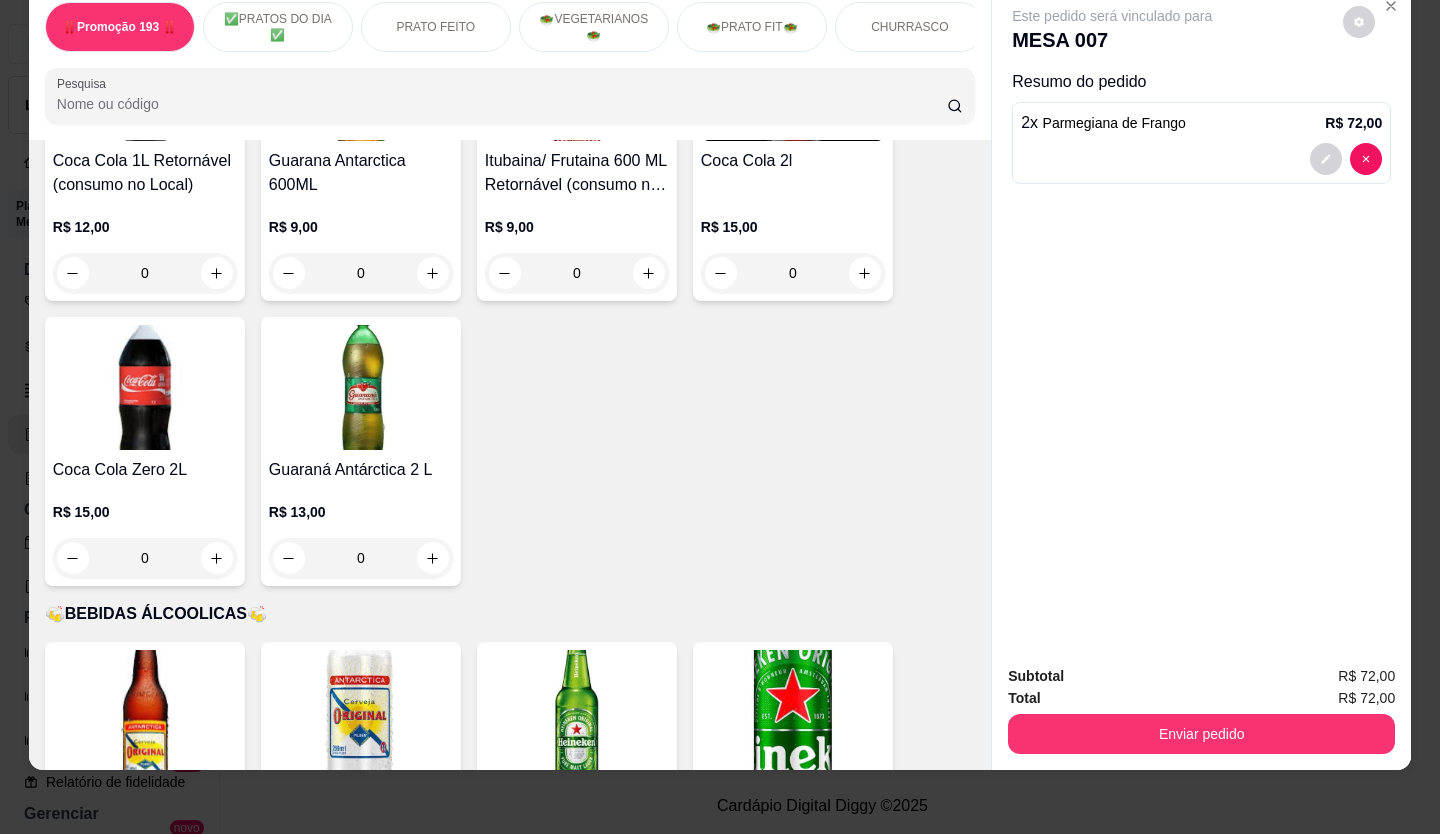 scroll, scrollTop: 7000, scrollLeft: 0, axis: vertical 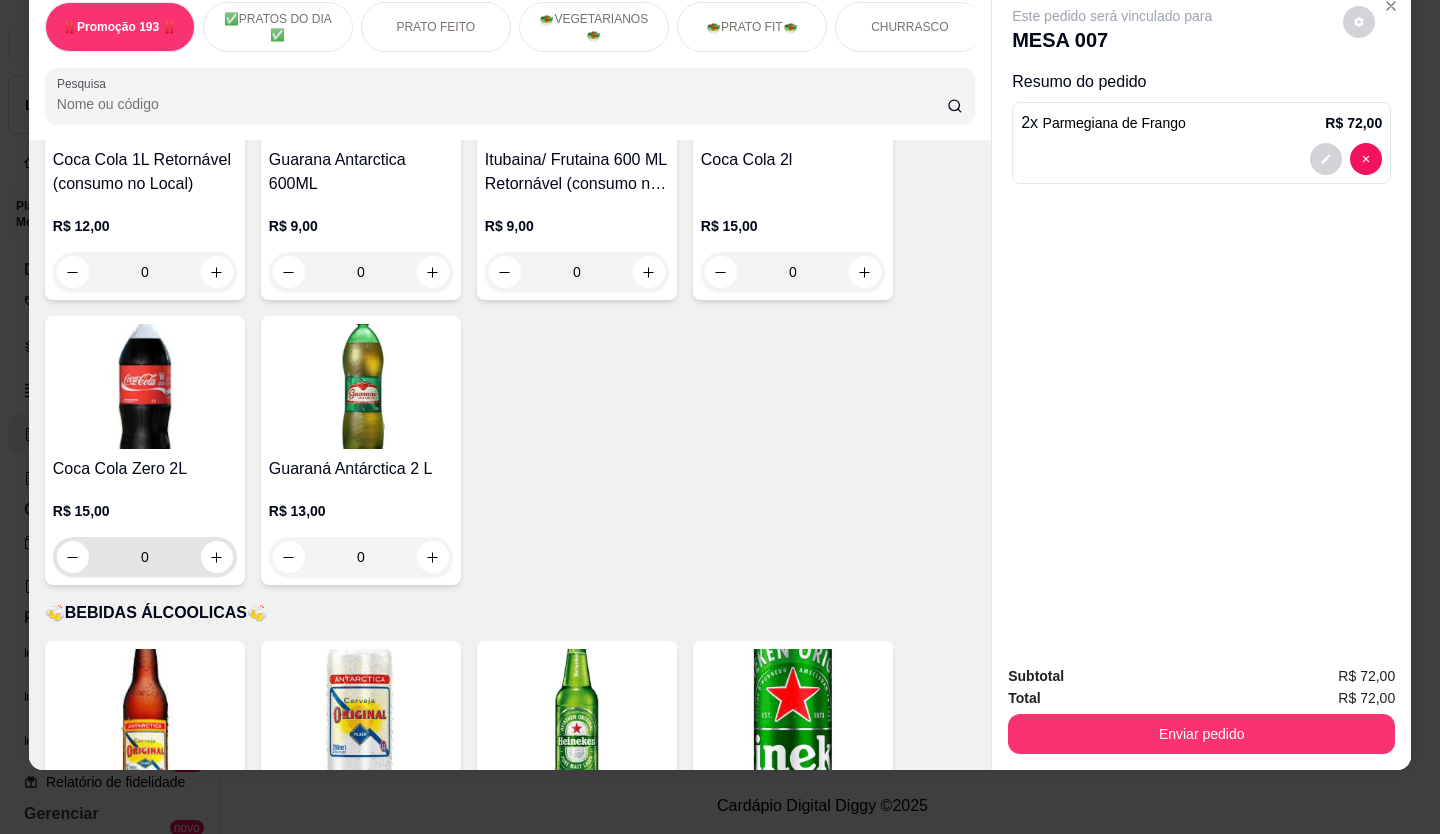 click on "R$ 15,00 0" at bounding box center [145, 539] 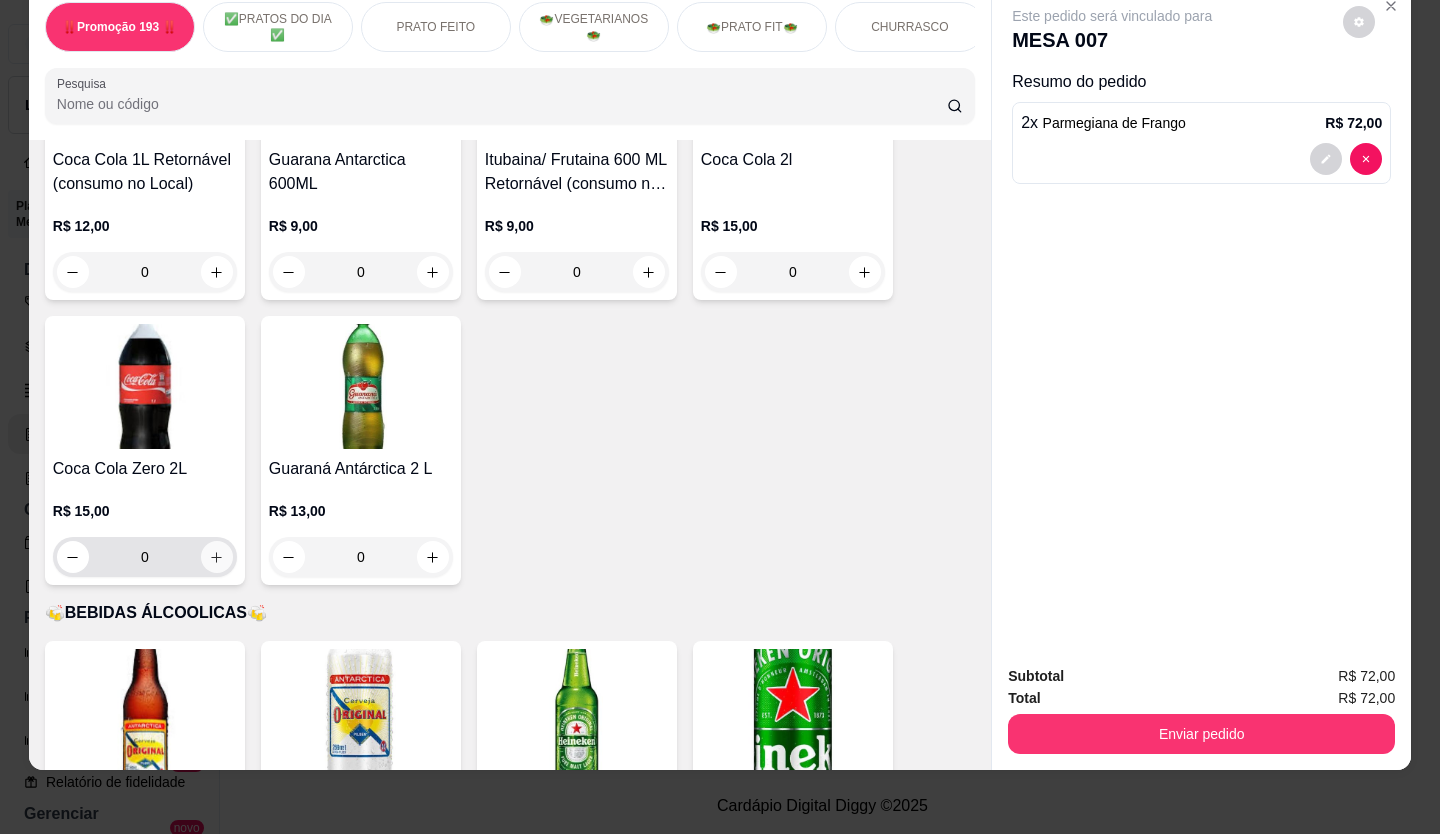 click 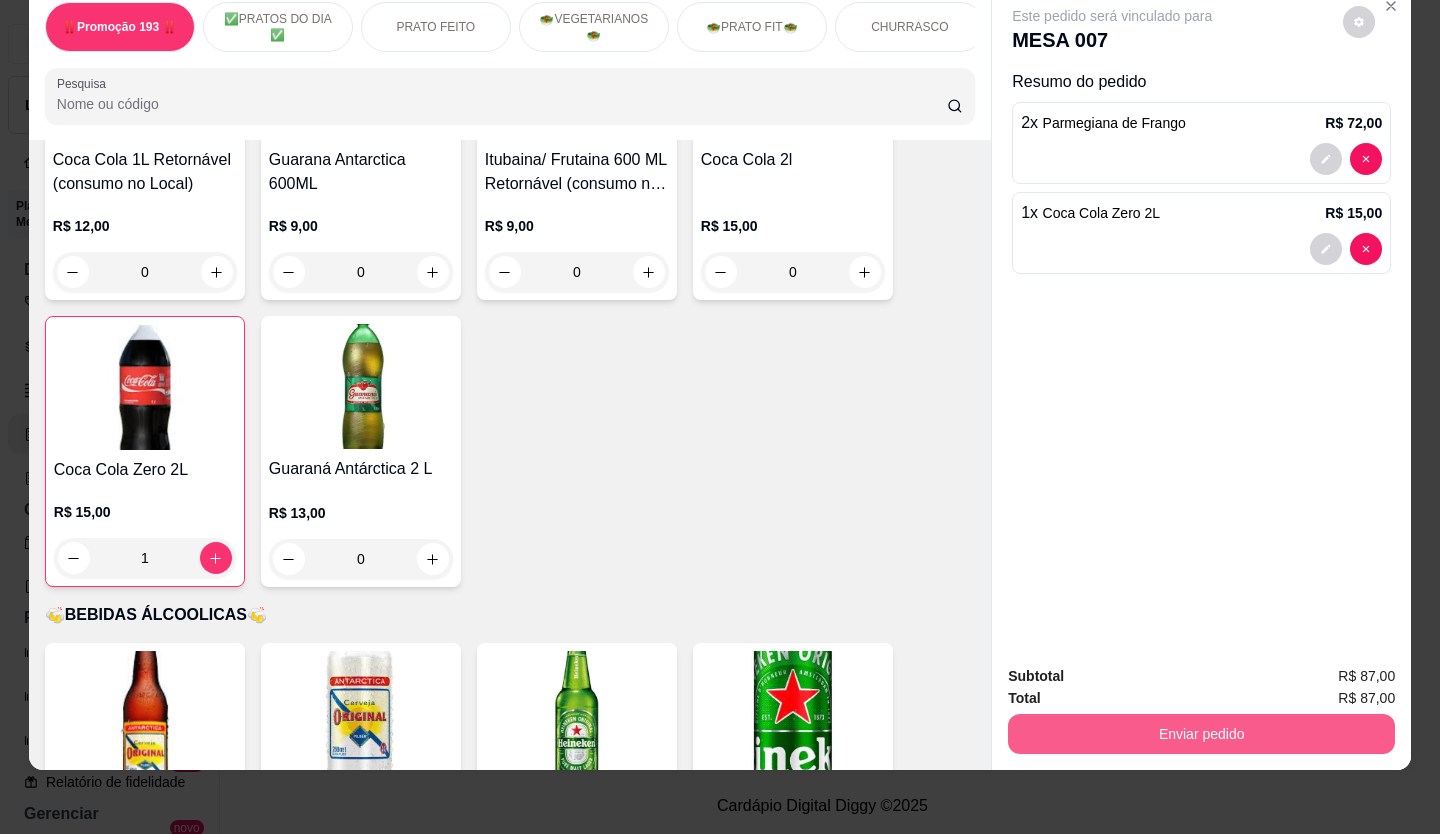 click on "Enviar pedido" at bounding box center (1201, 734) 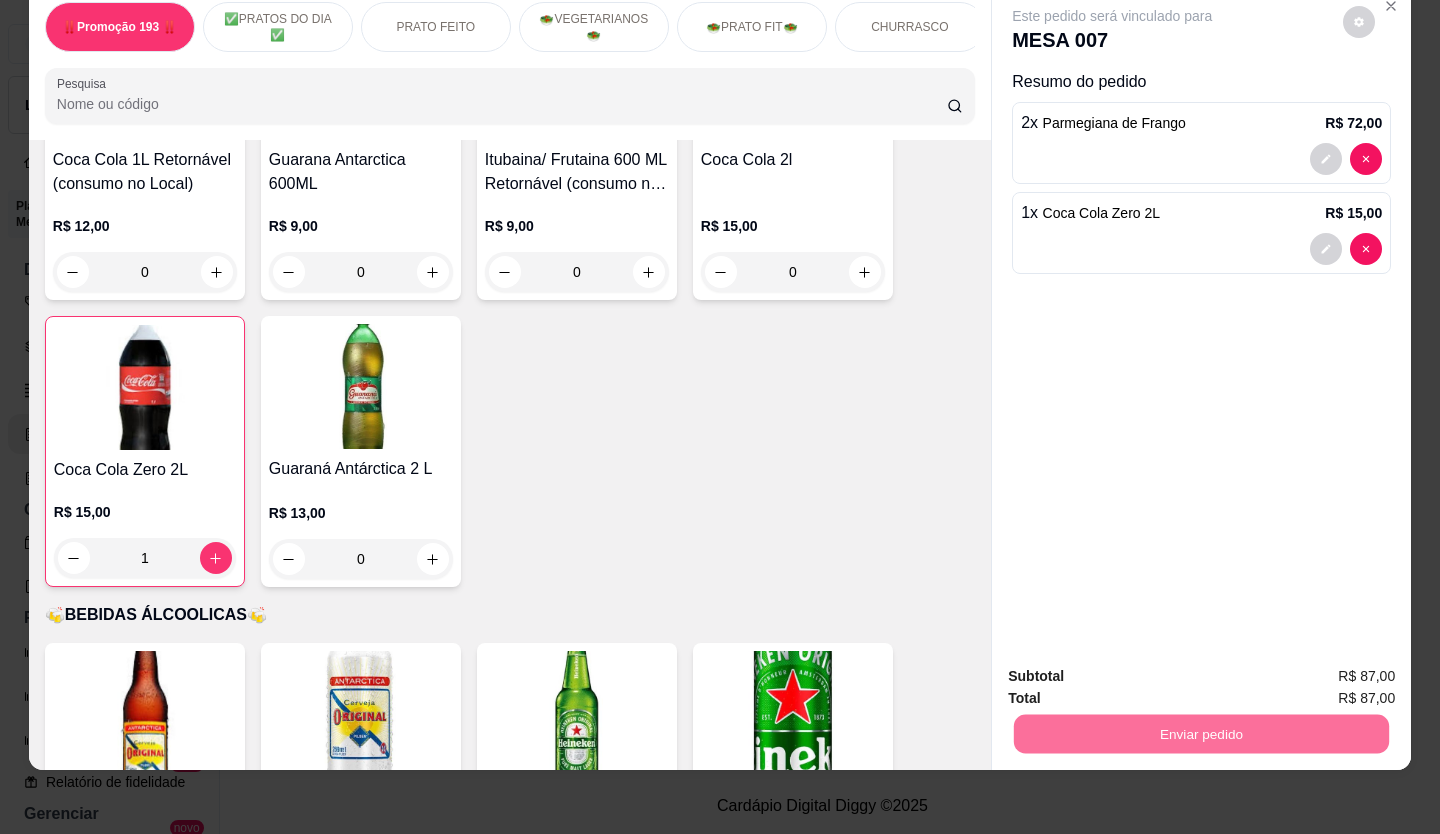 click on "Não registrar e enviar pedido" at bounding box center [1133, 670] 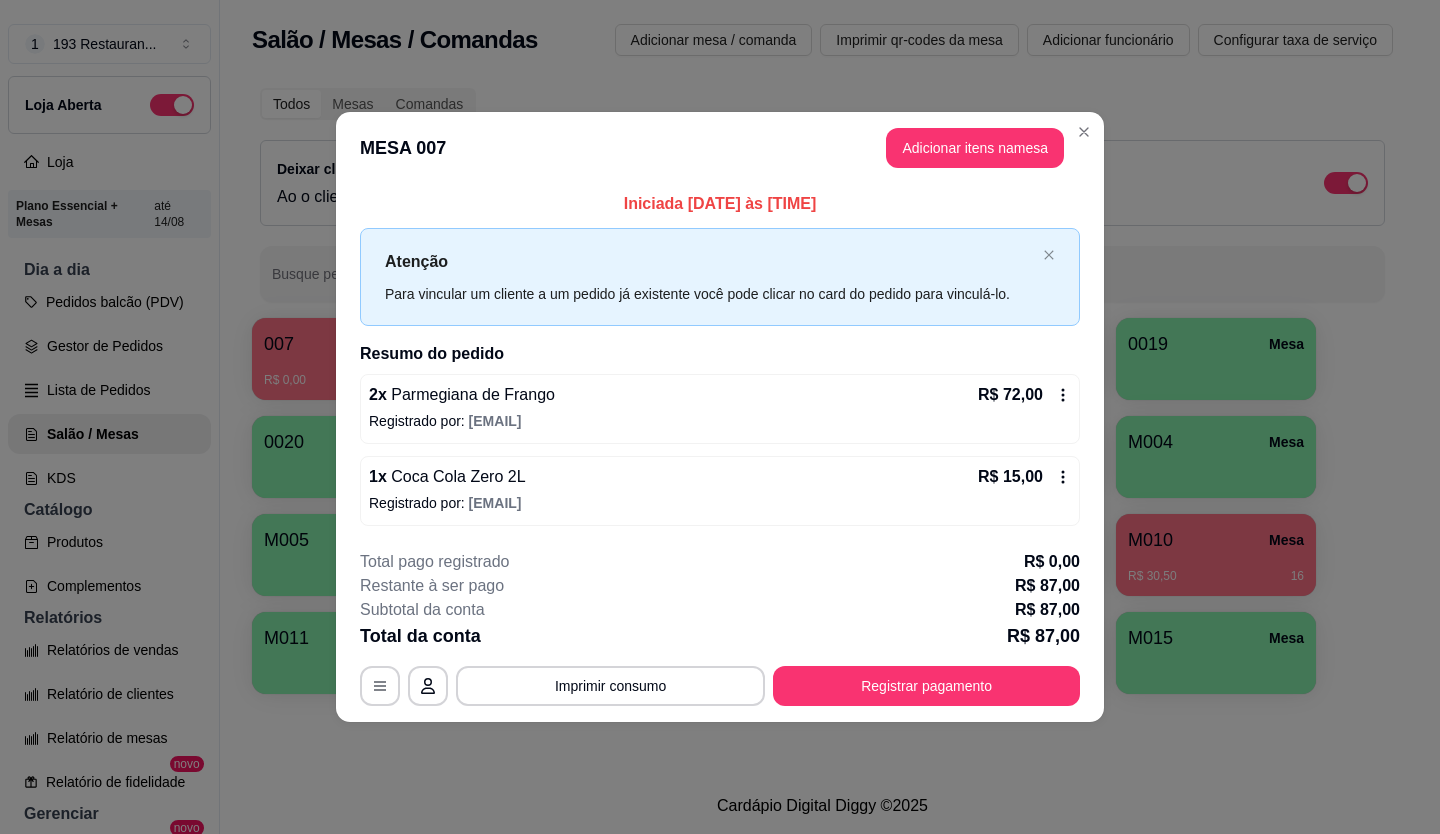 click on "Total da conta R$ 87,00" at bounding box center (720, 636) 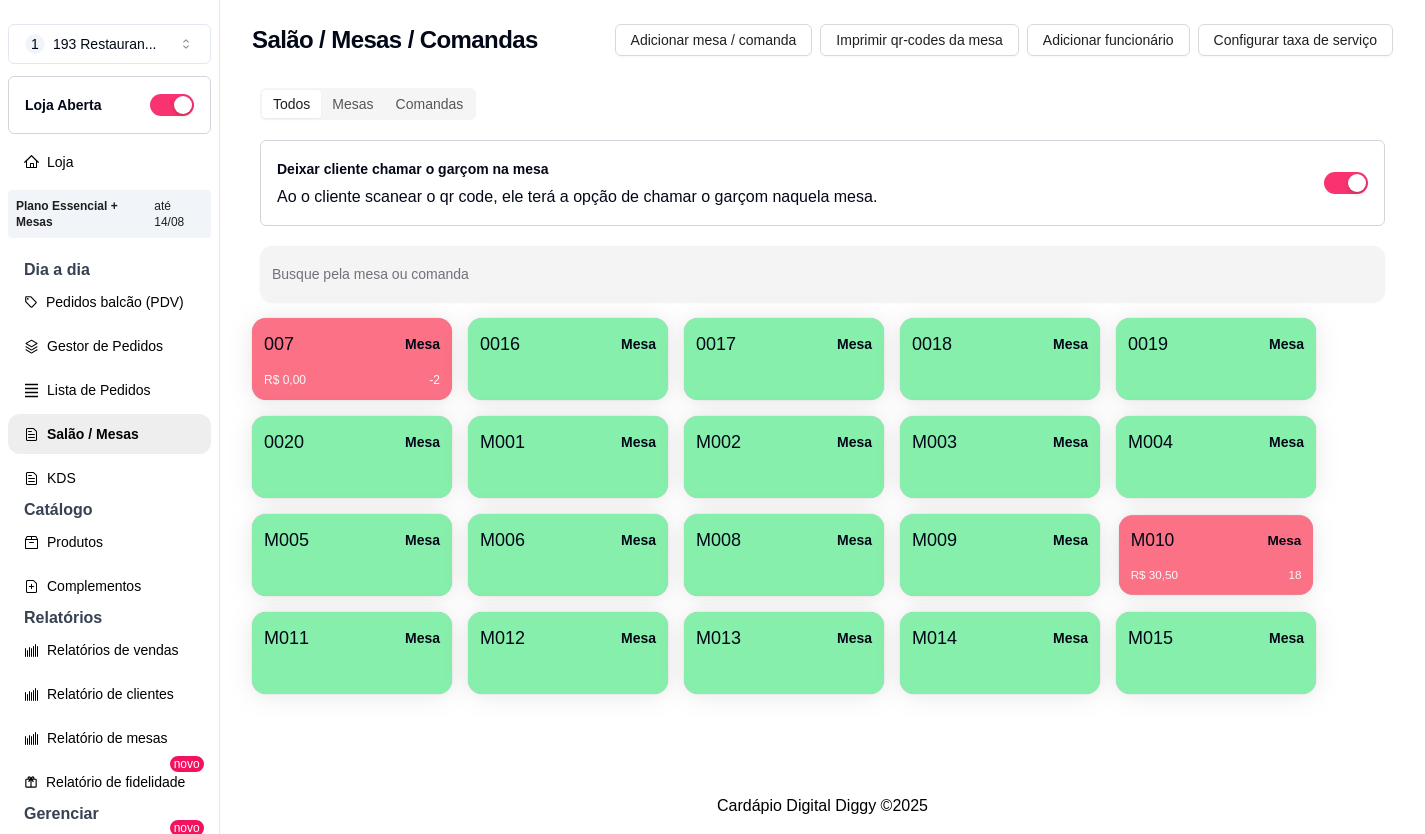 click on "R$ 30,50 18" at bounding box center (1216, 576) 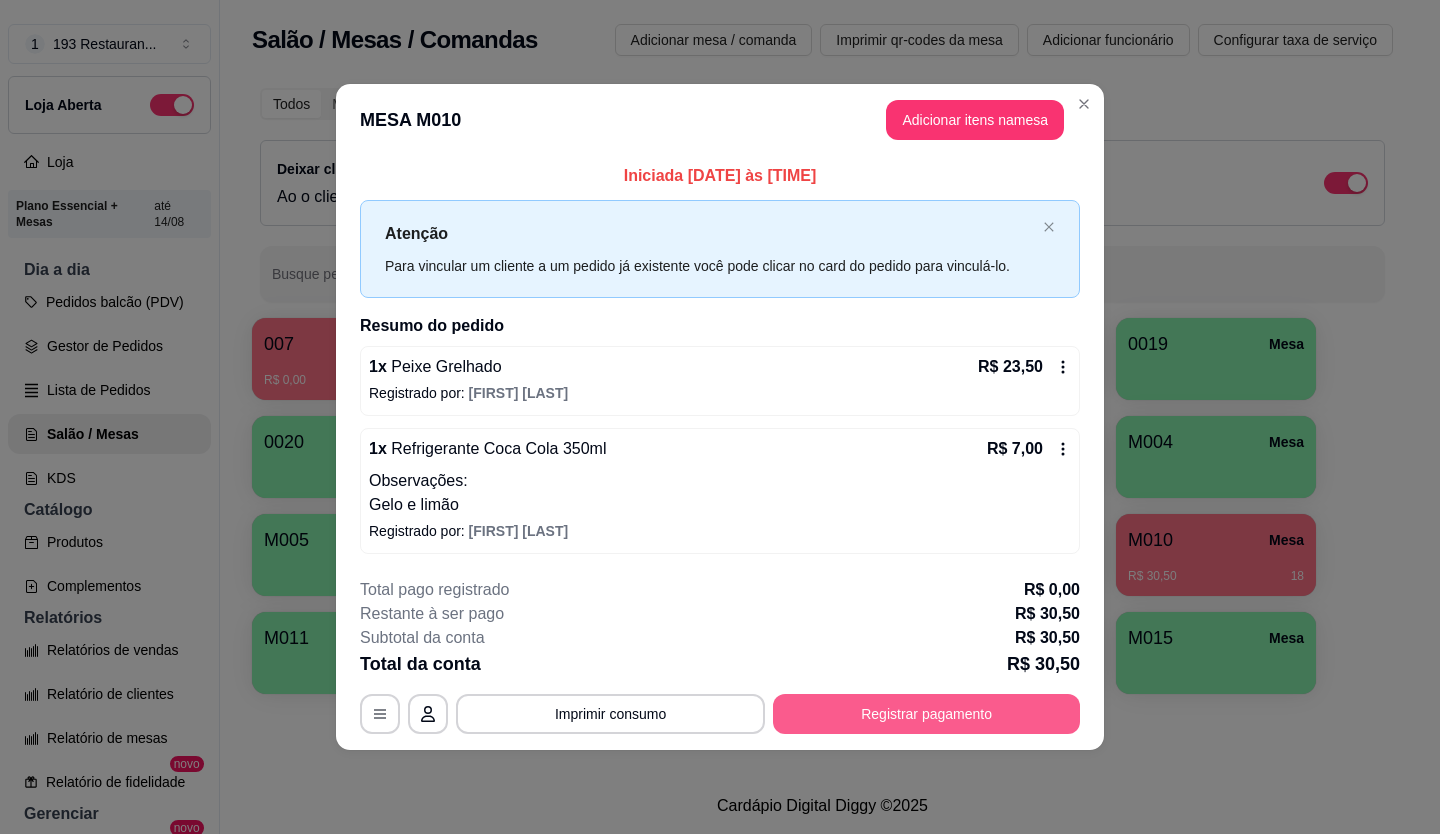 click on "Registrar pagamento" at bounding box center [926, 714] 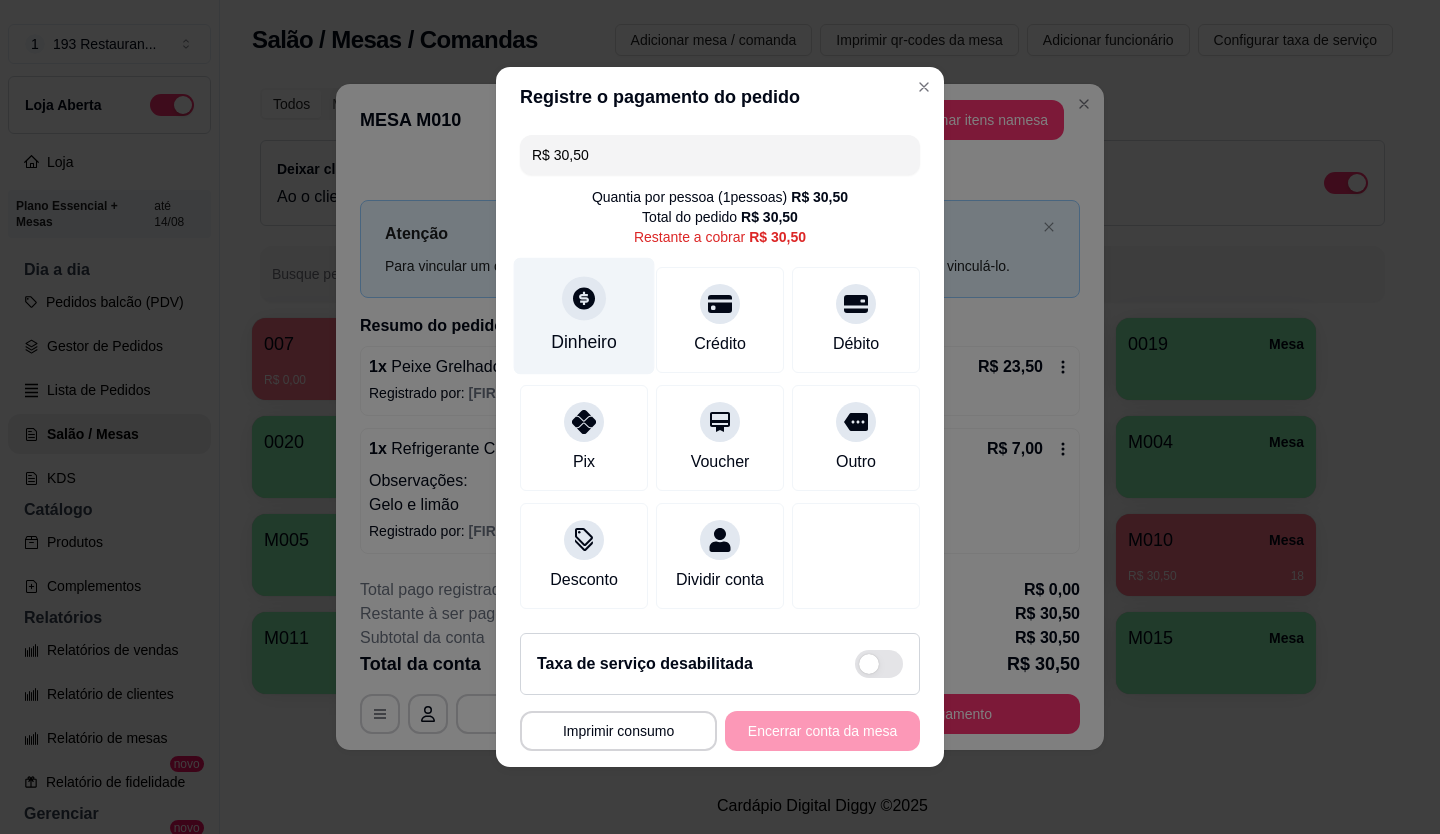 click on "Dinheiro" at bounding box center (584, 316) 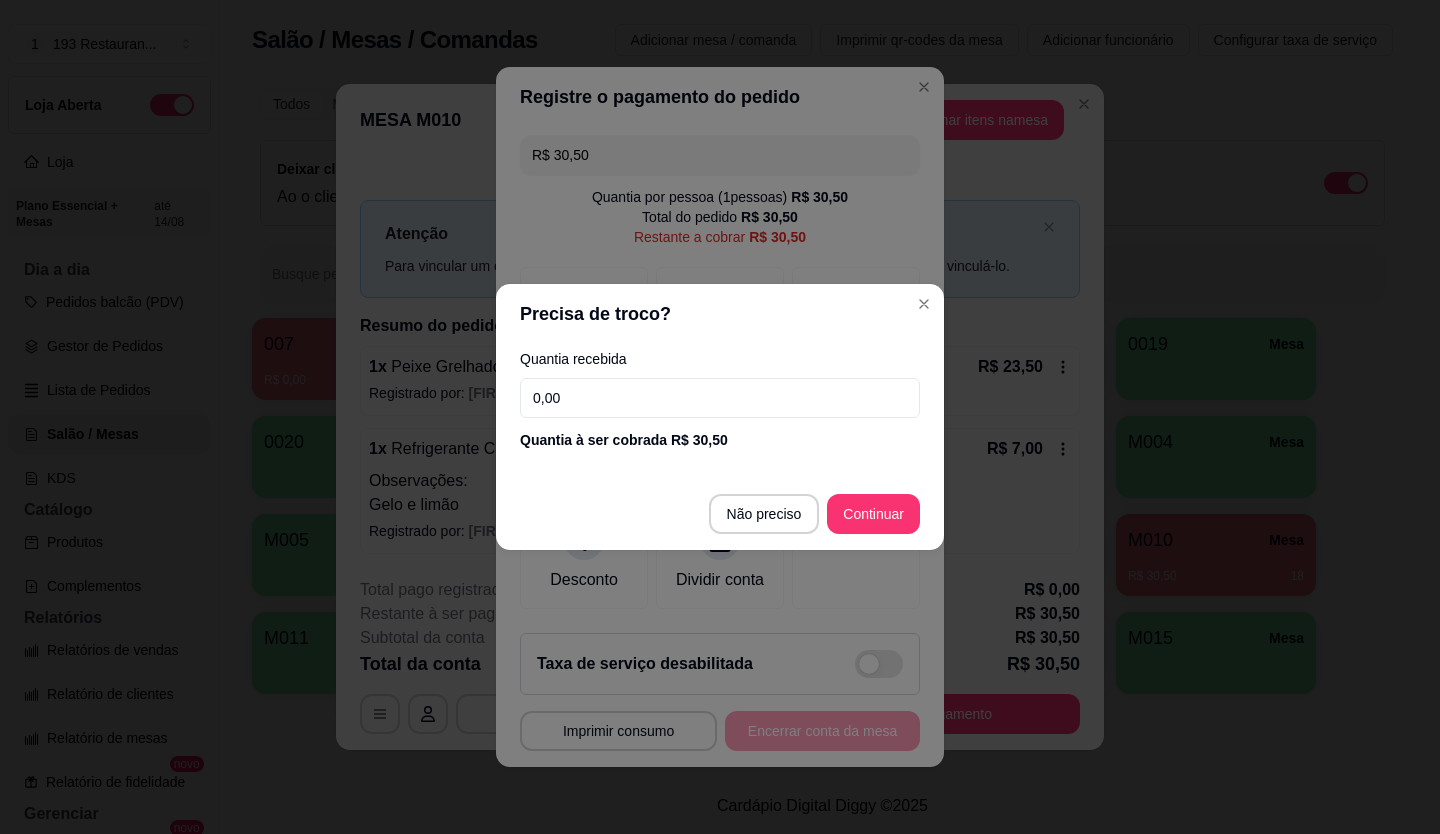 click on "0,00" at bounding box center (720, 398) 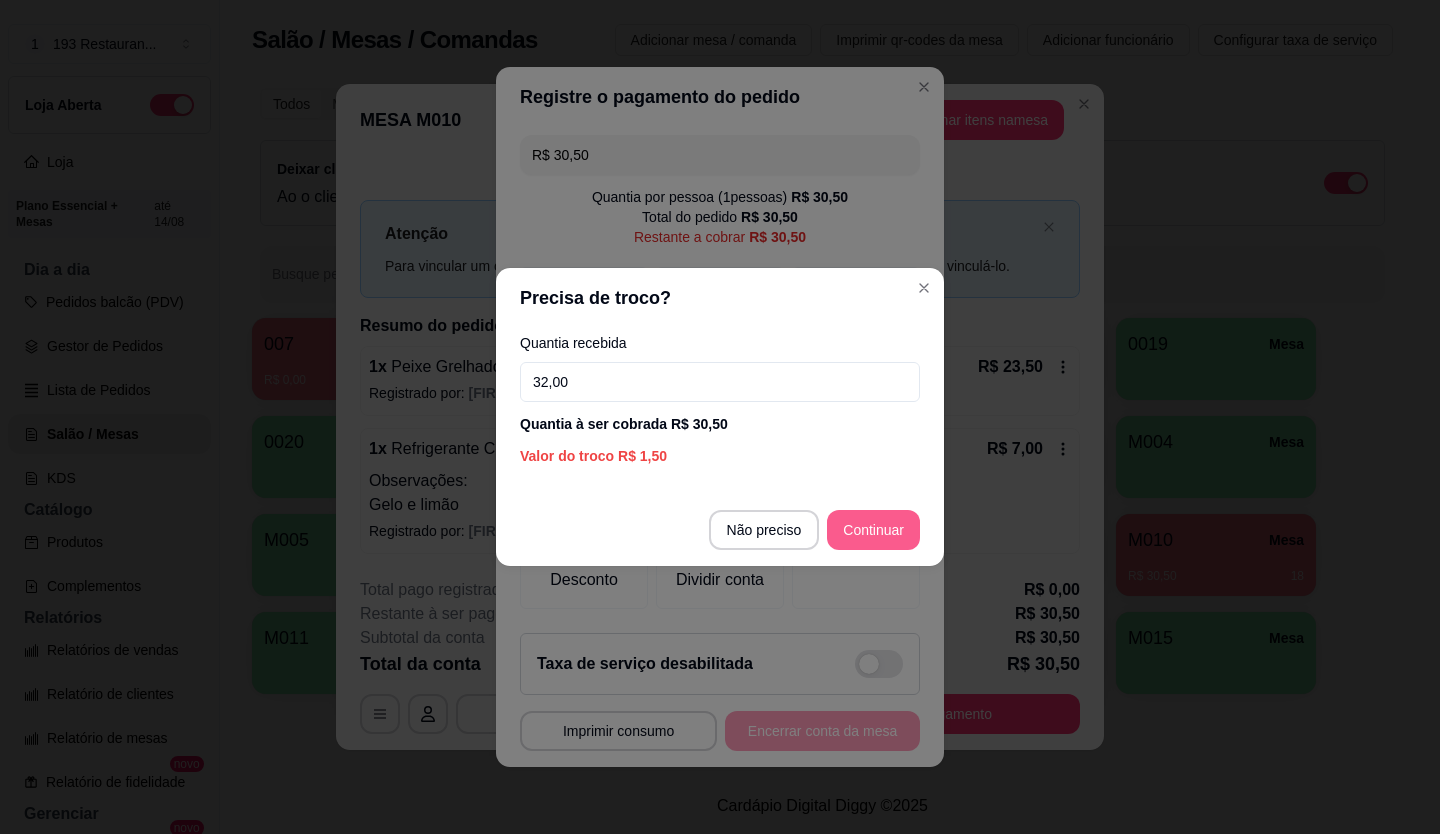 type on "32,00" 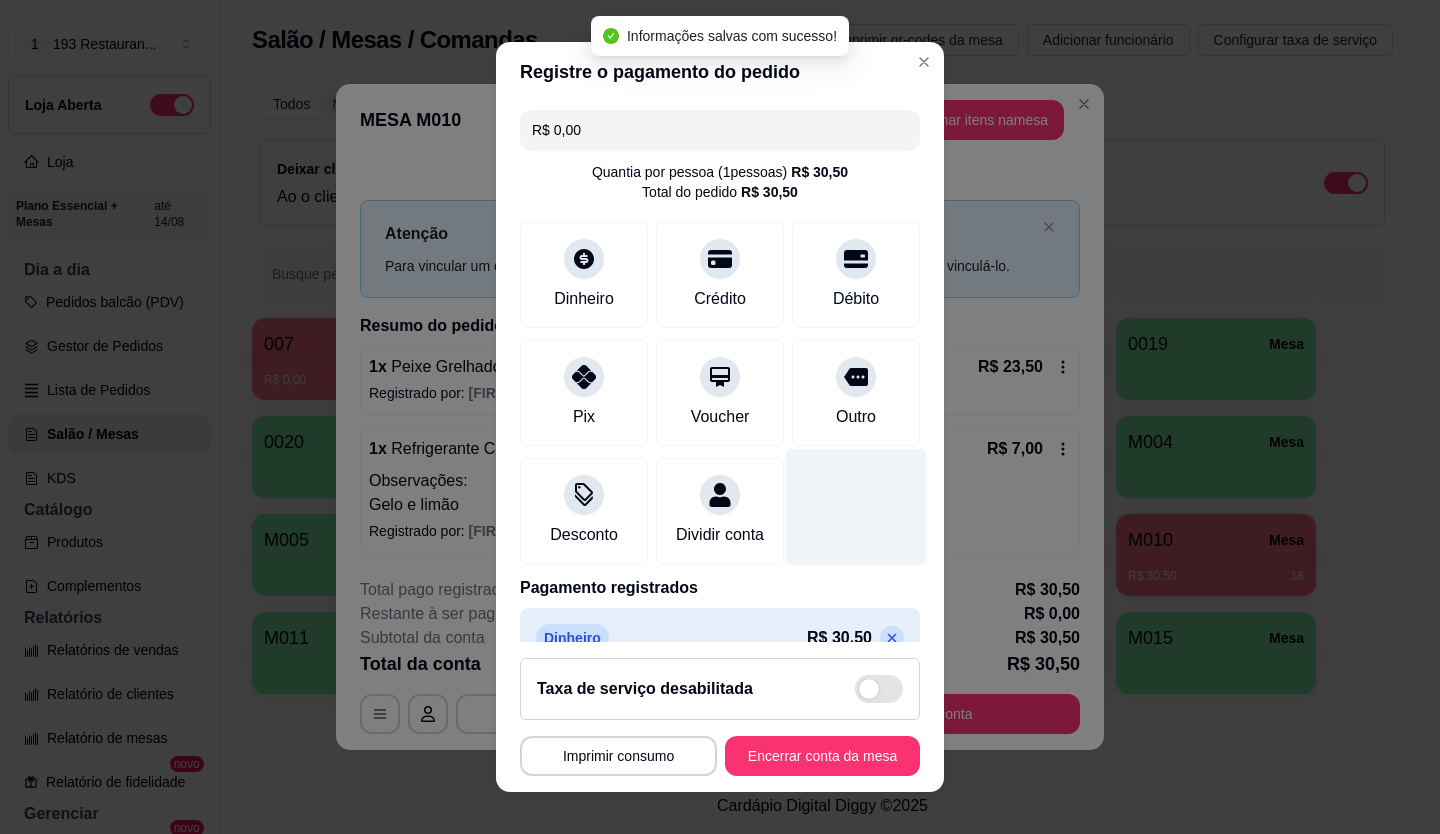 type on "R$ 0,00" 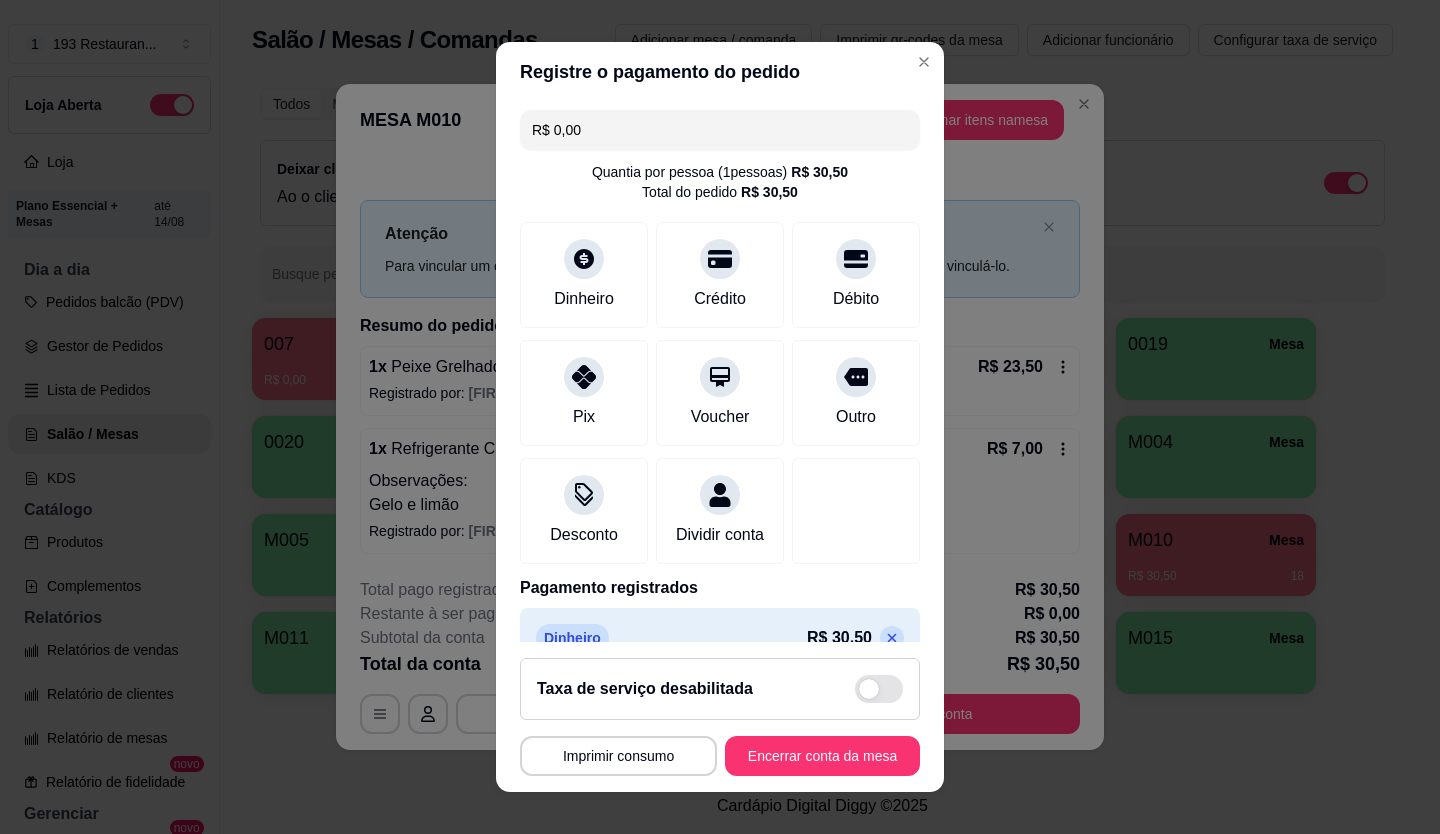 click on "**********" at bounding box center (720, 717) 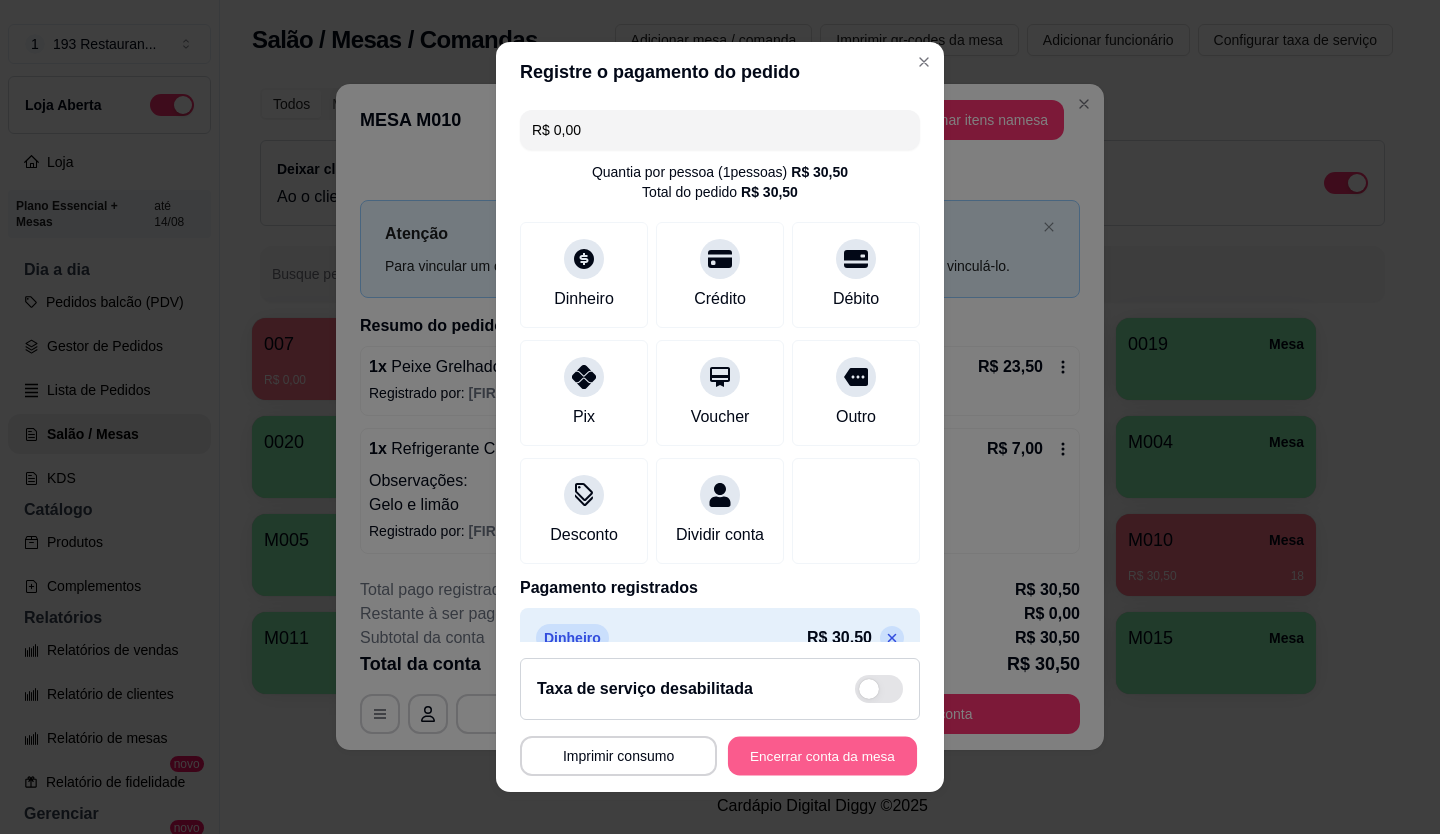 click on "Encerrar conta da mesa" at bounding box center [822, 756] 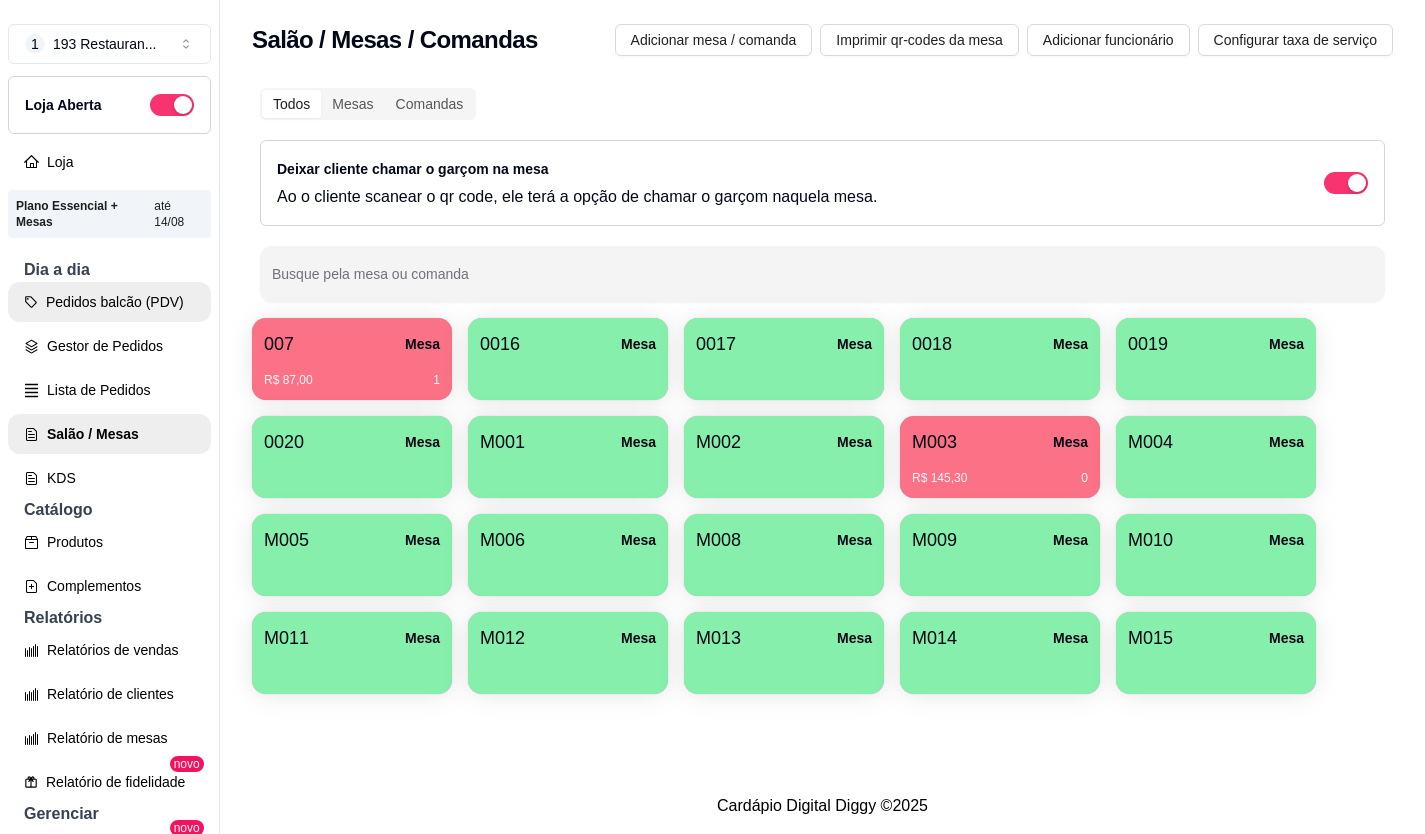 click on "Pedidos balcão (PDV)" at bounding box center [109, 302] 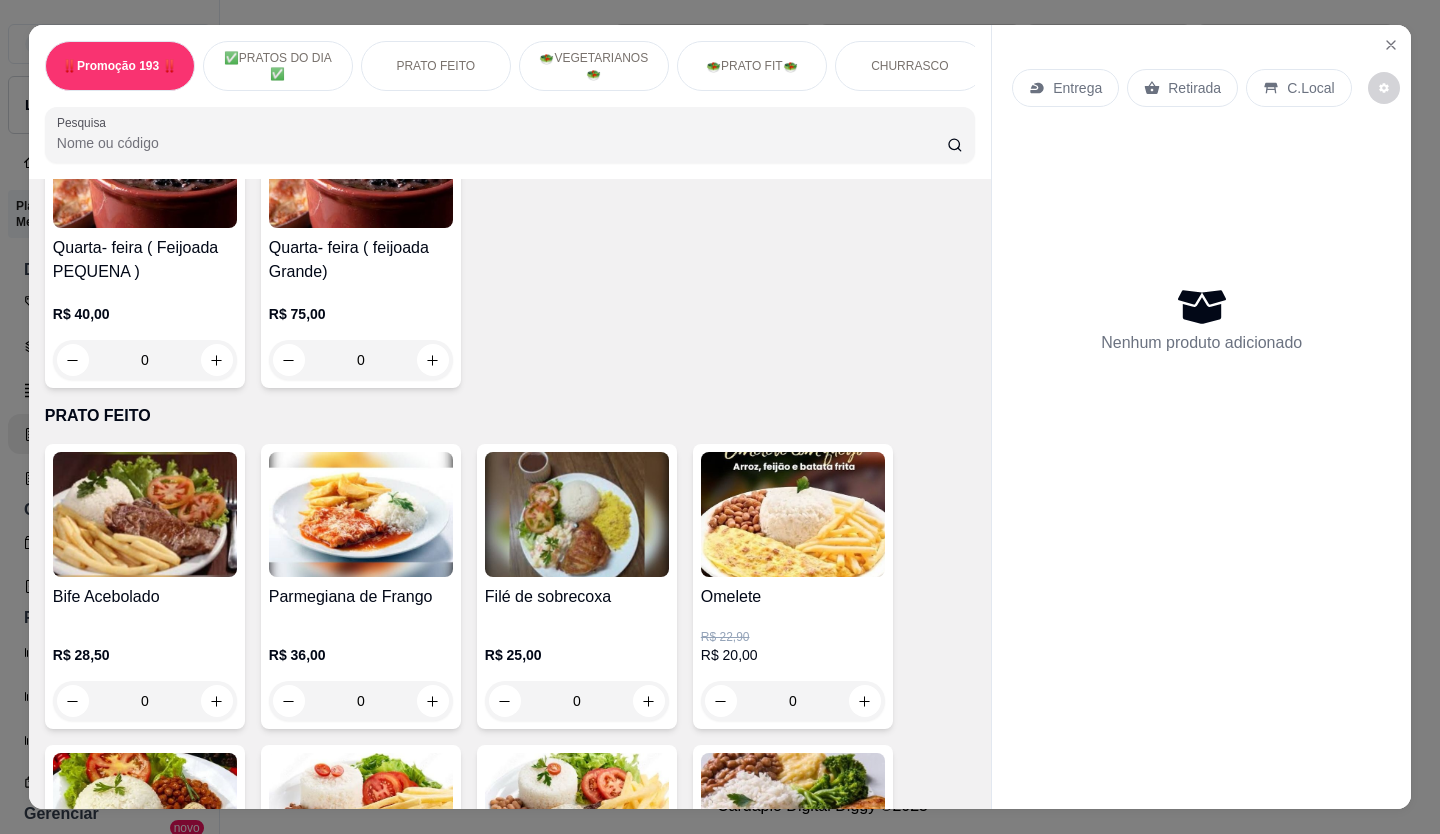 scroll, scrollTop: 500, scrollLeft: 0, axis: vertical 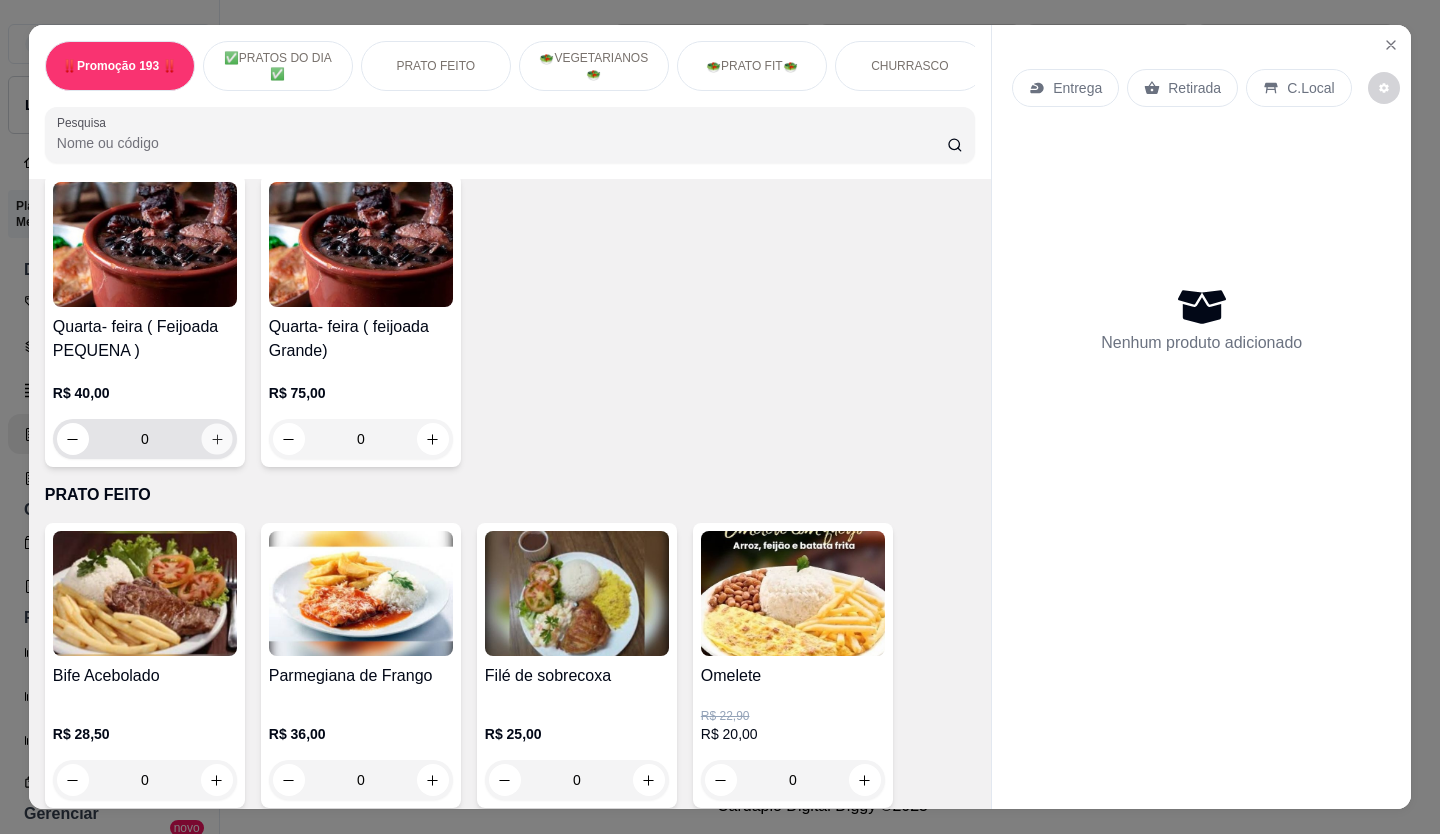 click 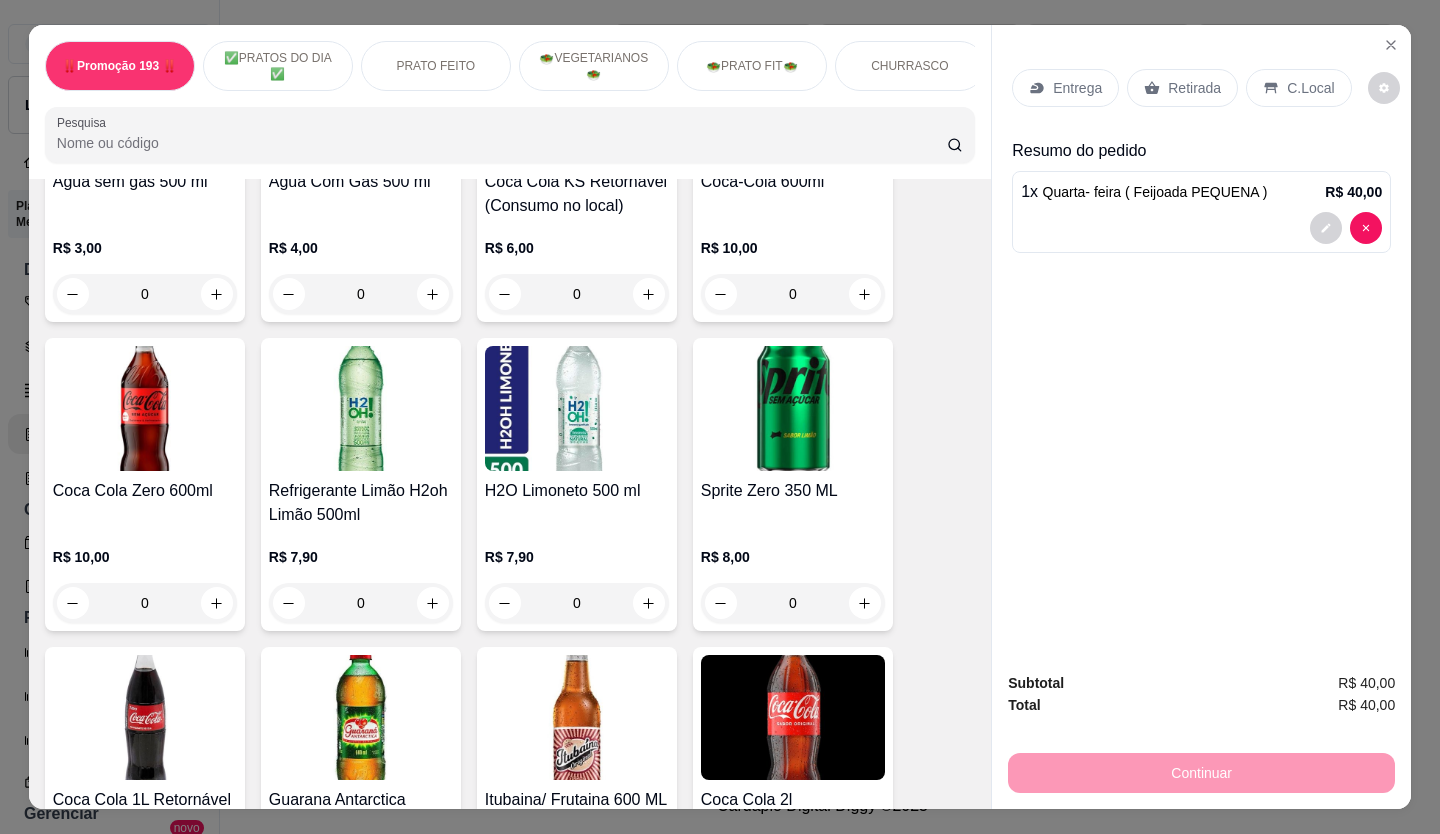 scroll, scrollTop: 6301, scrollLeft: 0, axis: vertical 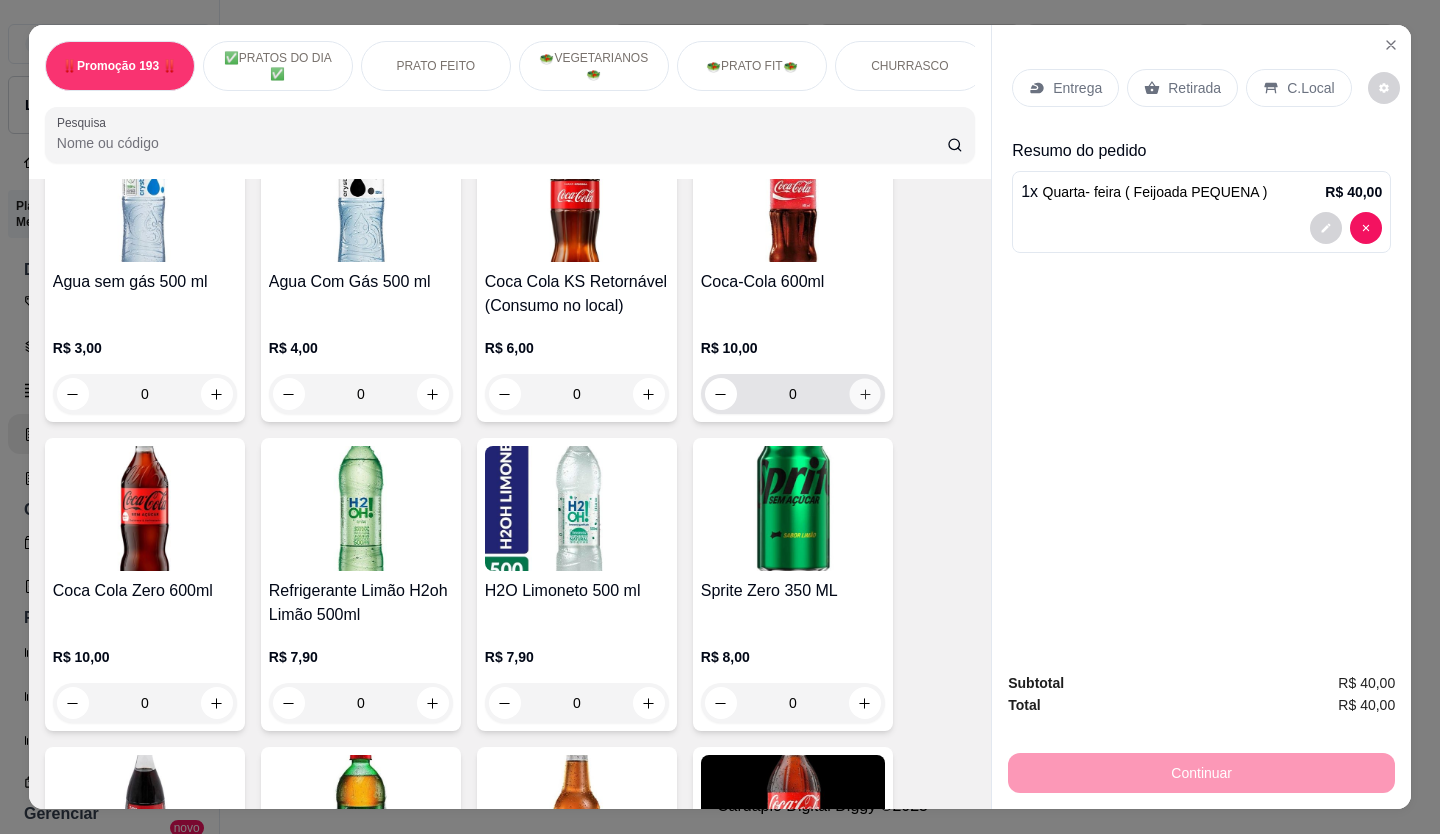 click at bounding box center [864, 394] 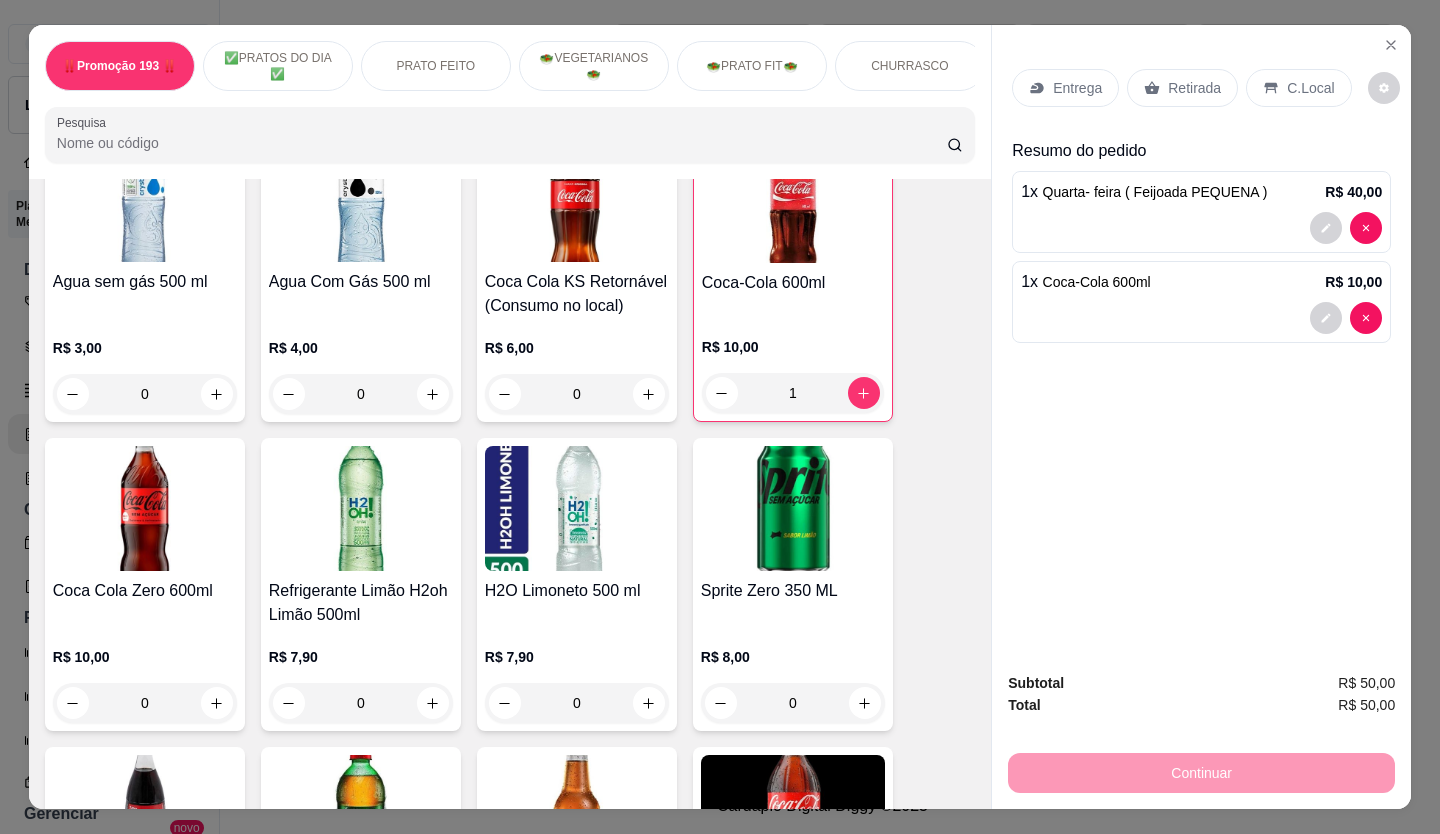 click on "Retirada" at bounding box center [1194, 88] 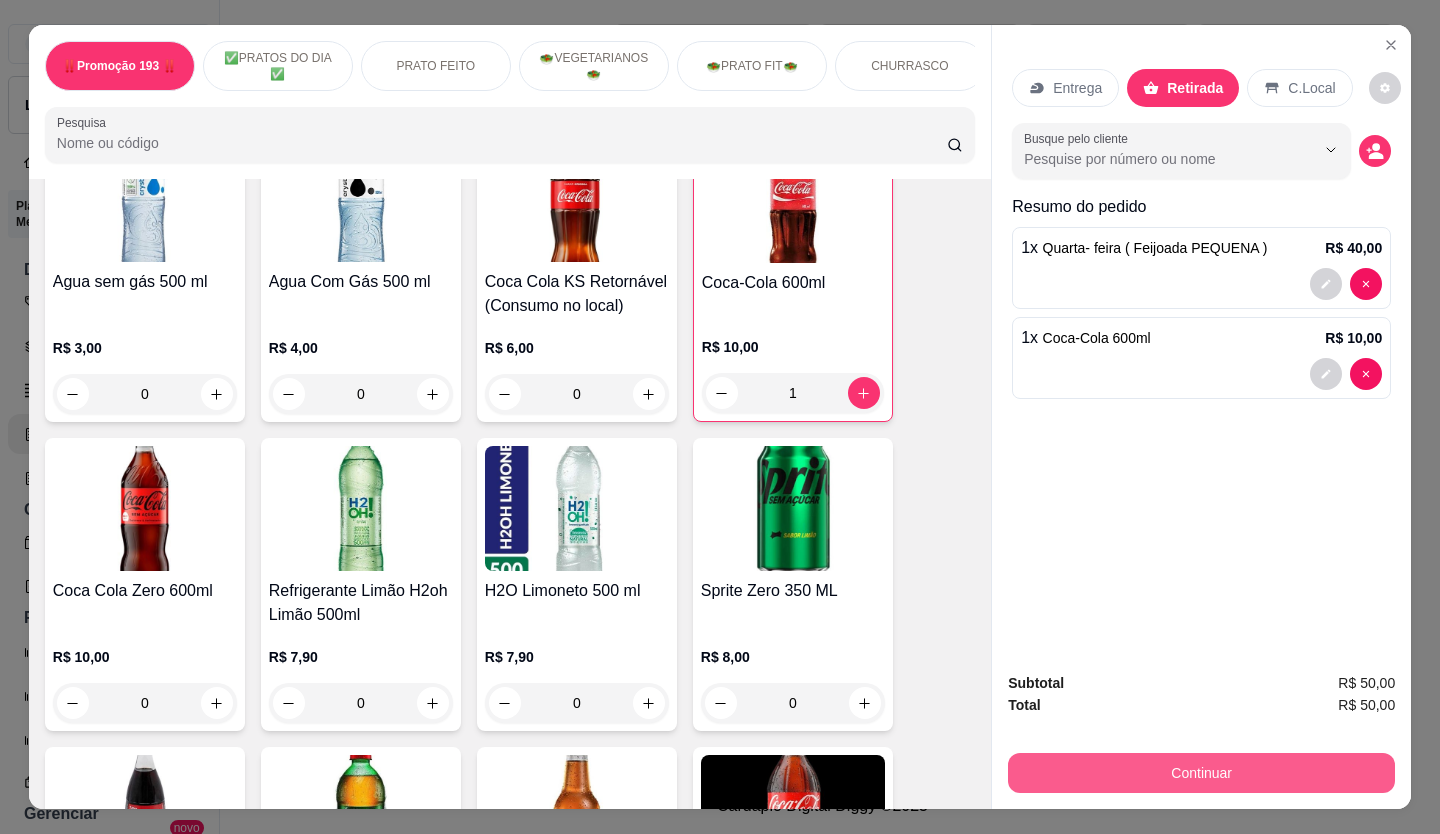 click on "Continuar" at bounding box center (1201, 773) 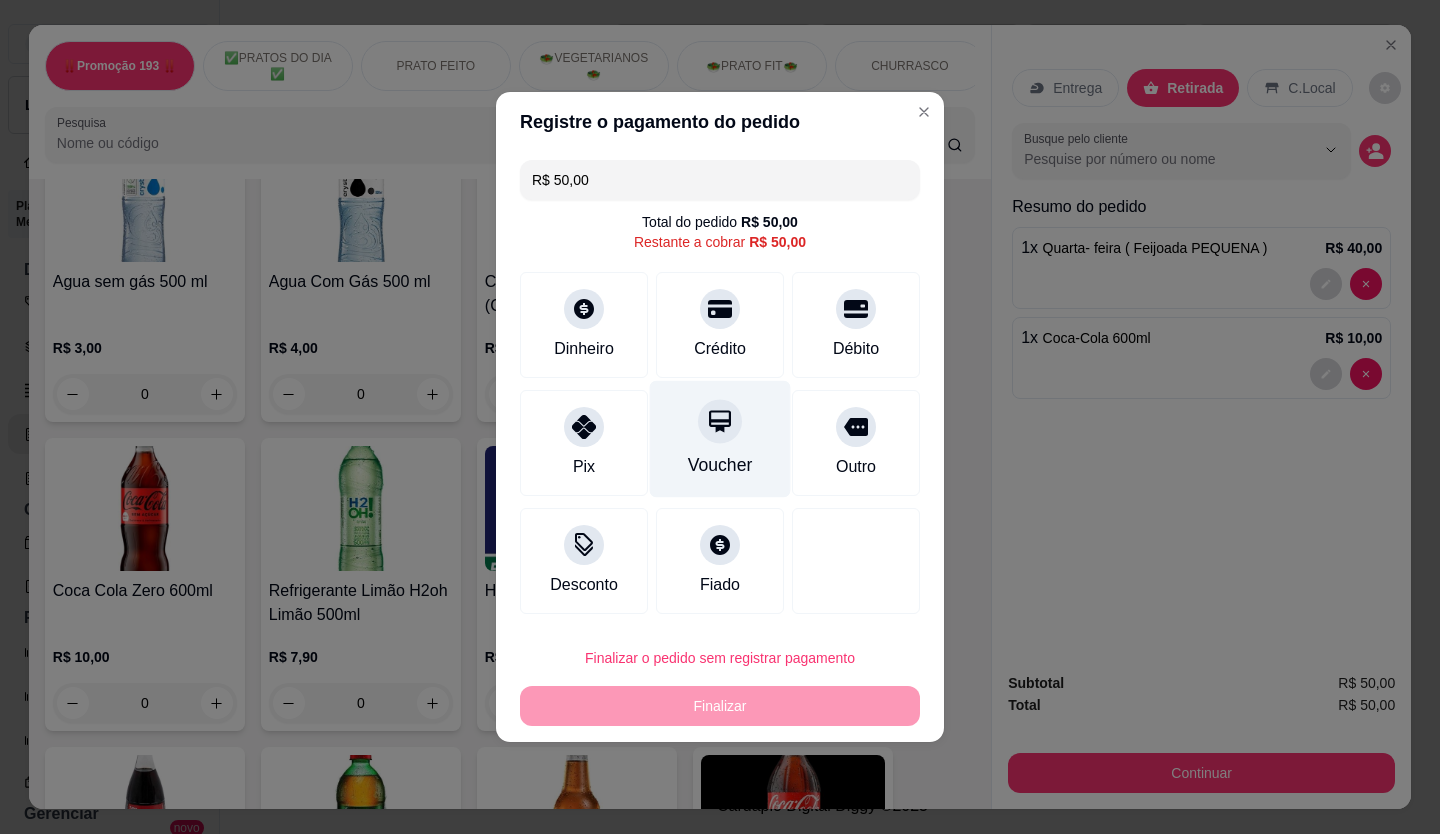 click on "Voucher" at bounding box center (720, 439) 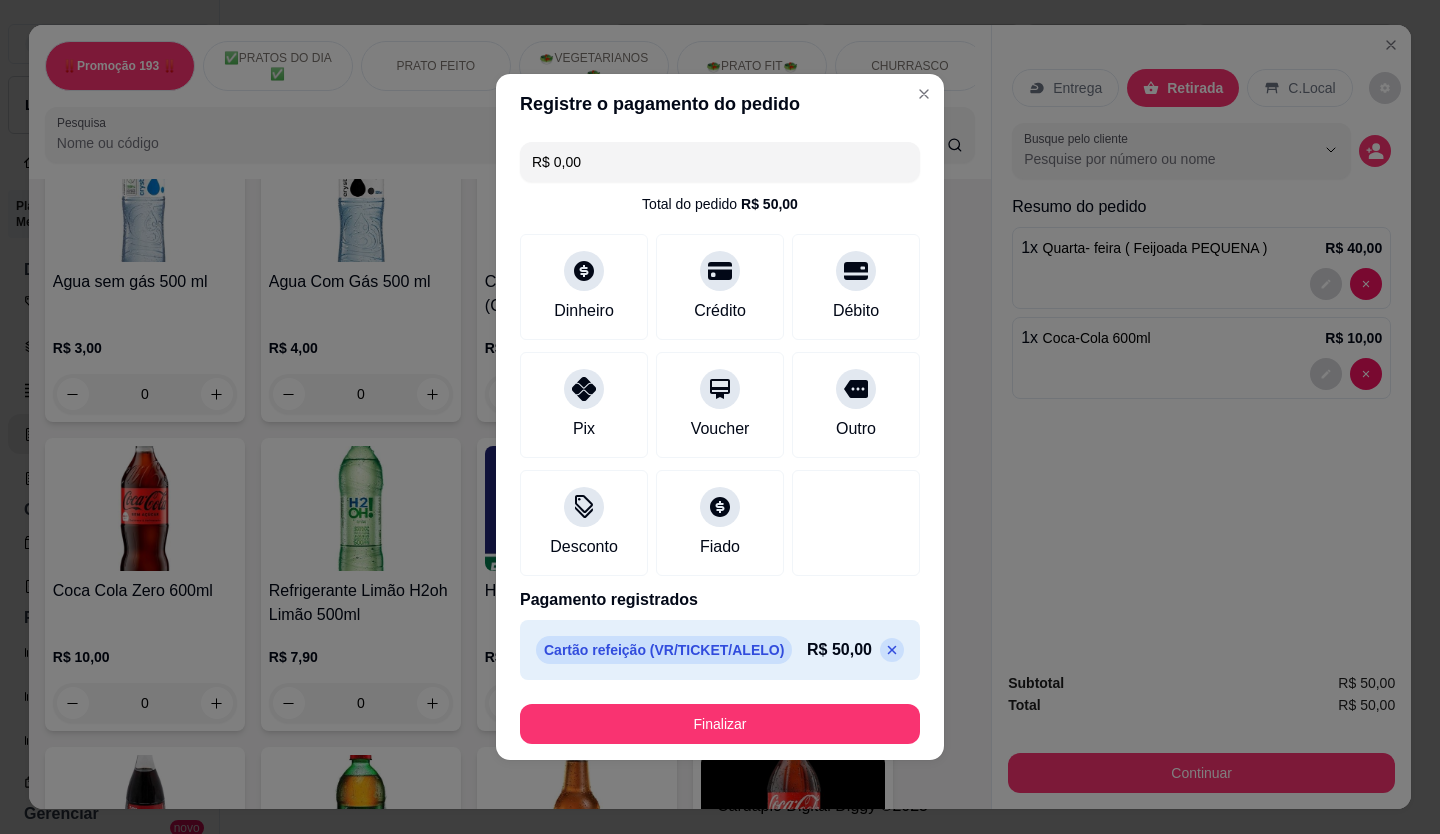 click on "Finalizar" at bounding box center [720, 724] 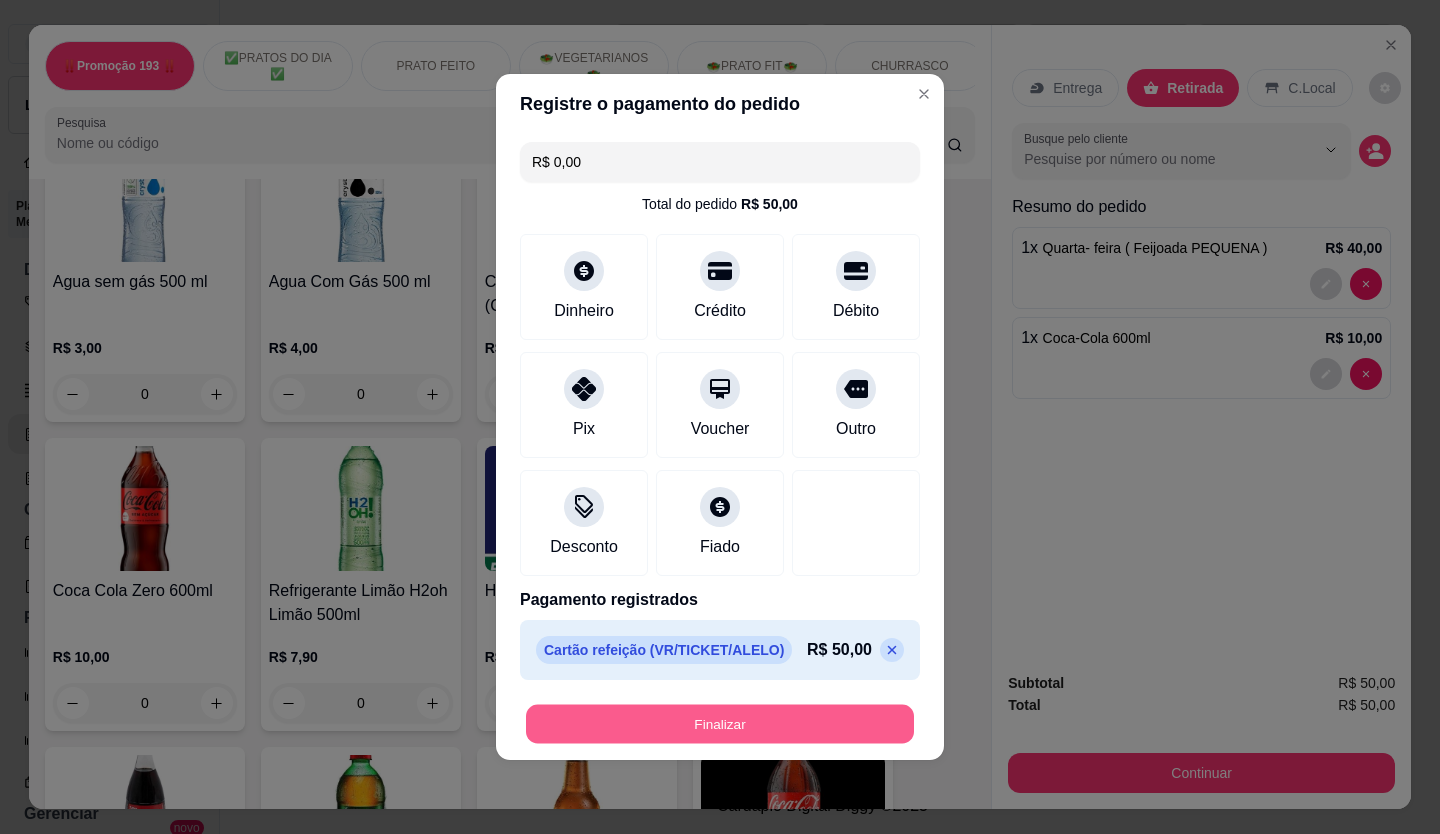 click on "Finalizar" at bounding box center [720, 724] 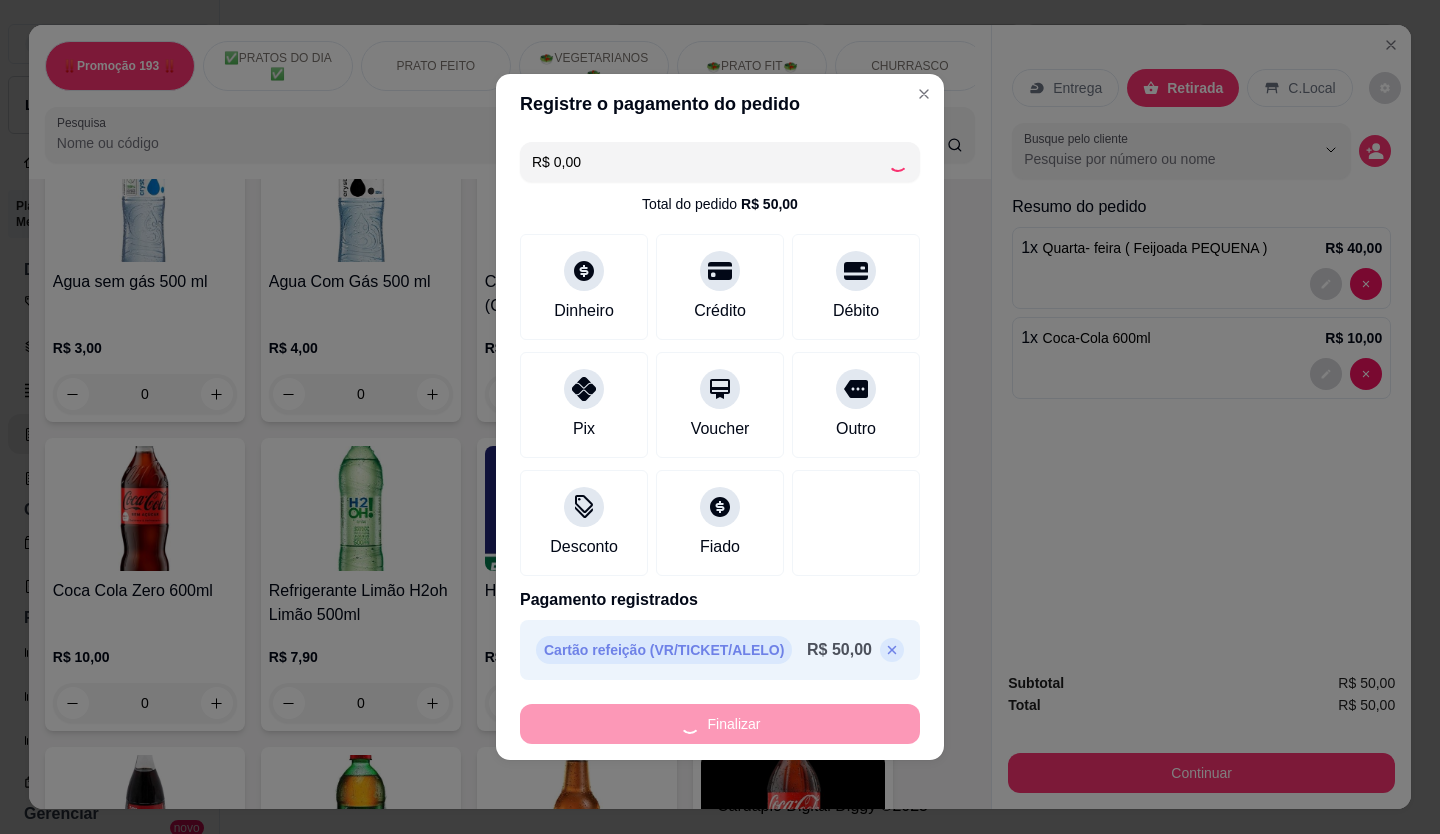 type on "0" 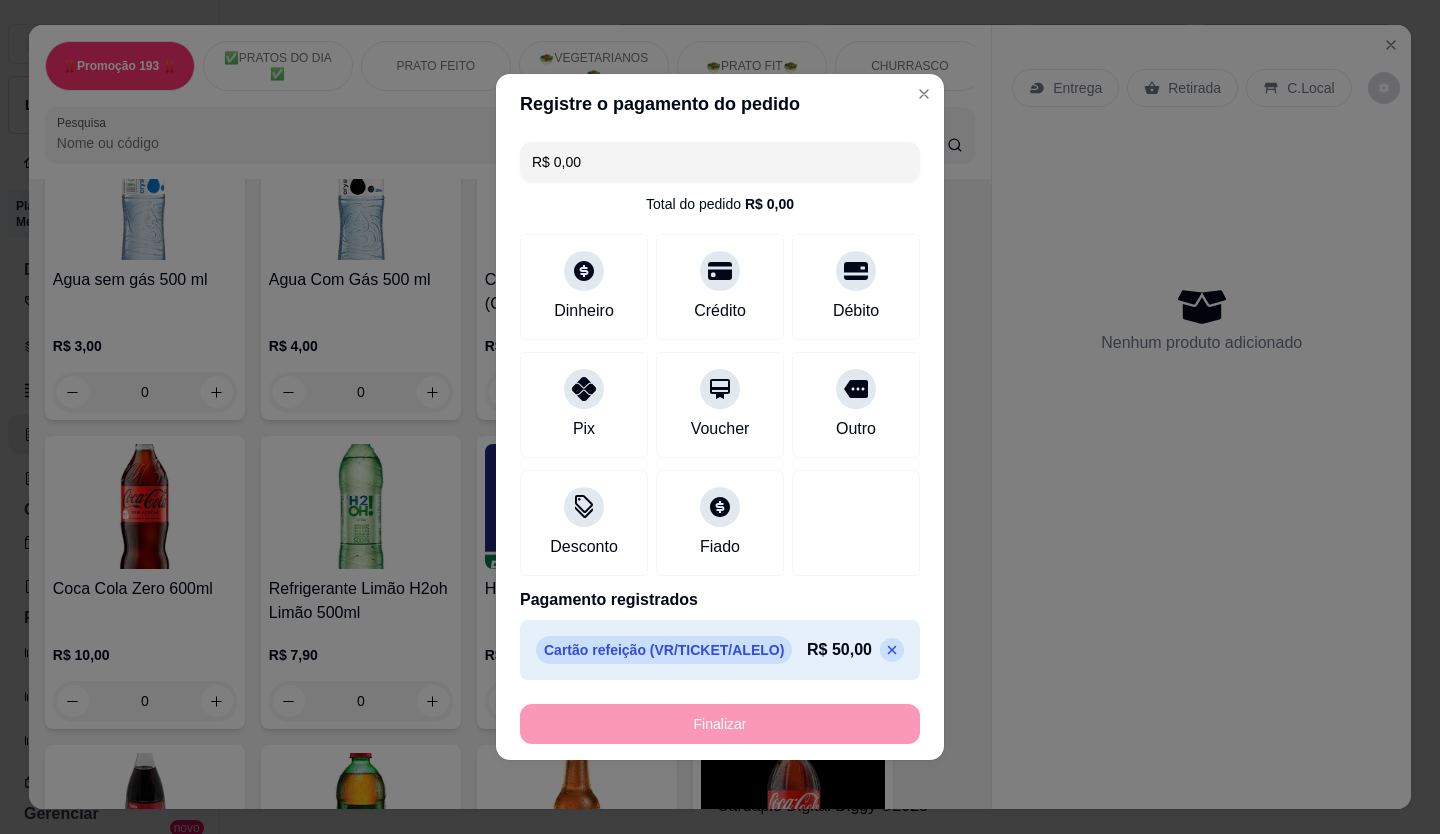 type on "-R$ 50,00" 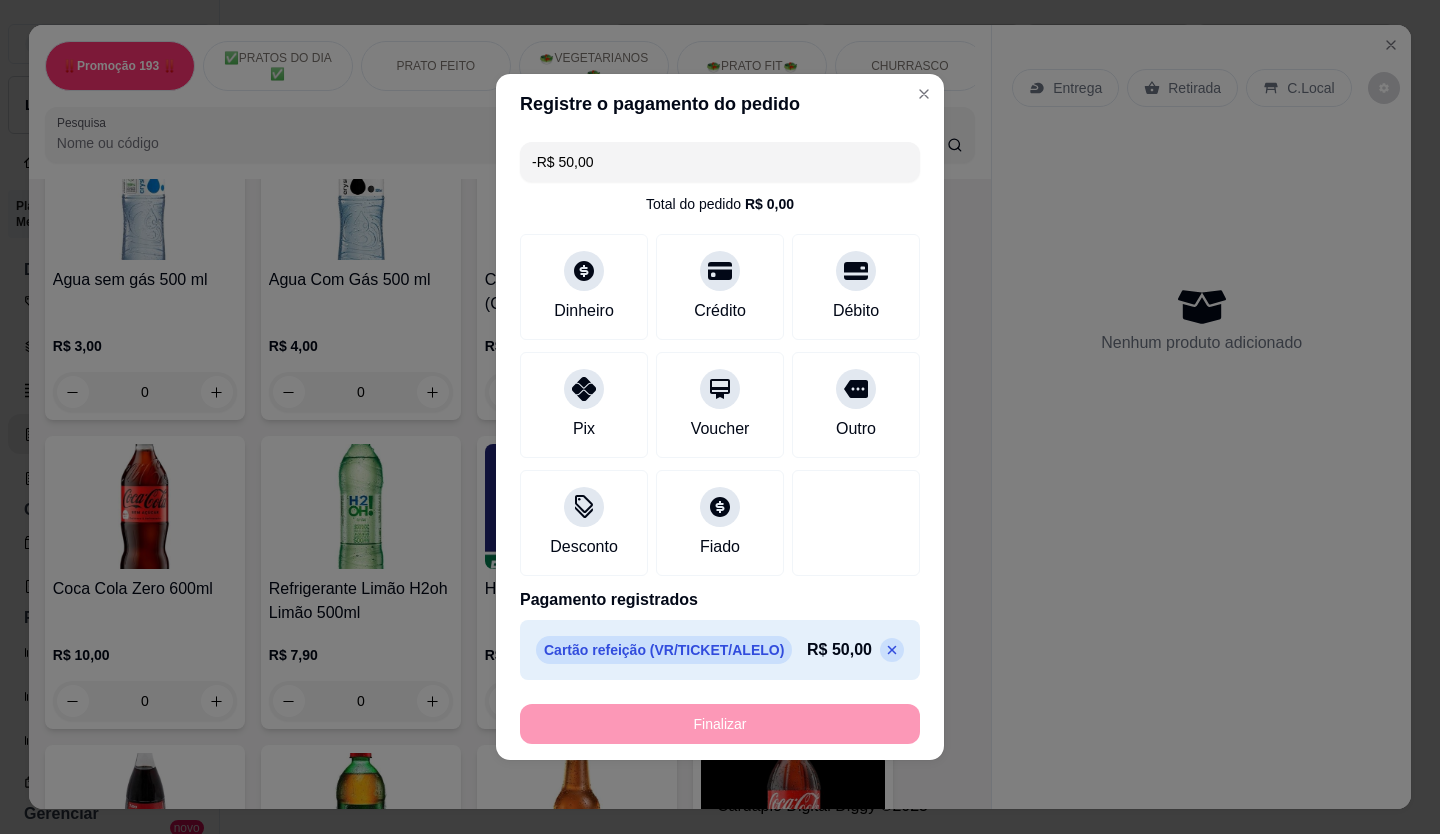 scroll, scrollTop: 6299, scrollLeft: 0, axis: vertical 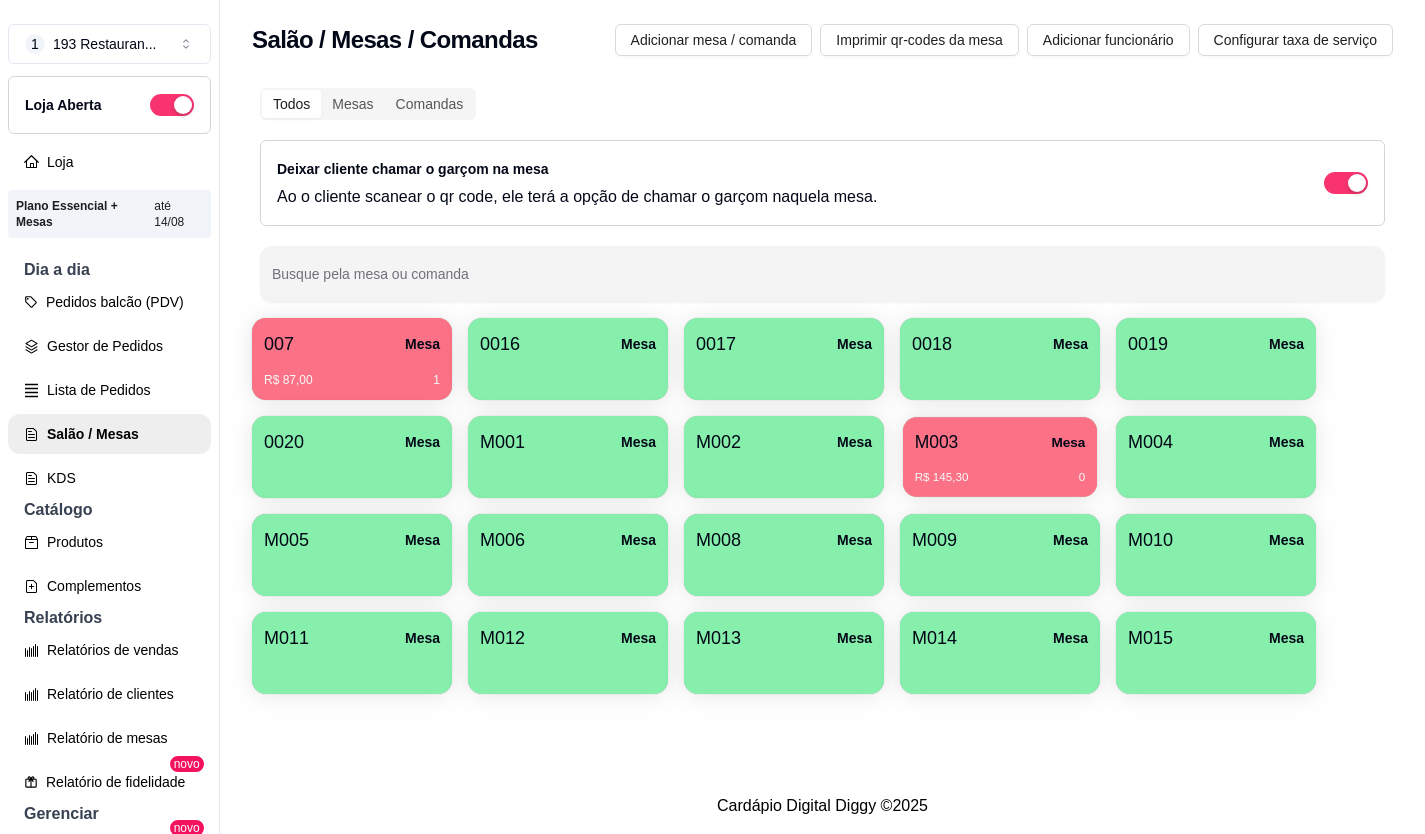 click on "R$ 145,30 0" at bounding box center (1000, 470) 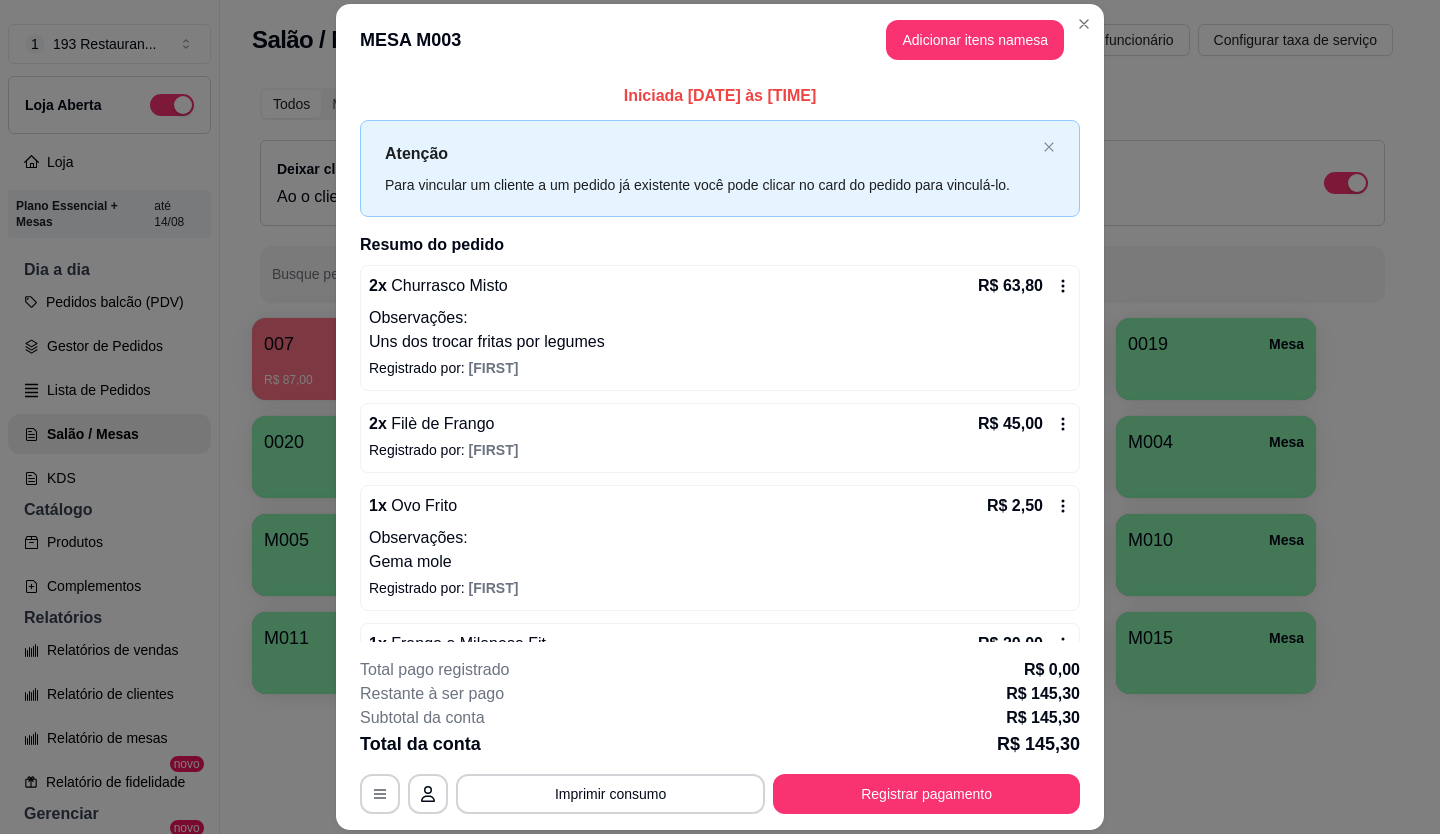 scroll, scrollTop: 279, scrollLeft: 0, axis: vertical 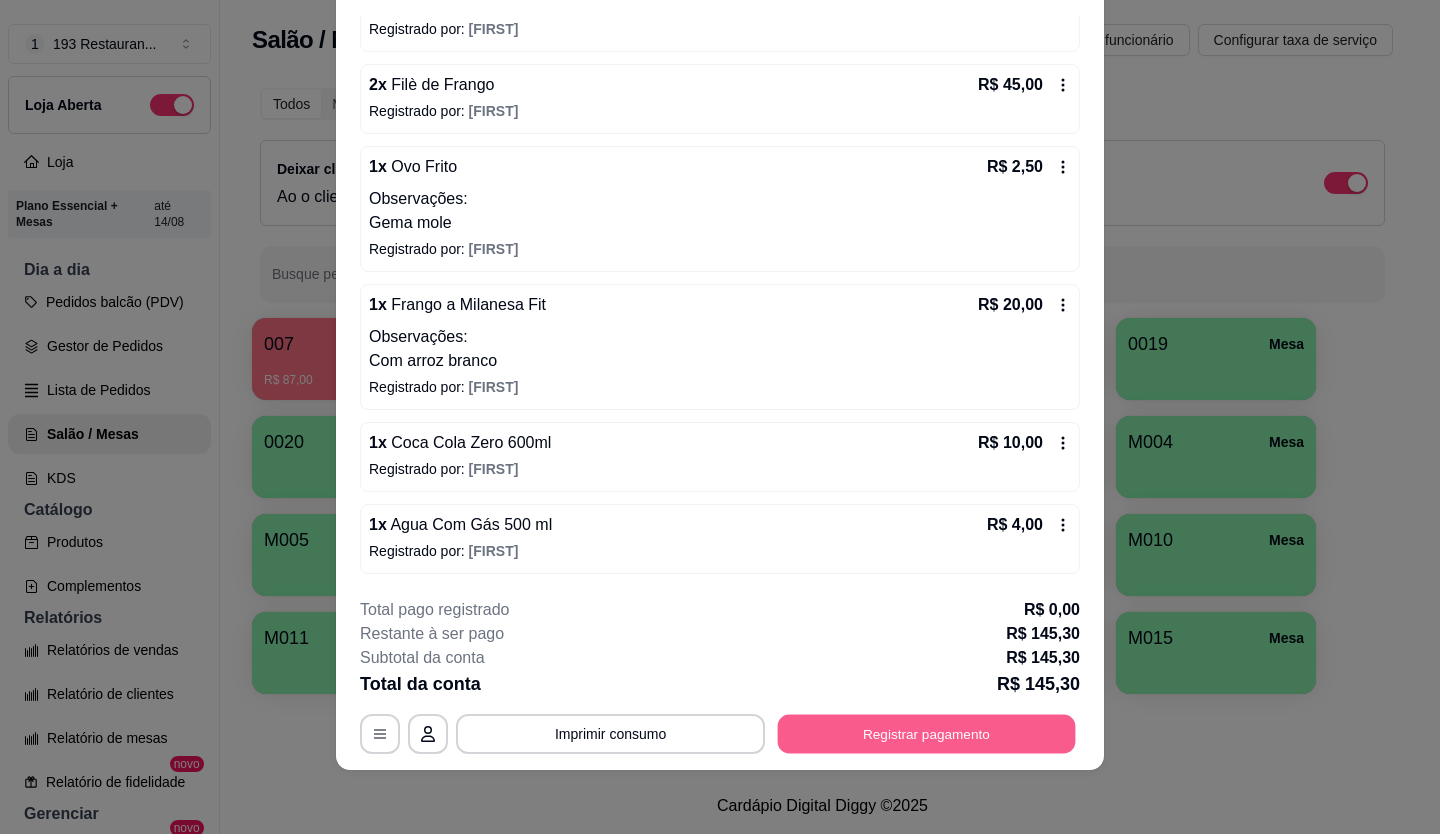 click on "Registrar pagamento" at bounding box center [927, 733] 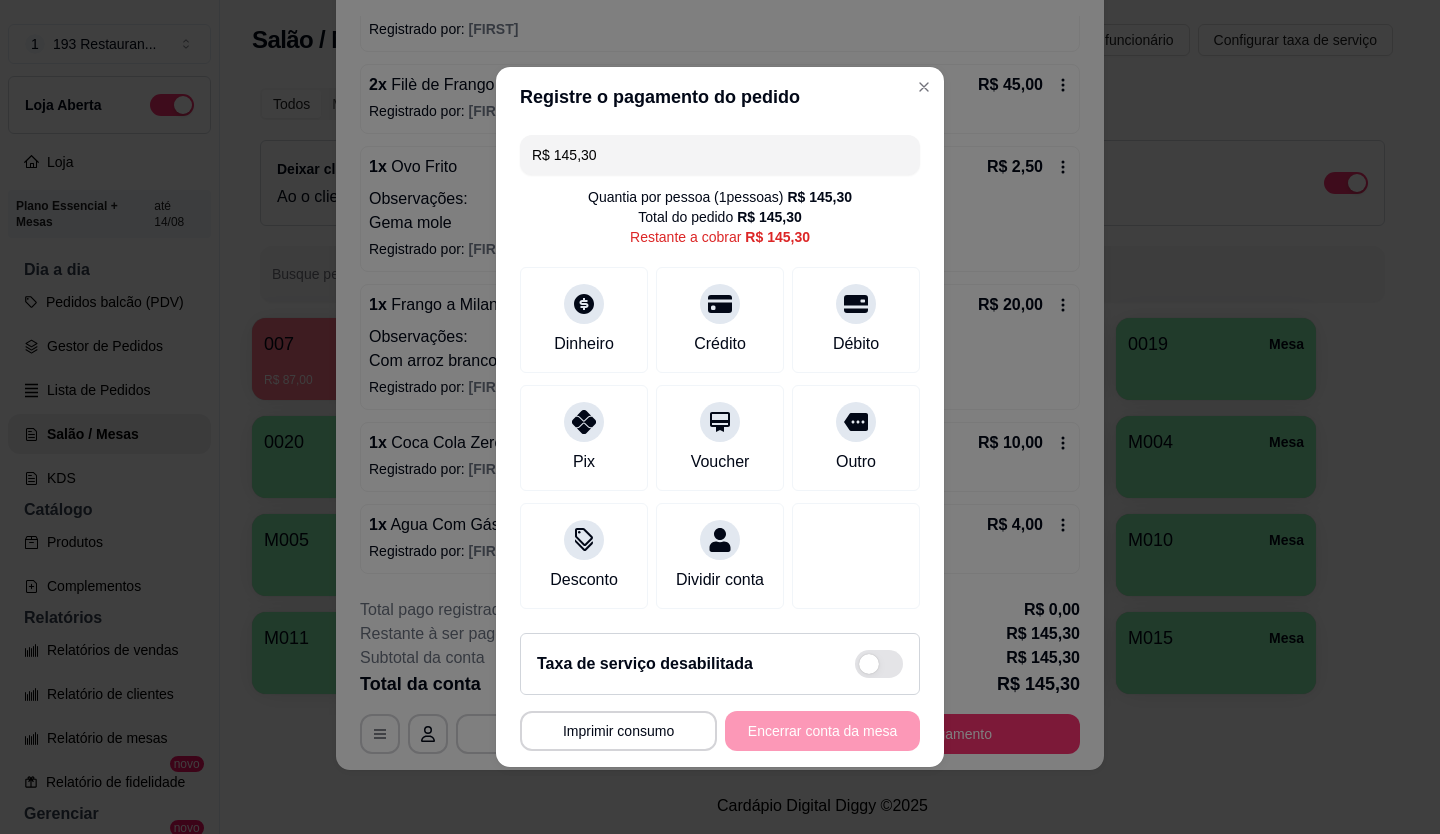 drag, startPoint x: 614, startPoint y: 153, endPoint x: 317, endPoint y: 224, distance: 305.36862 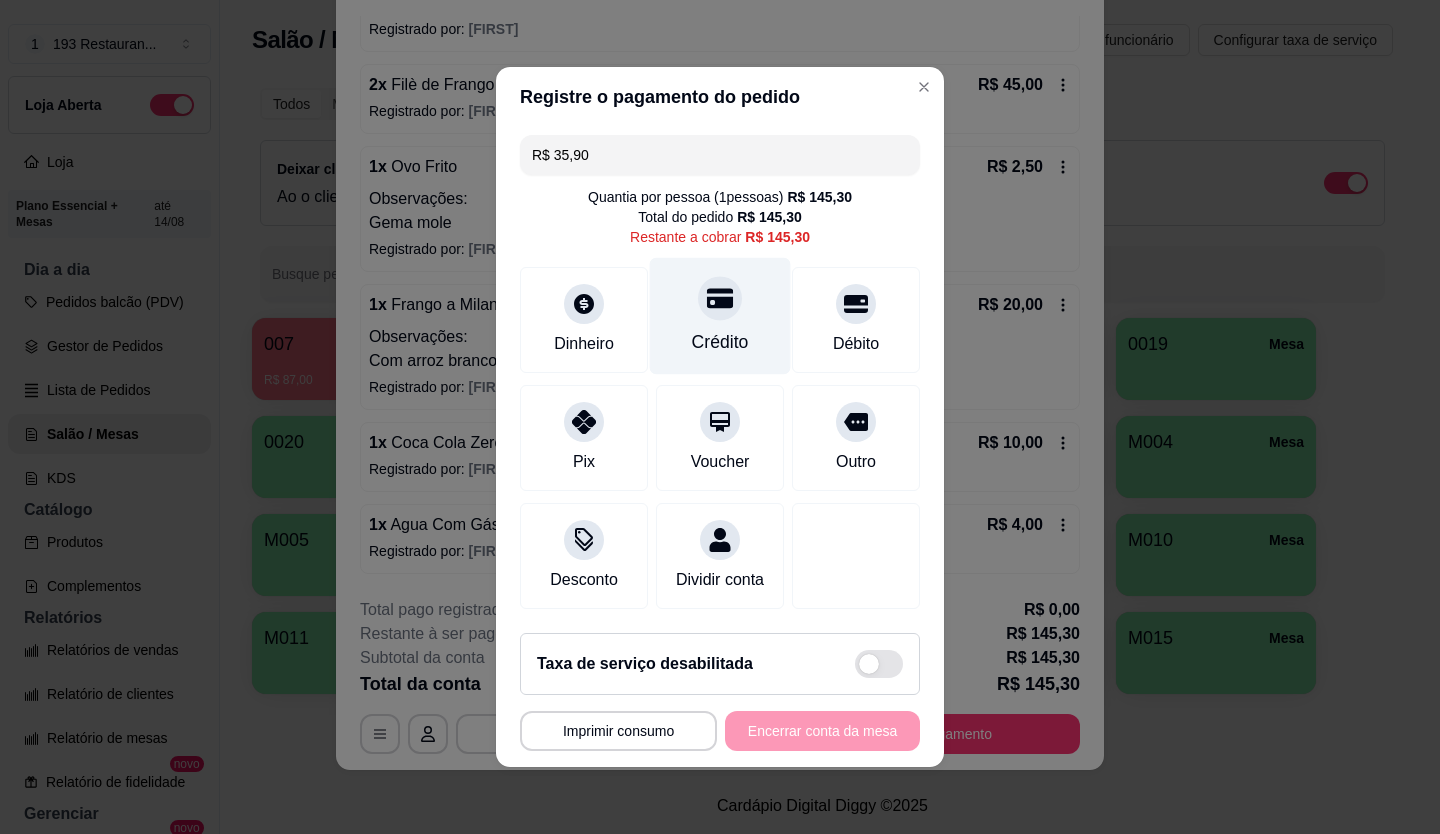 click on "Crédito" at bounding box center [720, 316] 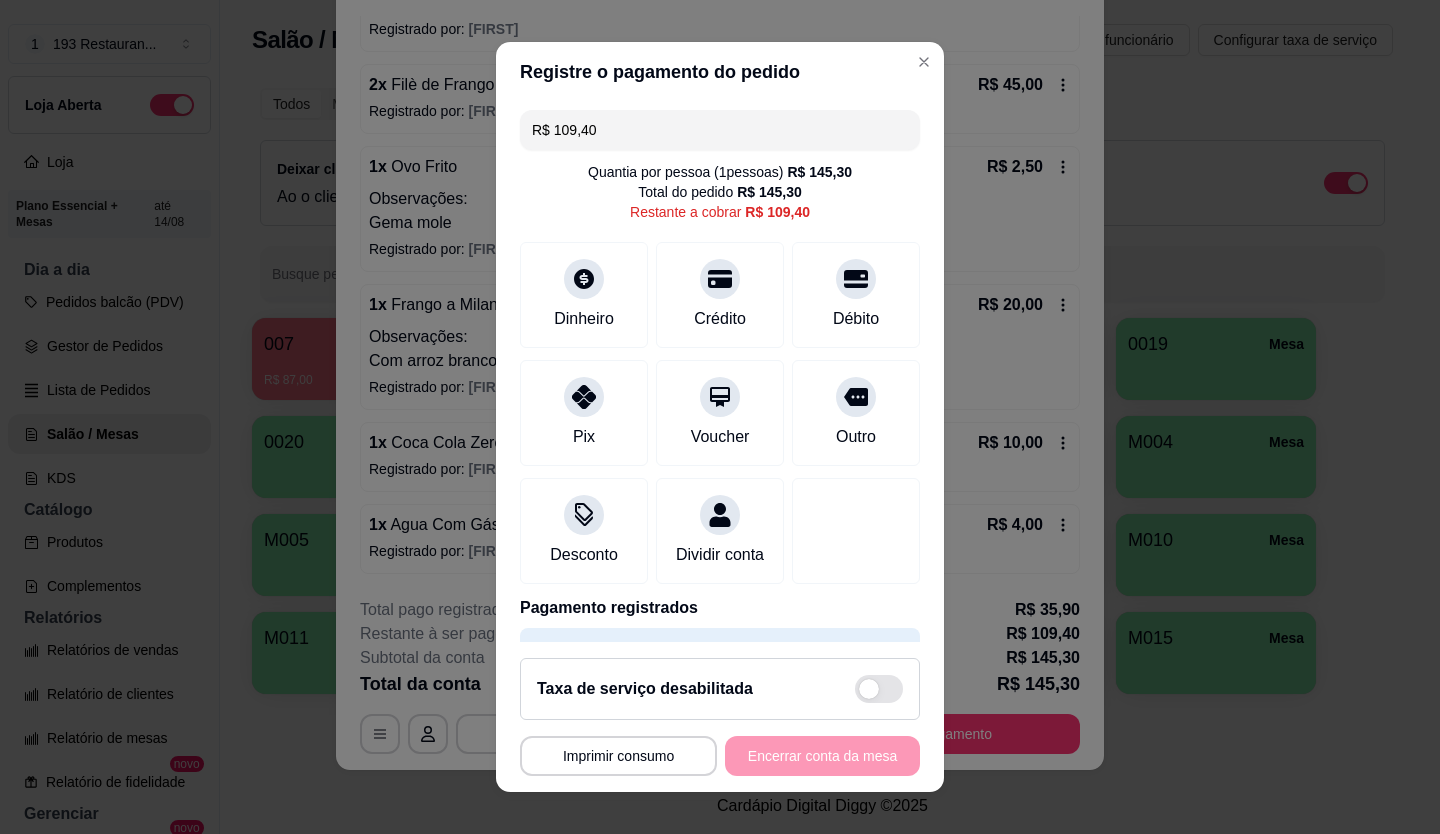 drag, startPoint x: 625, startPoint y: 122, endPoint x: 268, endPoint y: 218, distance: 369.68228 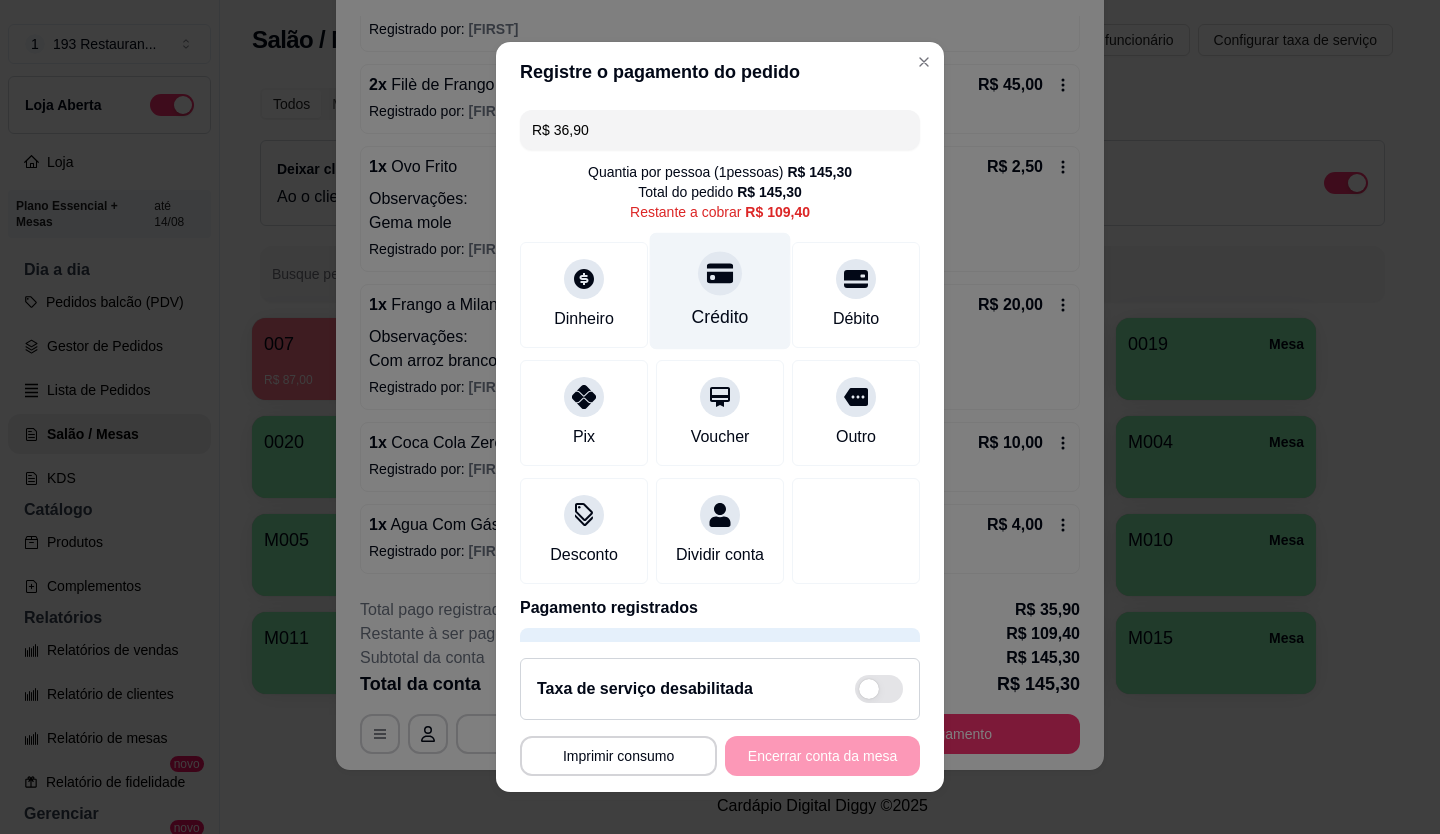 click on "Crédito" at bounding box center [720, 317] 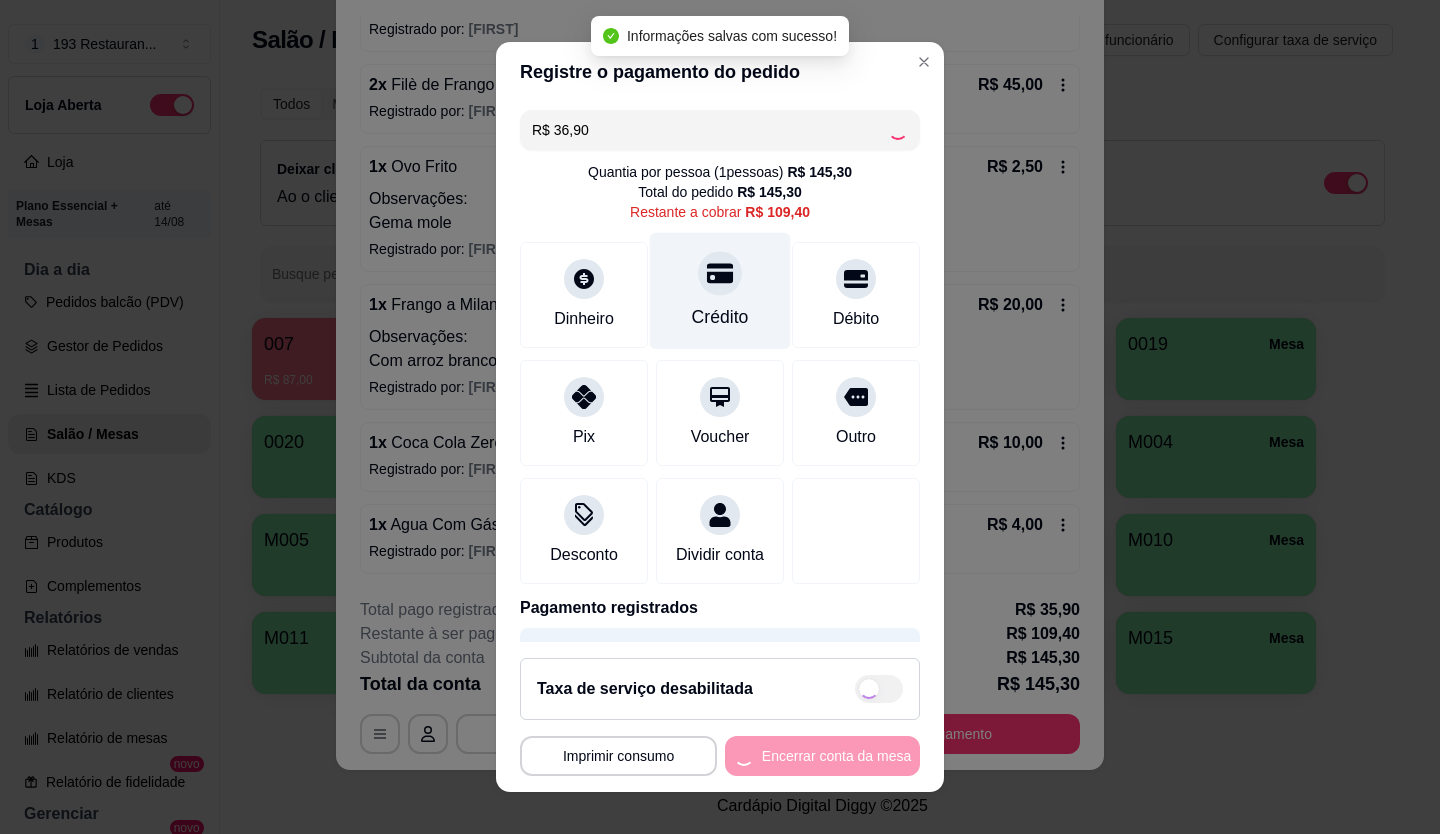 type on "R$ 72,50" 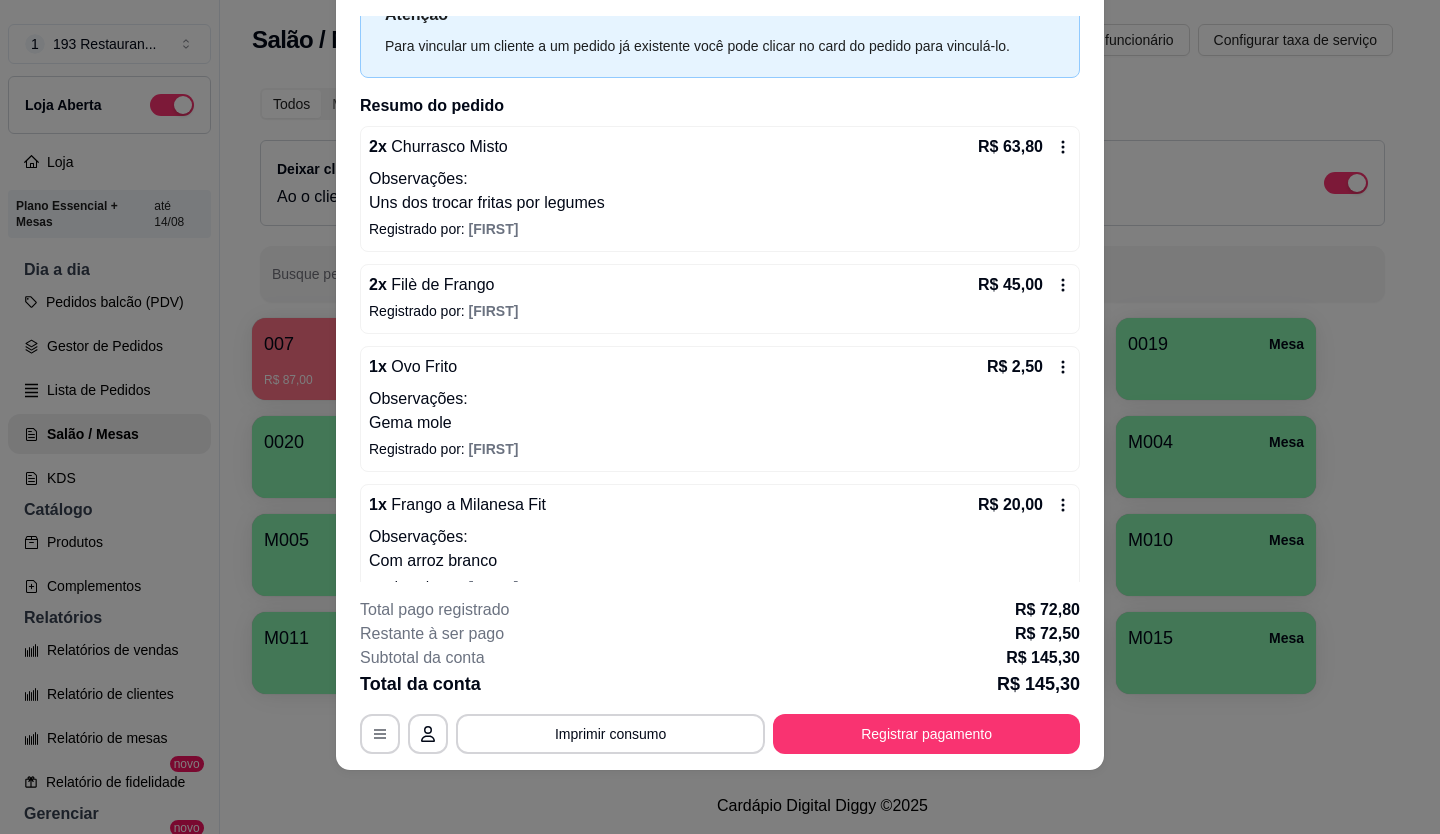 scroll, scrollTop: 0, scrollLeft: 0, axis: both 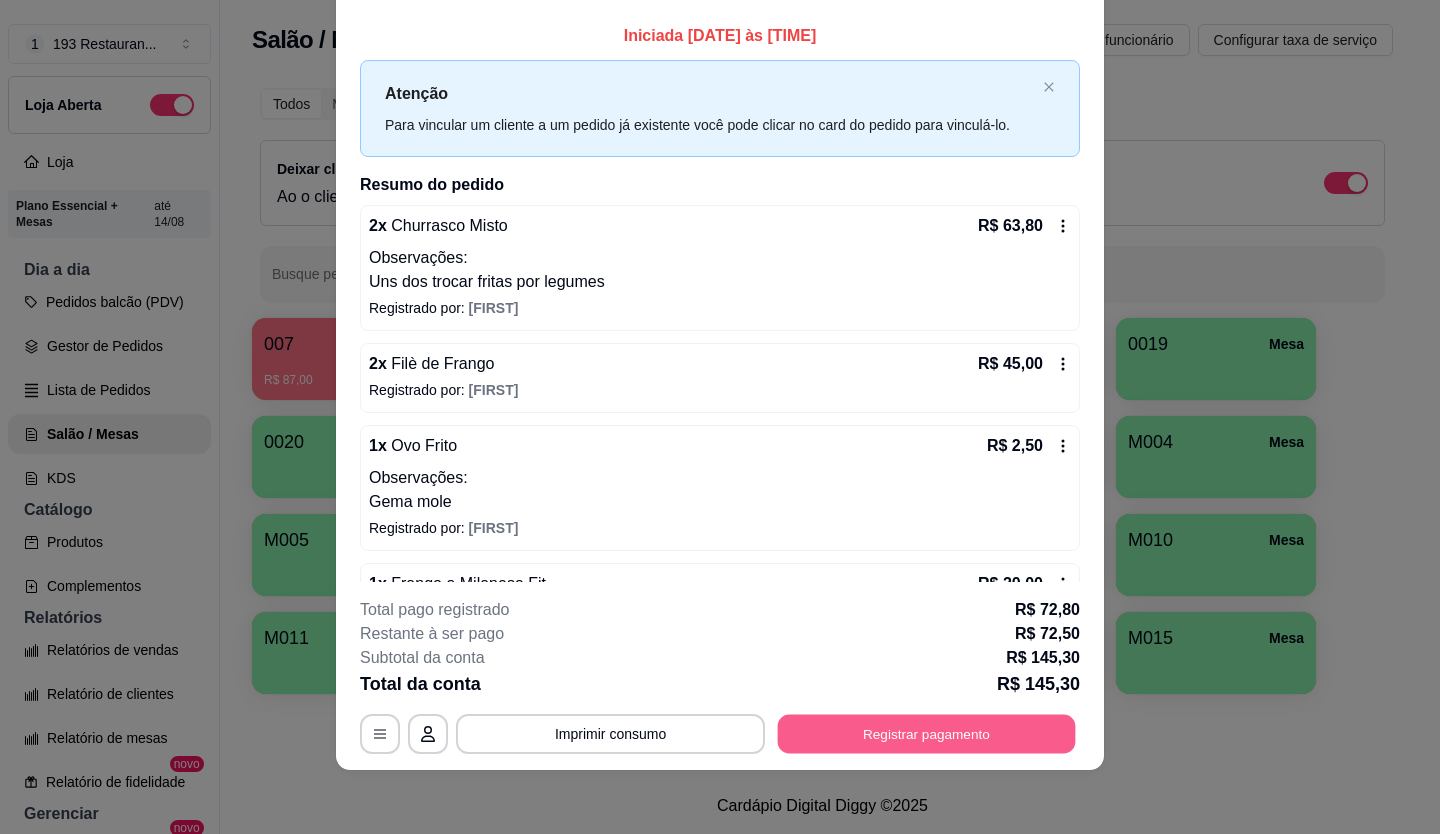 click on "Registrar pagamento" at bounding box center (927, 733) 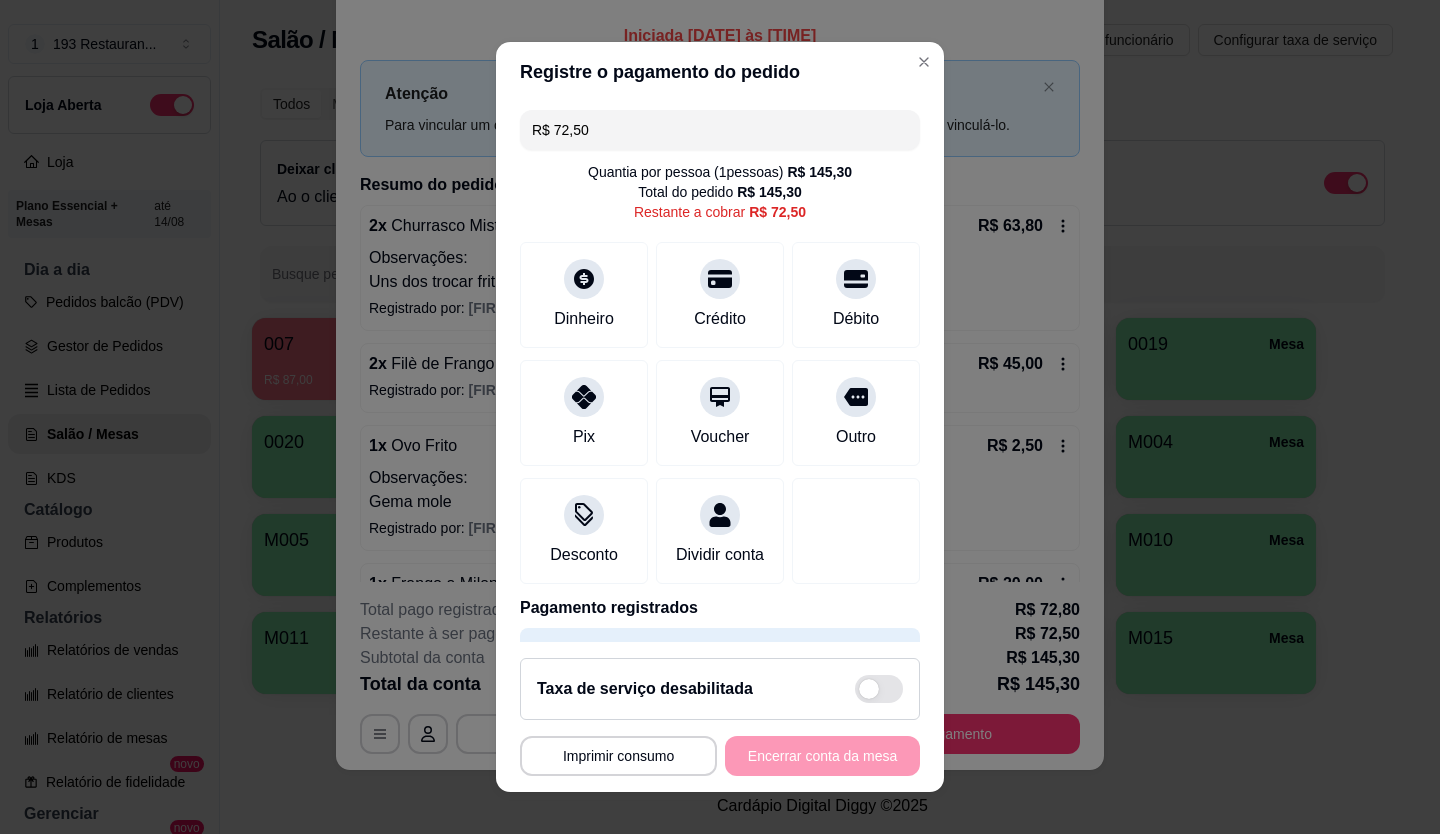 click on "R$ 72,50 Quantia por pessoa ( 1 pessoas) R$ 145,30 Total do pedido R$ 145,30 Restante a cobrar R$ 72,50 Dinheiro Crédito Débito Pix Voucher Outro Desconto Dividir conta Pagamento registrados Cartão de crédito R$ 35,90 Cartão de crédito R$ 36,90" at bounding box center (720, 372) 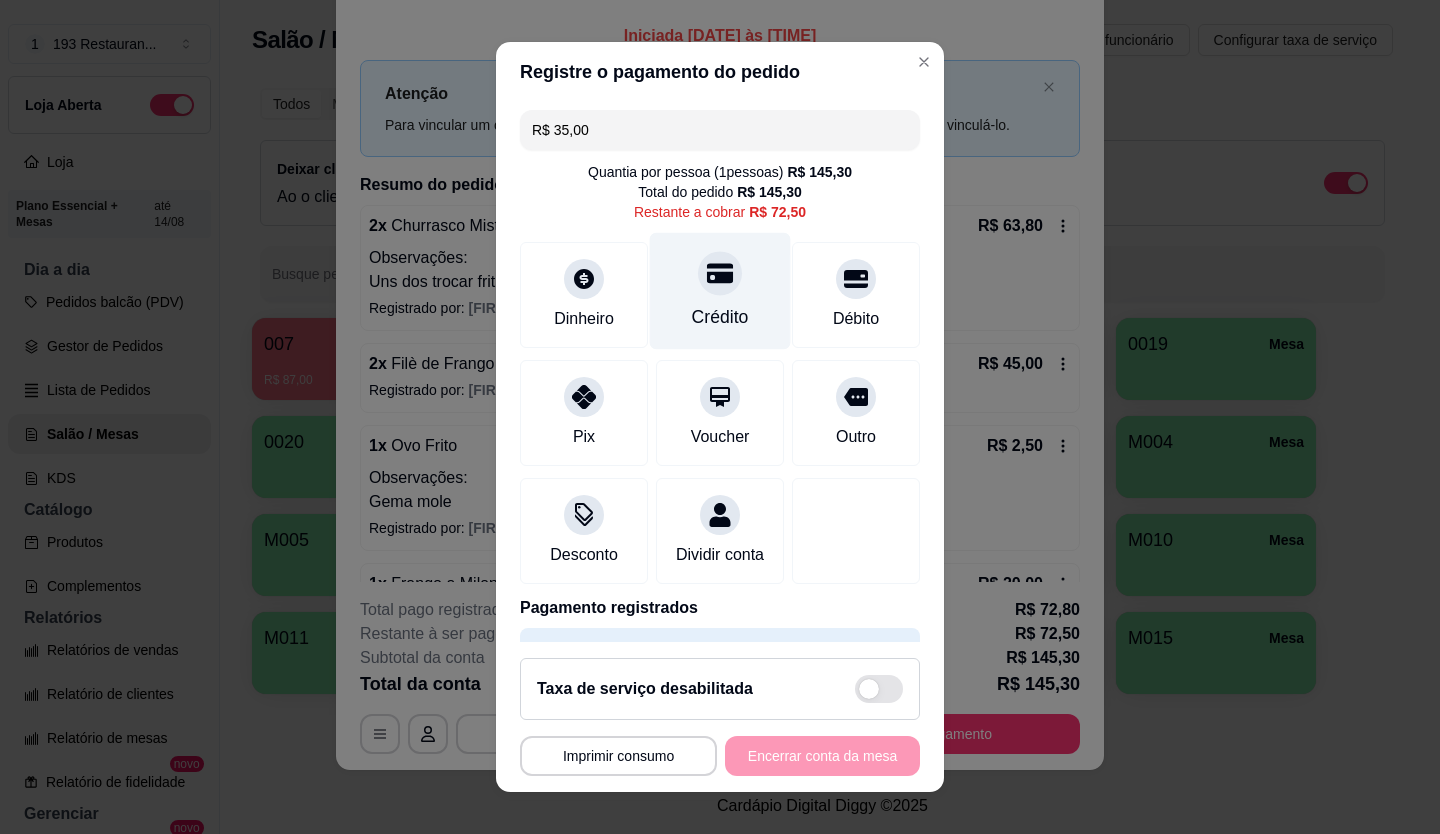 click on "Crédito" at bounding box center [720, 290] 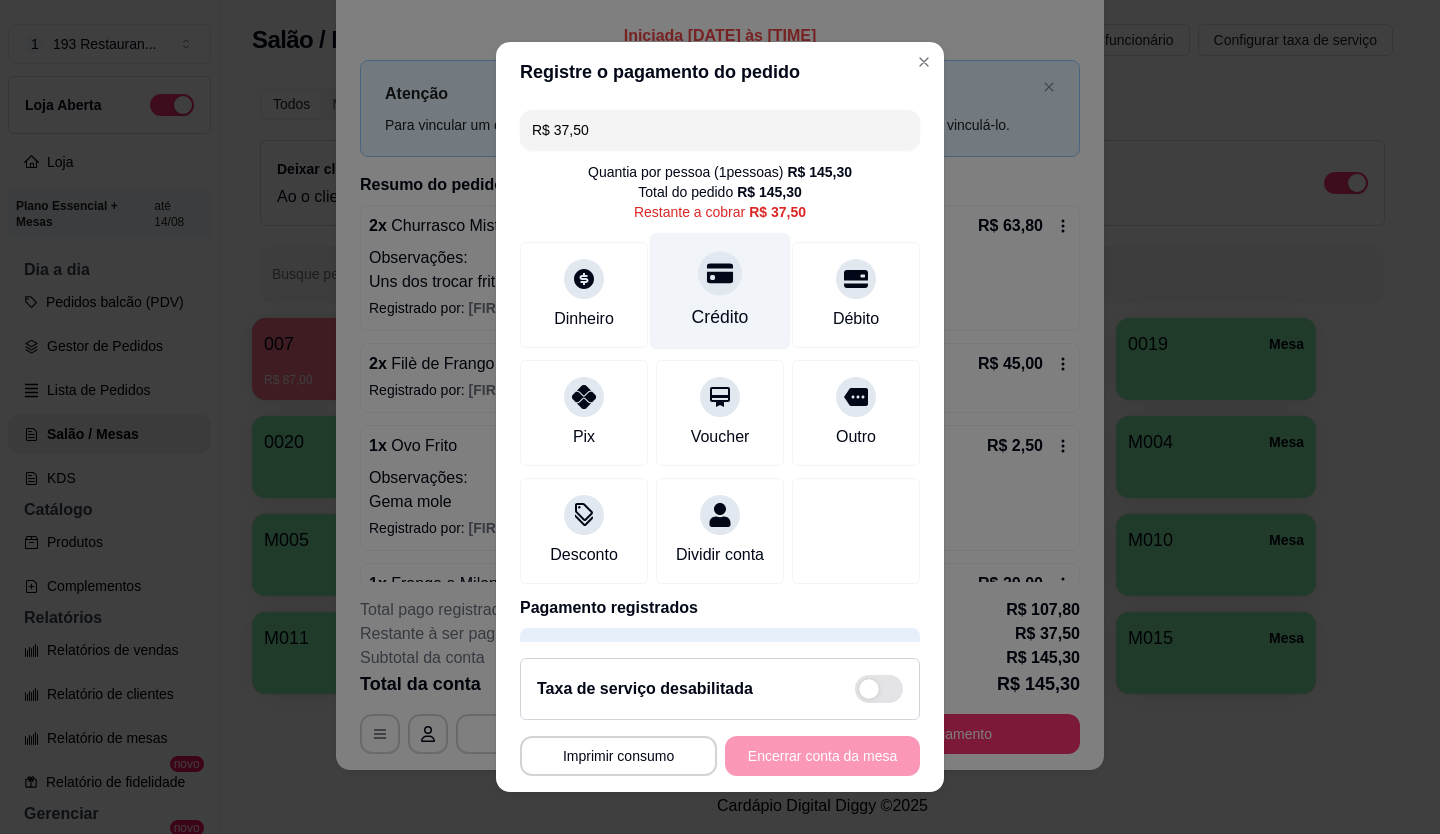 click on "Crédito" at bounding box center (720, 290) 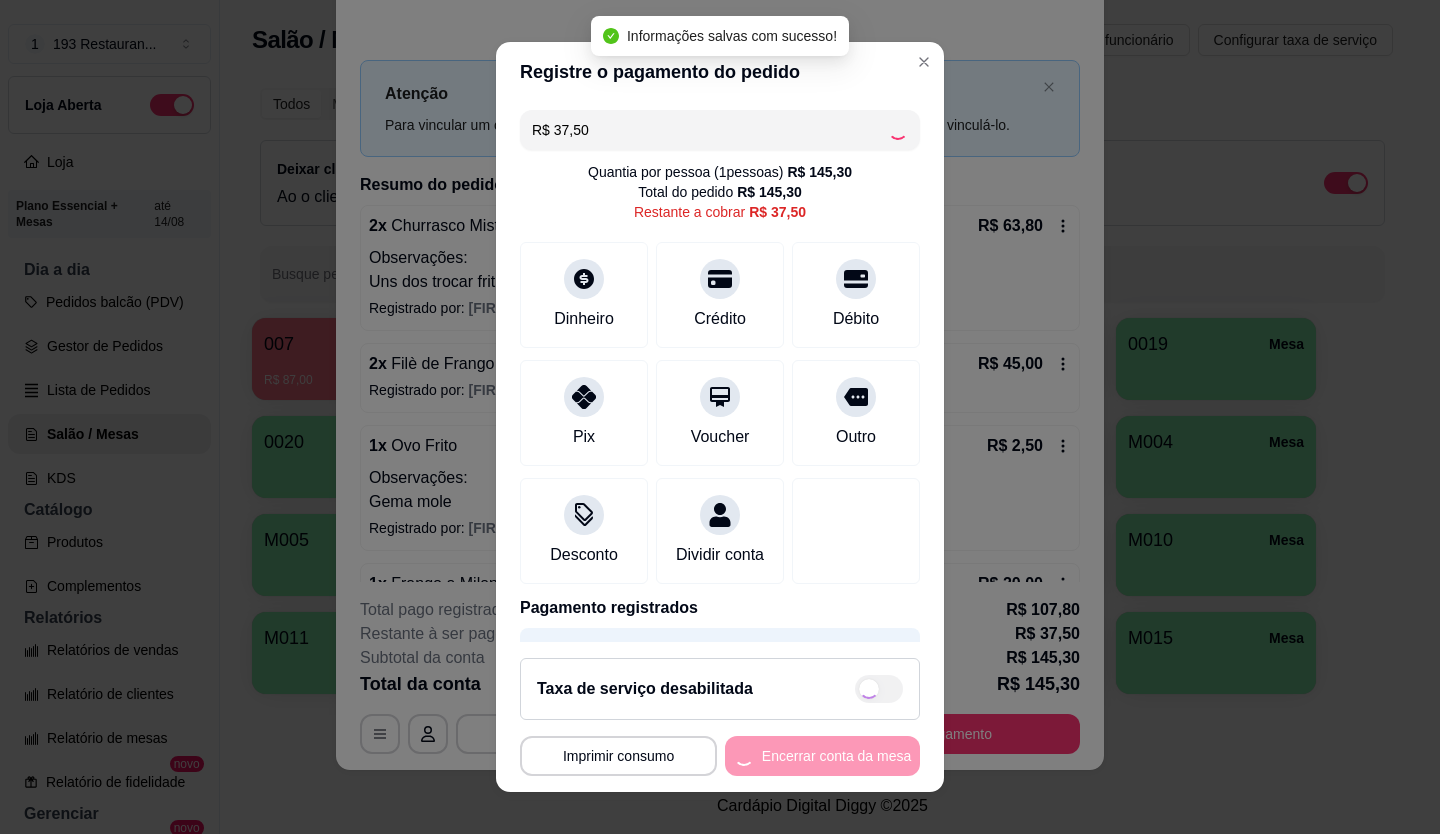 drag, startPoint x: 614, startPoint y: 132, endPoint x: 300, endPoint y: 207, distance: 322.83276 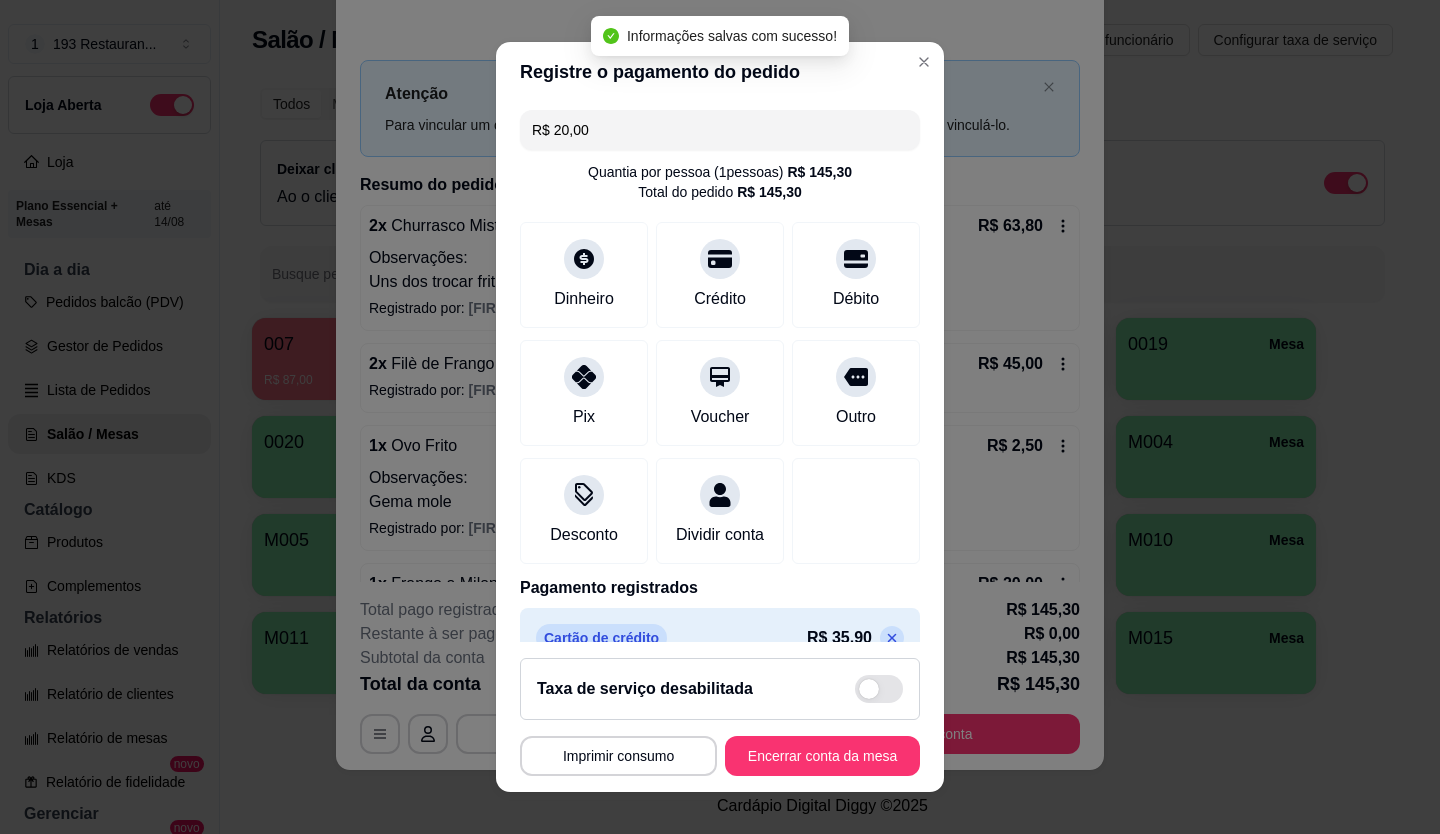 type on "R$ 20,00" 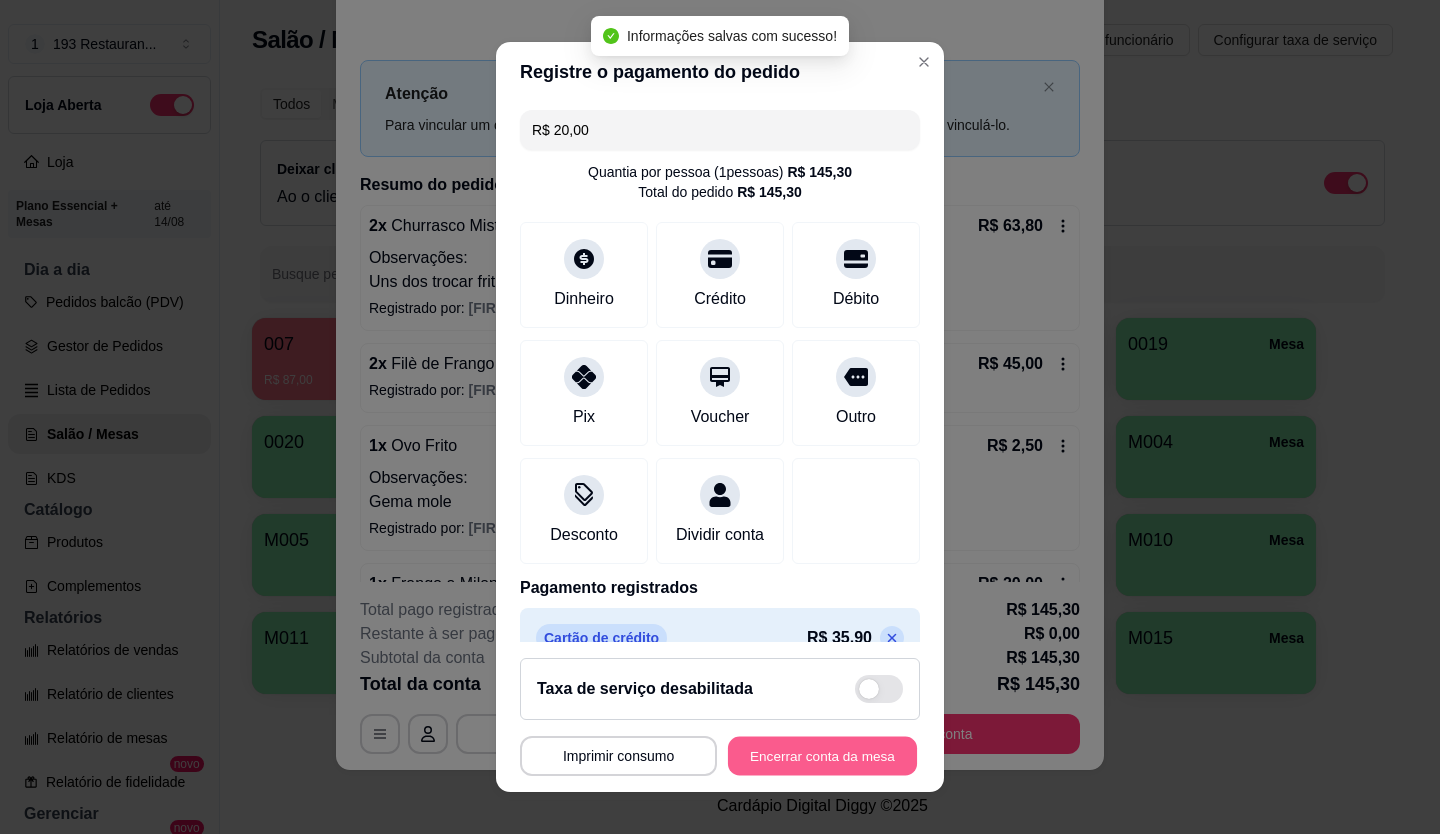 click on "Encerrar conta da mesa" at bounding box center (822, 756) 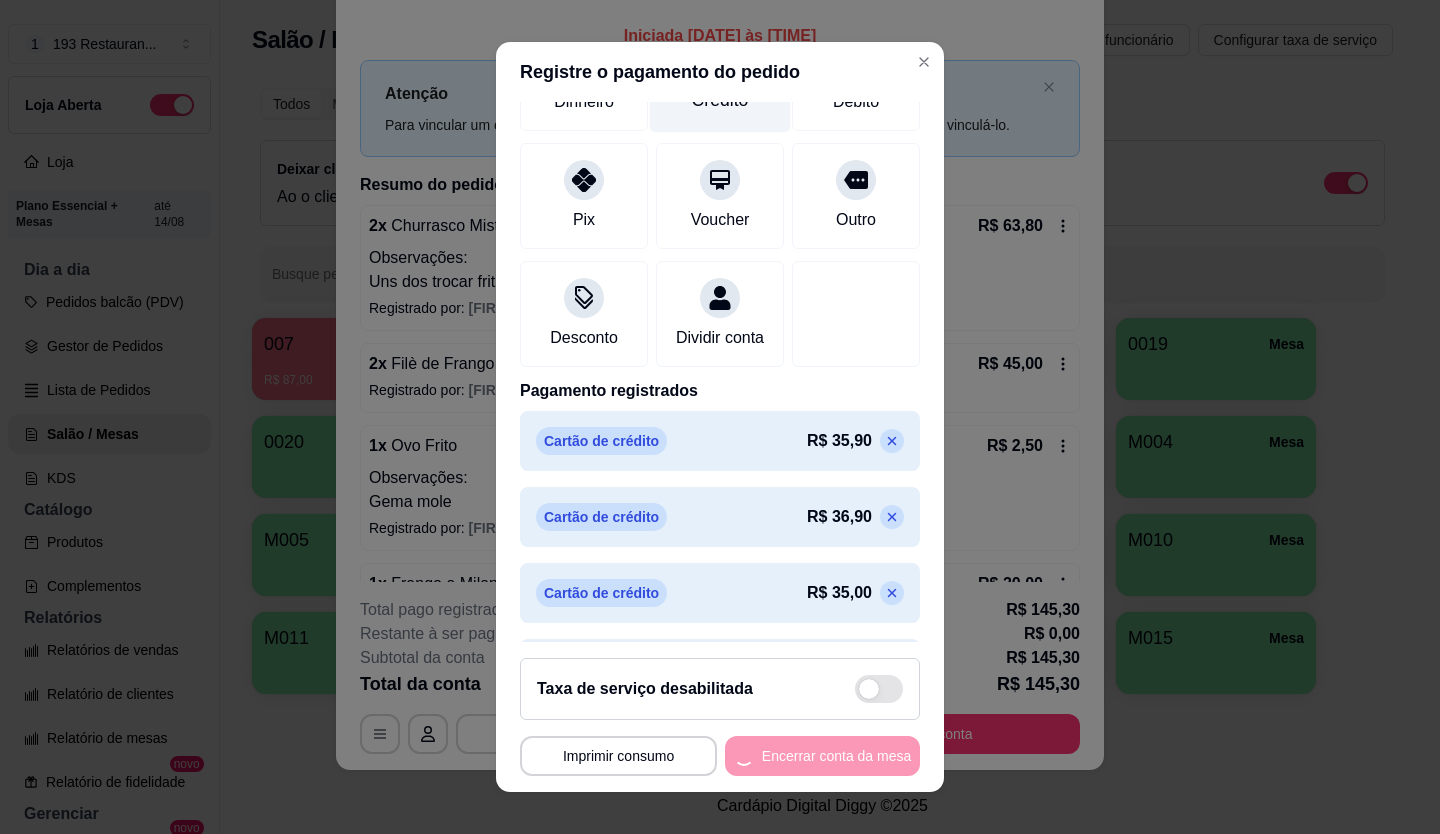 scroll, scrollTop: 285, scrollLeft: 0, axis: vertical 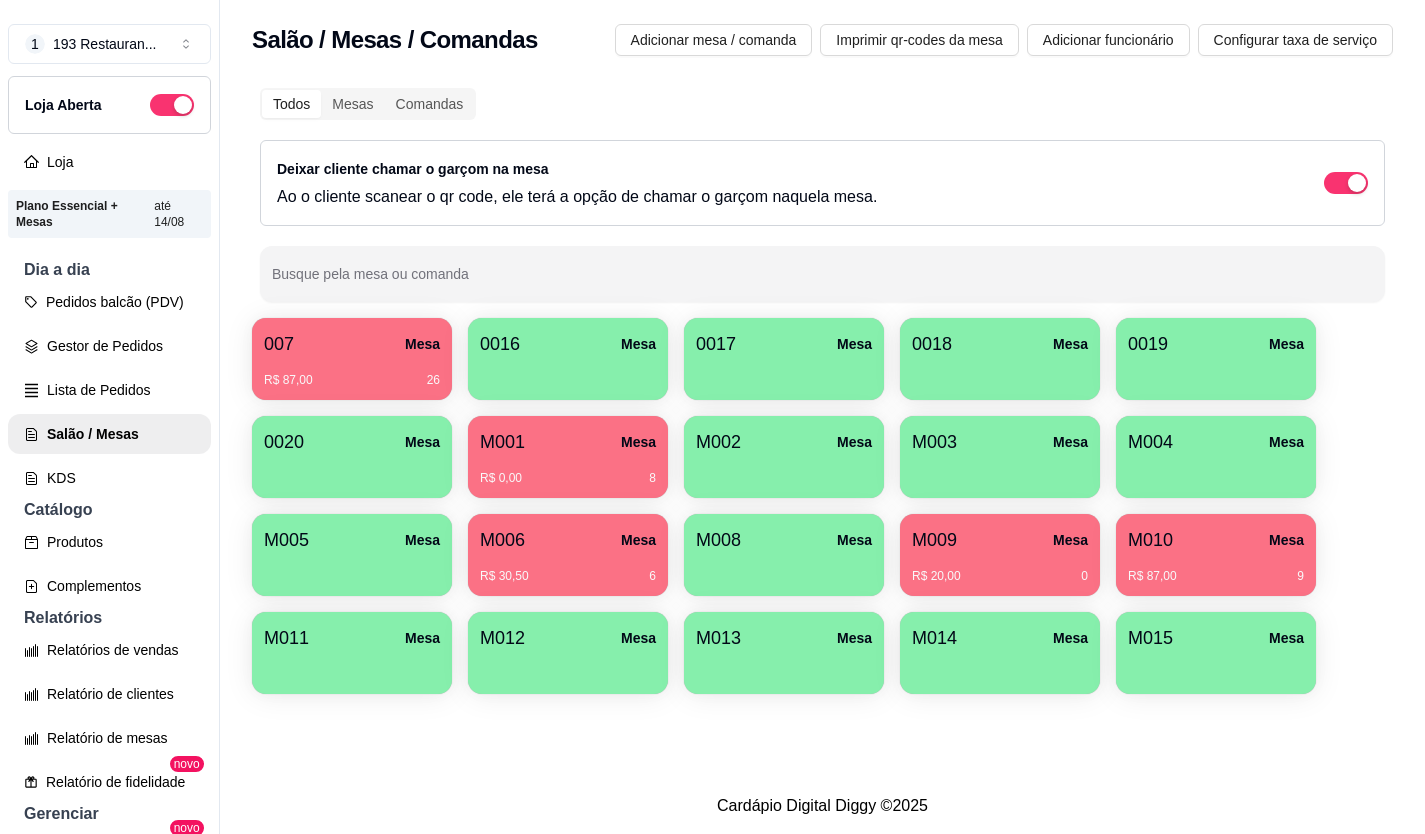 click on "M003 Mesa" at bounding box center (1000, 442) 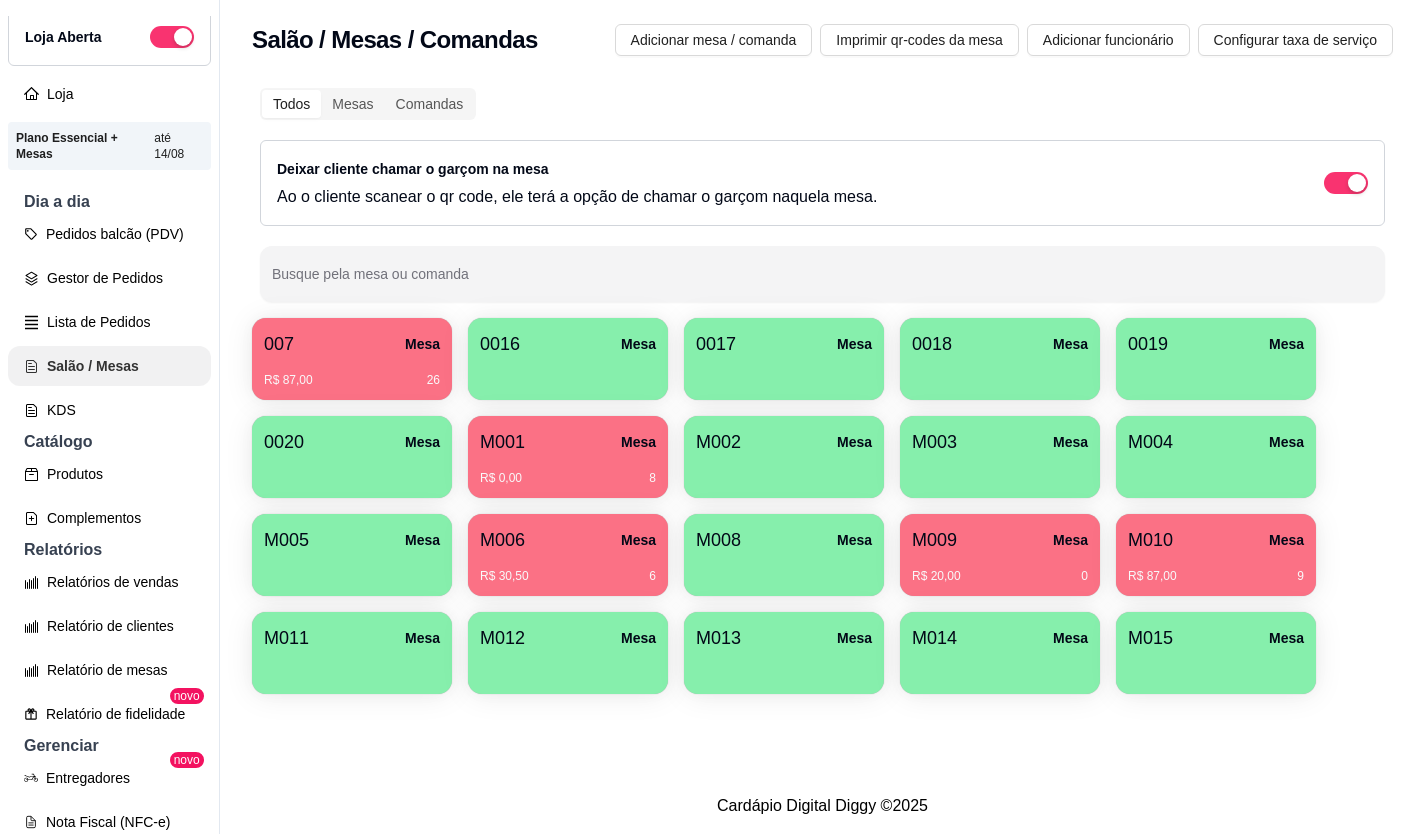 scroll, scrollTop: 100, scrollLeft: 0, axis: vertical 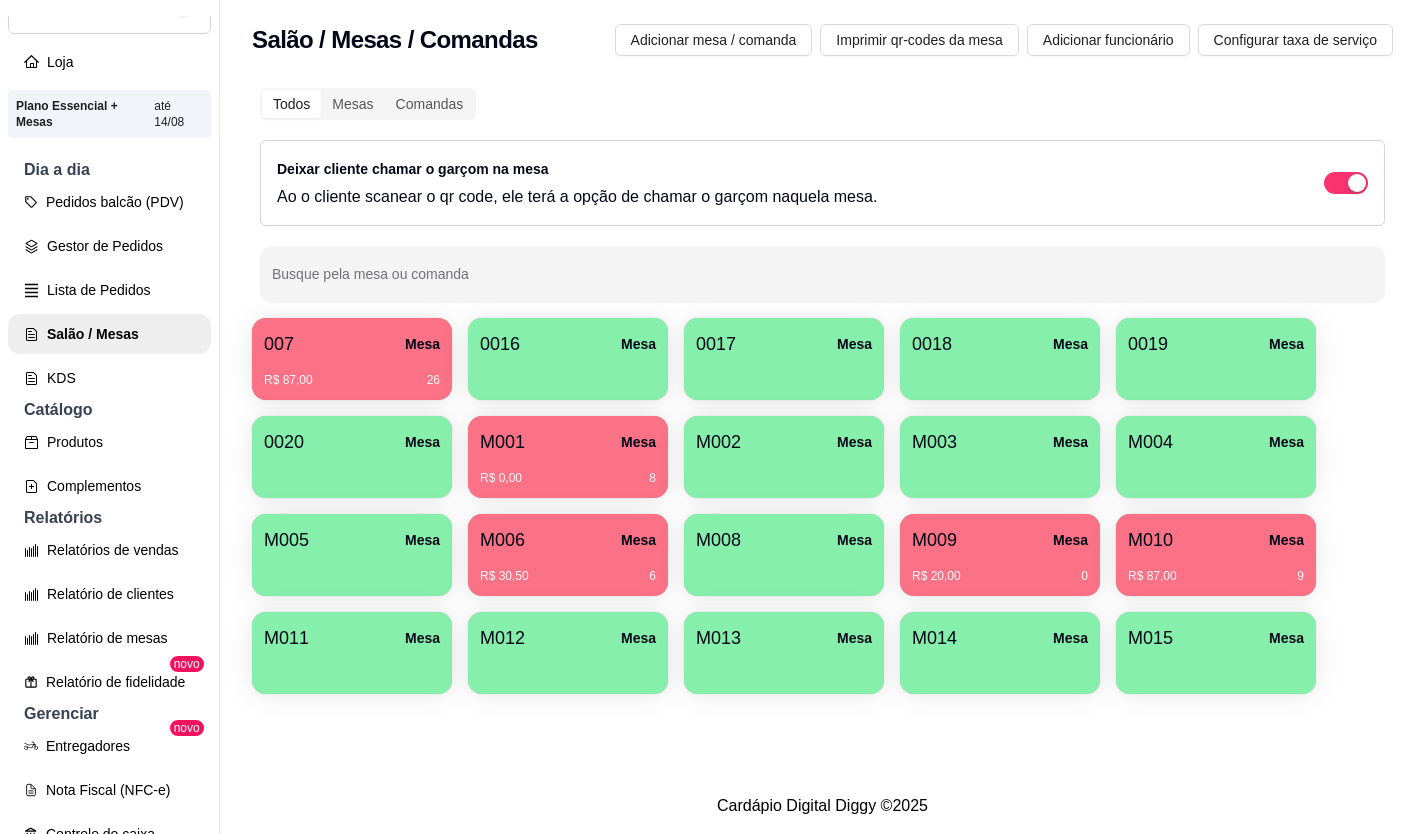 click on "Produtos" at bounding box center (109, 442) 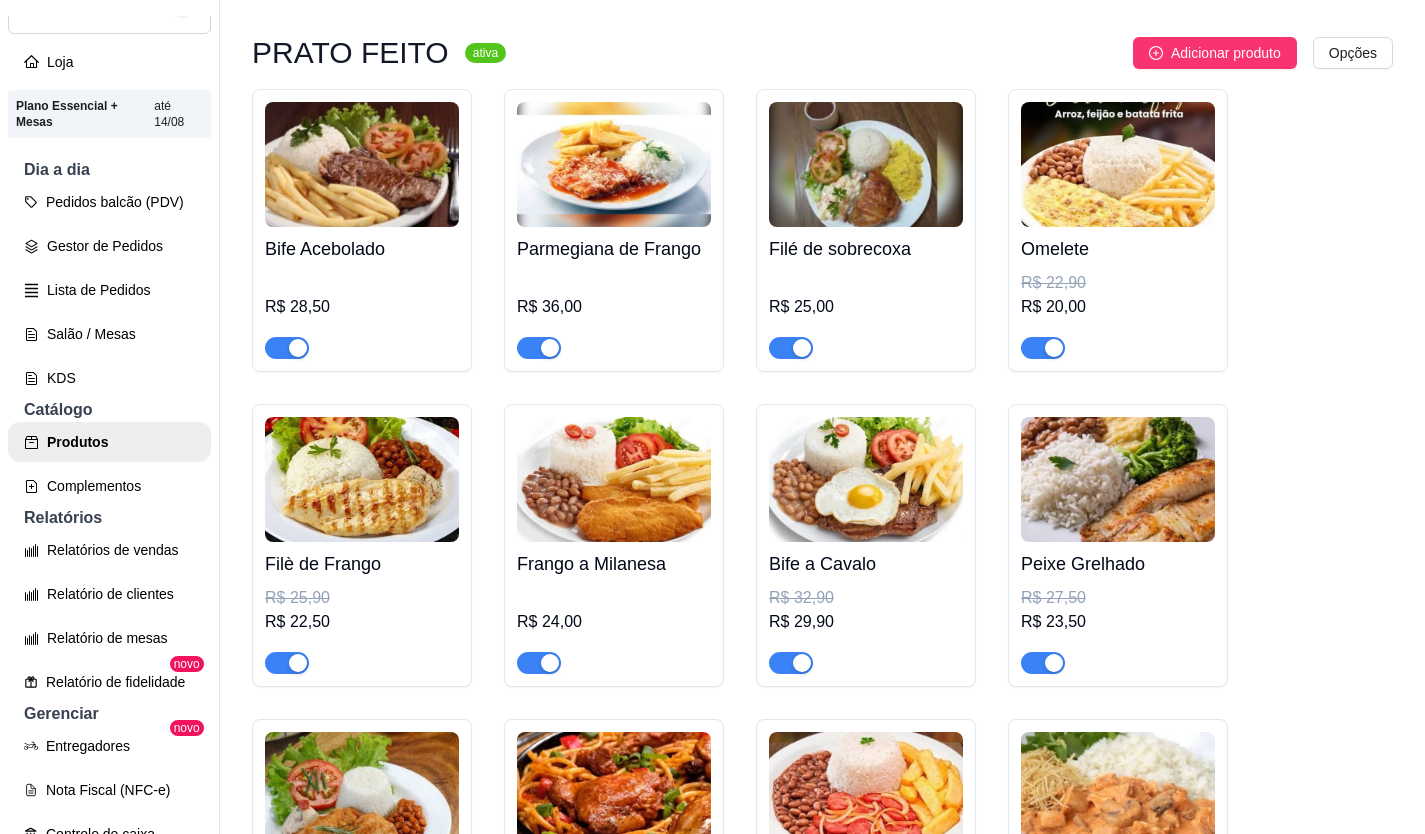 scroll, scrollTop: 1800, scrollLeft: 0, axis: vertical 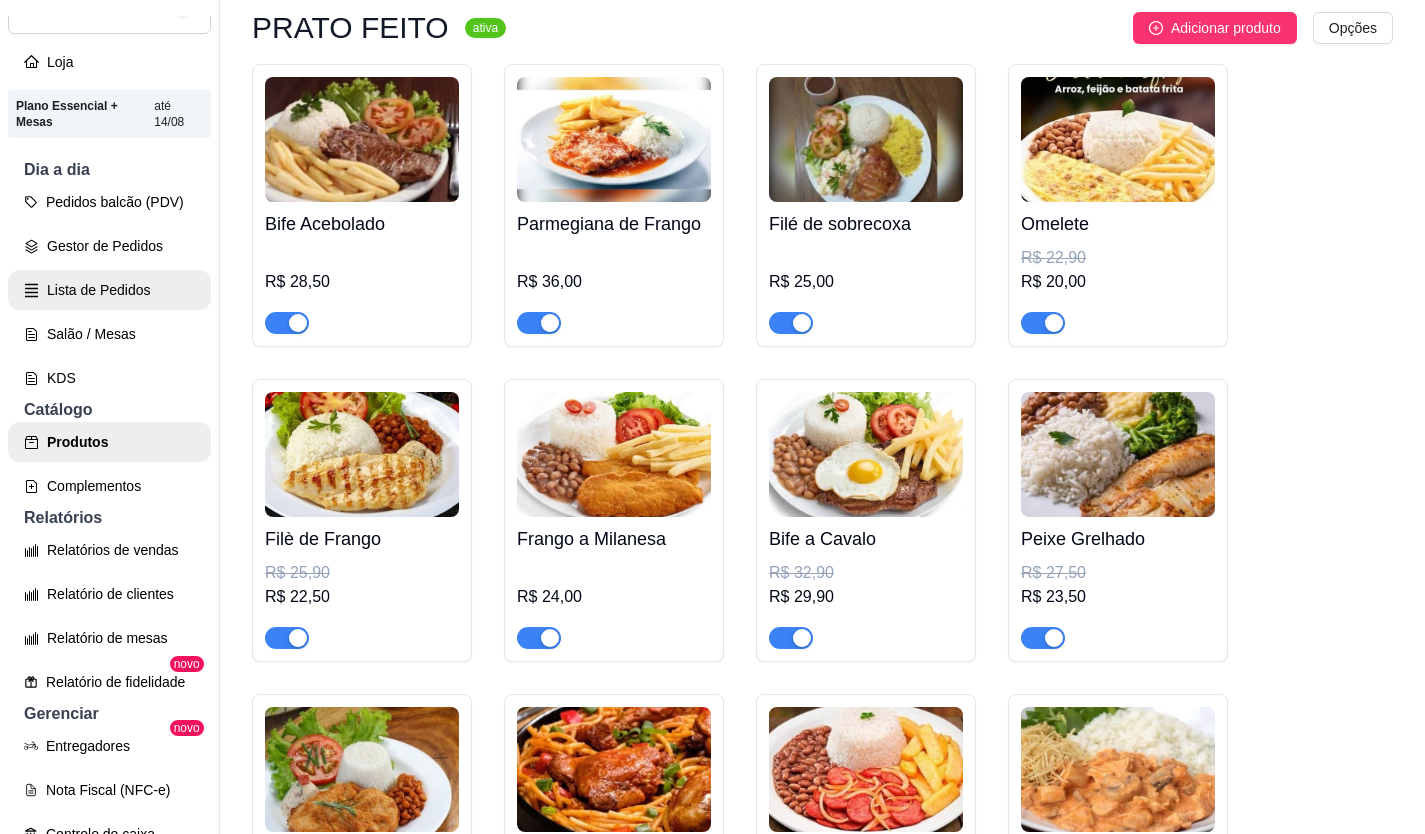click on "Lista de Pedidos" at bounding box center (109, 290) 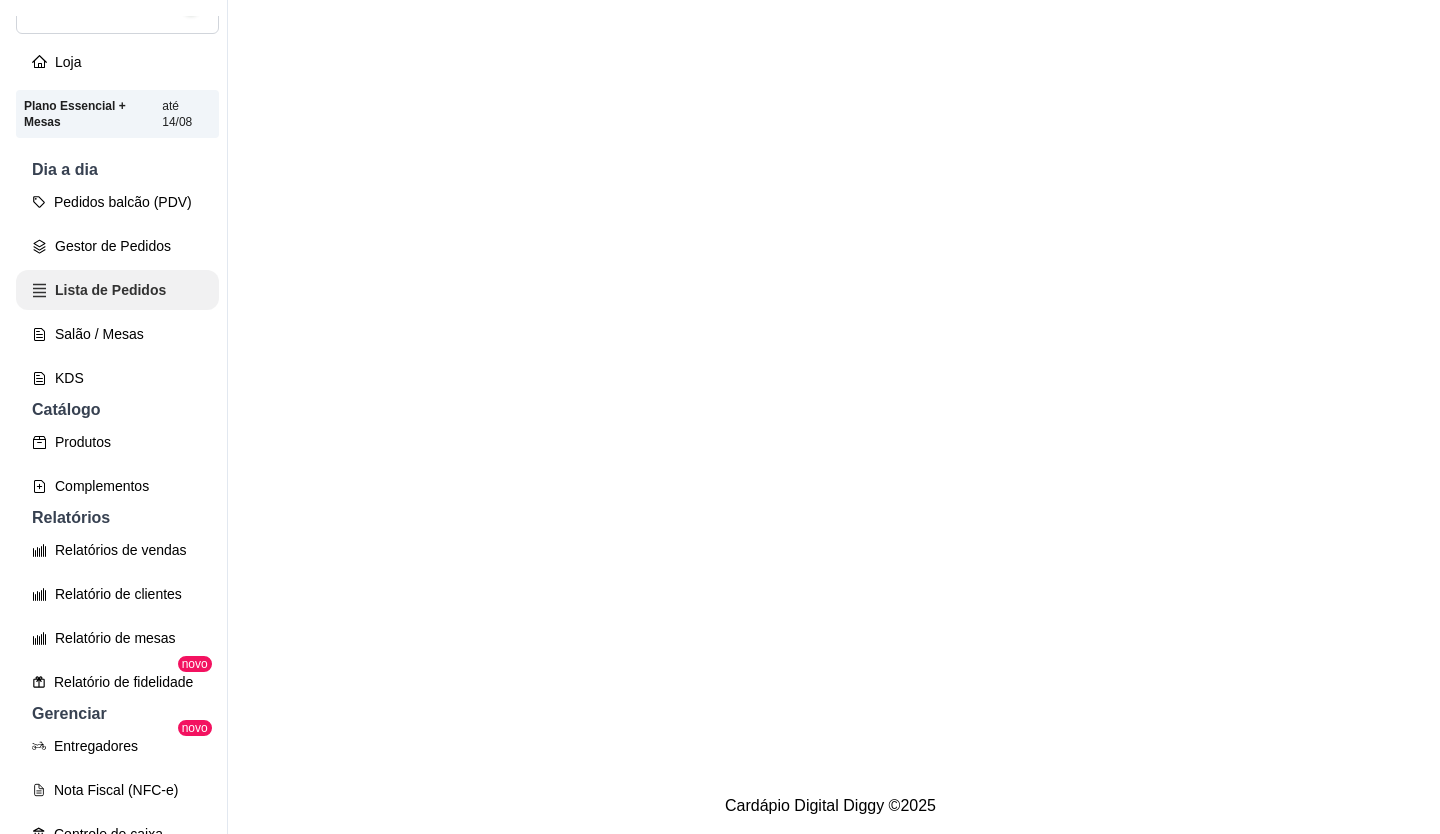 scroll, scrollTop: 0, scrollLeft: 0, axis: both 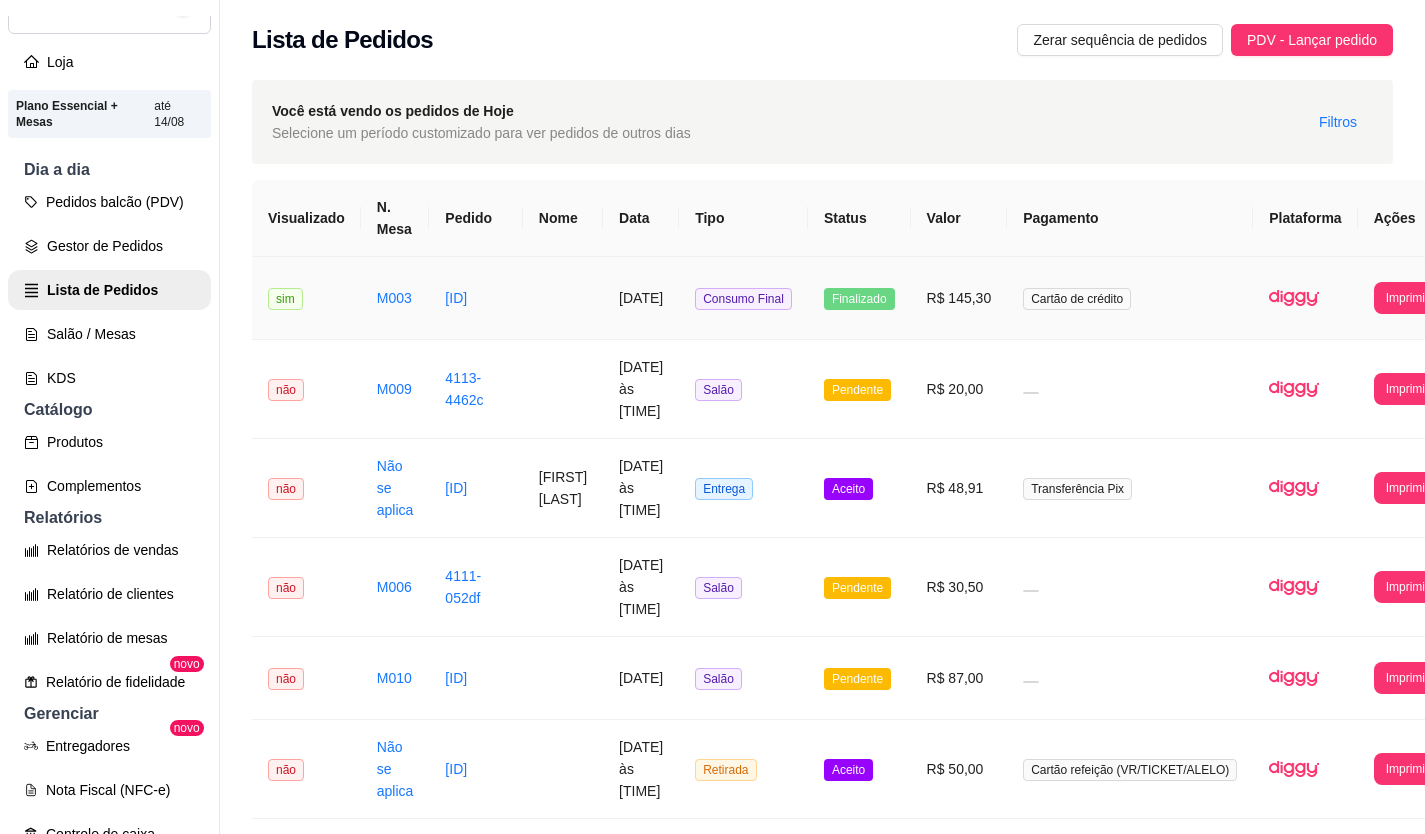 click at bounding box center [563, 298] 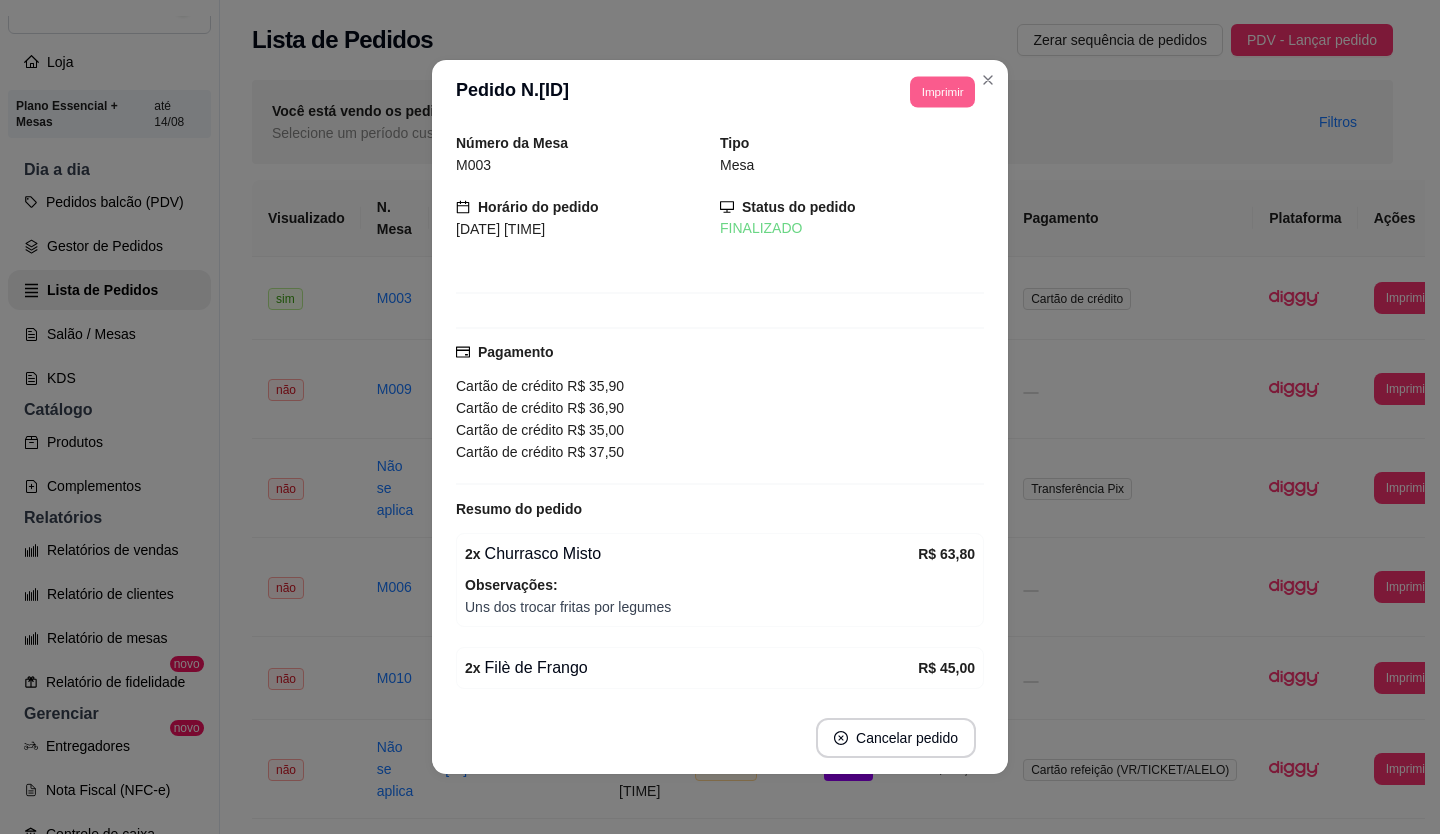 click on "Imprimir" at bounding box center [942, 91] 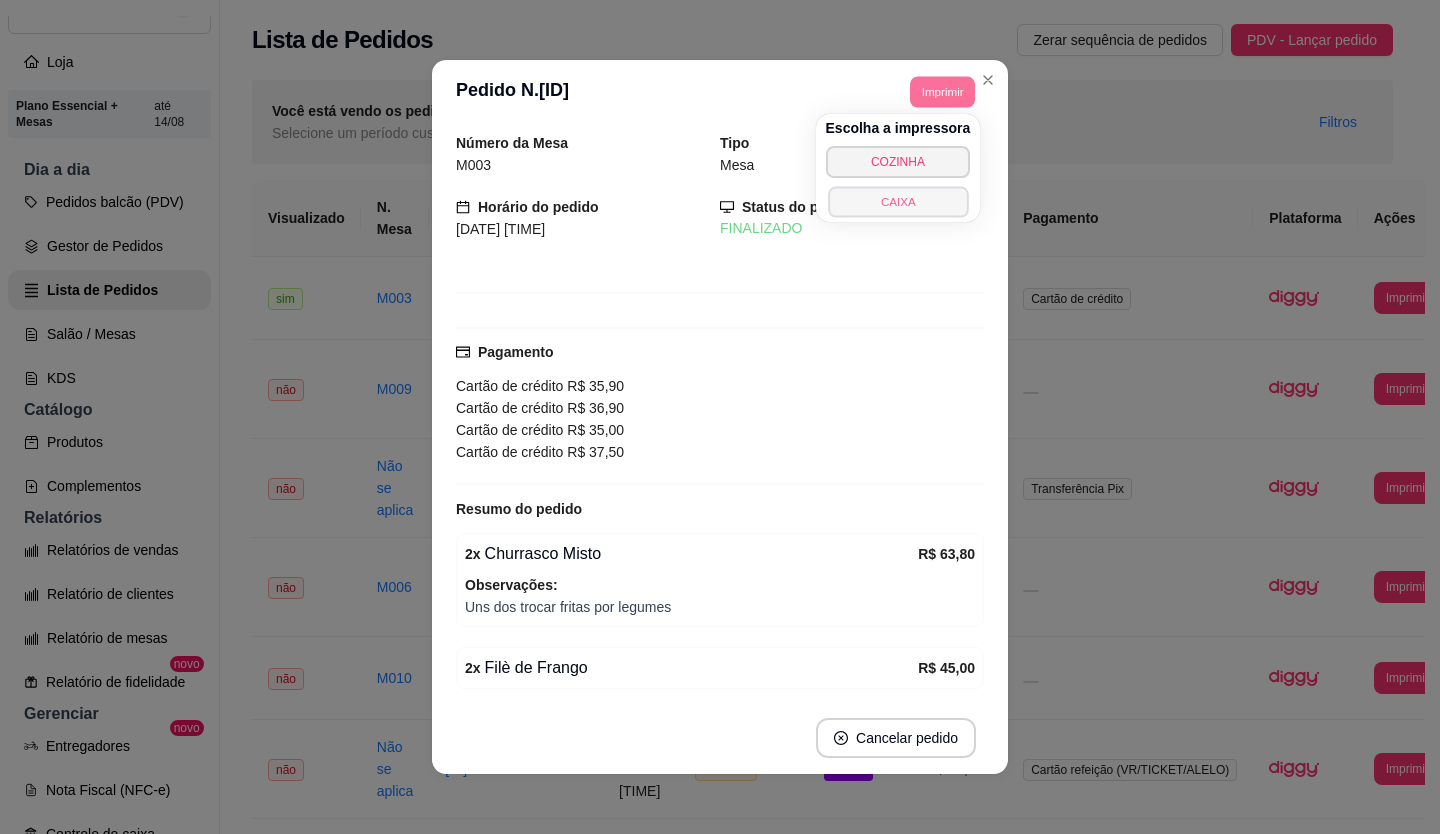 click on "CAIXA" at bounding box center [898, 201] 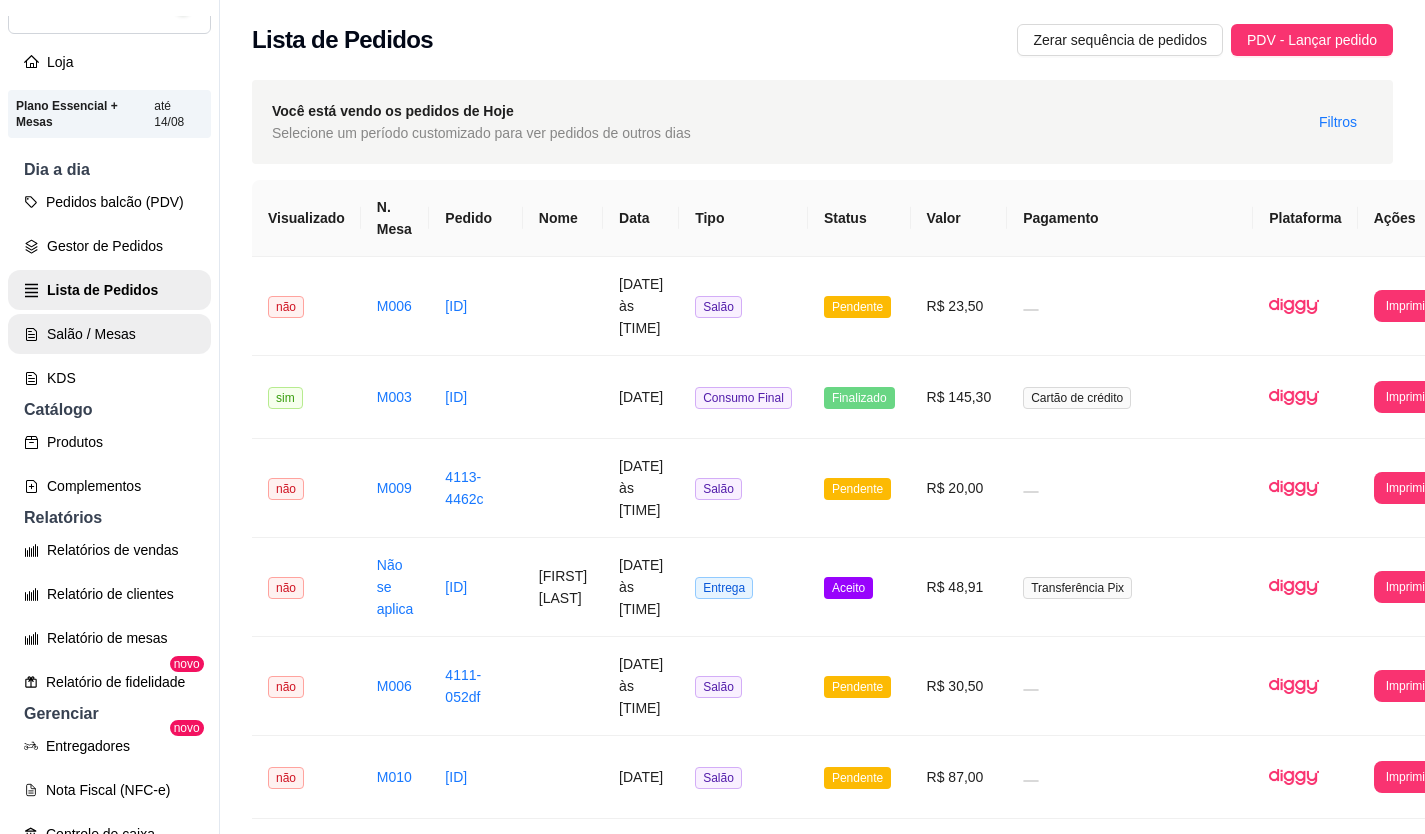 click on "Salão / Mesas" at bounding box center (109, 334) 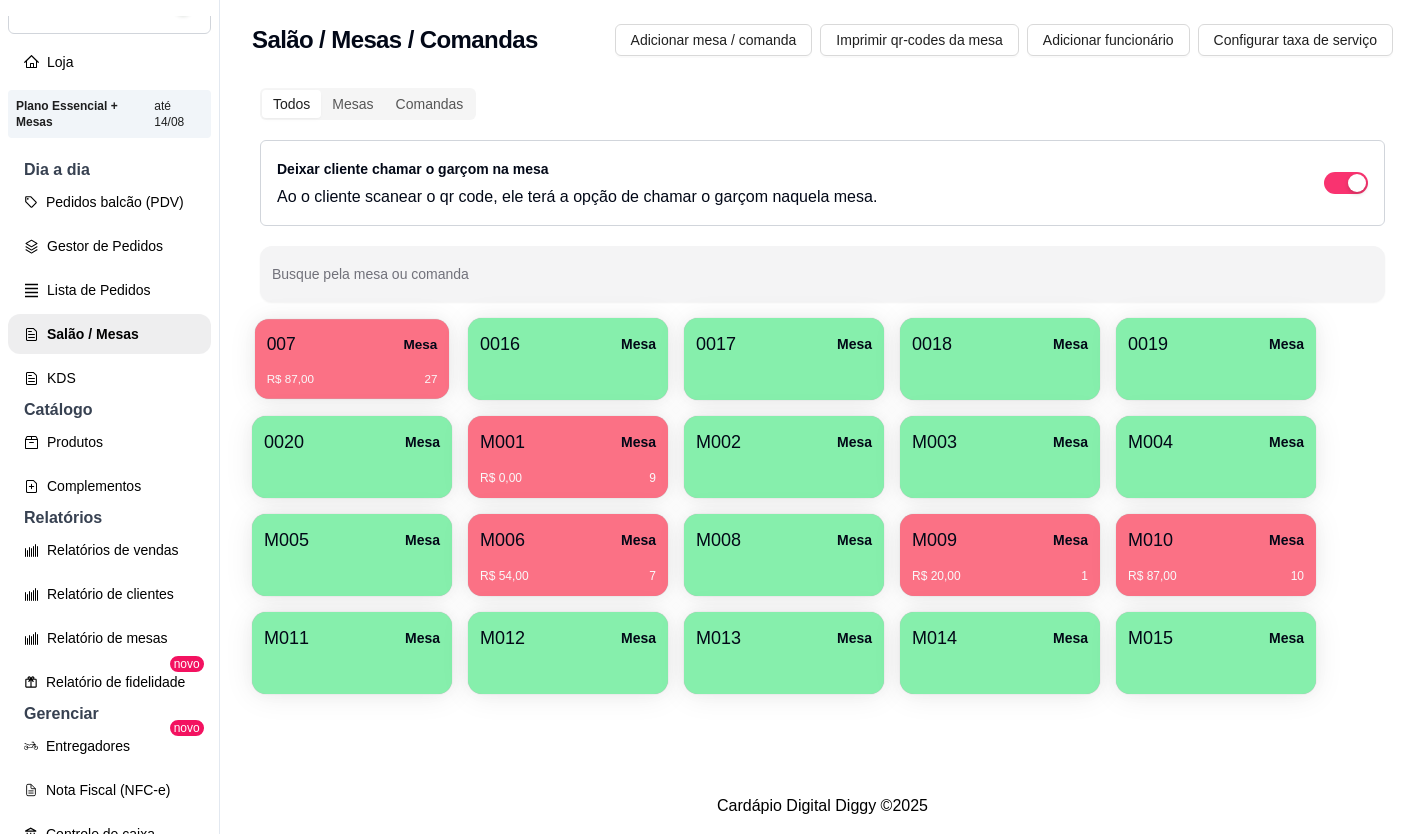 click on "R$ 87,00 27" at bounding box center (352, 372) 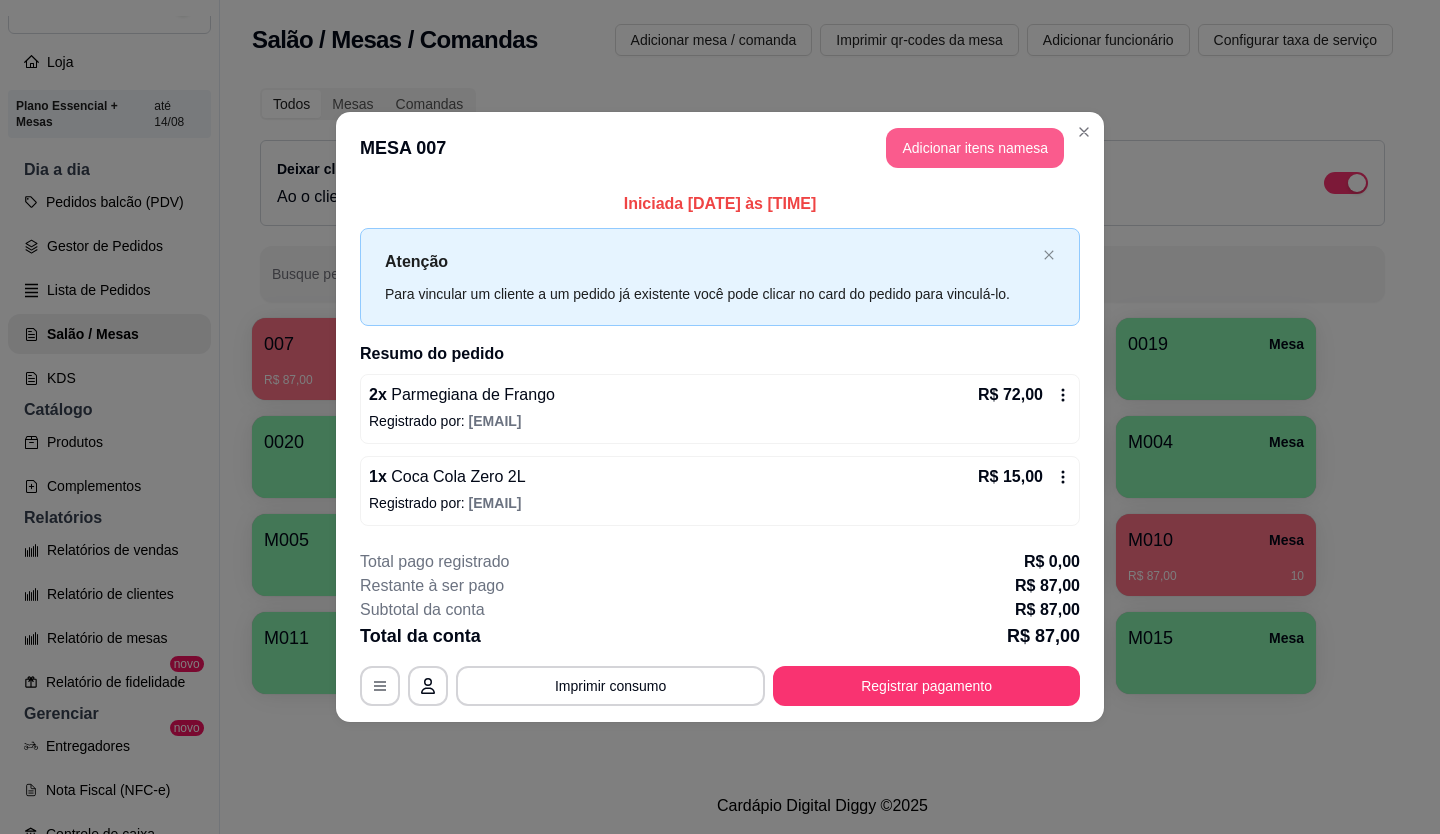 click on "Adicionar itens na  mesa" at bounding box center (975, 148) 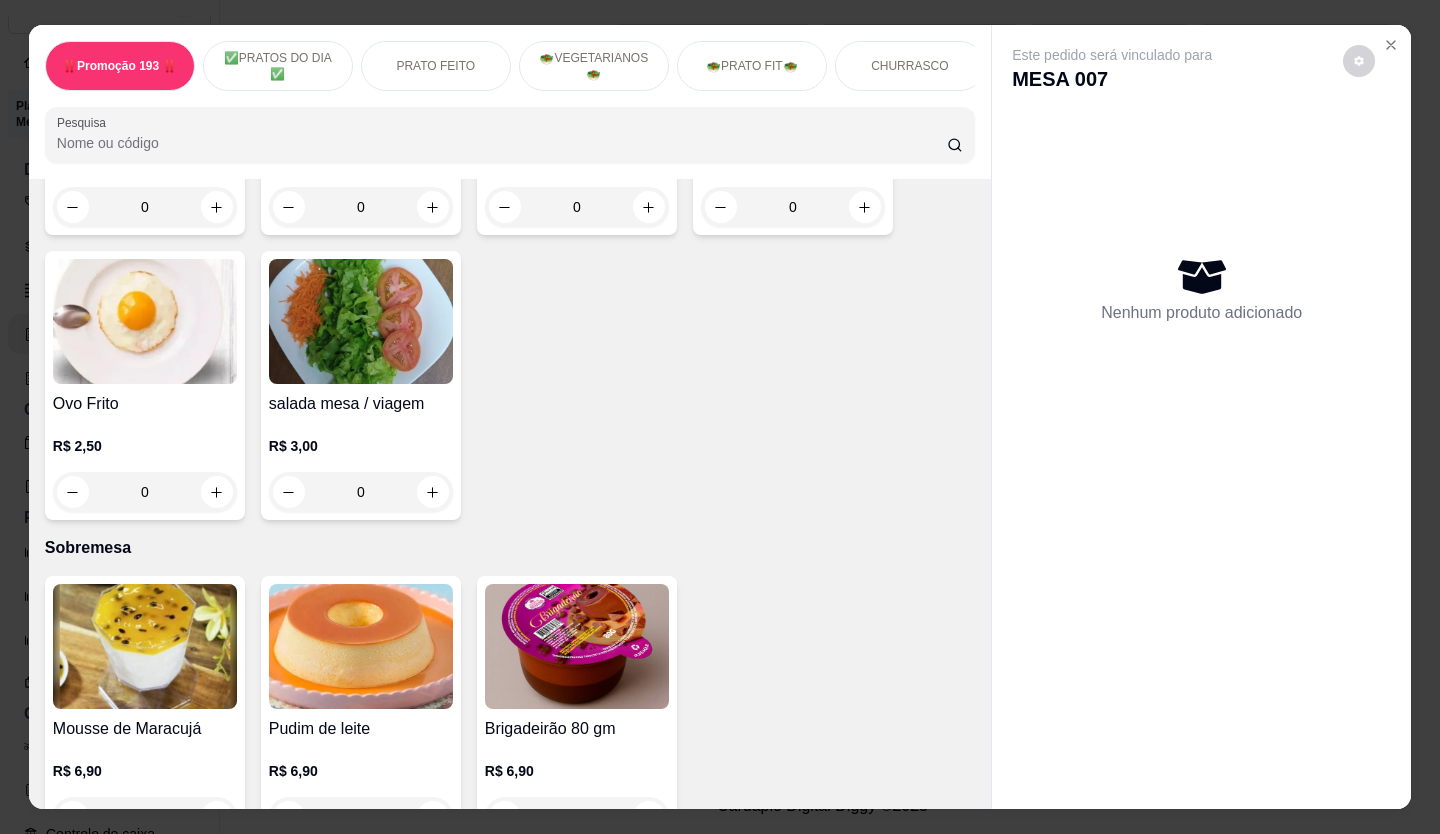 scroll, scrollTop: 5100, scrollLeft: 0, axis: vertical 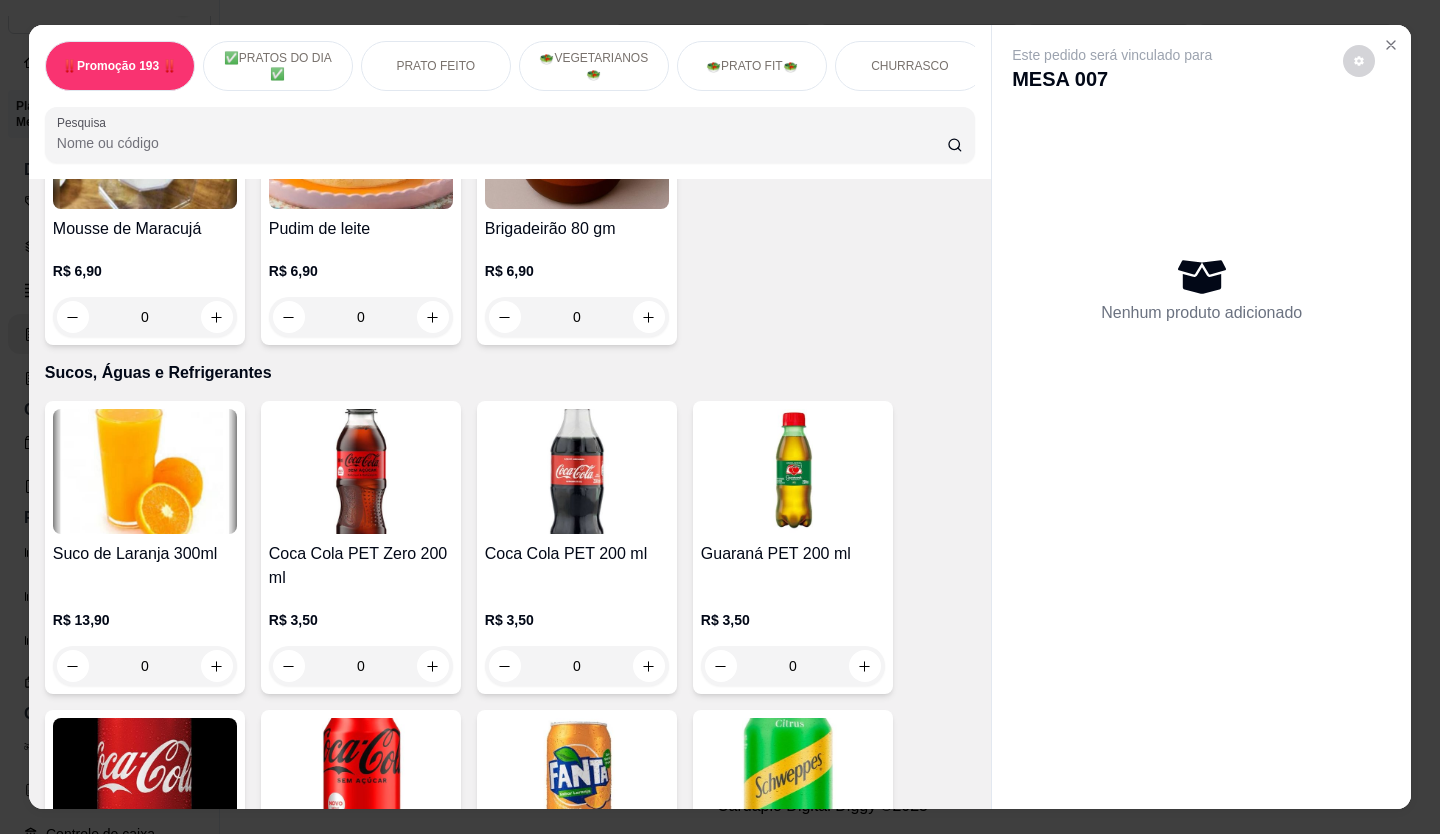 drag, startPoint x: 473, startPoint y: 393, endPoint x: 357, endPoint y: 400, distance: 116.21101 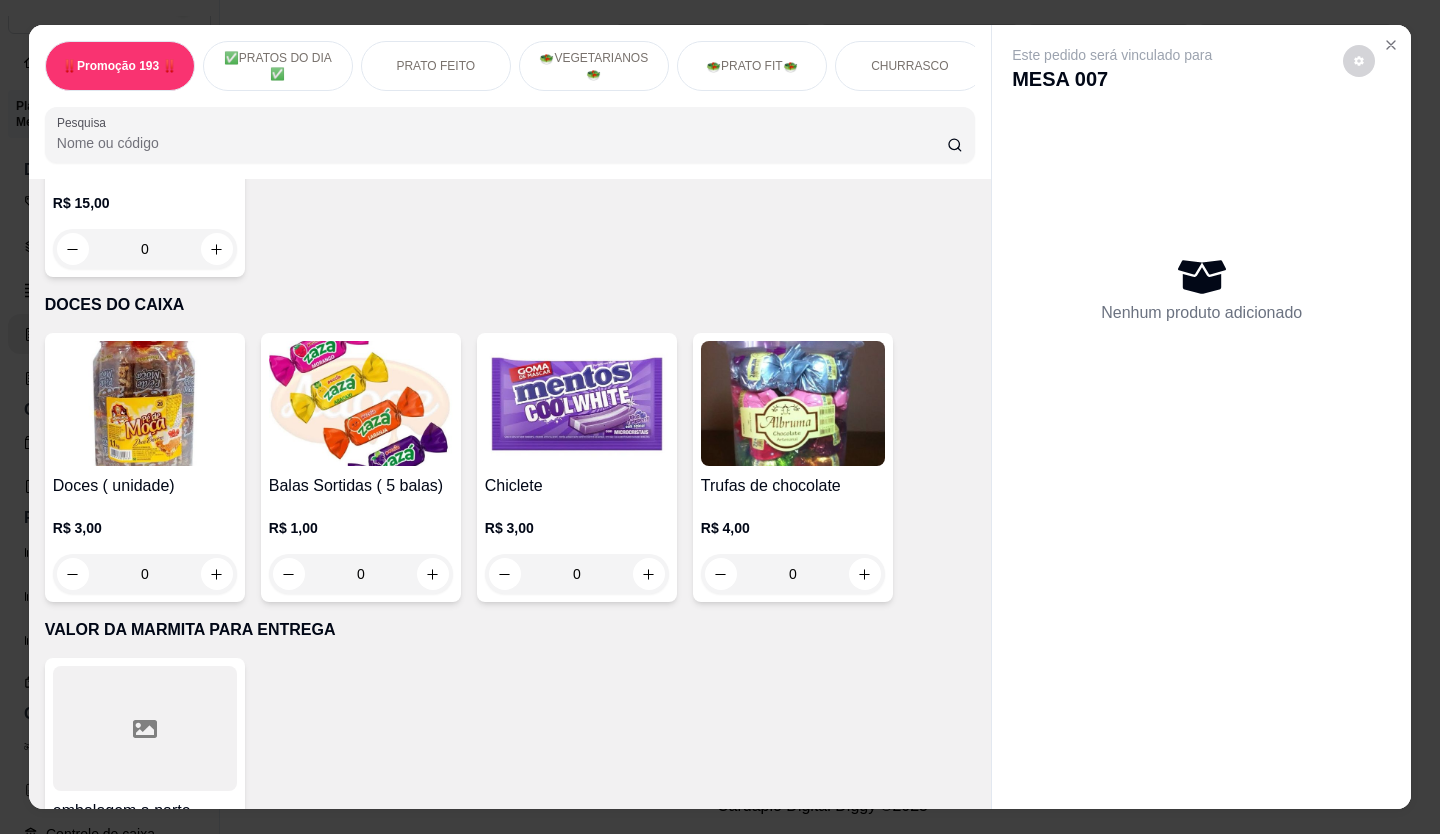 scroll, scrollTop: 8300, scrollLeft: 0, axis: vertical 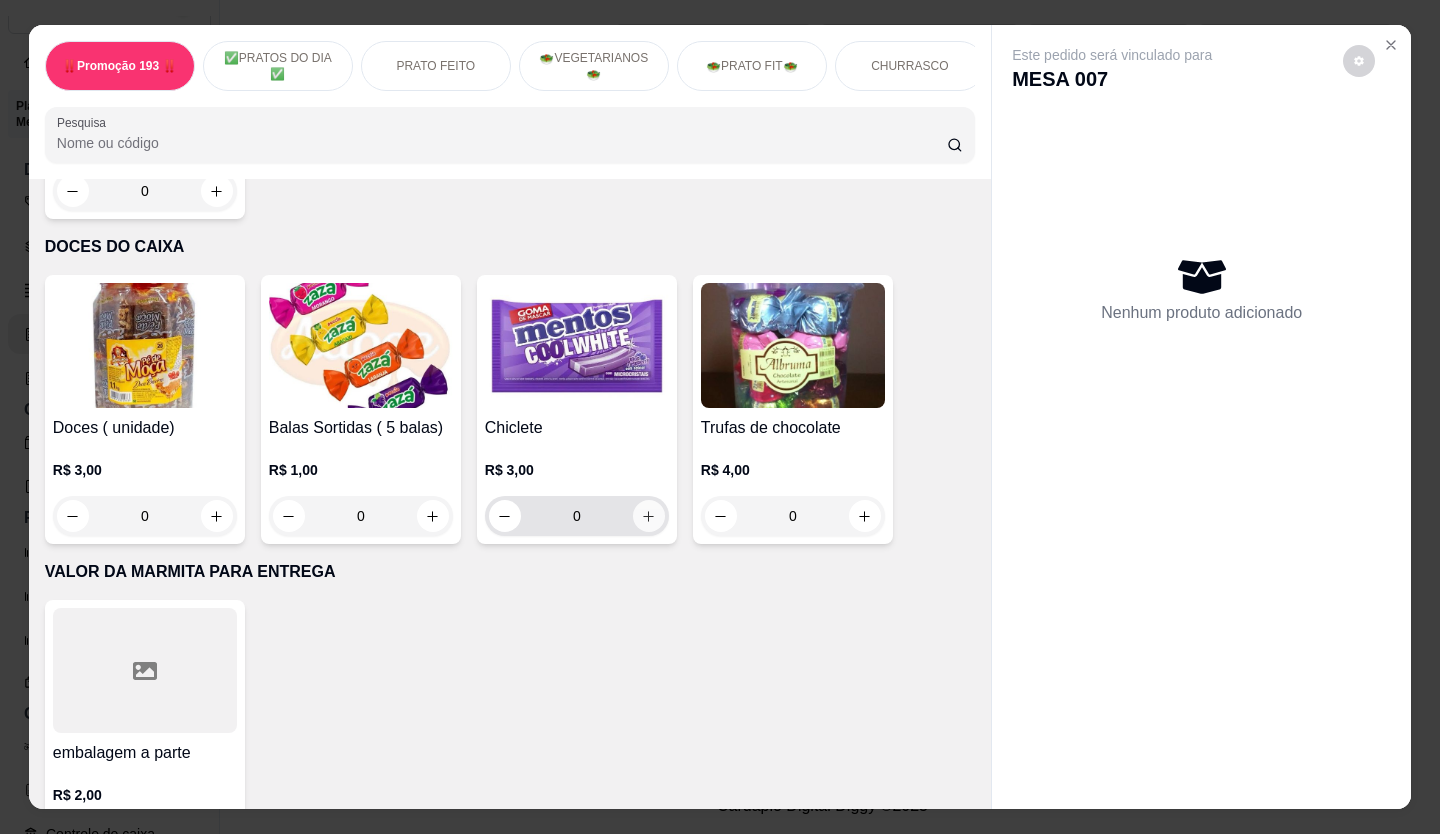 click 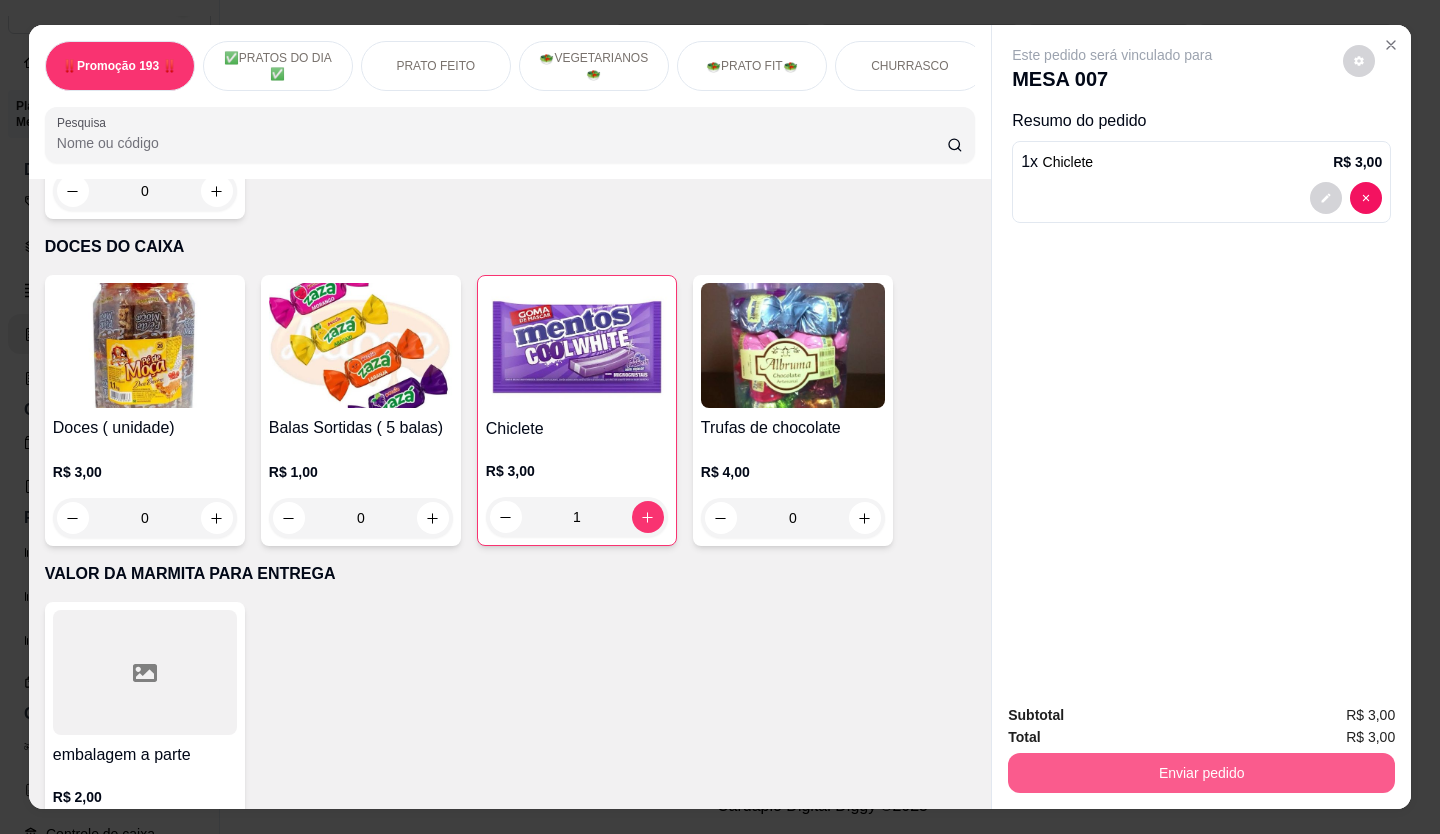 click on "Enviar pedido" at bounding box center (1201, 773) 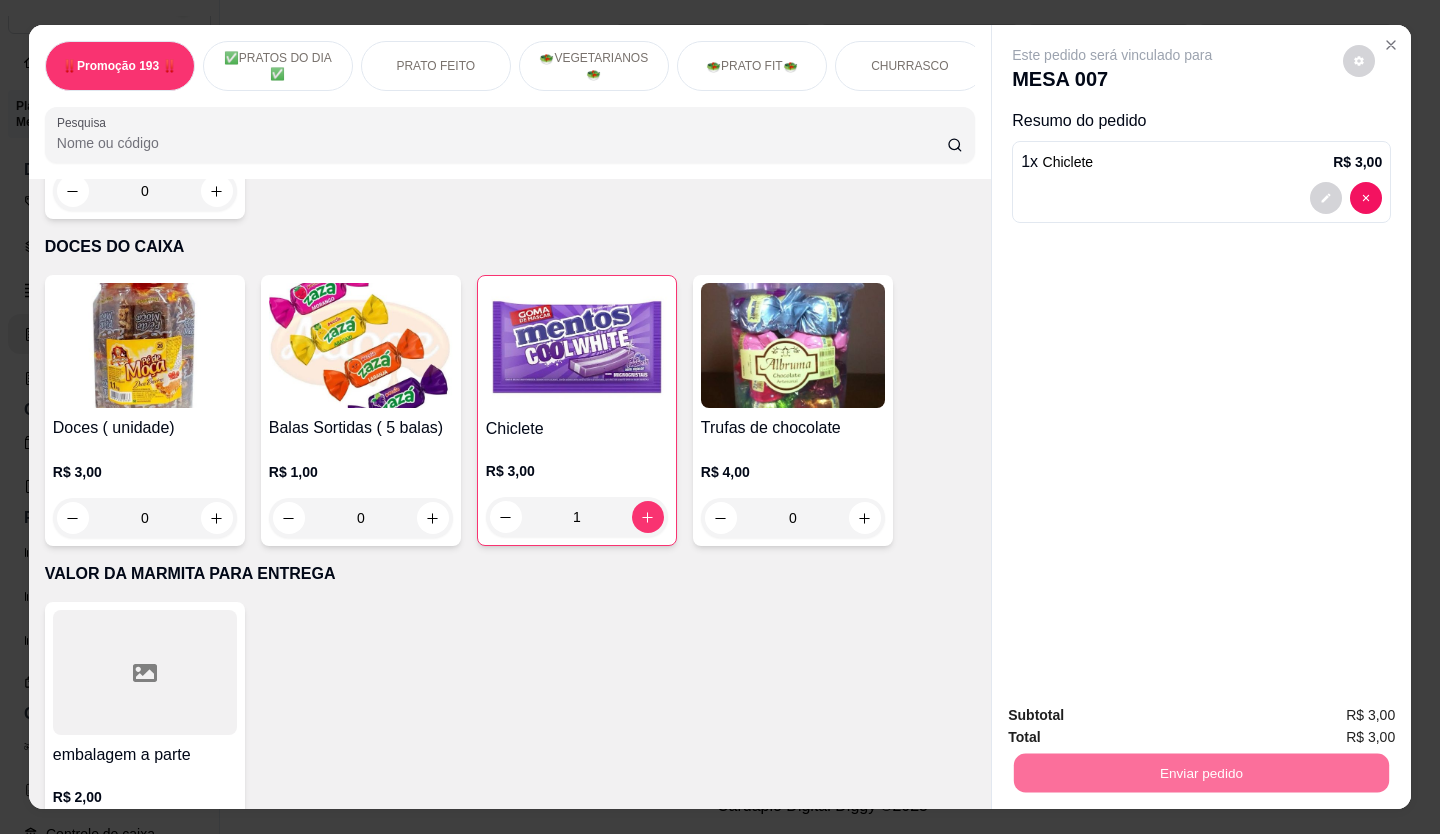 click on "Não registrar e enviar pedido" at bounding box center [1136, 715] 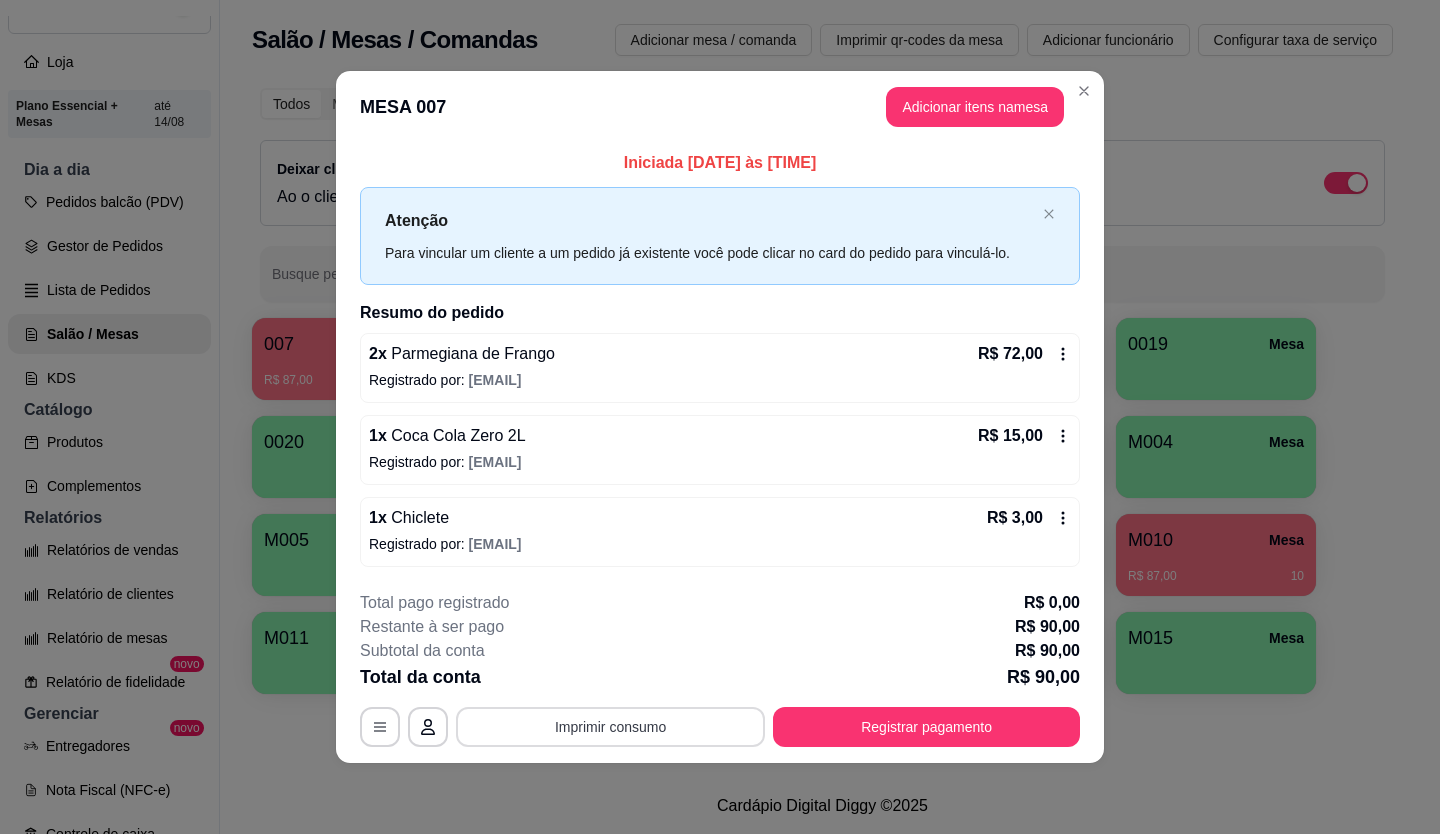 click on "Imprimir consumo" at bounding box center [610, 727] 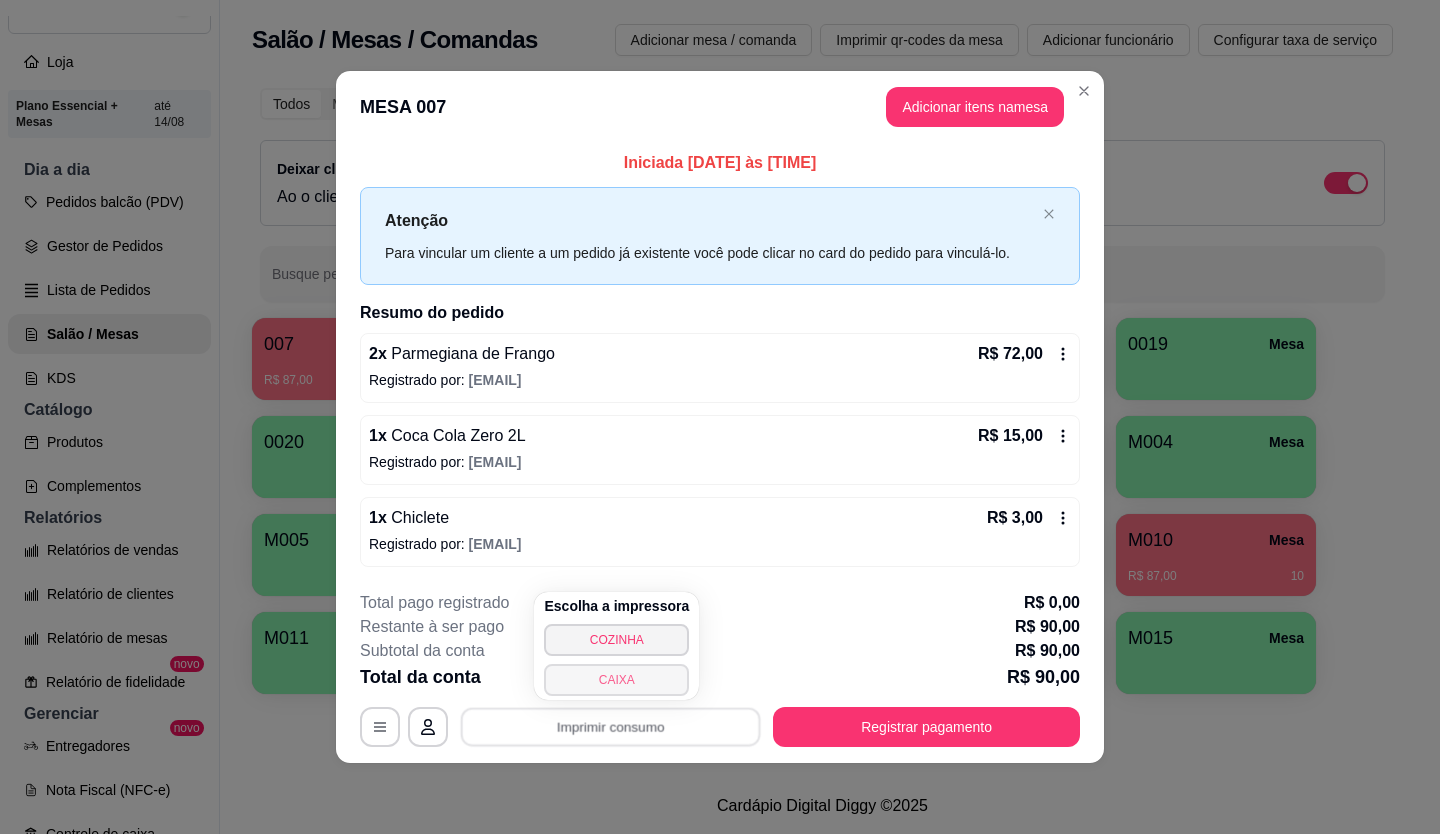 click on "CAIXA" at bounding box center (616, 680) 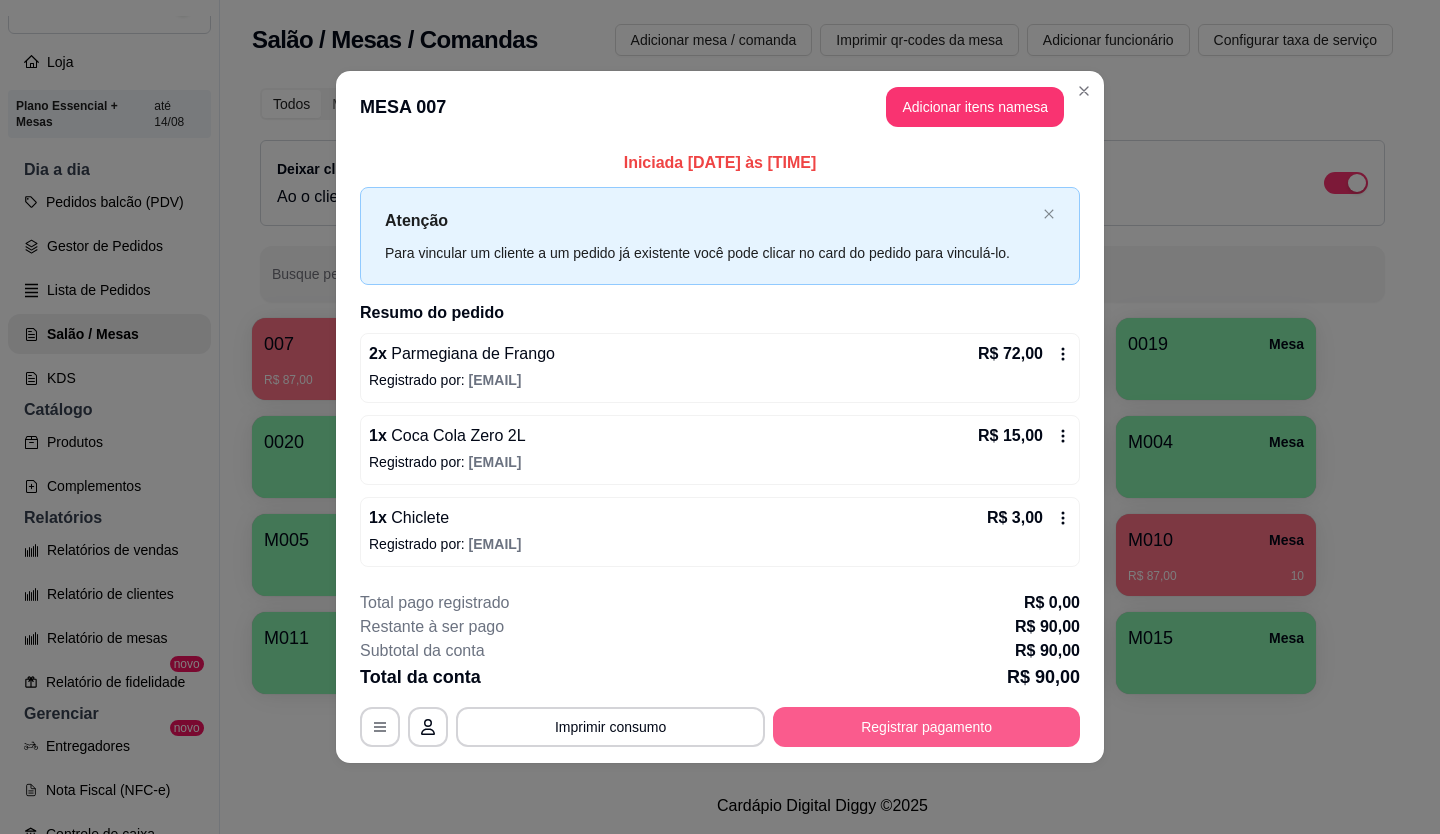 click on "Registrar pagamento" at bounding box center (926, 727) 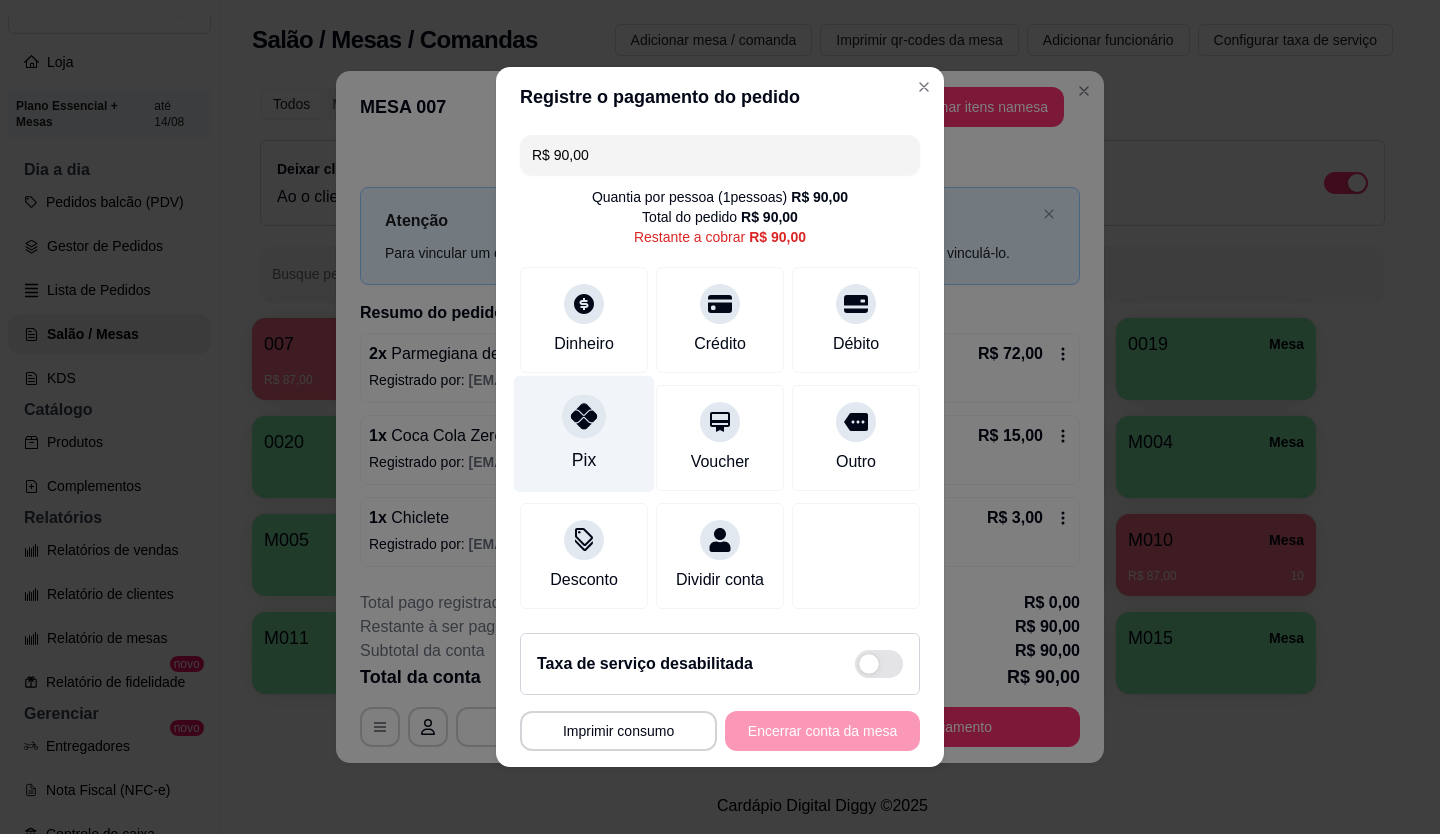 click at bounding box center (584, 416) 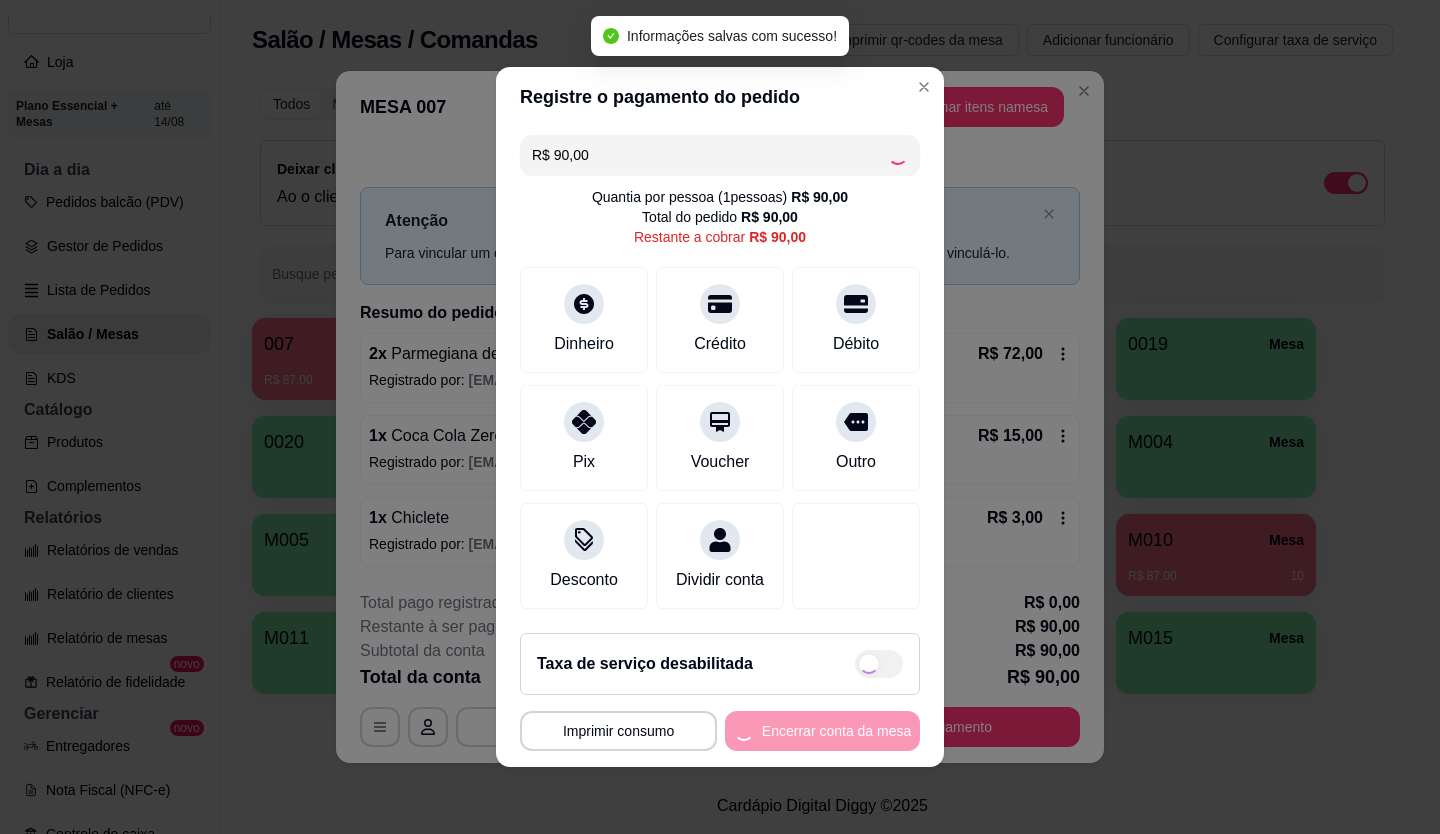 type on "R$ 0,00" 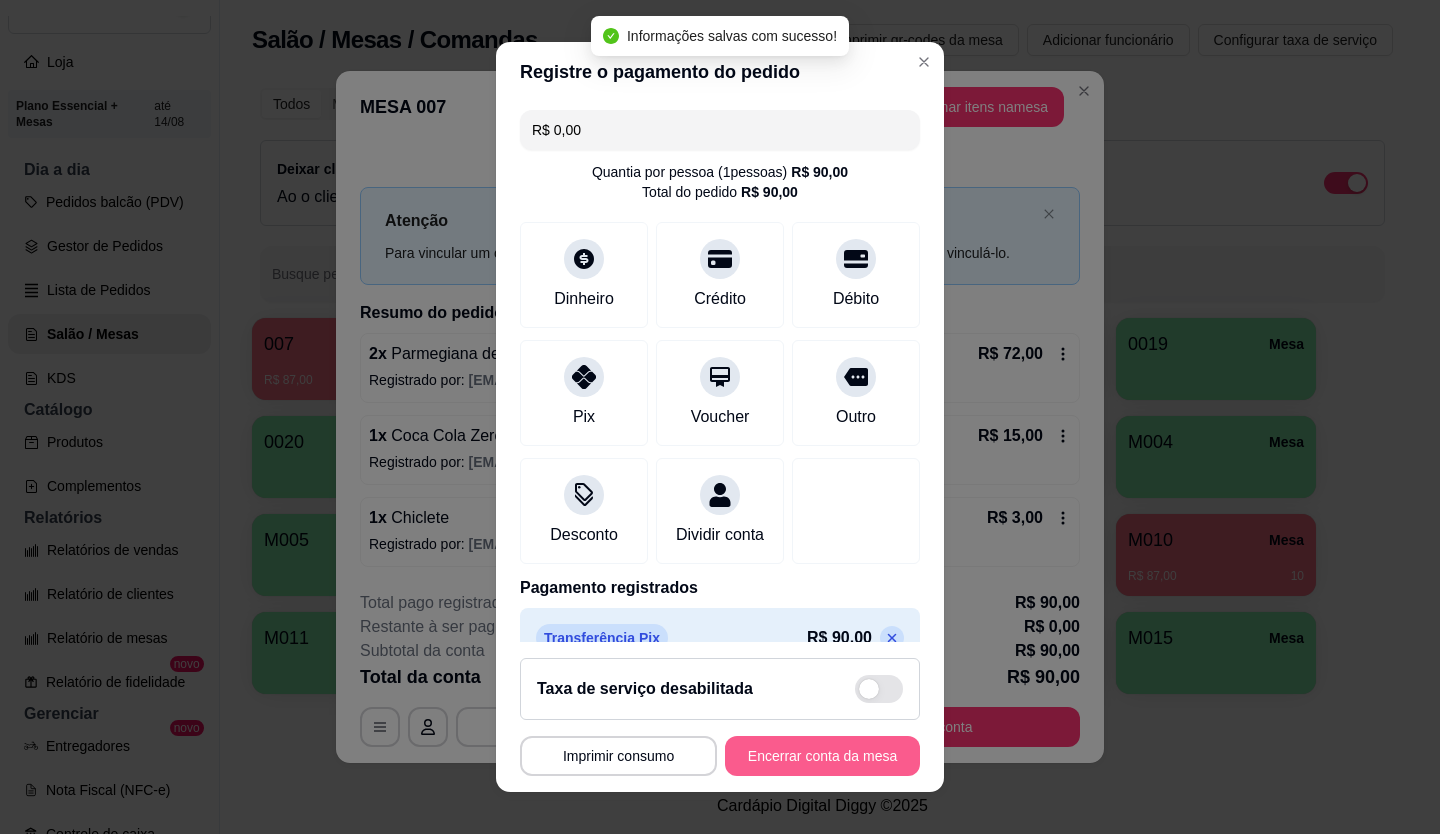 click on "Encerrar conta da mesa" at bounding box center (822, 756) 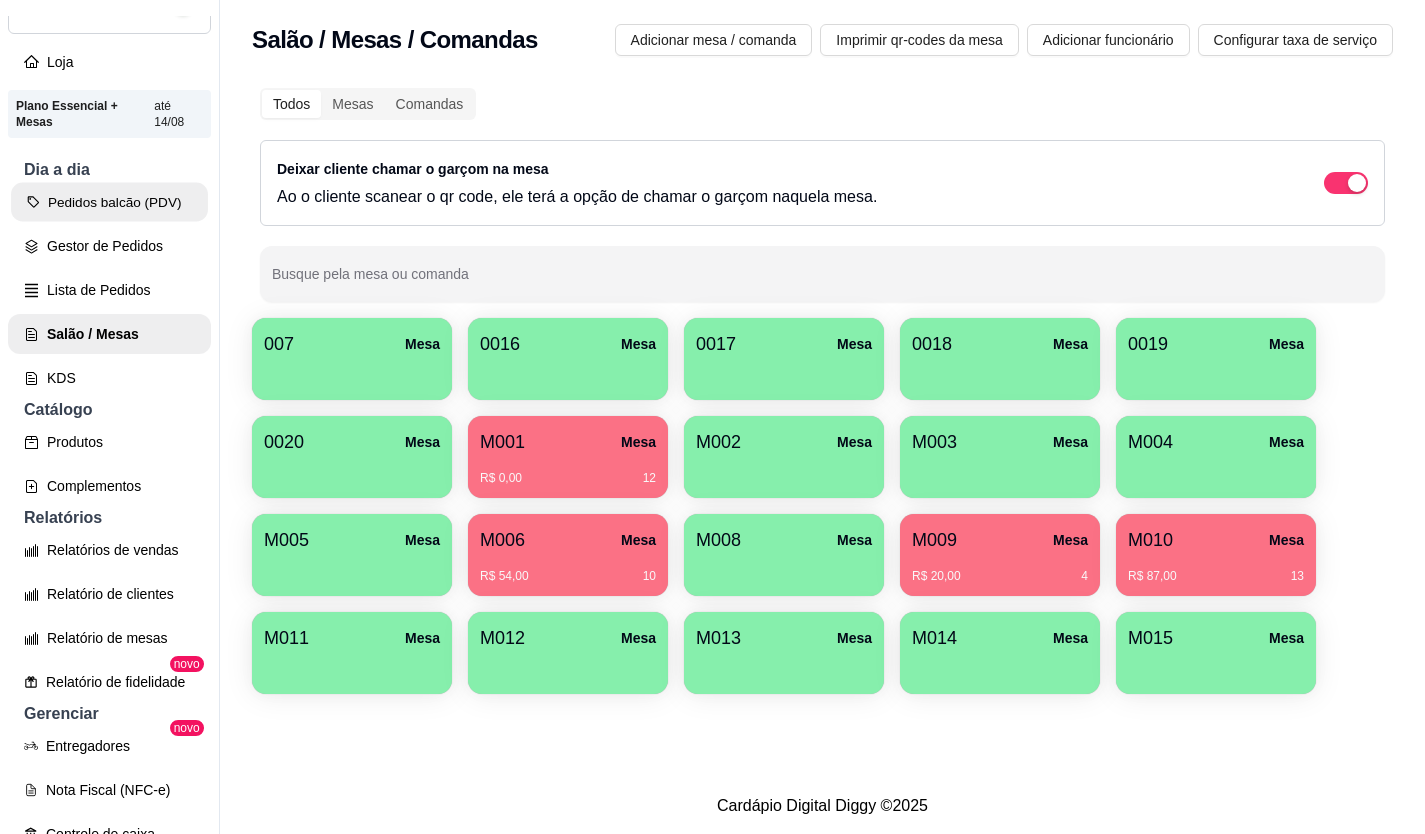 click on "Pedidos balcão (PDV)" at bounding box center (109, 202) 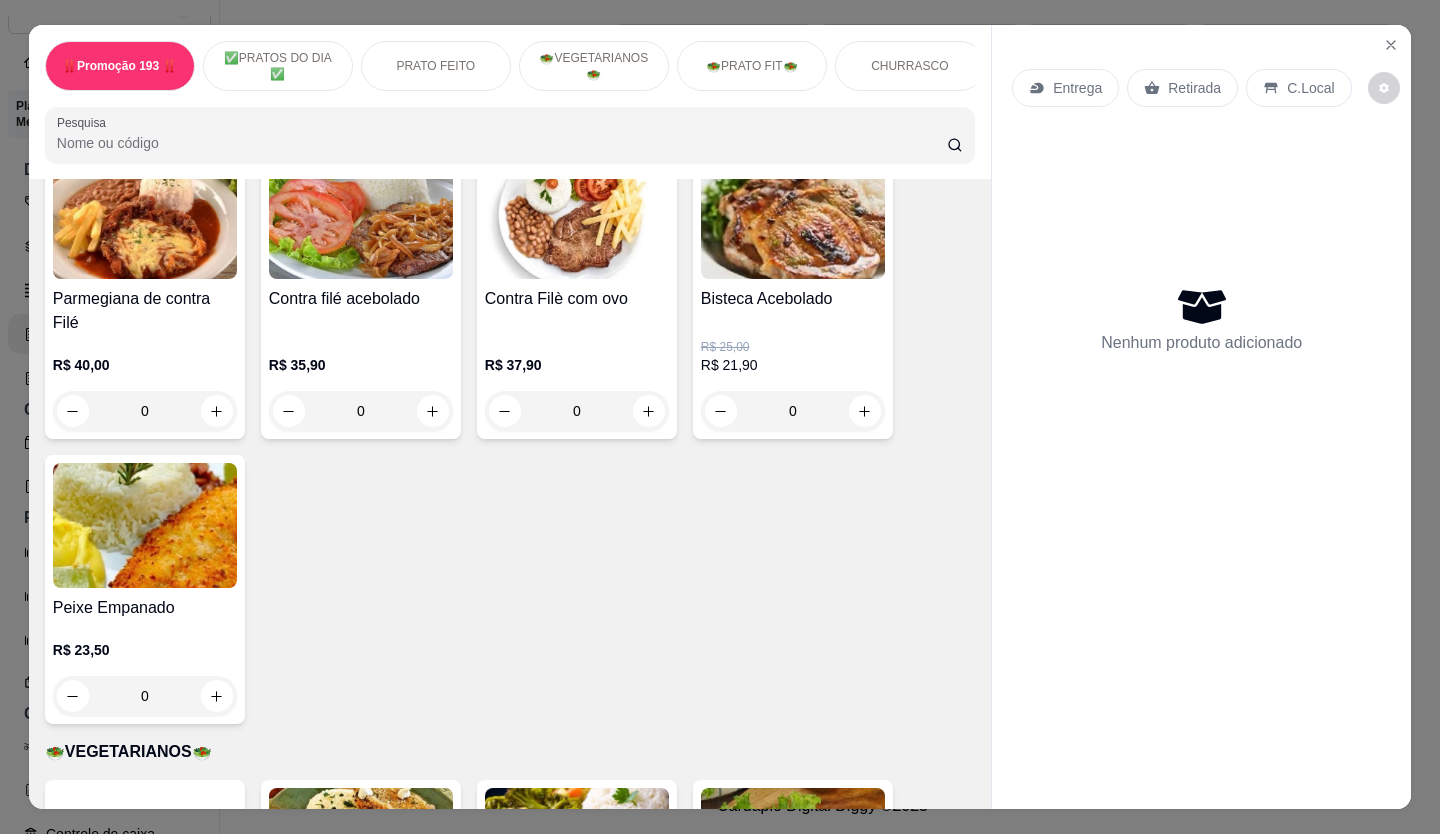 scroll, scrollTop: 1900, scrollLeft: 0, axis: vertical 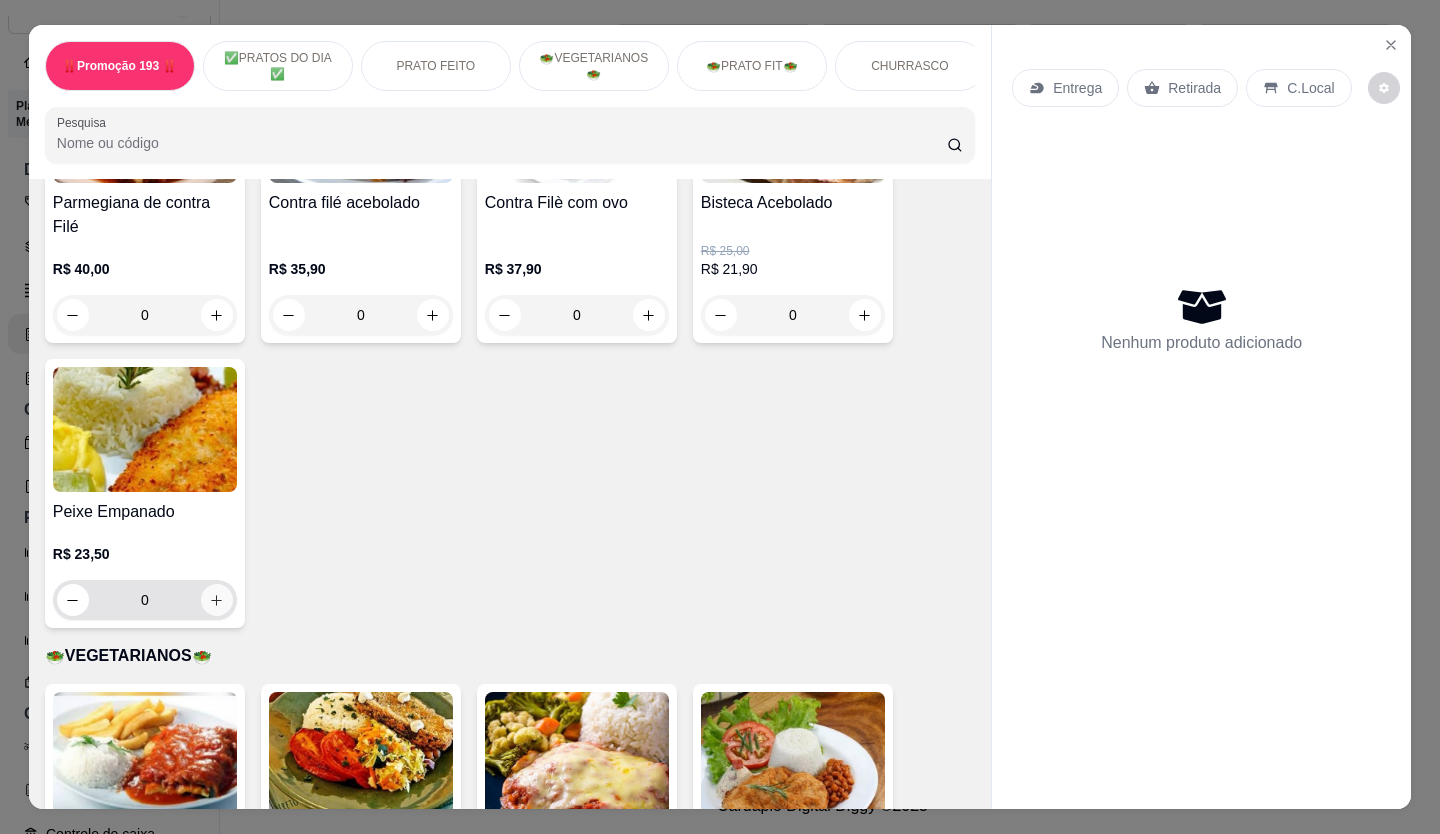 click at bounding box center [217, 600] 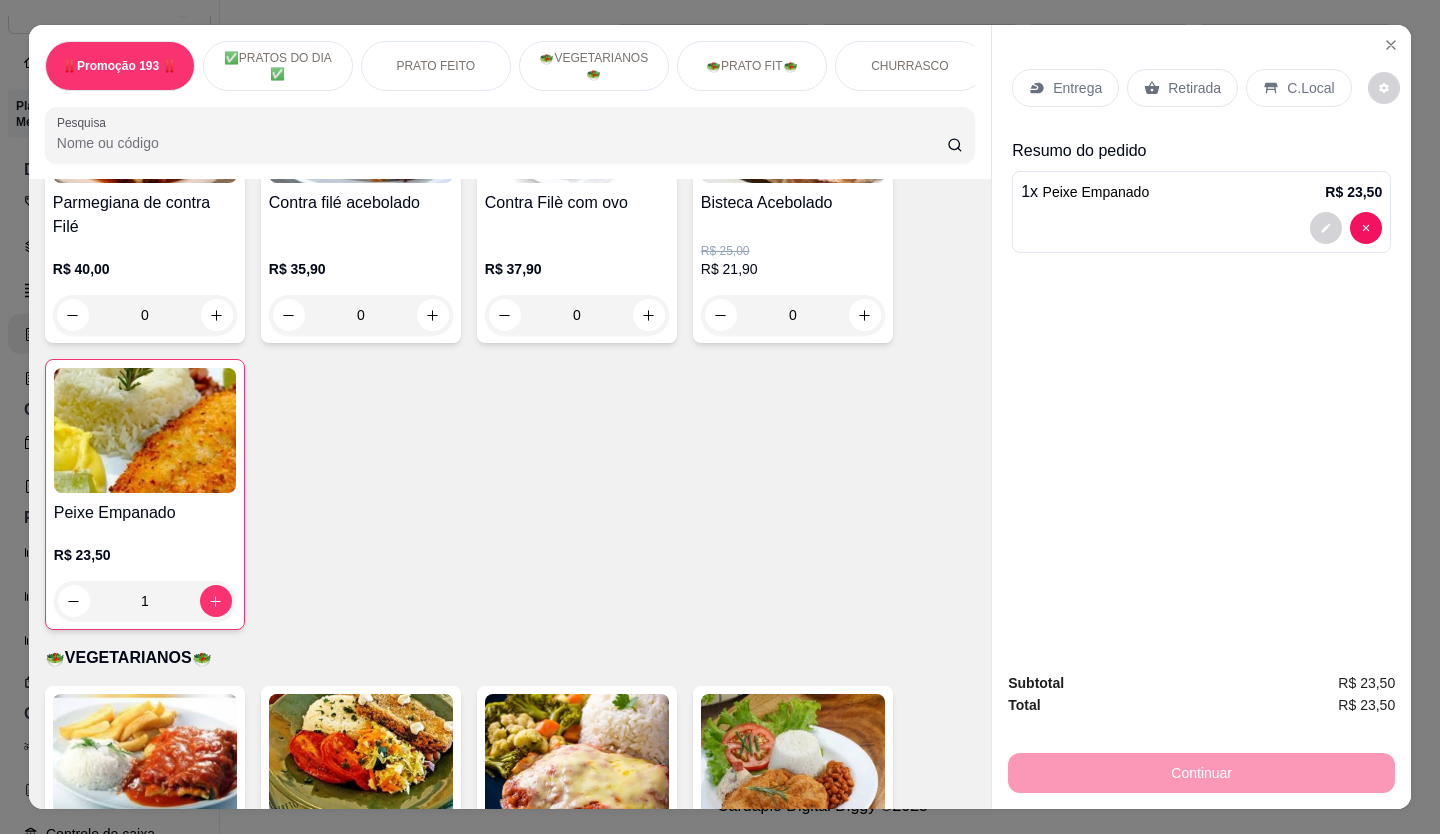 click on "Retirada" at bounding box center (1194, 88) 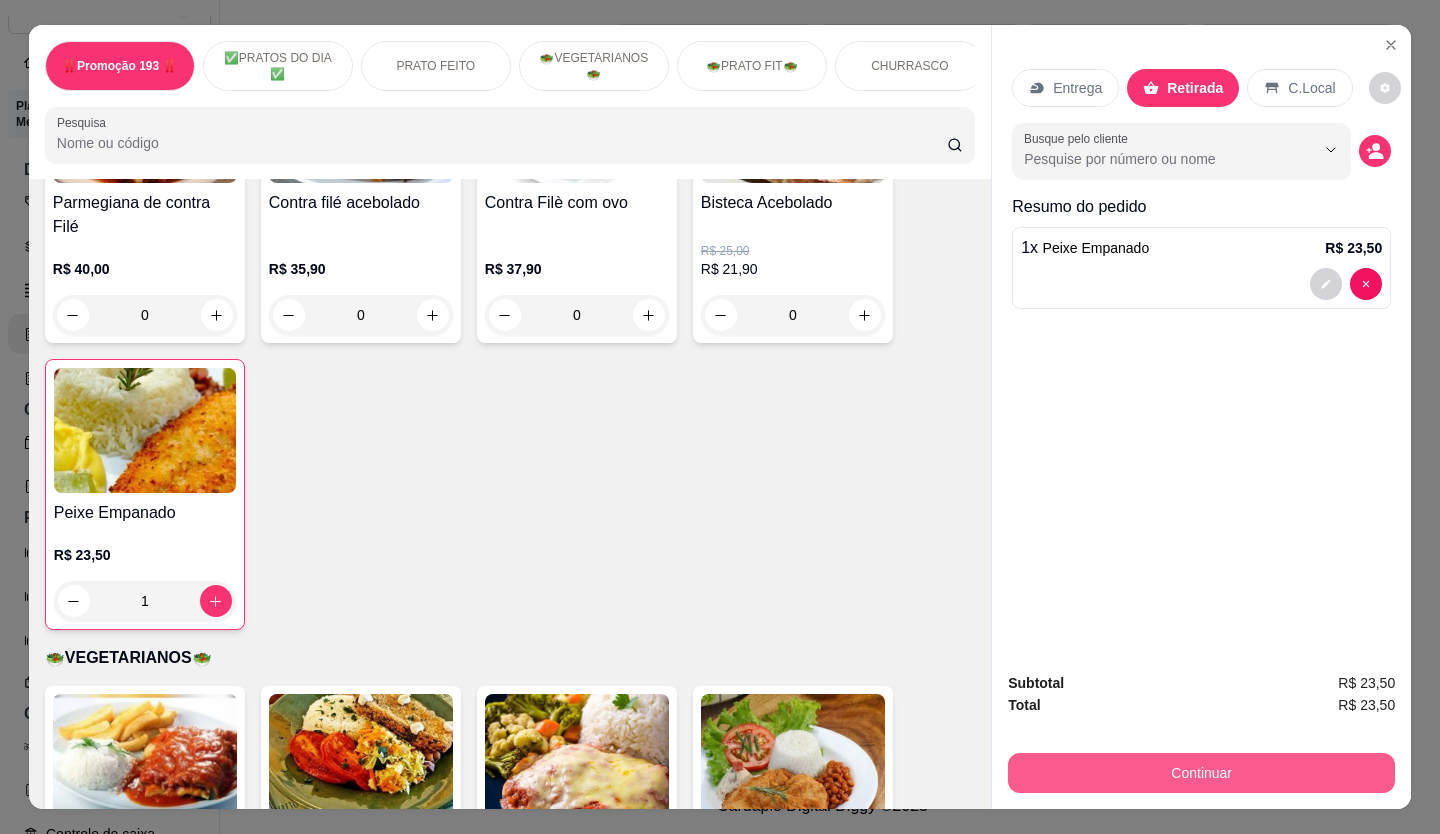 click on "Continuar" at bounding box center [1201, 773] 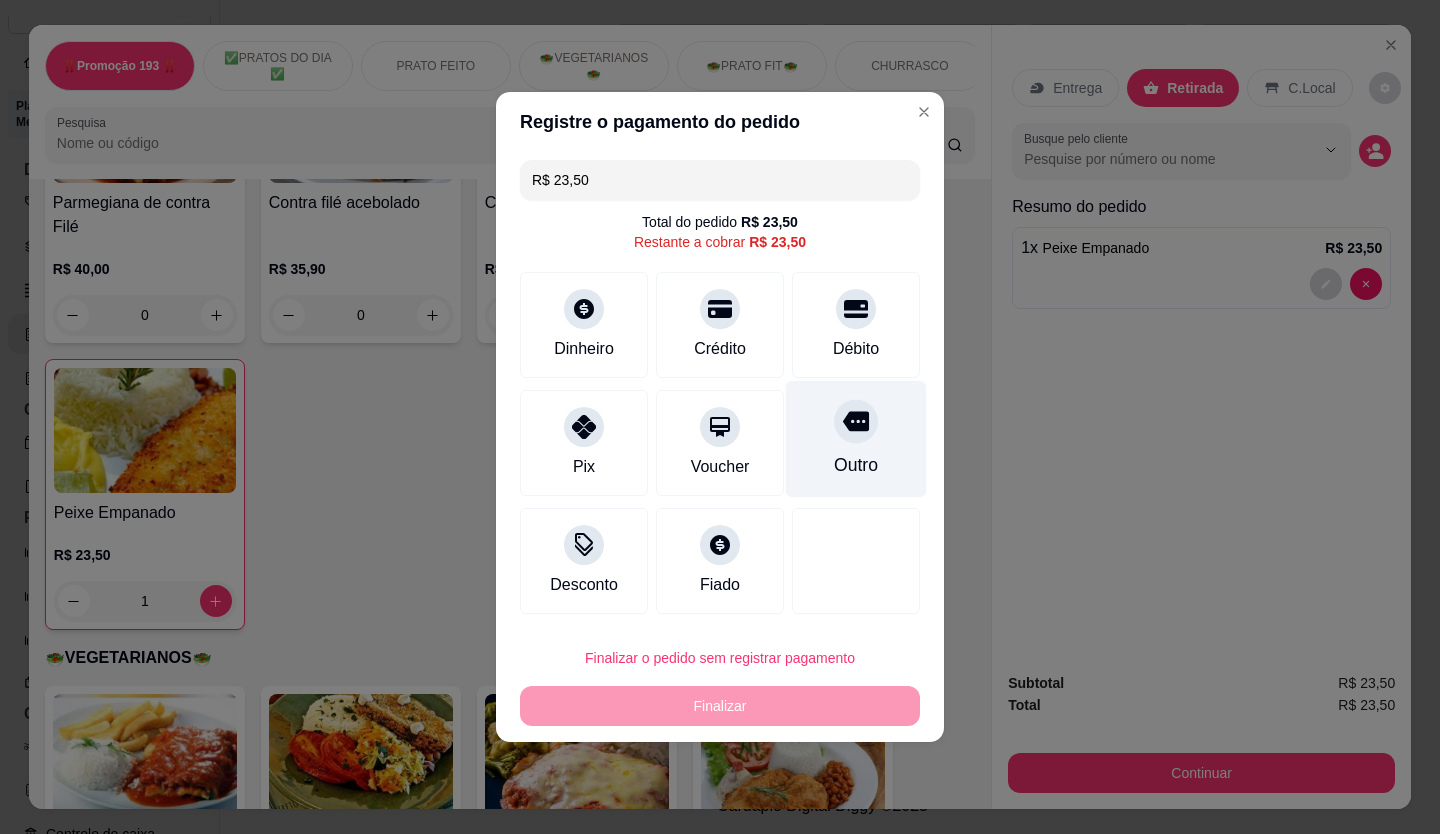 click at bounding box center [856, 309] 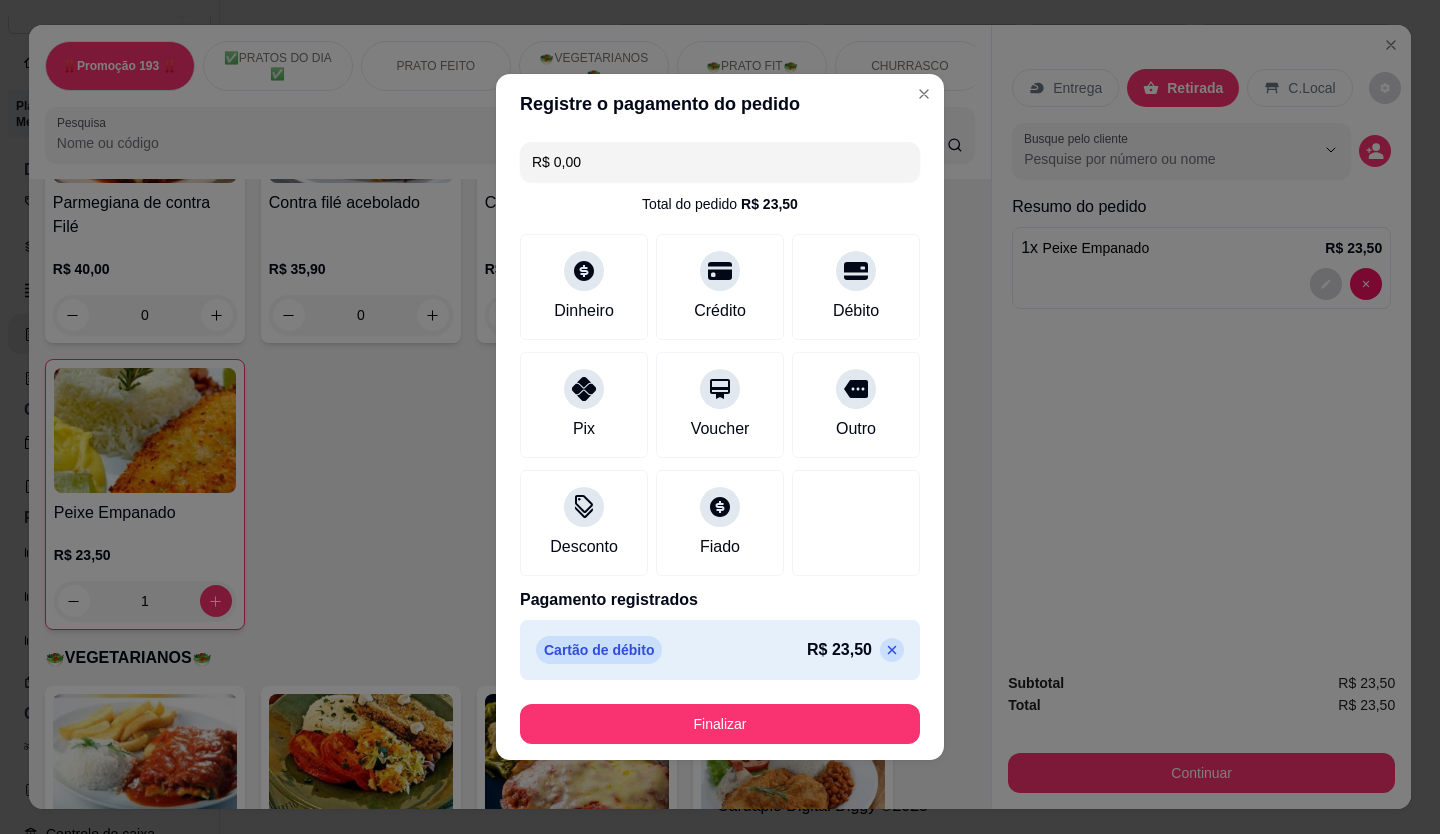click on "R$ 0,00 Total do pedido R$ 23,50 Dinheiro Crédito Débito Pix Voucher Outro Desconto Fiado Pagamento registrados Cartão de débito R$ 23,50" at bounding box center (720, 411) 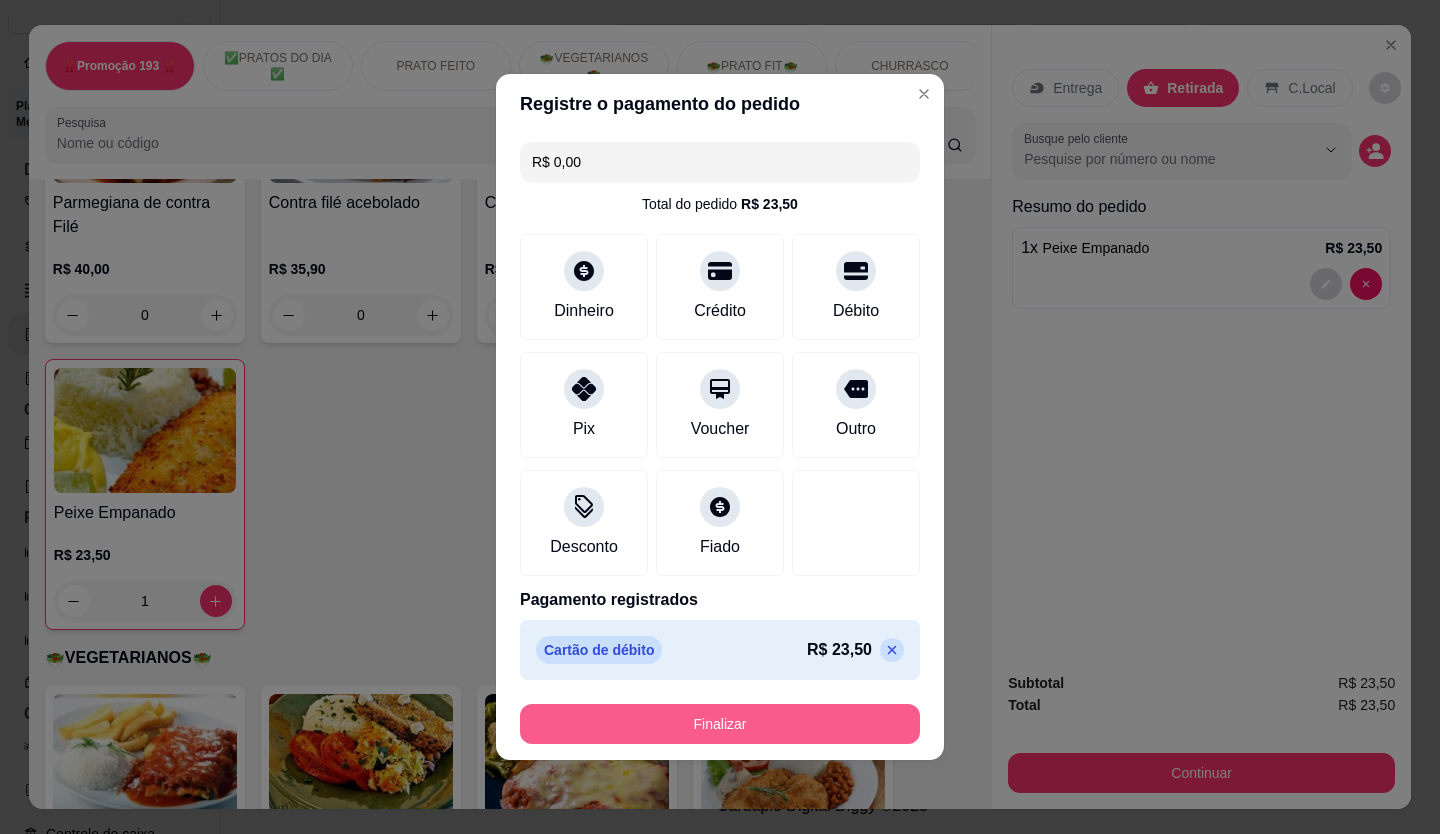 click on "Finalizar" at bounding box center (720, 724) 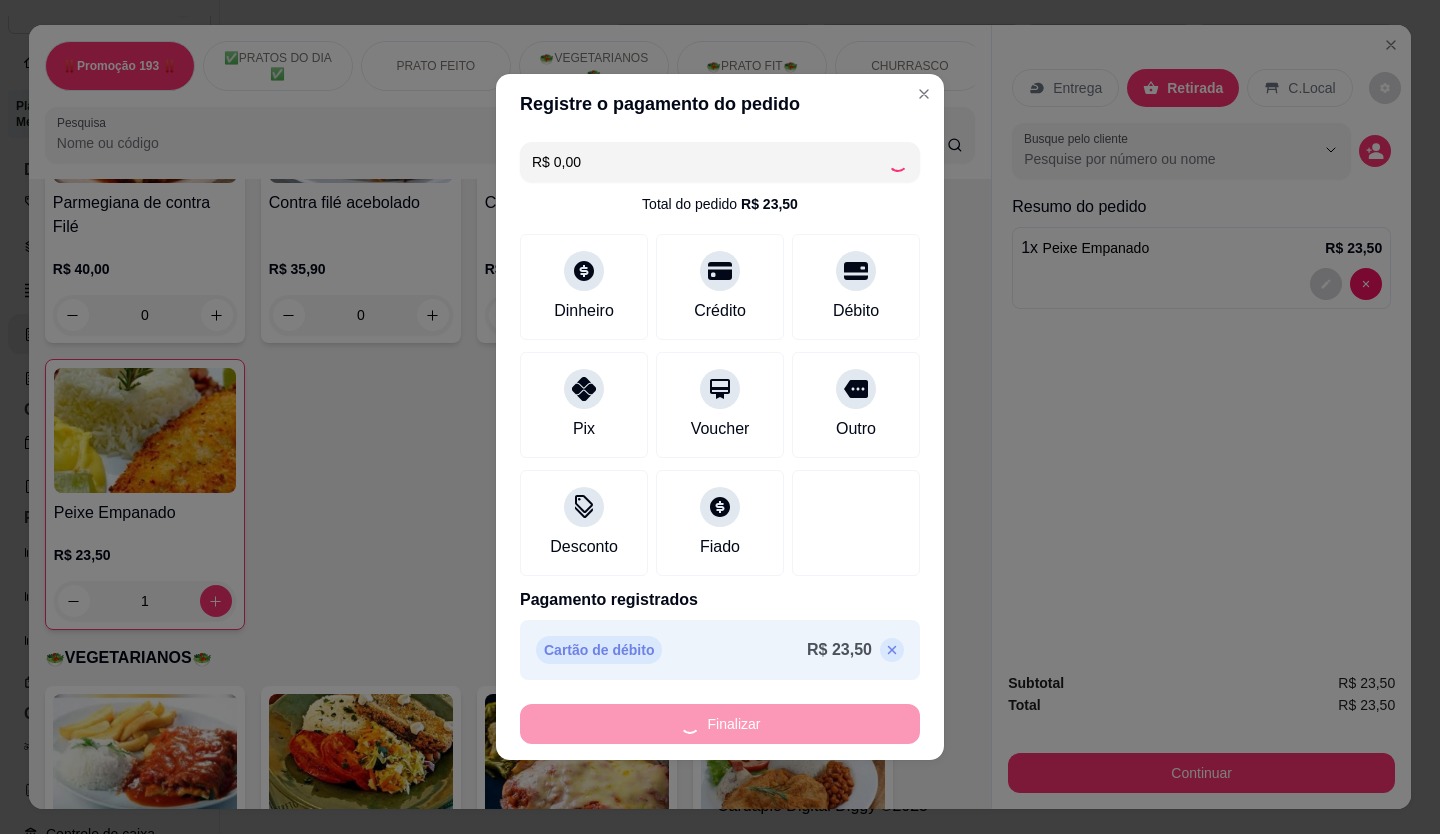 type on "0" 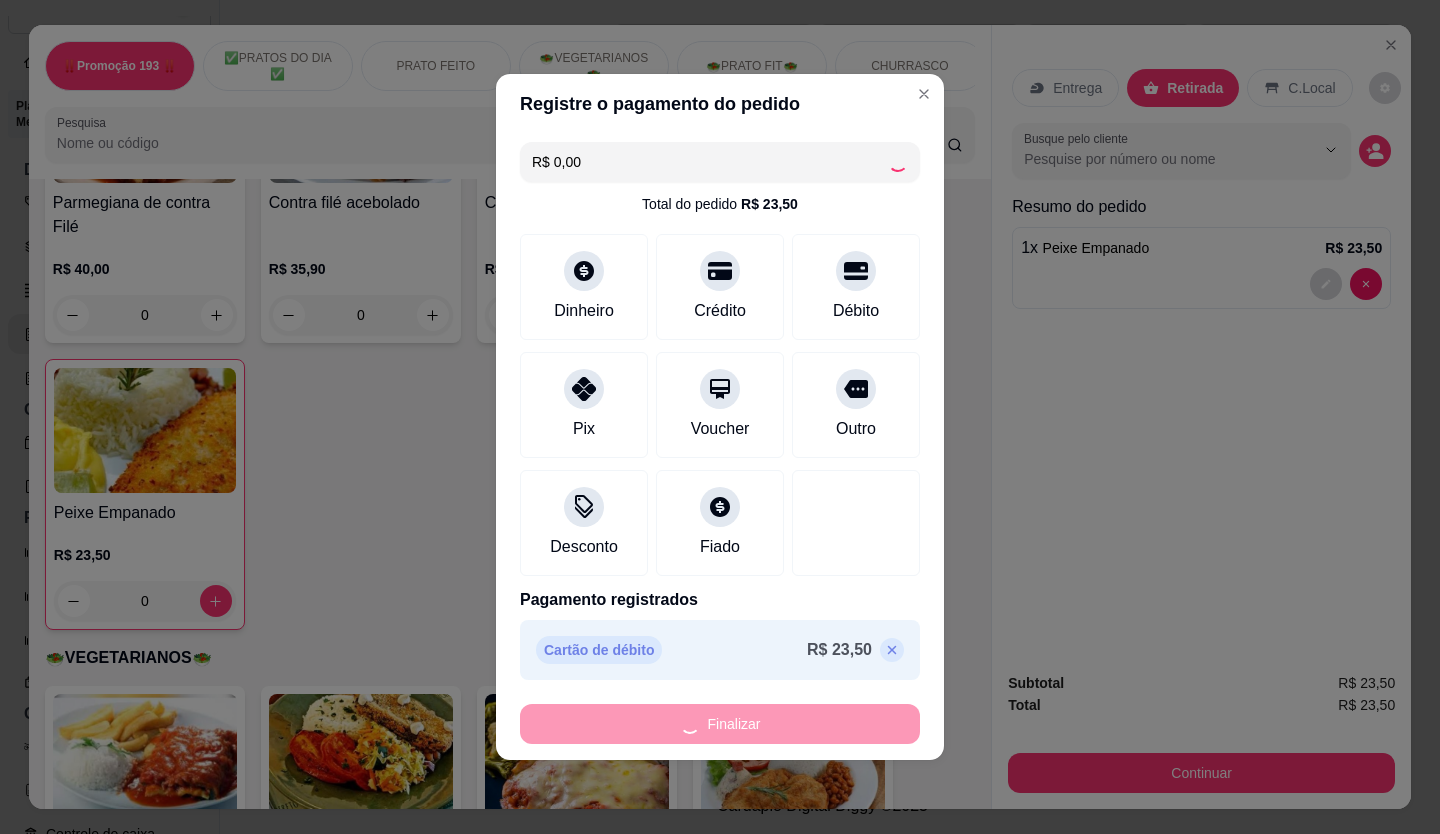 type on "-R$ 23,50" 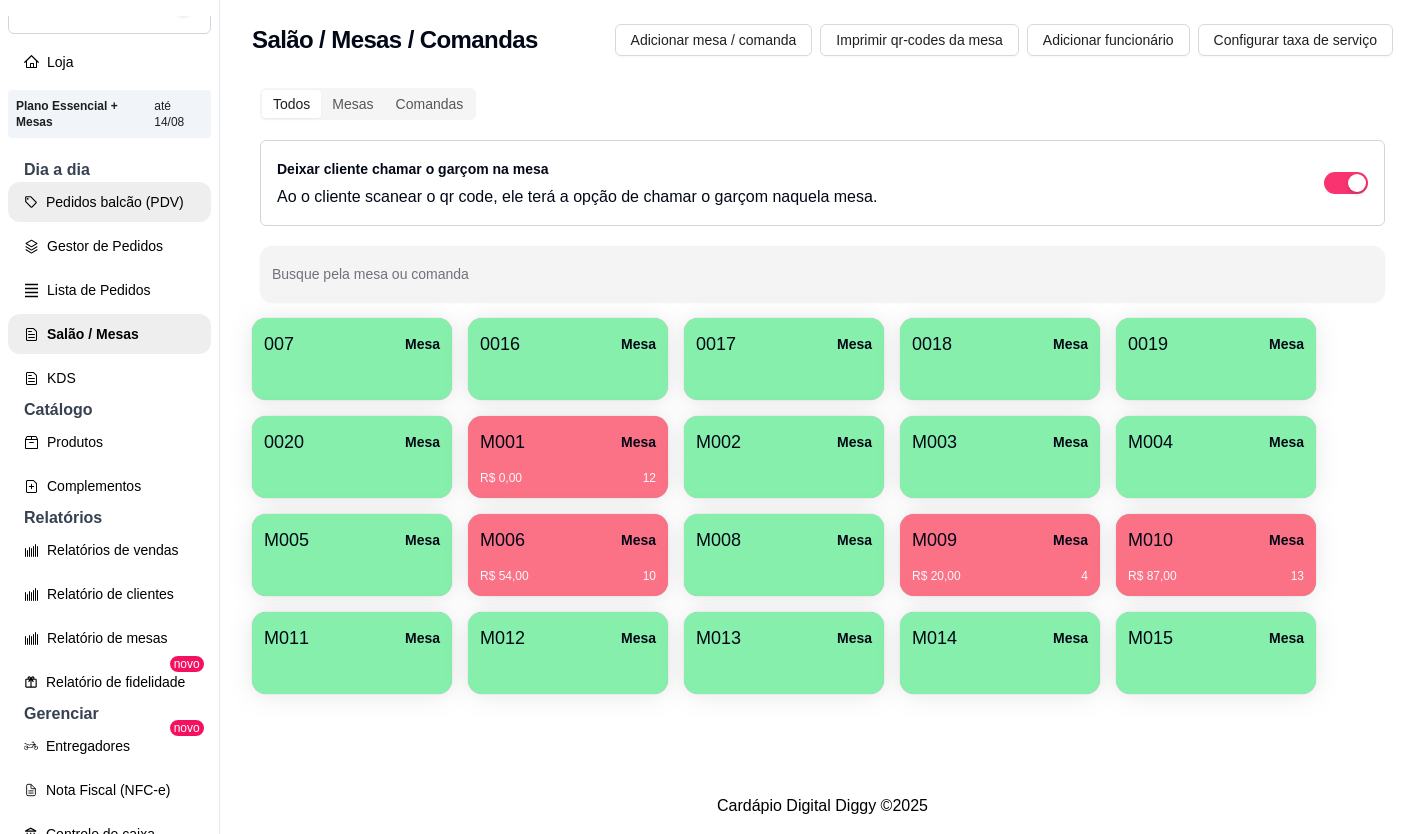 click on "Pedidos balcão (PDV)" at bounding box center [109, 202] 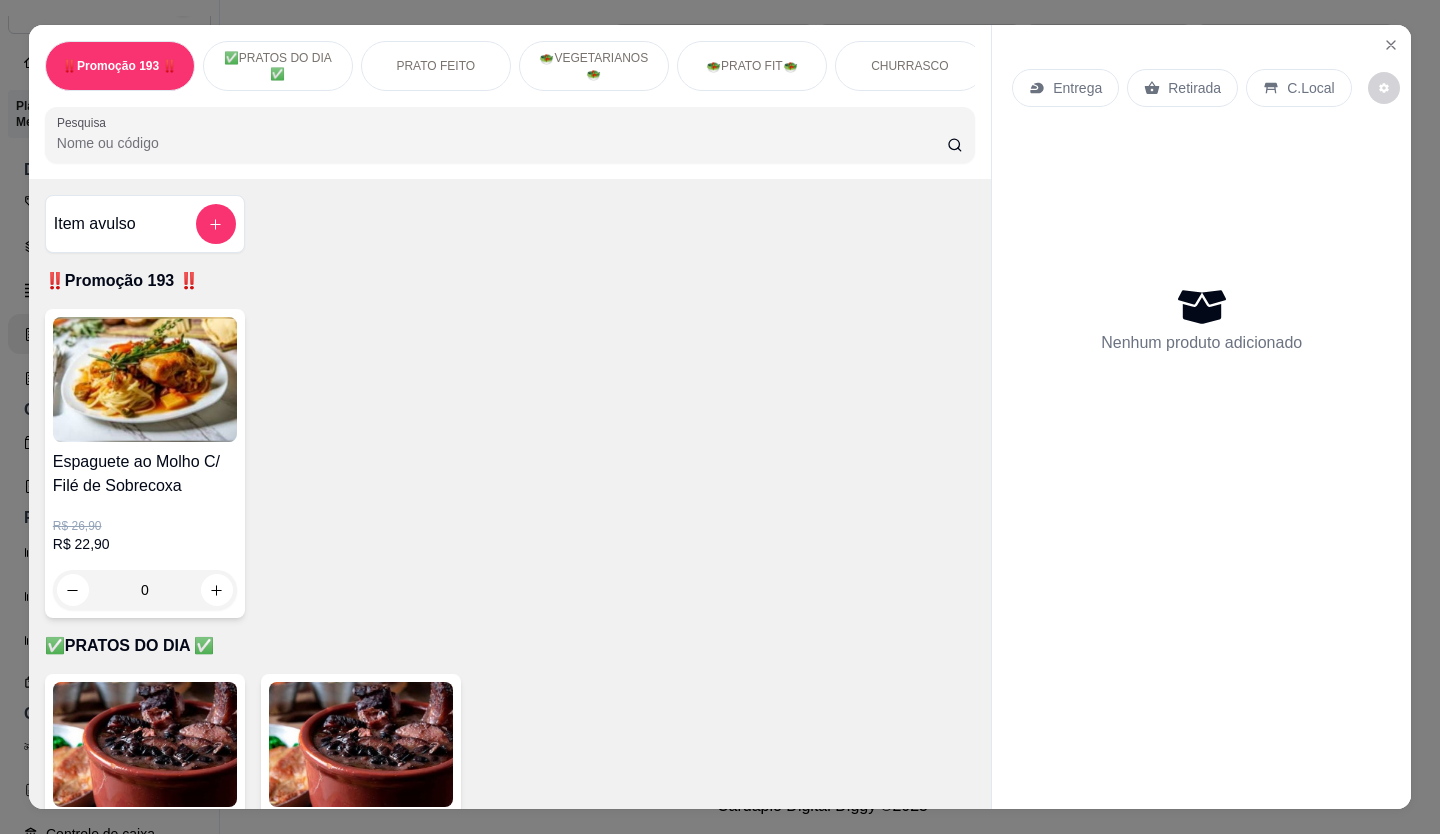 click on "Retirada" at bounding box center [1182, 88] 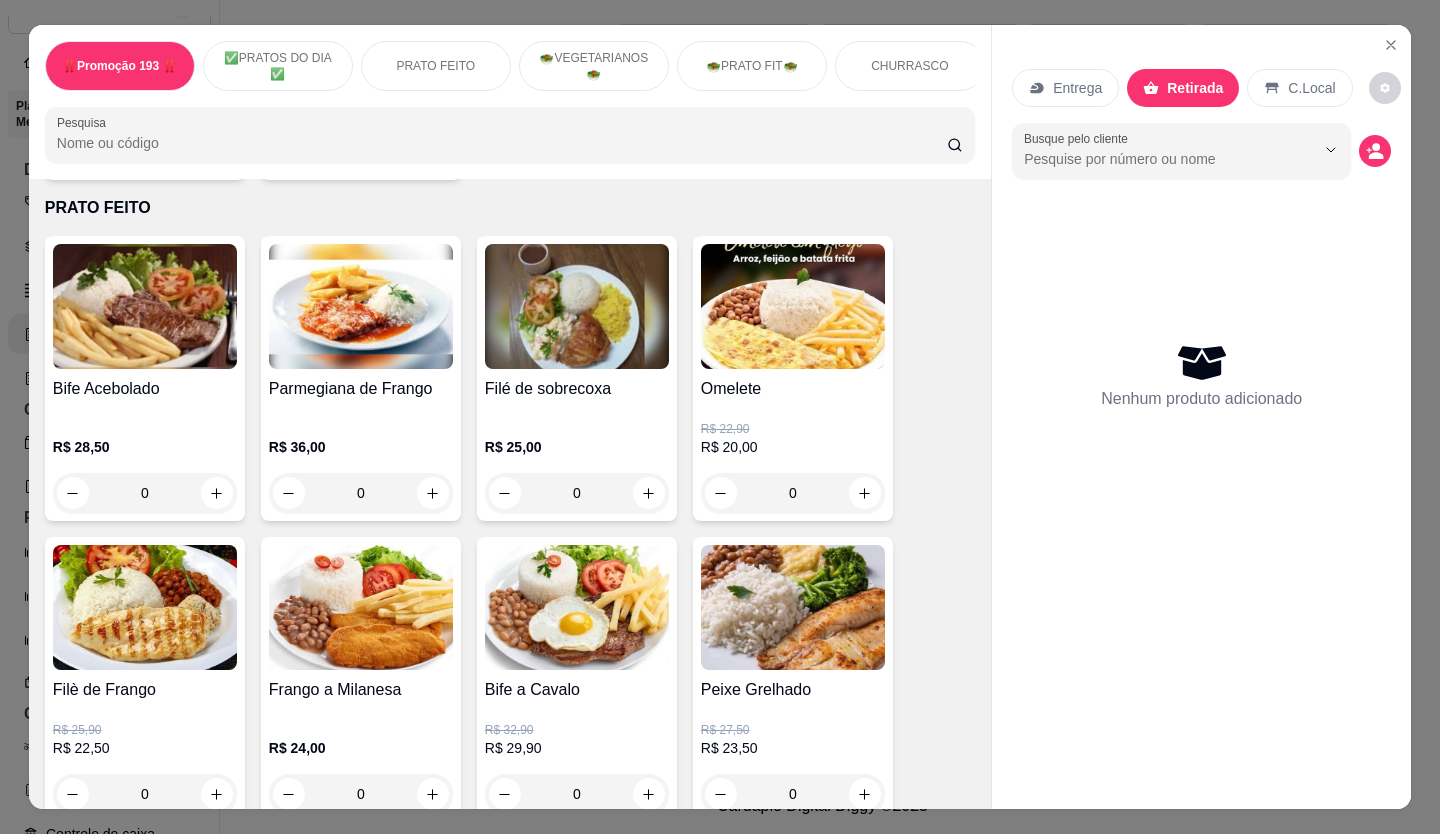 scroll, scrollTop: 800, scrollLeft: 0, axis: vertical 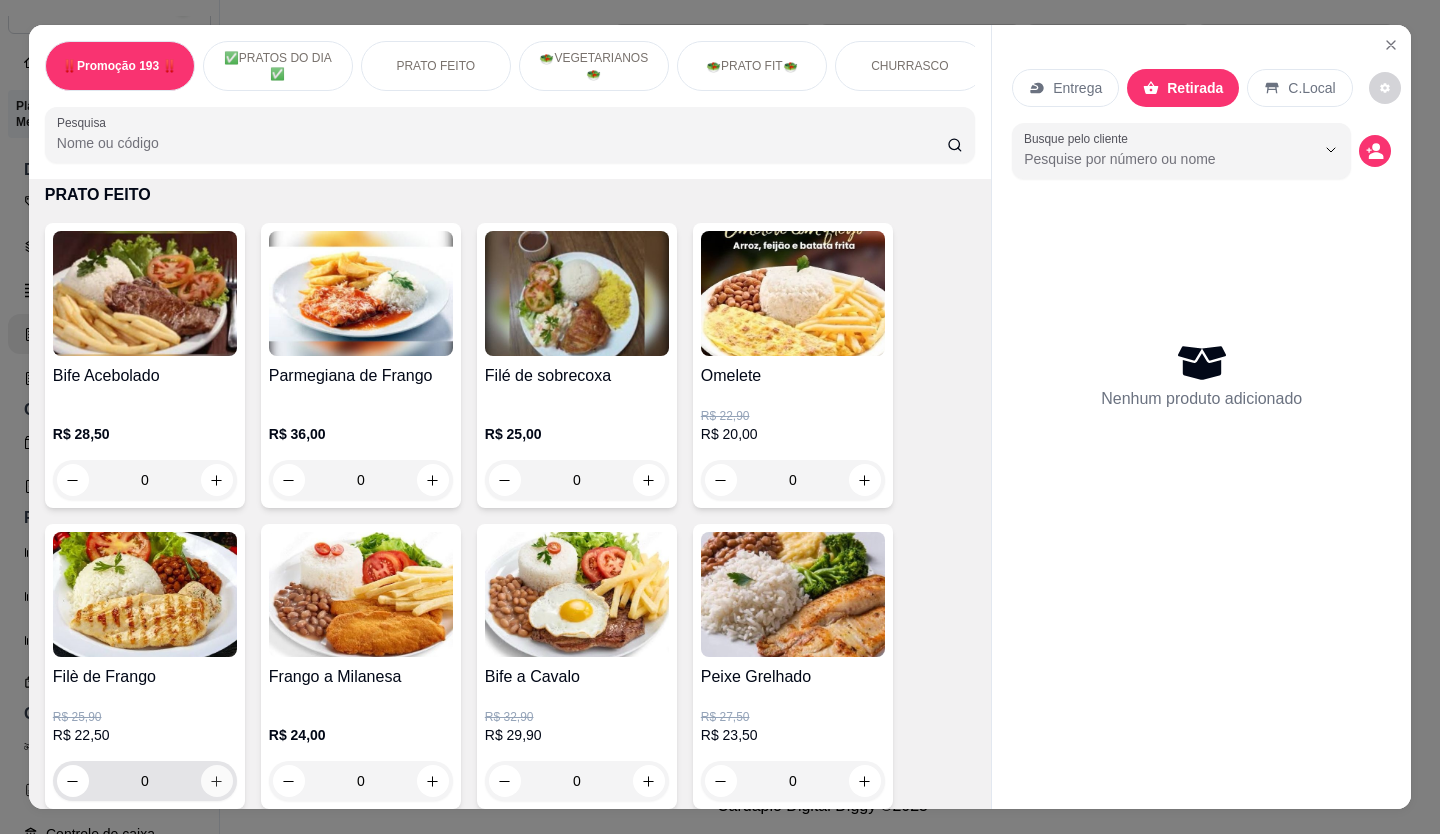 click 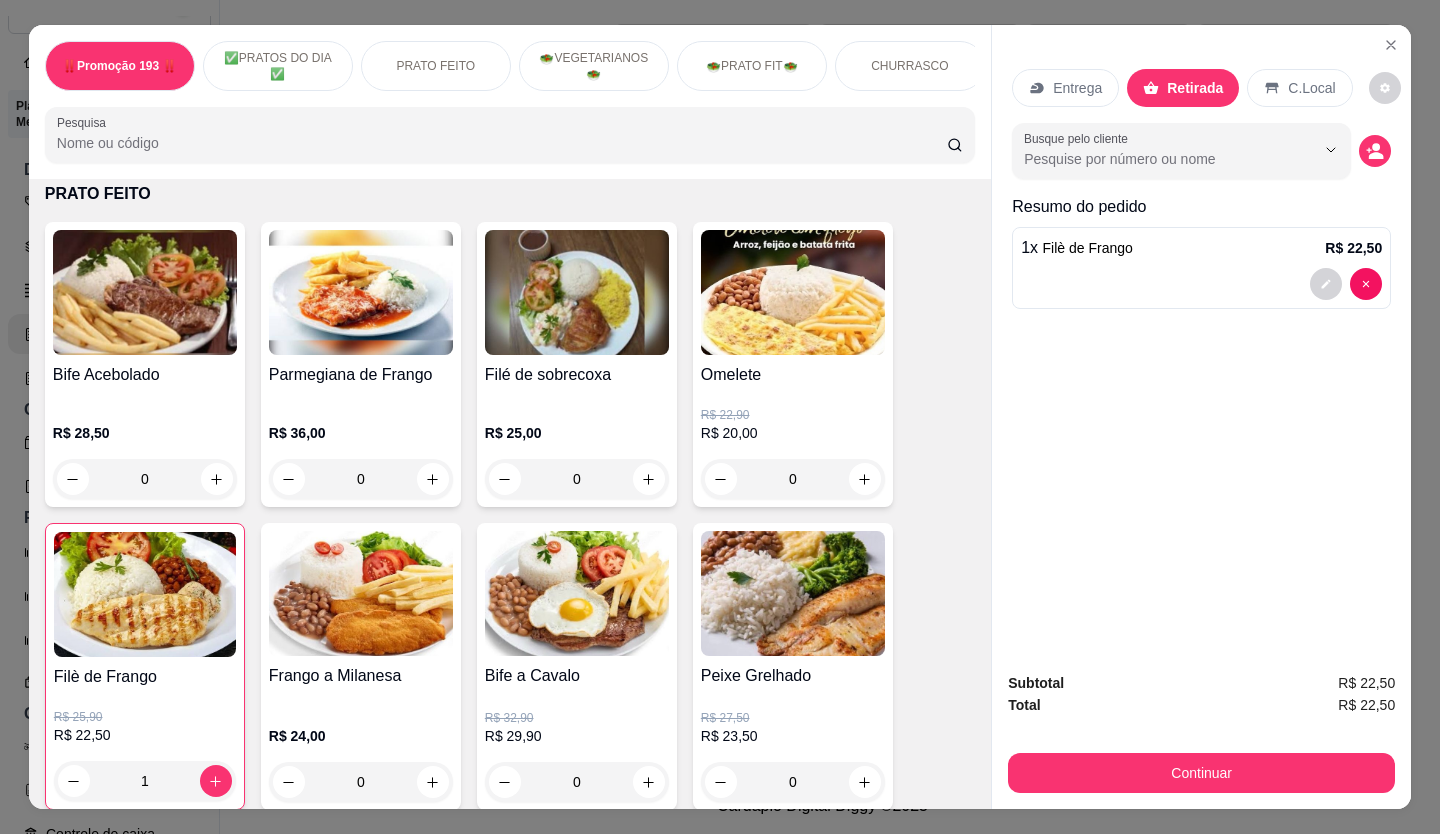 scroll, scrollTop: 900, scrollLeft: 0, axis: vertical 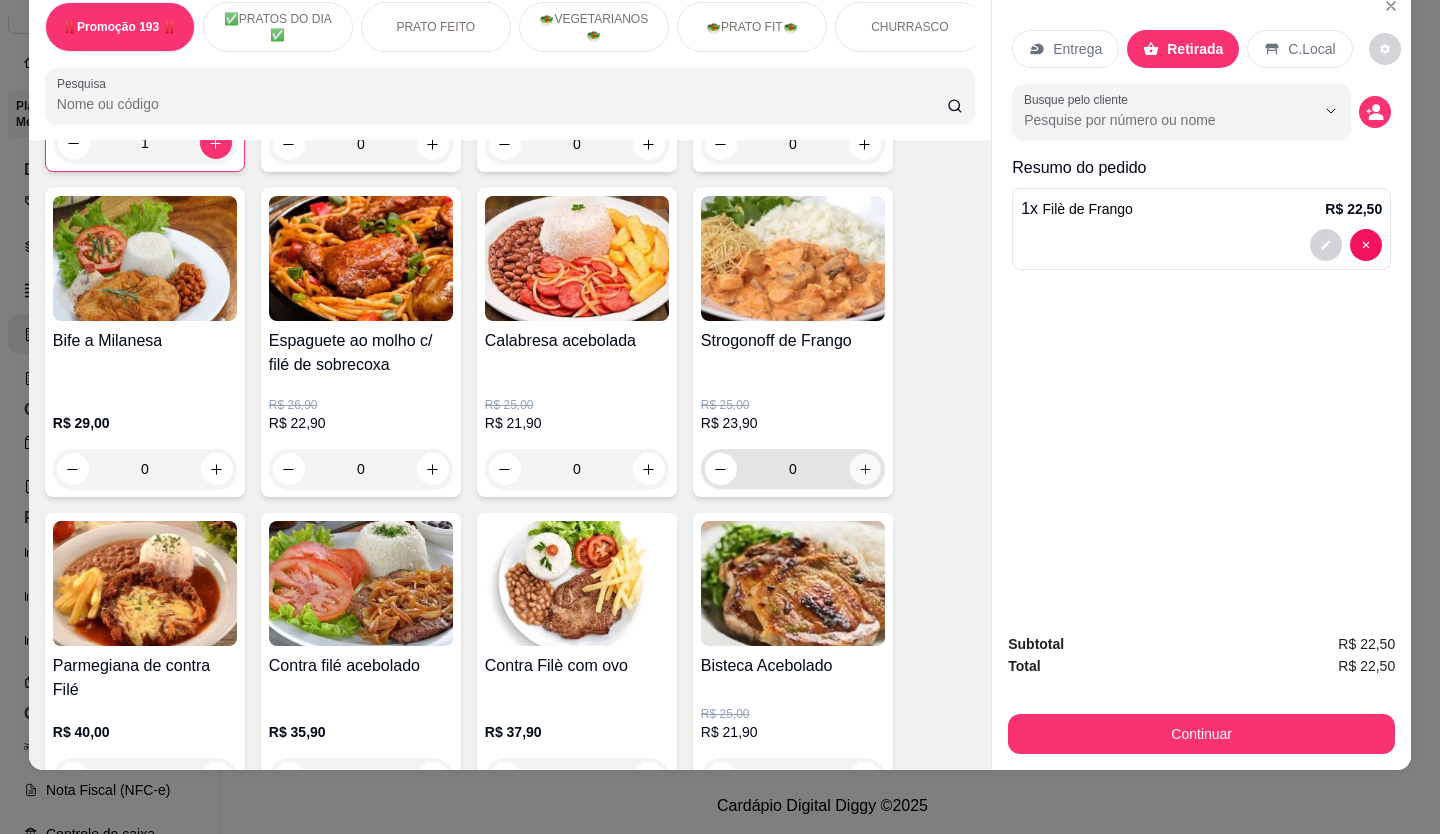 click 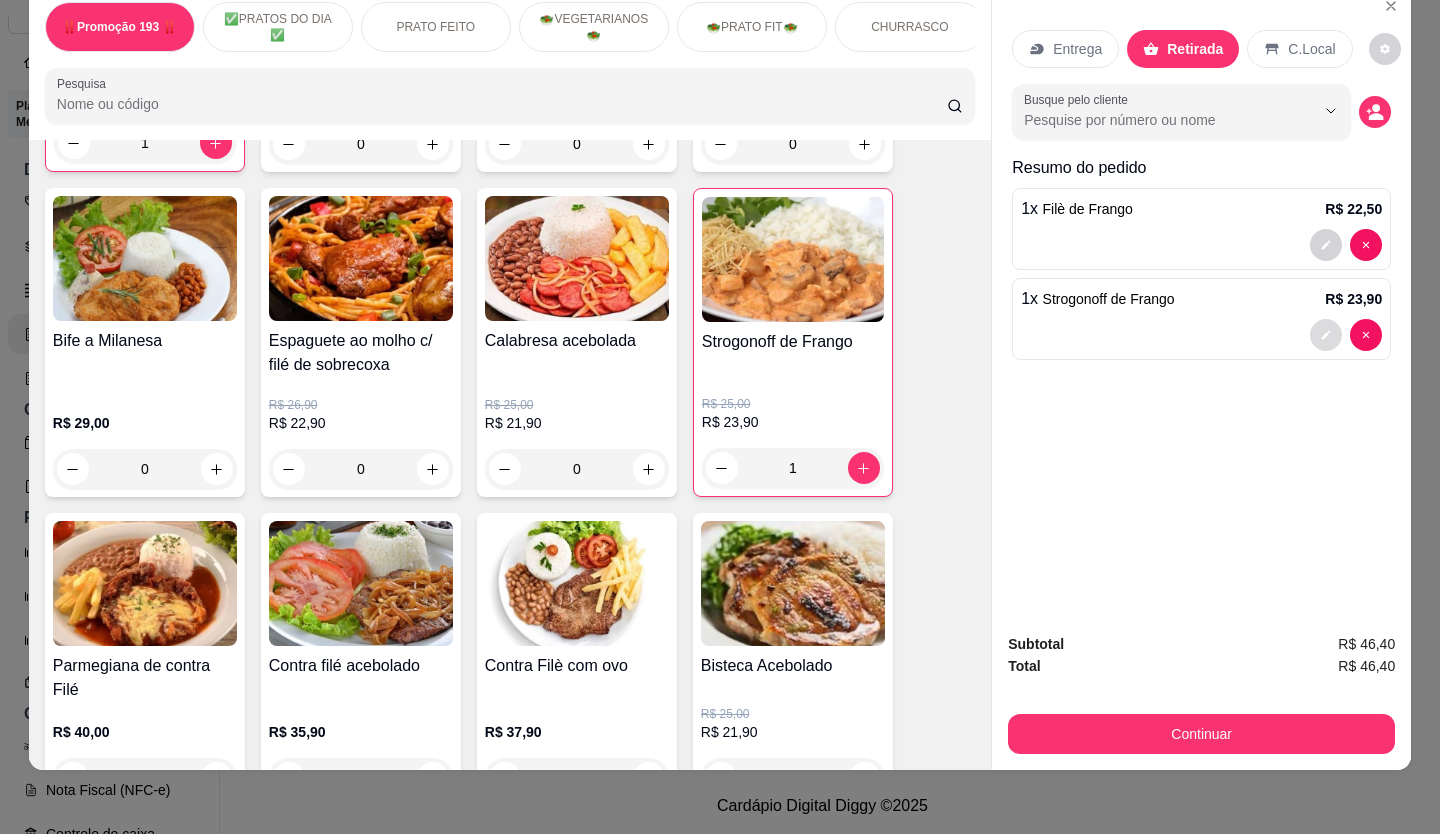 click 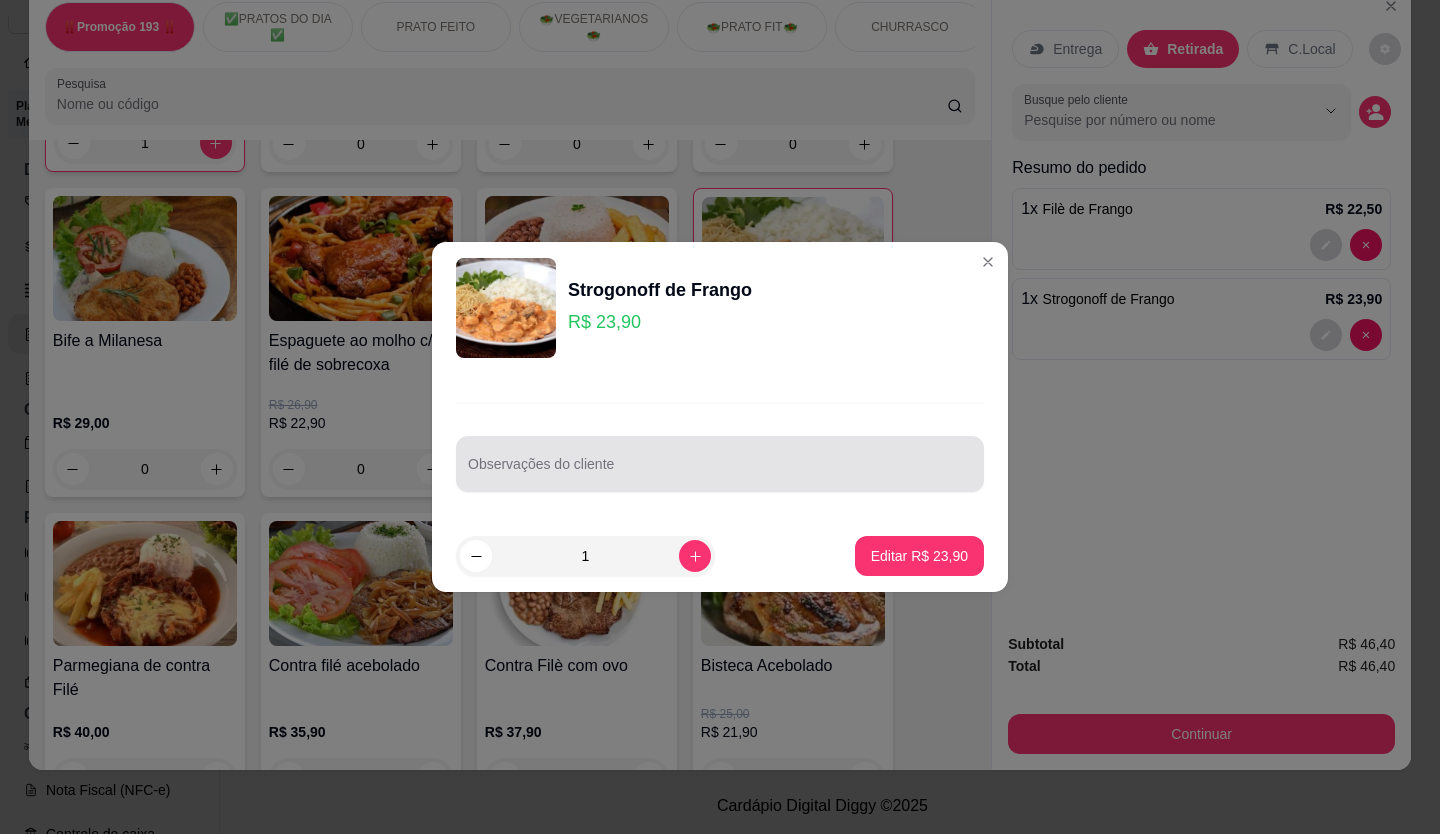 click at bounding box center (720, 464) 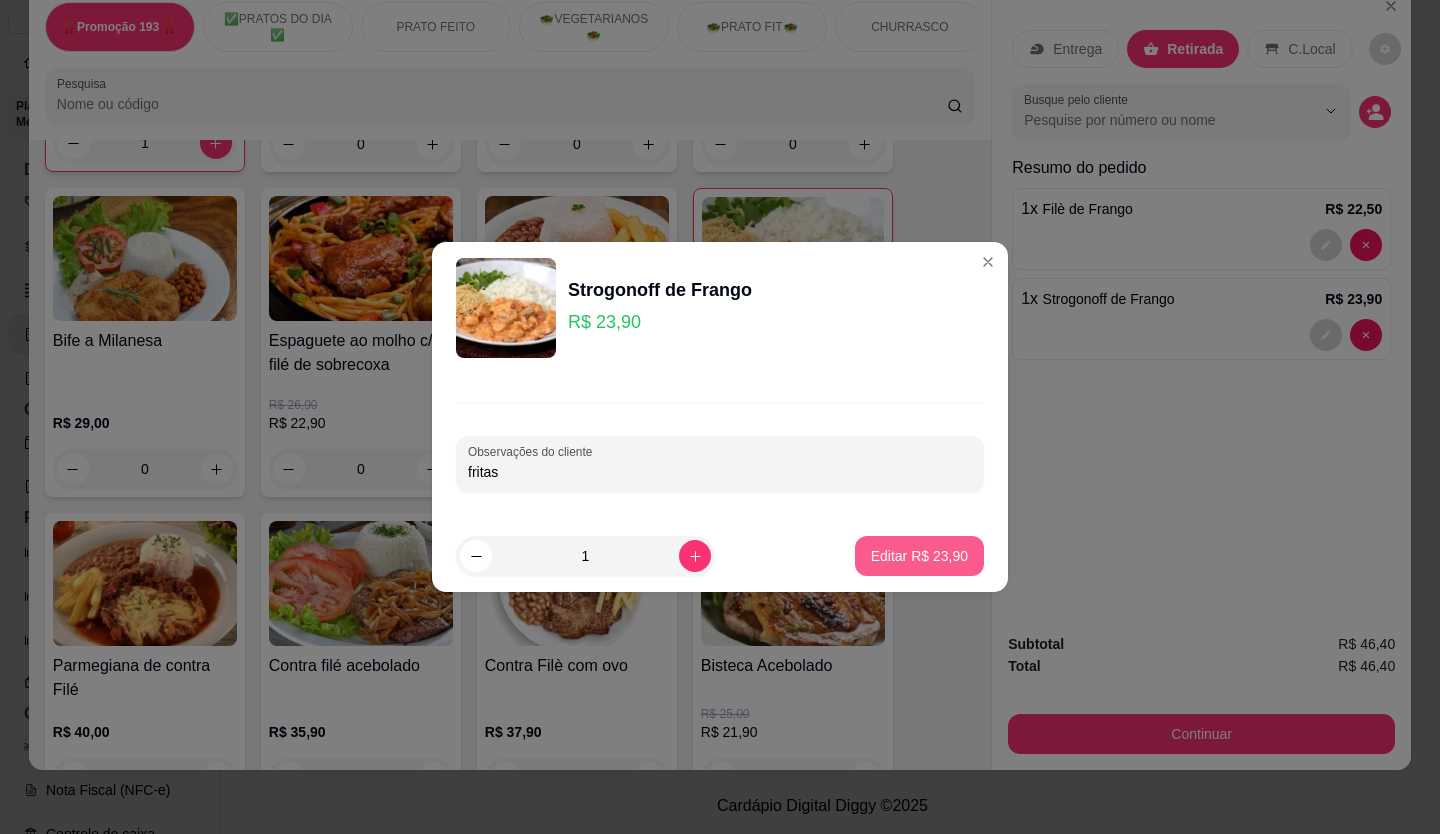 type on "fritas" 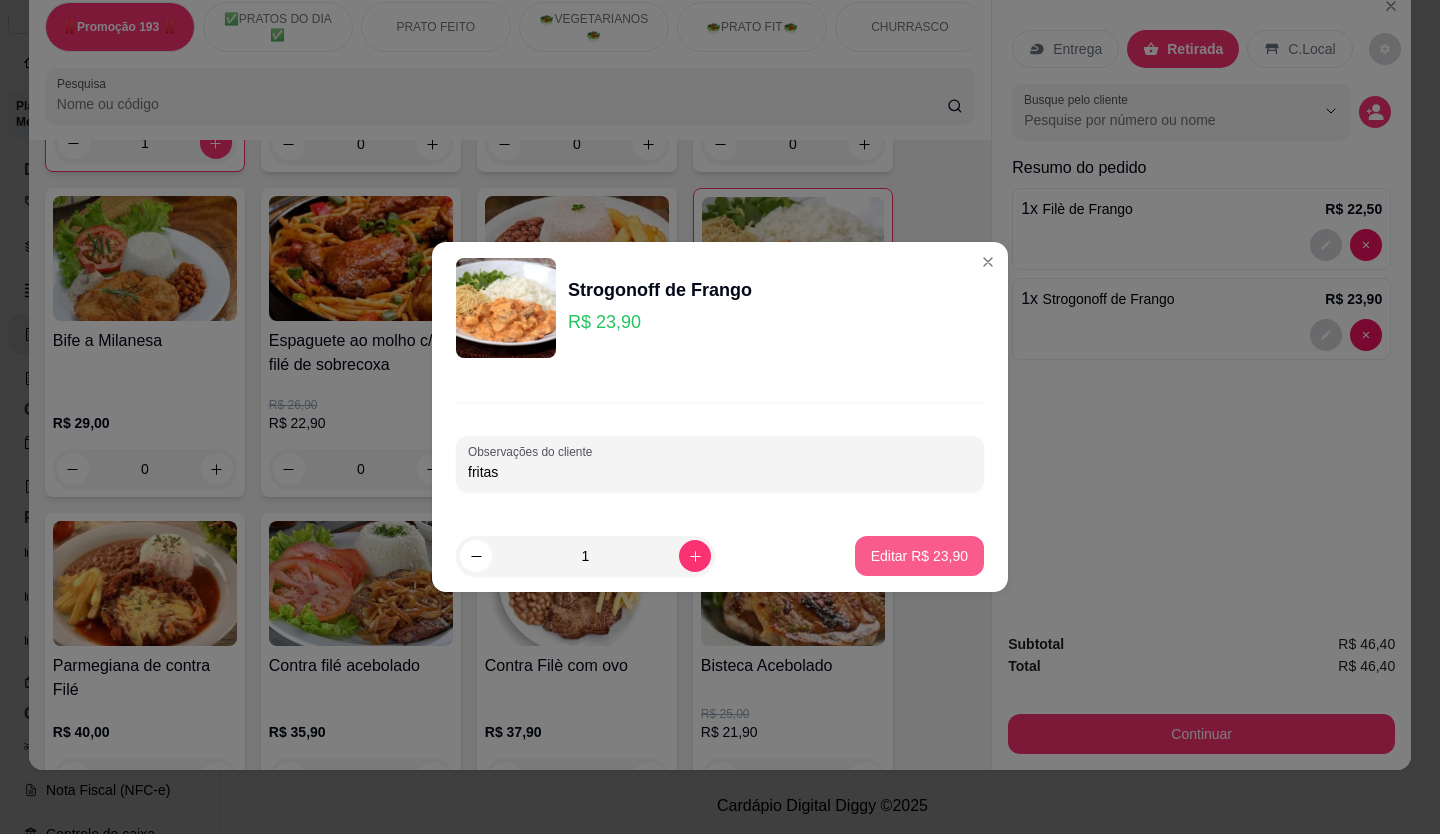 click on "Editar   R$ 23,90" at bounding box center (919, 556) 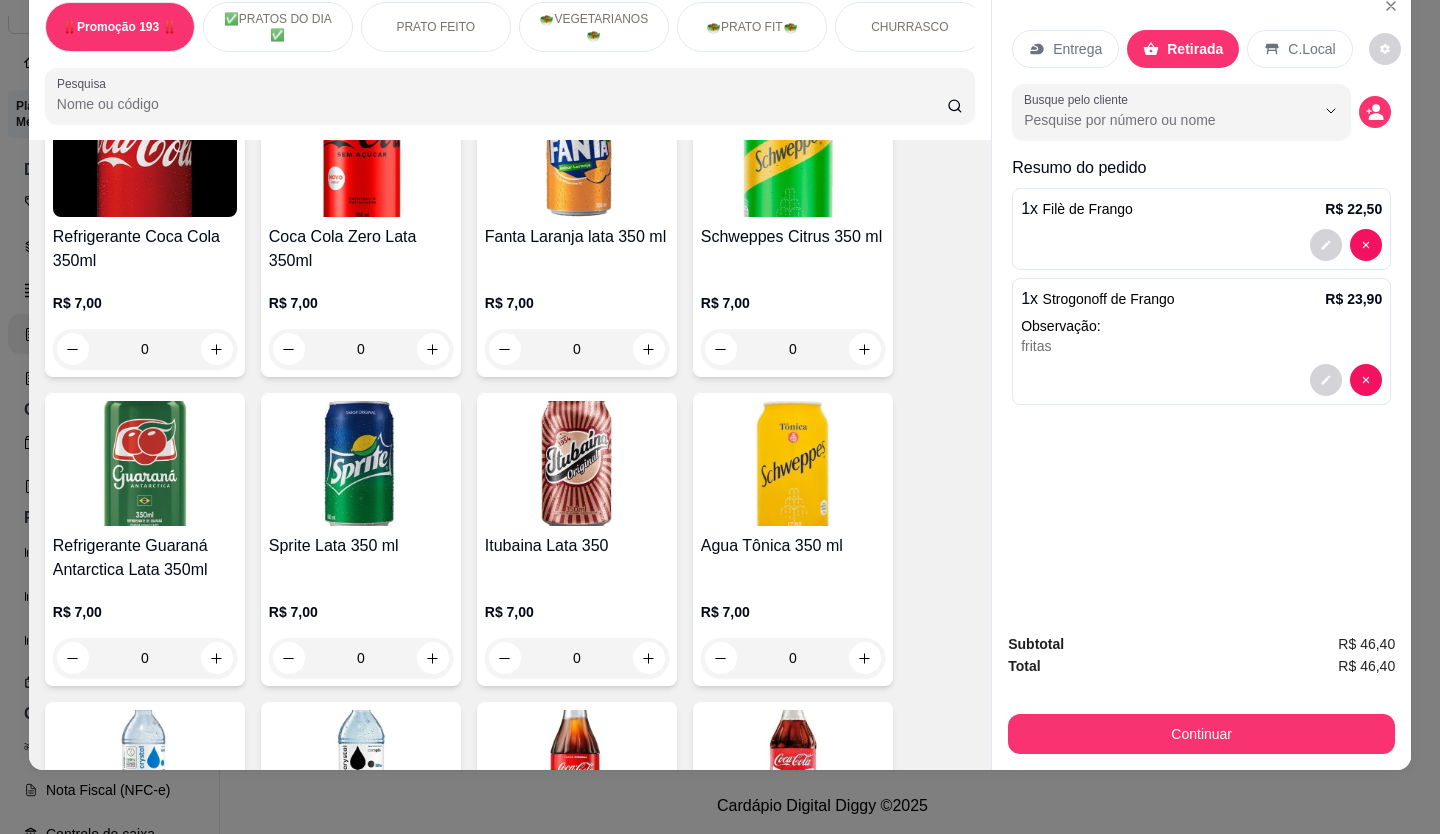 scroll, scrollTop: 5700, scrollLeft: 0, axis: vertical 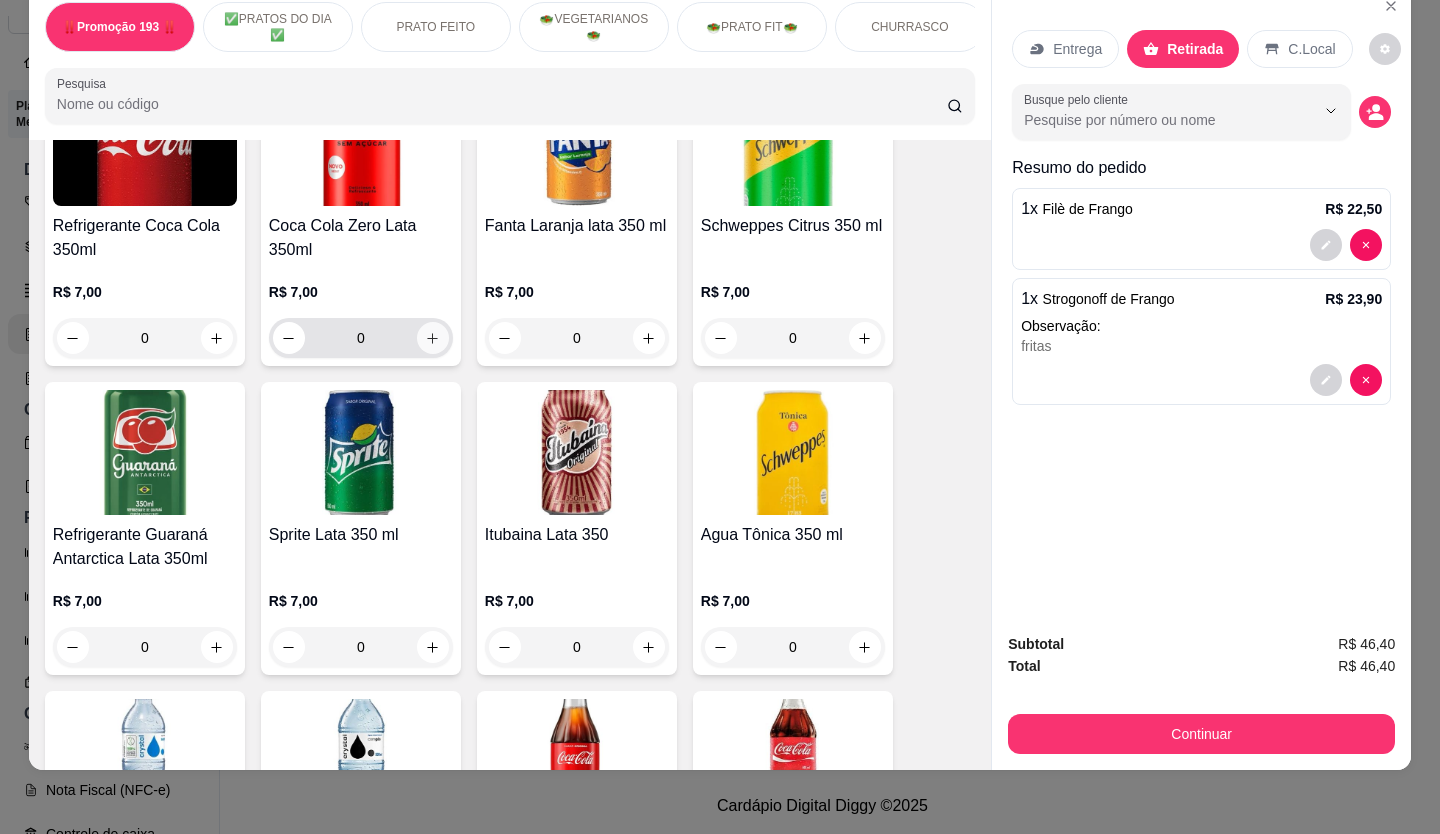 click 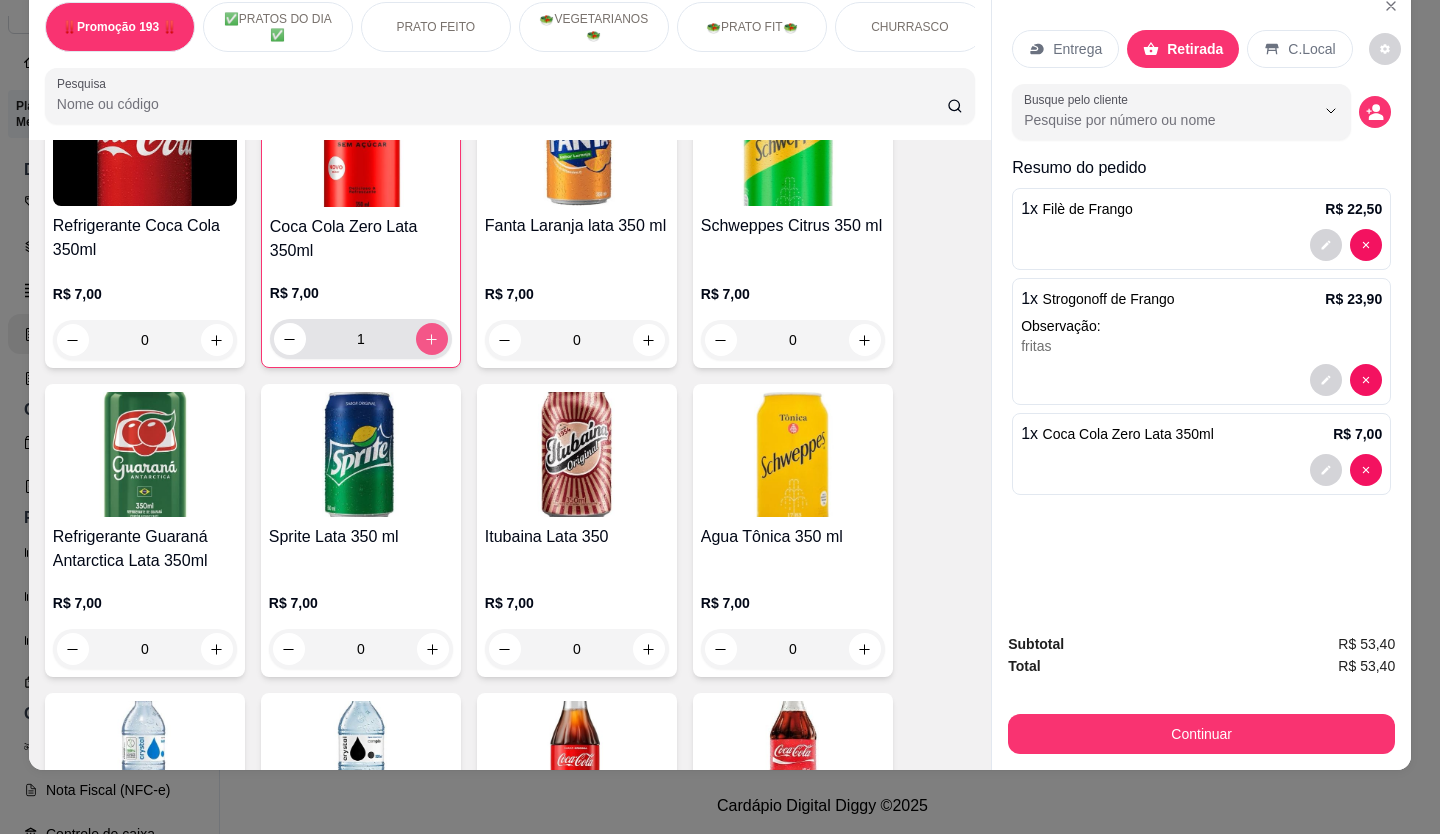 type on "1" 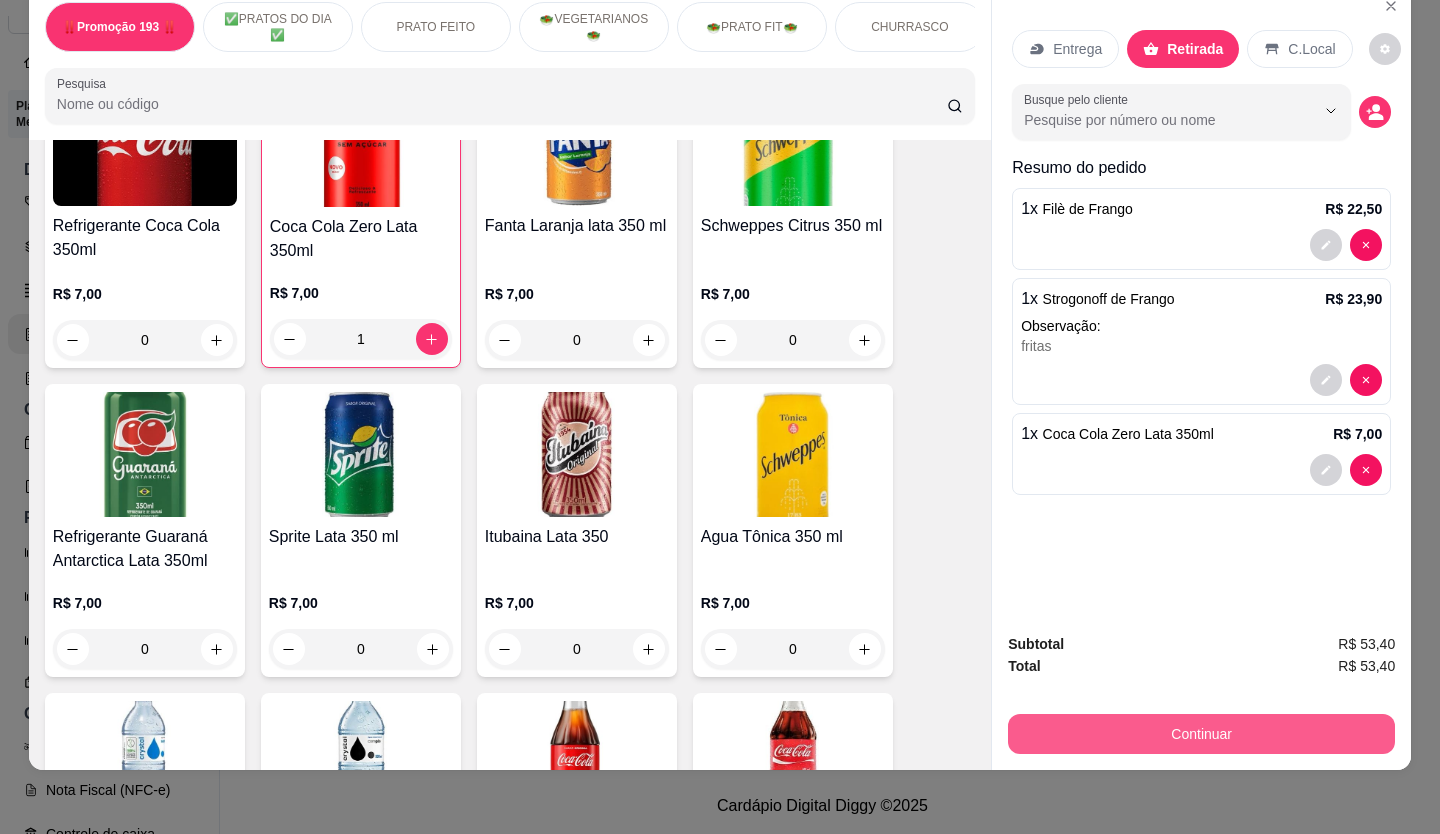 click on "Continuar" at bounding box center [1201, 734] 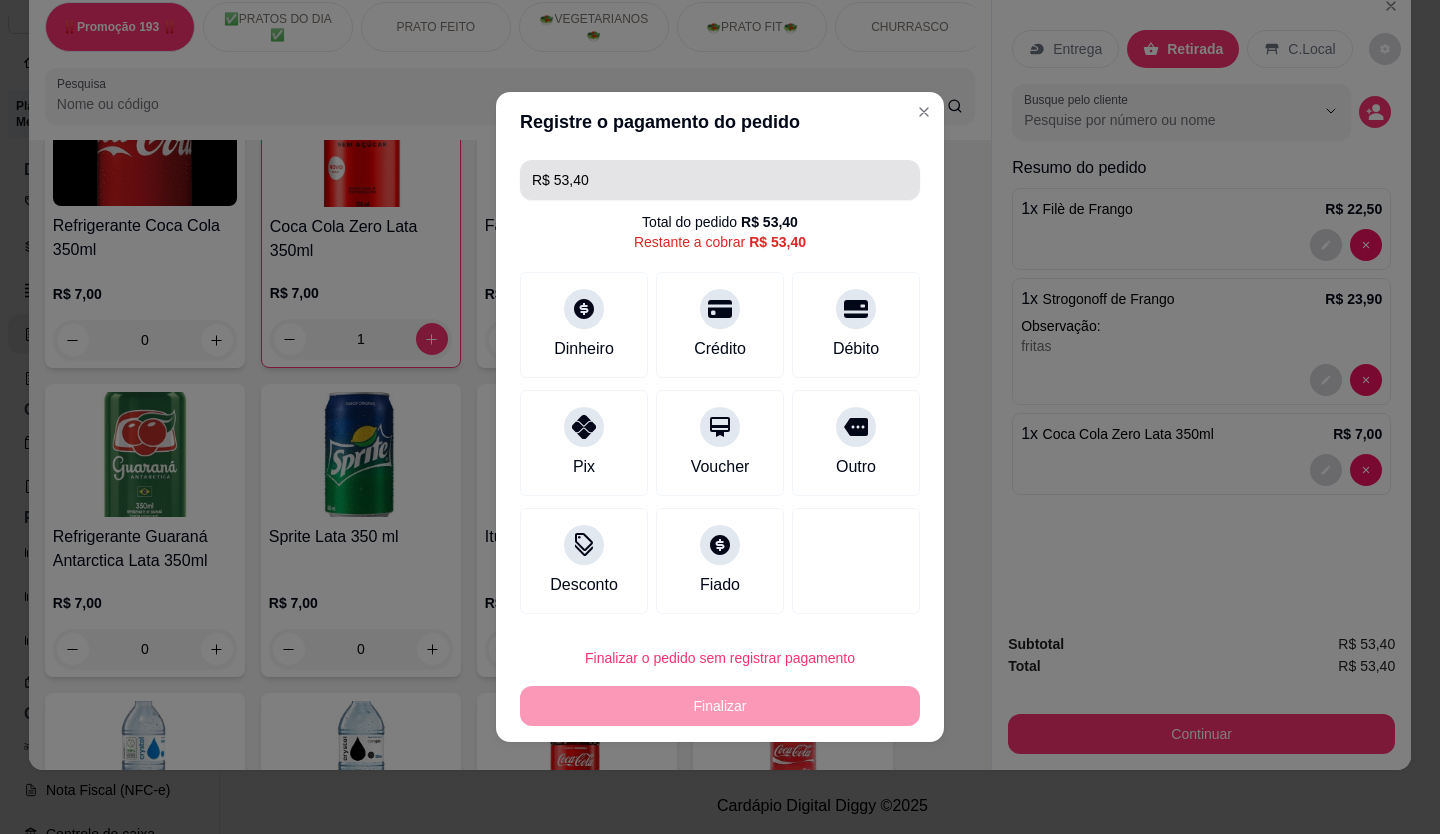 click on "R$ 53,40" at bounding box center (720, 180) 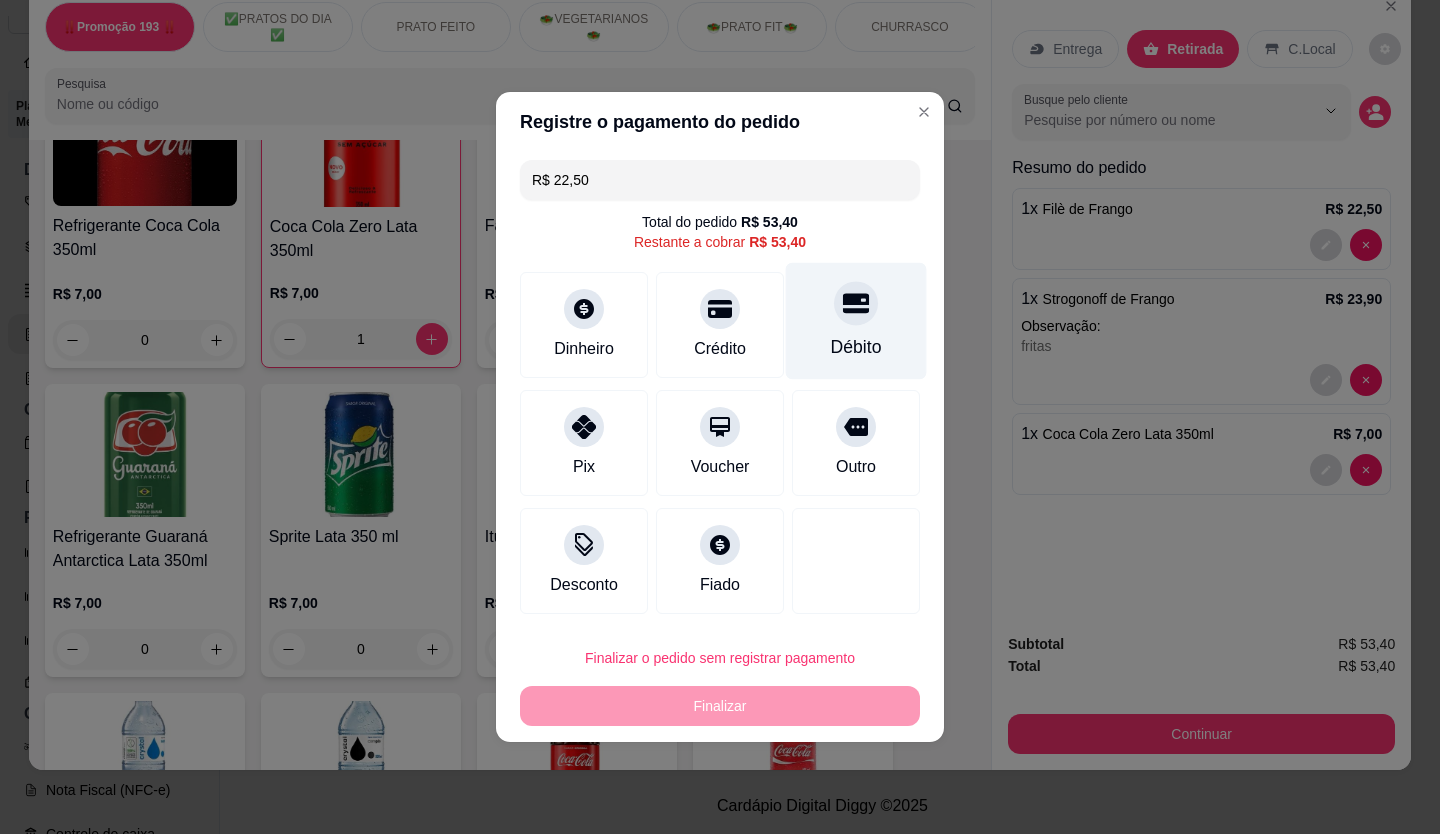 click on "Débito" at bounding box center (856, 321) 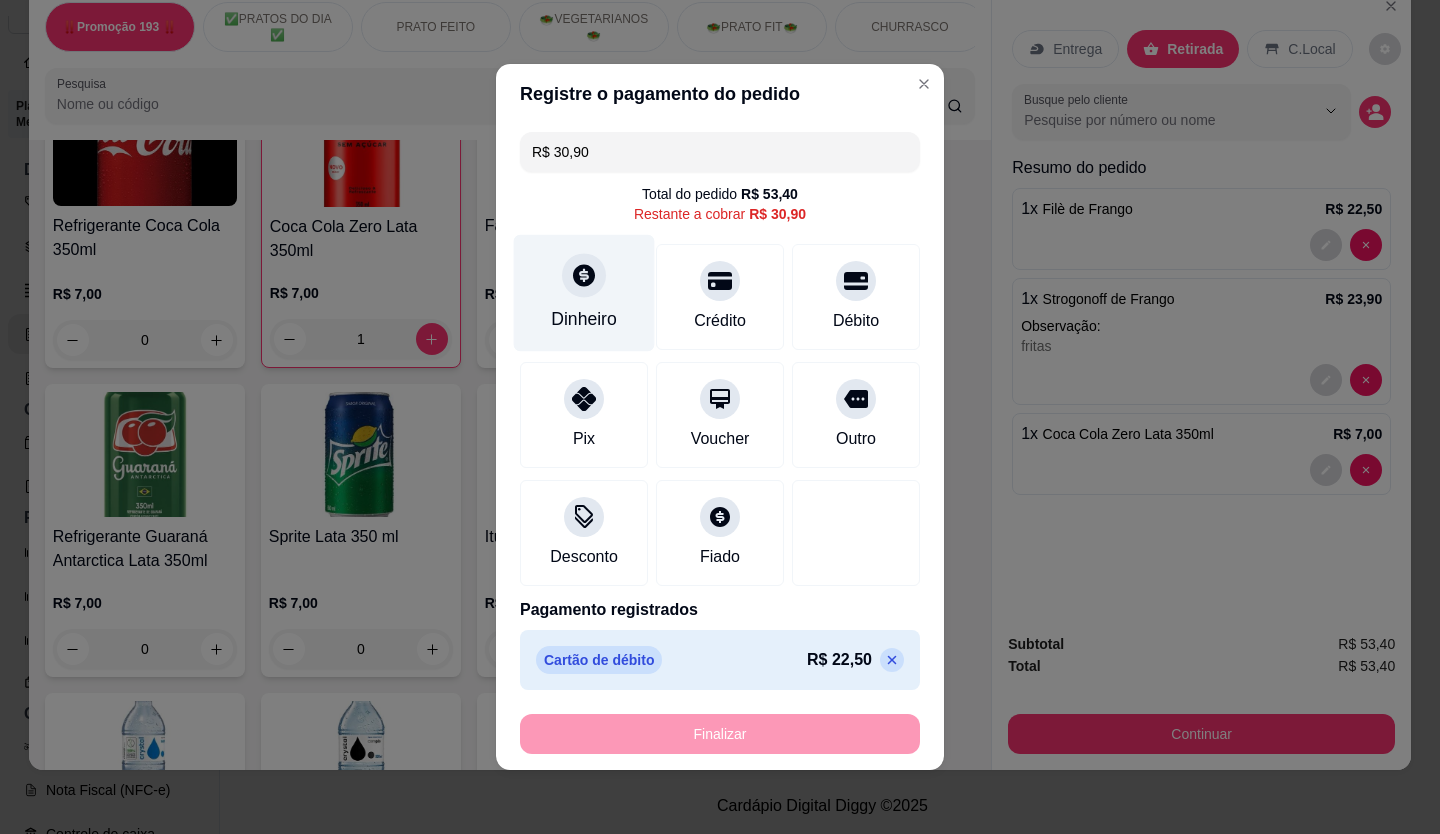 click 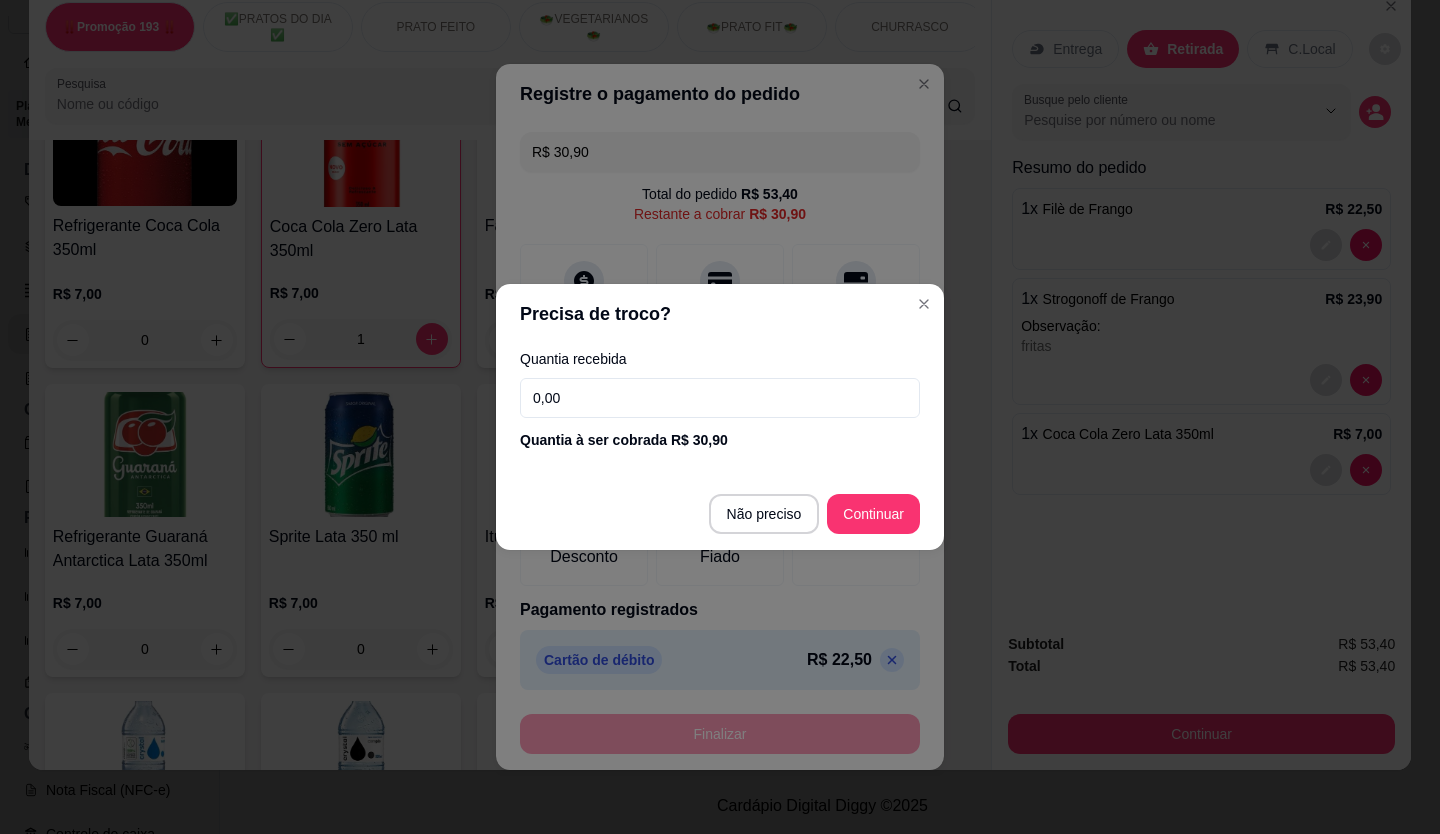 click on "0,00" at bounding box center (720, 398) 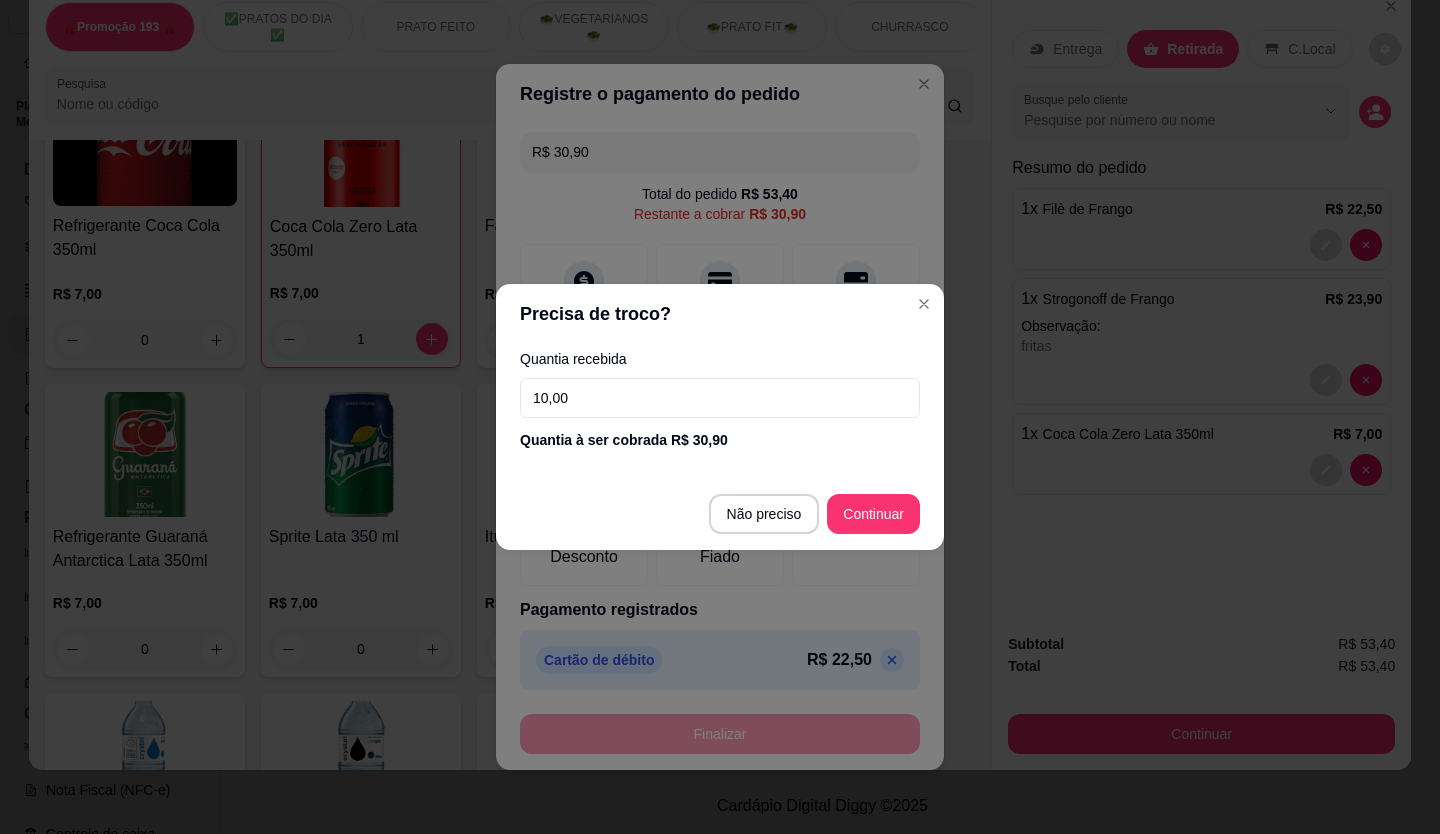 type on "100,00" 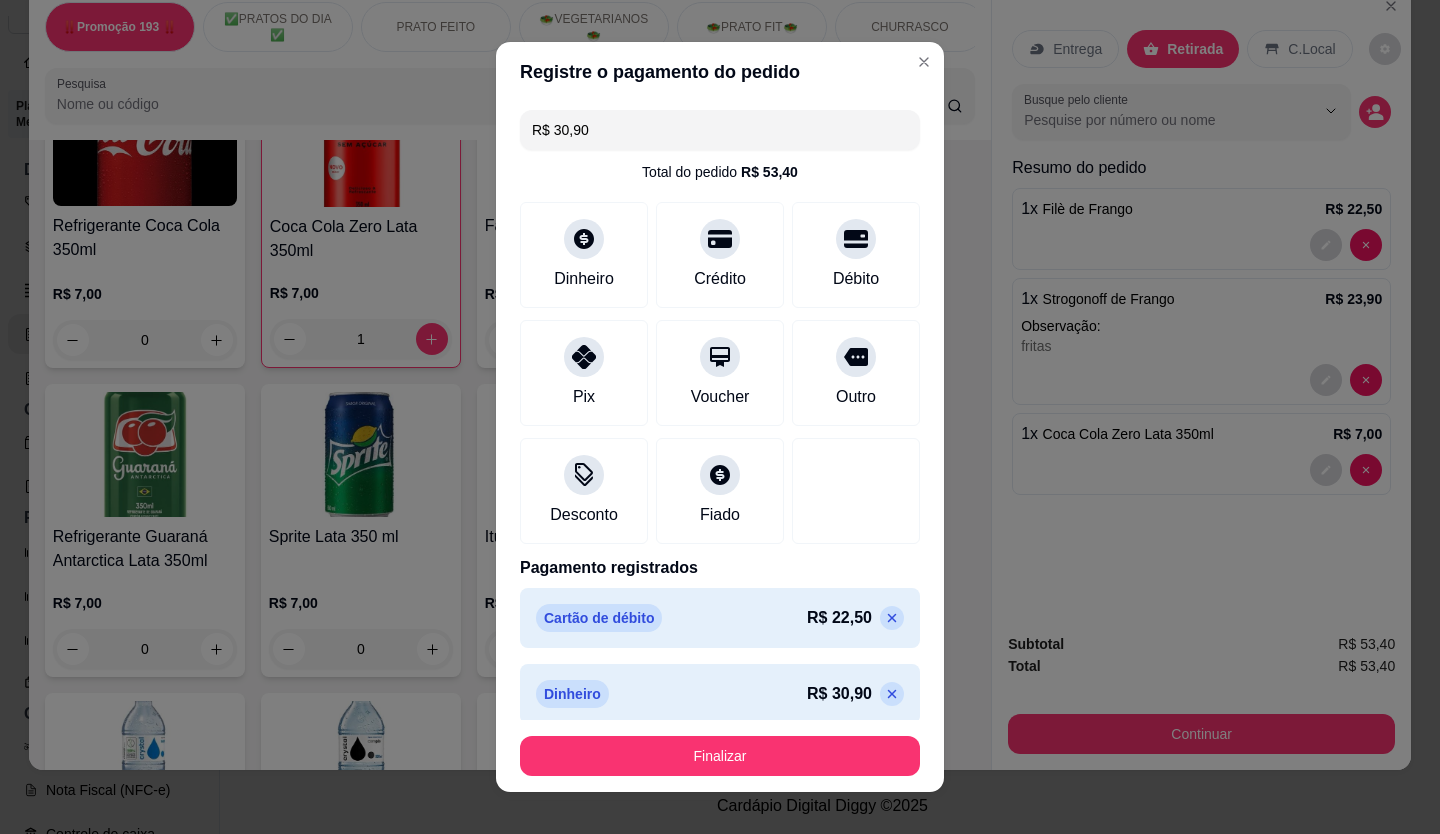 type on "R$ 0,00" 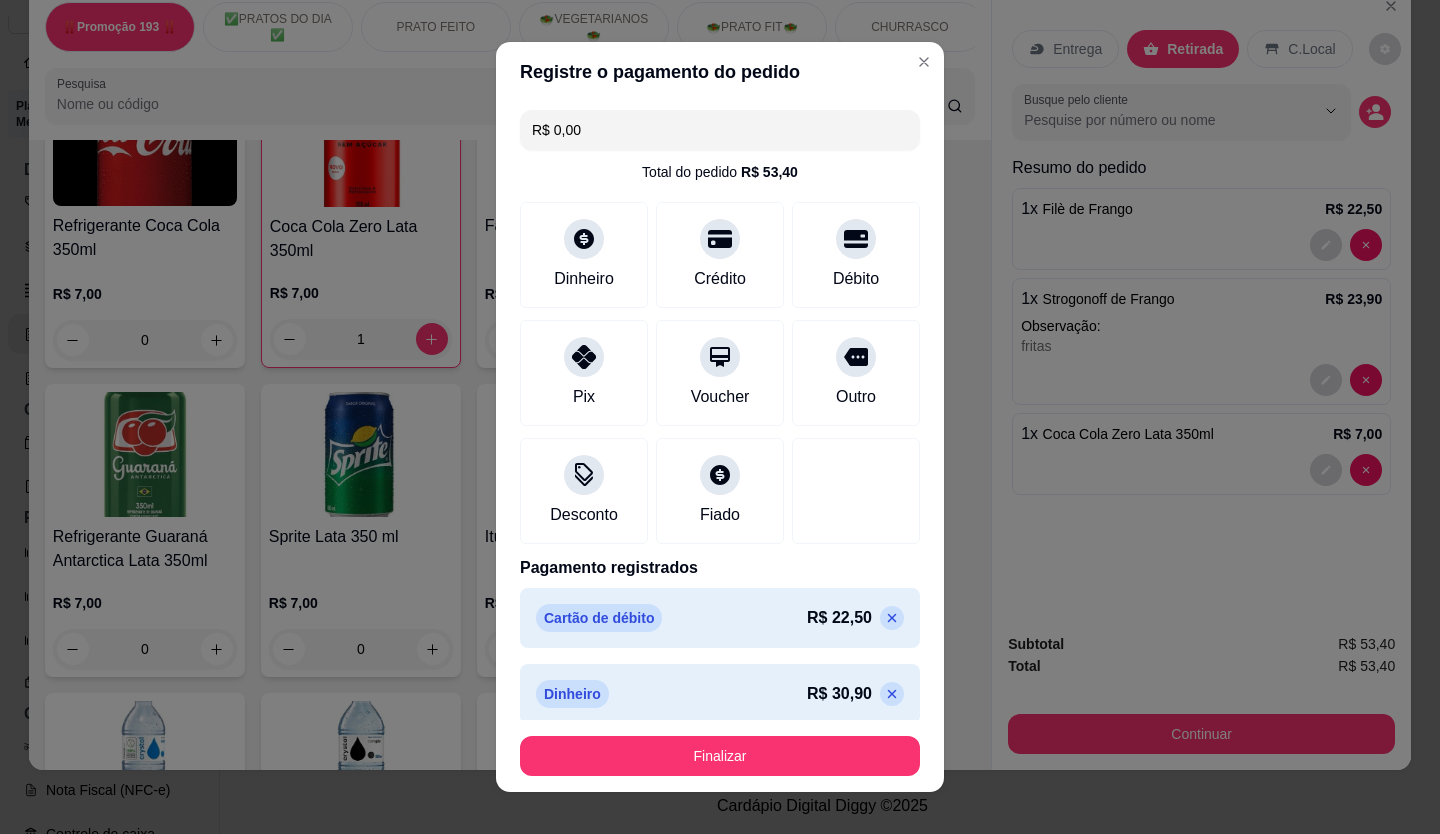 click on "Finalizar" at bounding box center (720, 756) 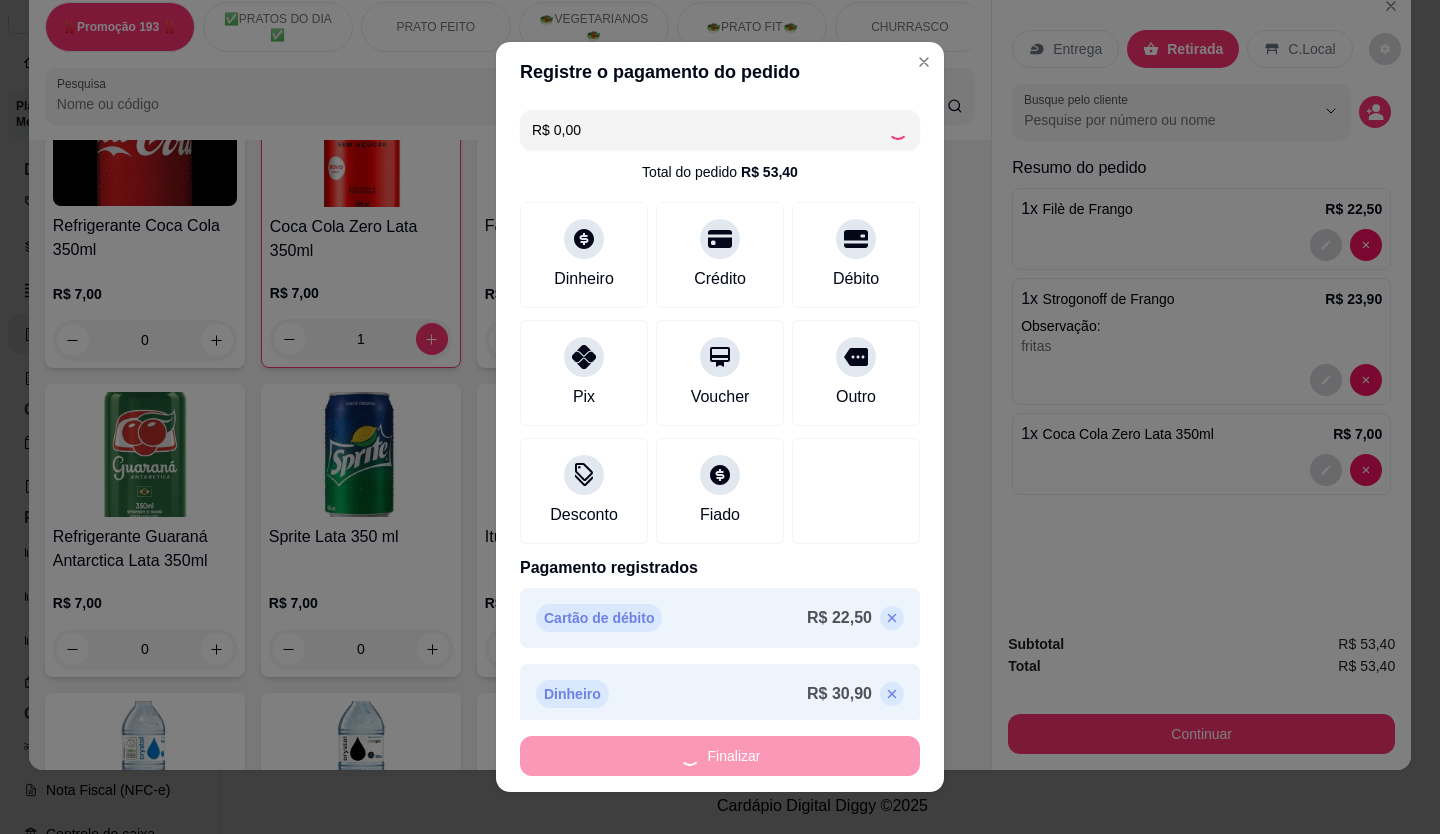 type on "0" 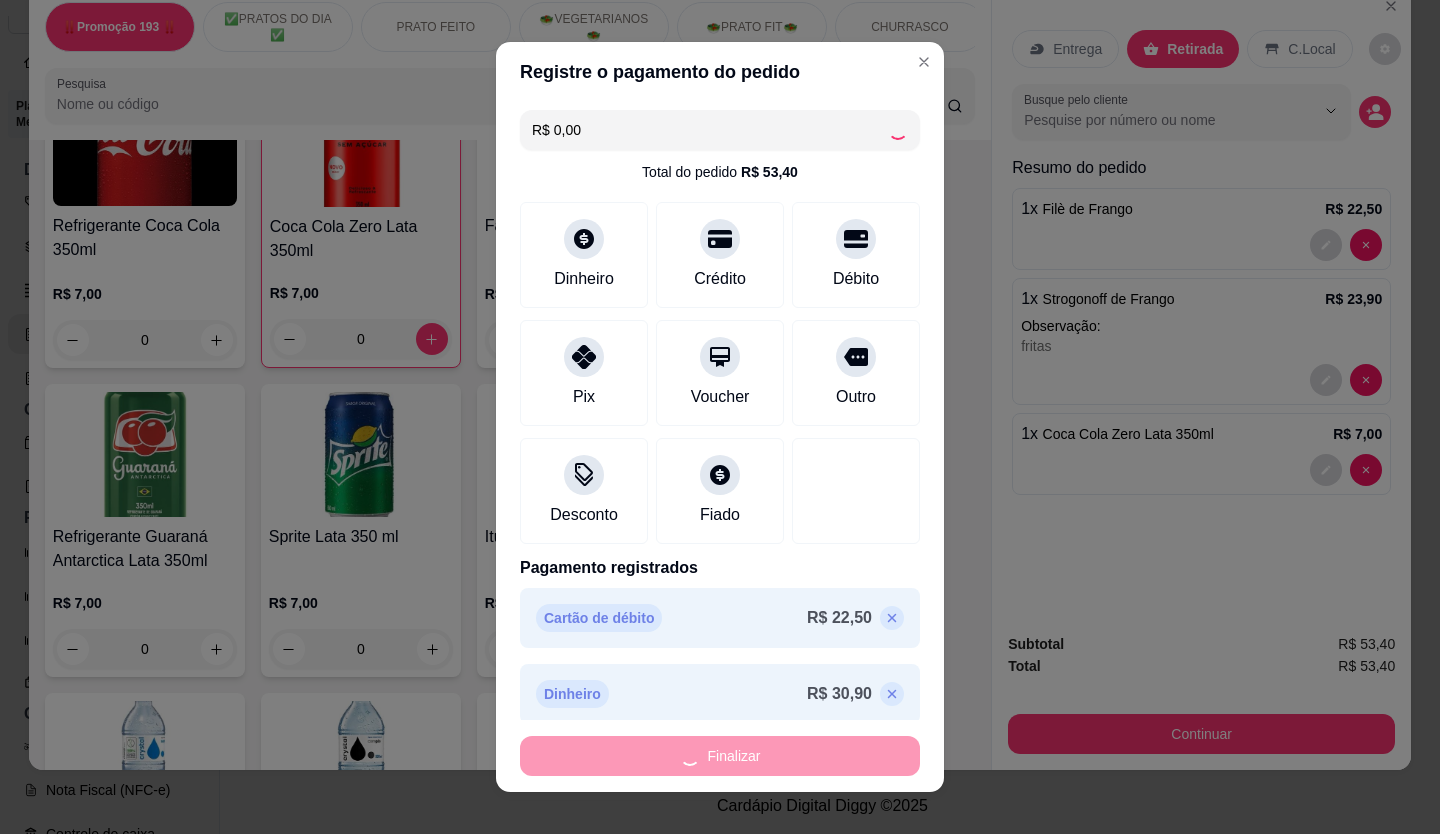 type on "-R$ 53,40" 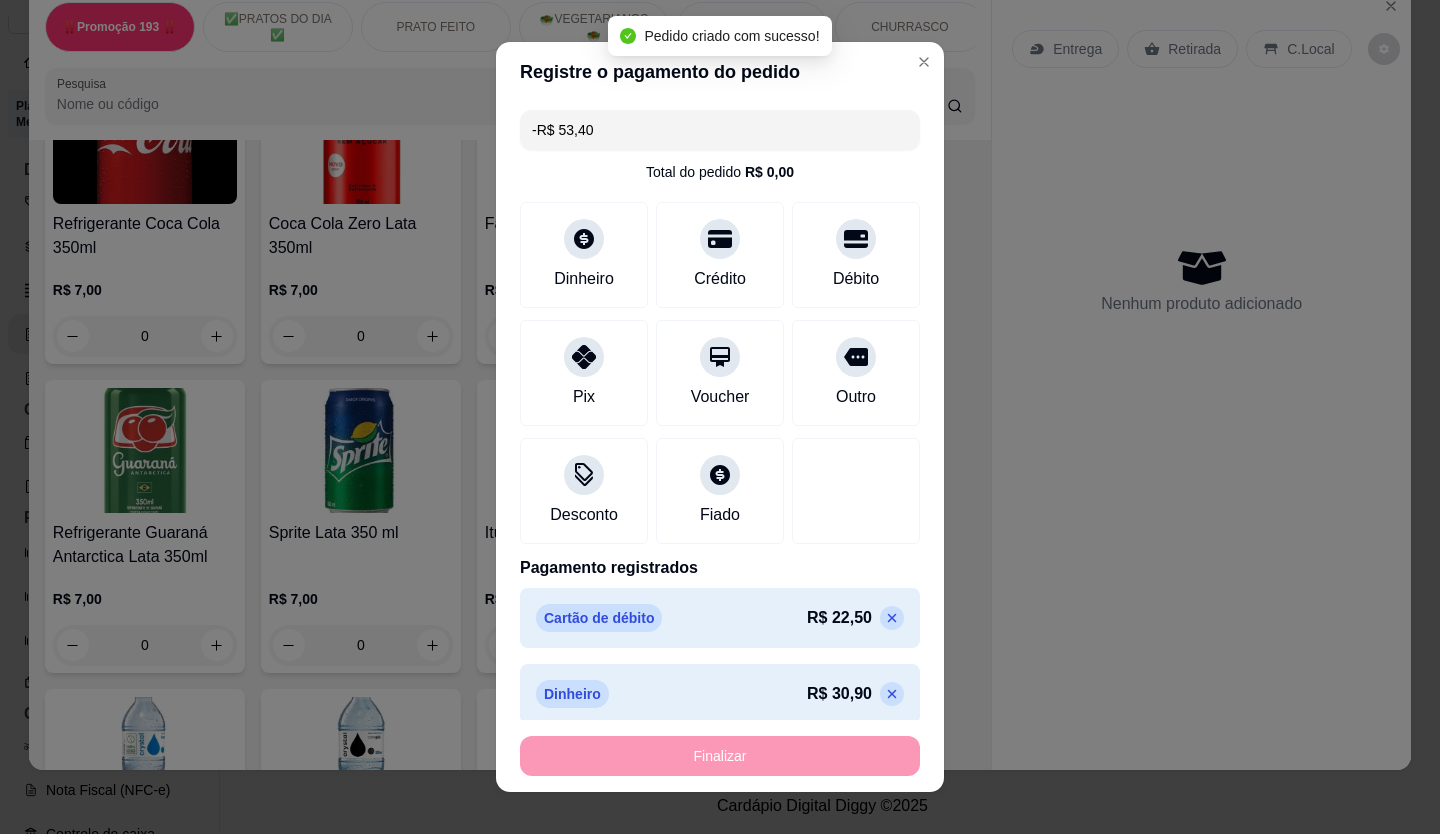 scroll, scrollTop: 5698, scrollLeft: 0, axis: vertical 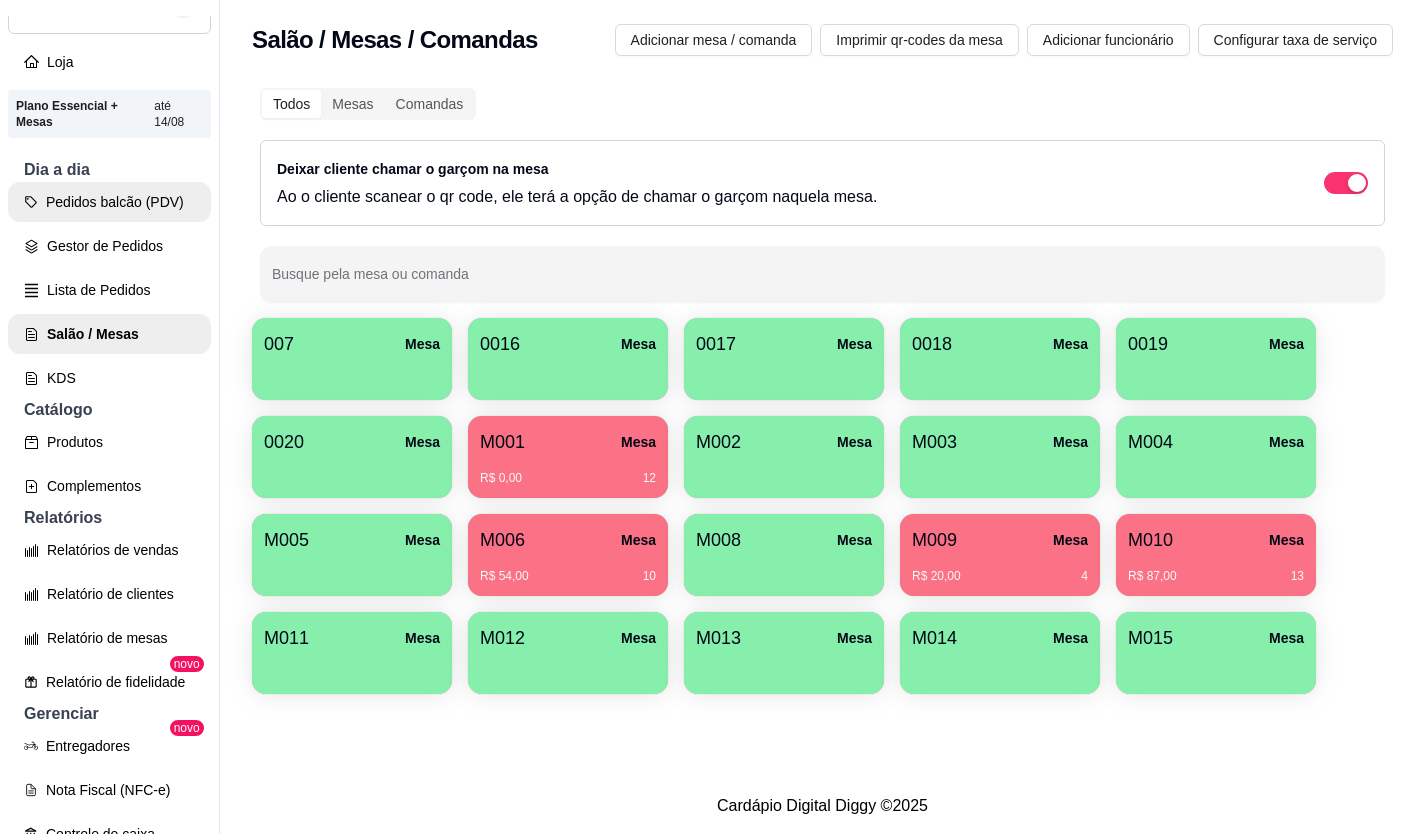 click on "Pedidos balcão (PDV)" at bounding box center (109, 202) 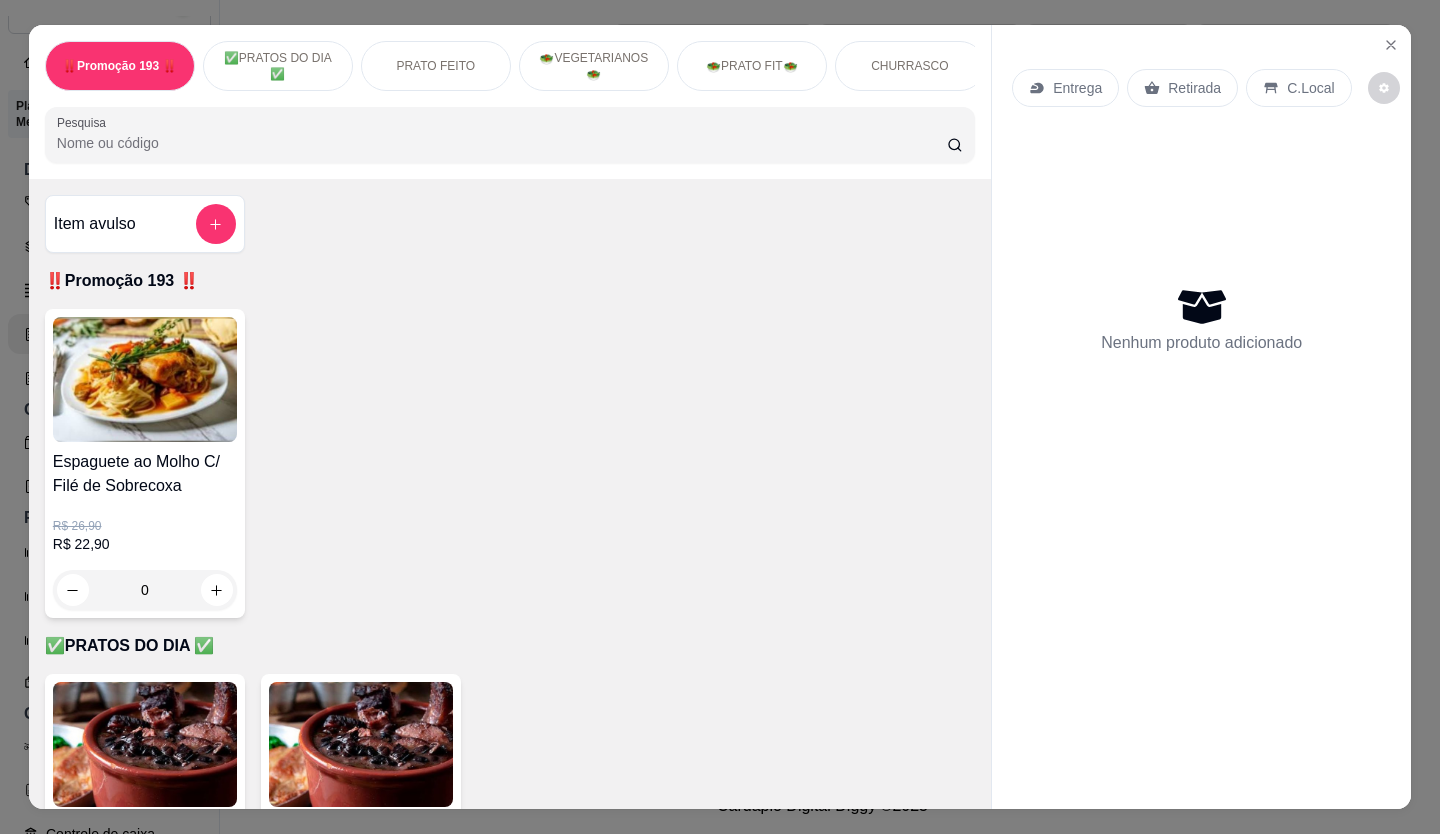 scroll, scrollTop: 400, scrollLeft: 0, axis: vertical 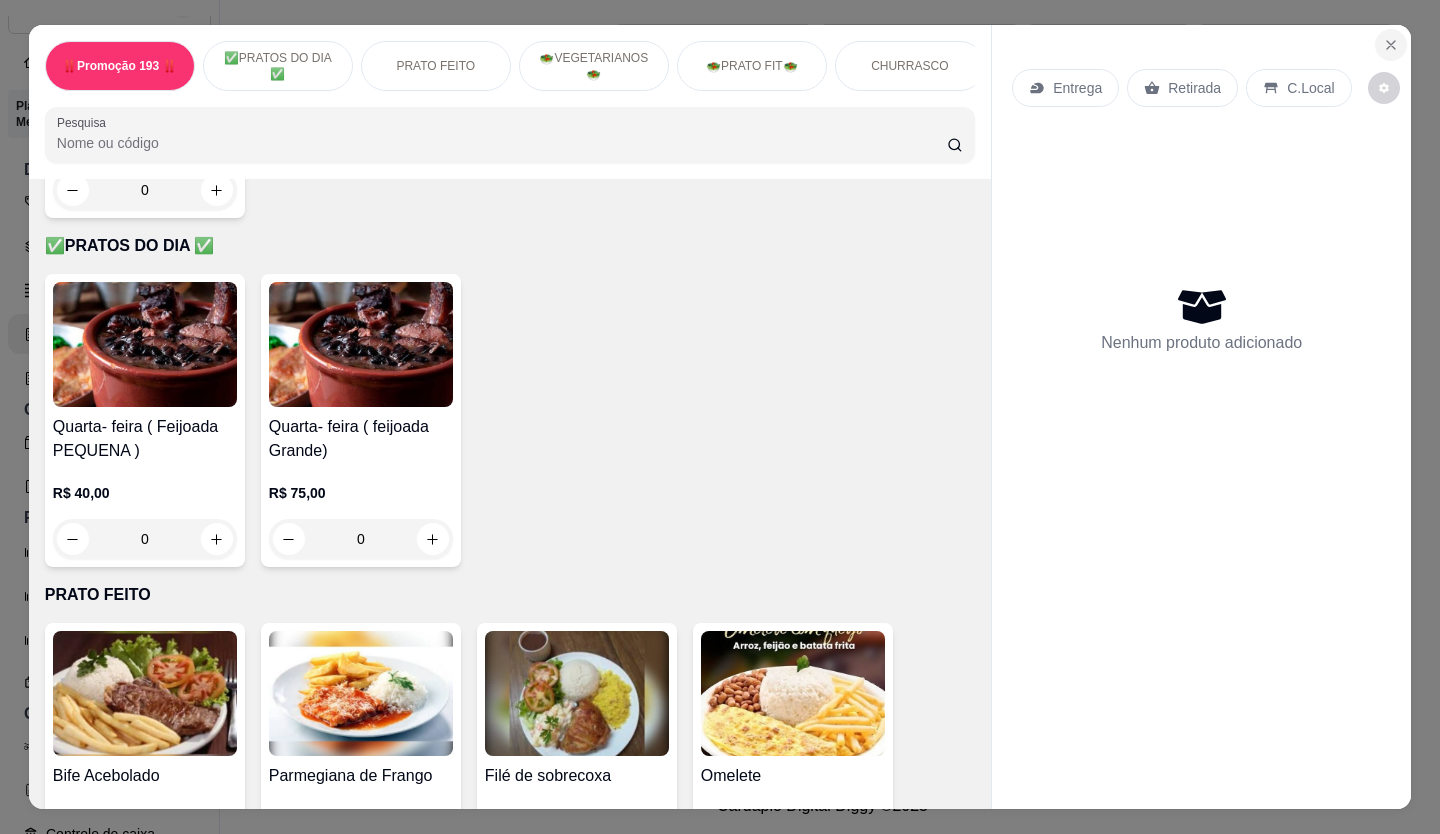 click 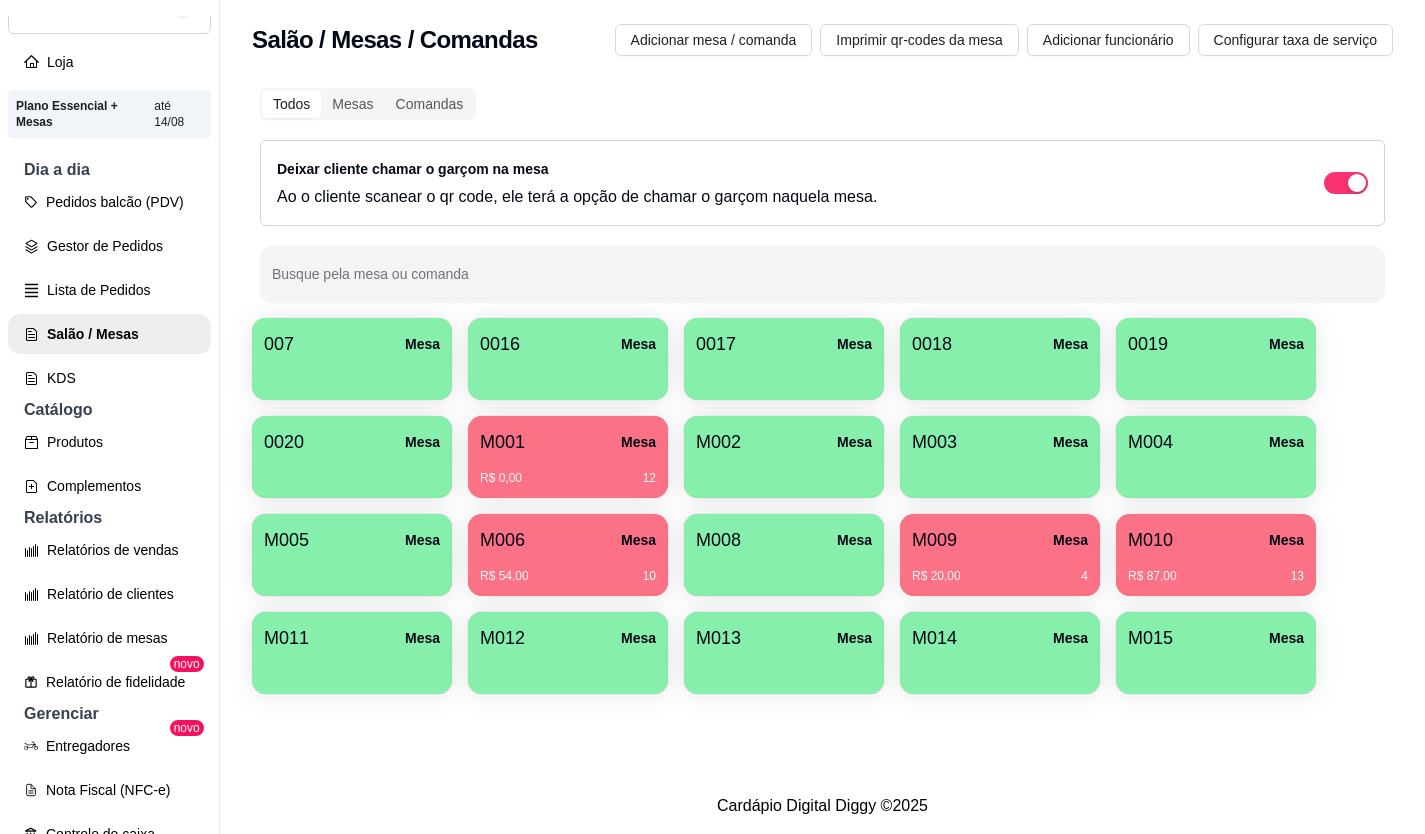click at bounding box center (784, 471) 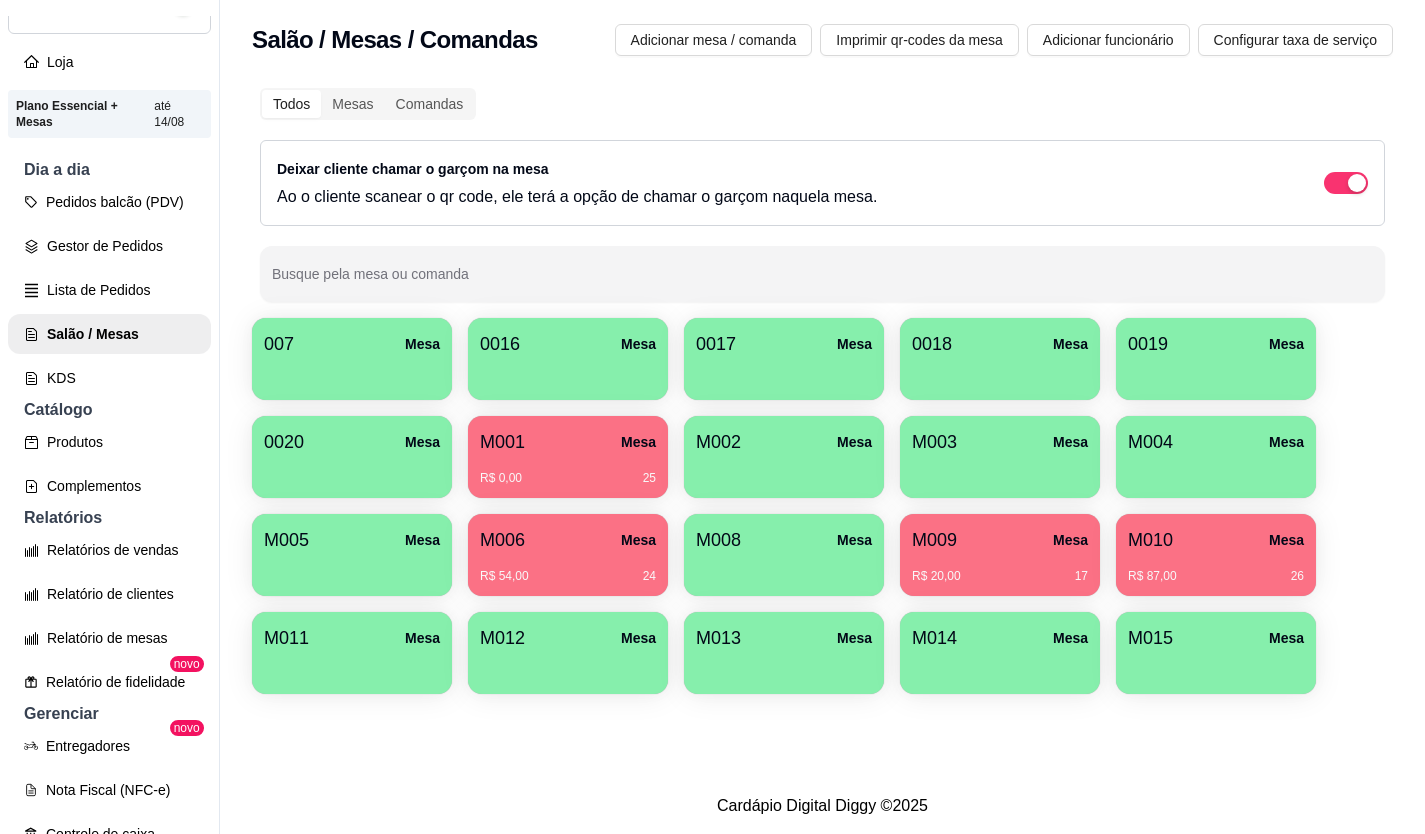 click on "R$ 0,00 25" at bounding box center [568, 478] 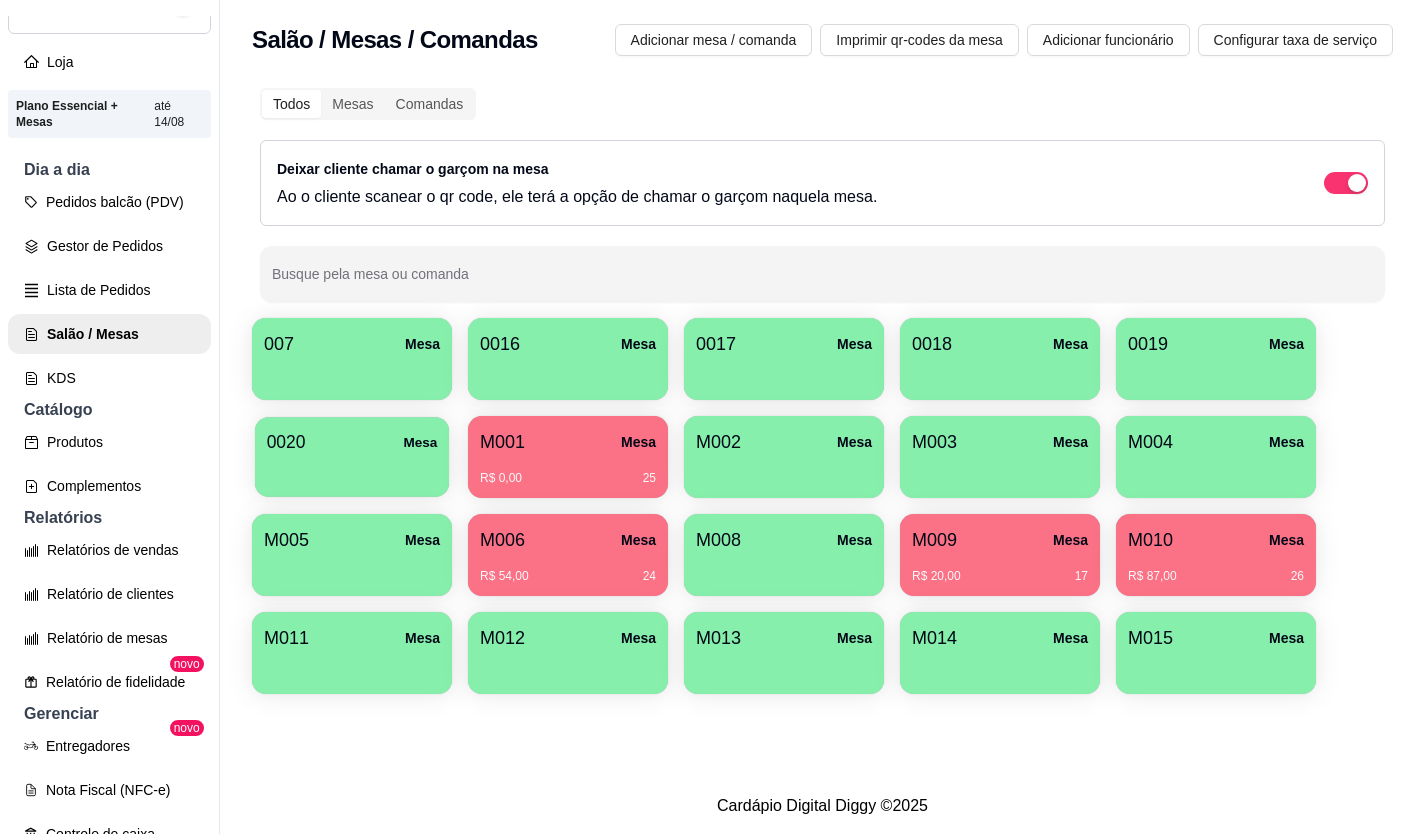 click at bounding box center (352, 470) 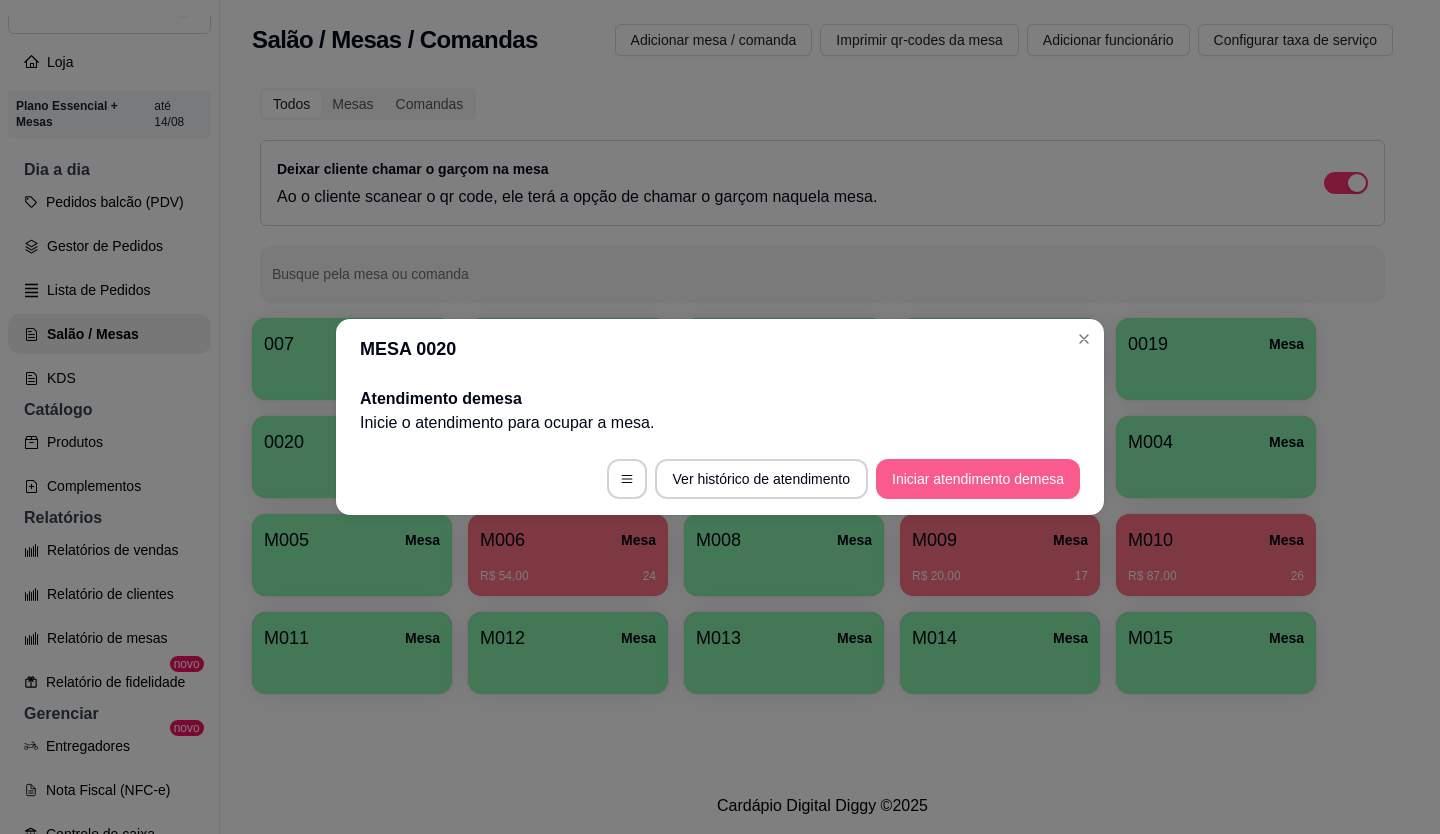 click on "Iniciar atendimento de  mesa" at bounding box center [978, 479] 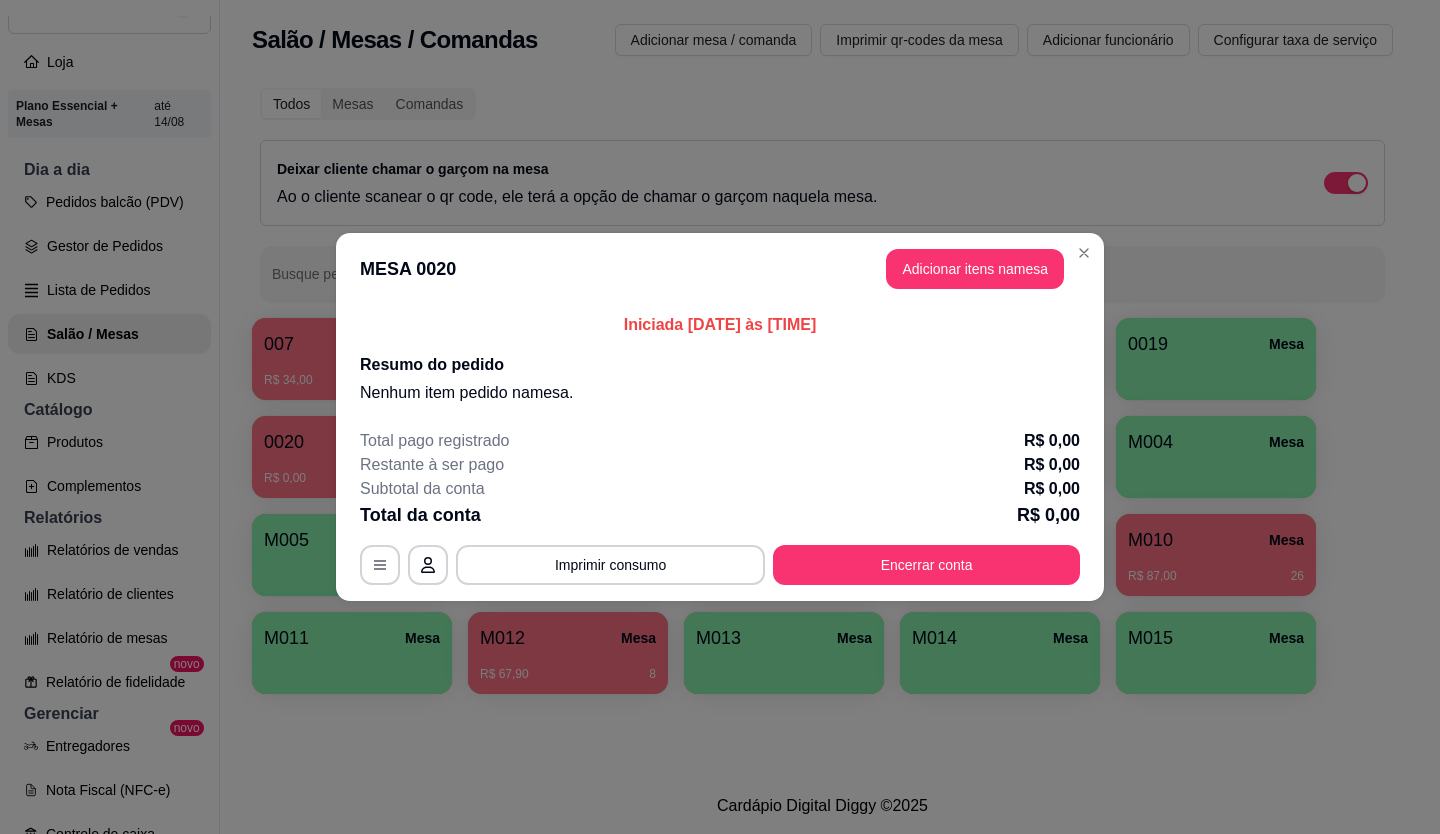 click on "Adicionar itens na  mesa" at bounding box center [975, 269] 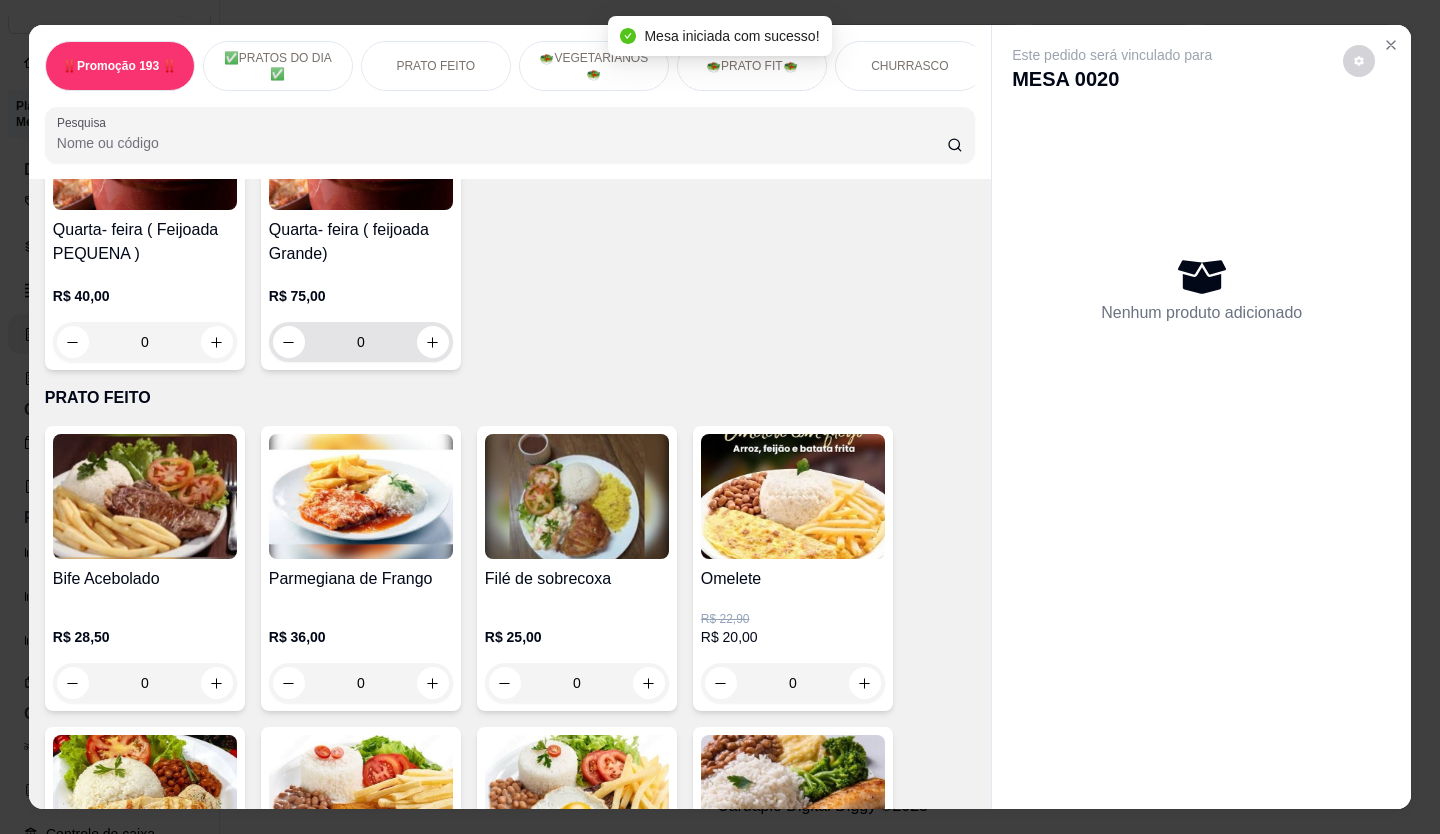 scroll, scrollTop: 600, scrollLeft: 0, axis: vertical 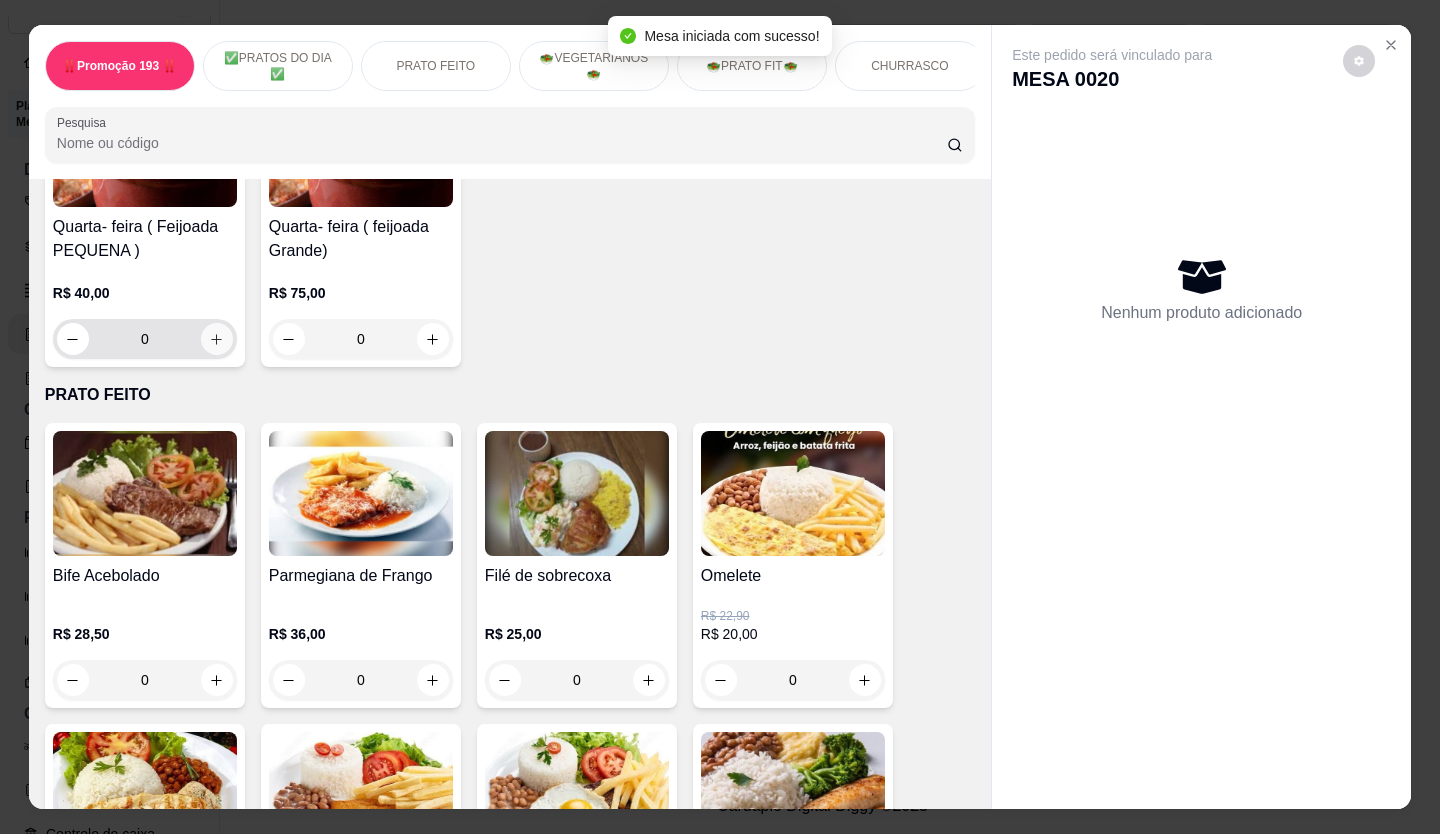 click 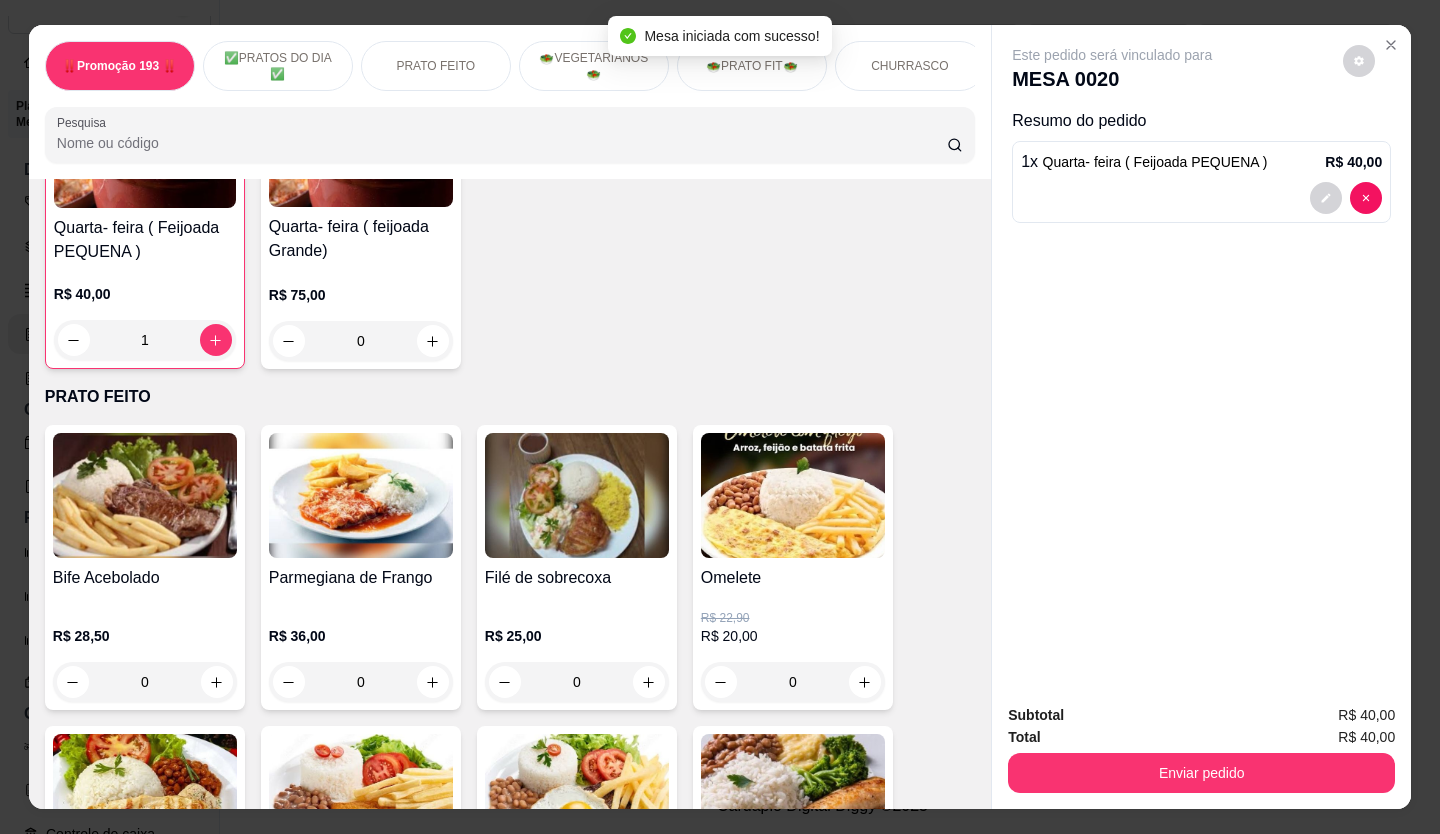 scroll, scrollTop: 601, scrollLeft: 0, axis: vertical 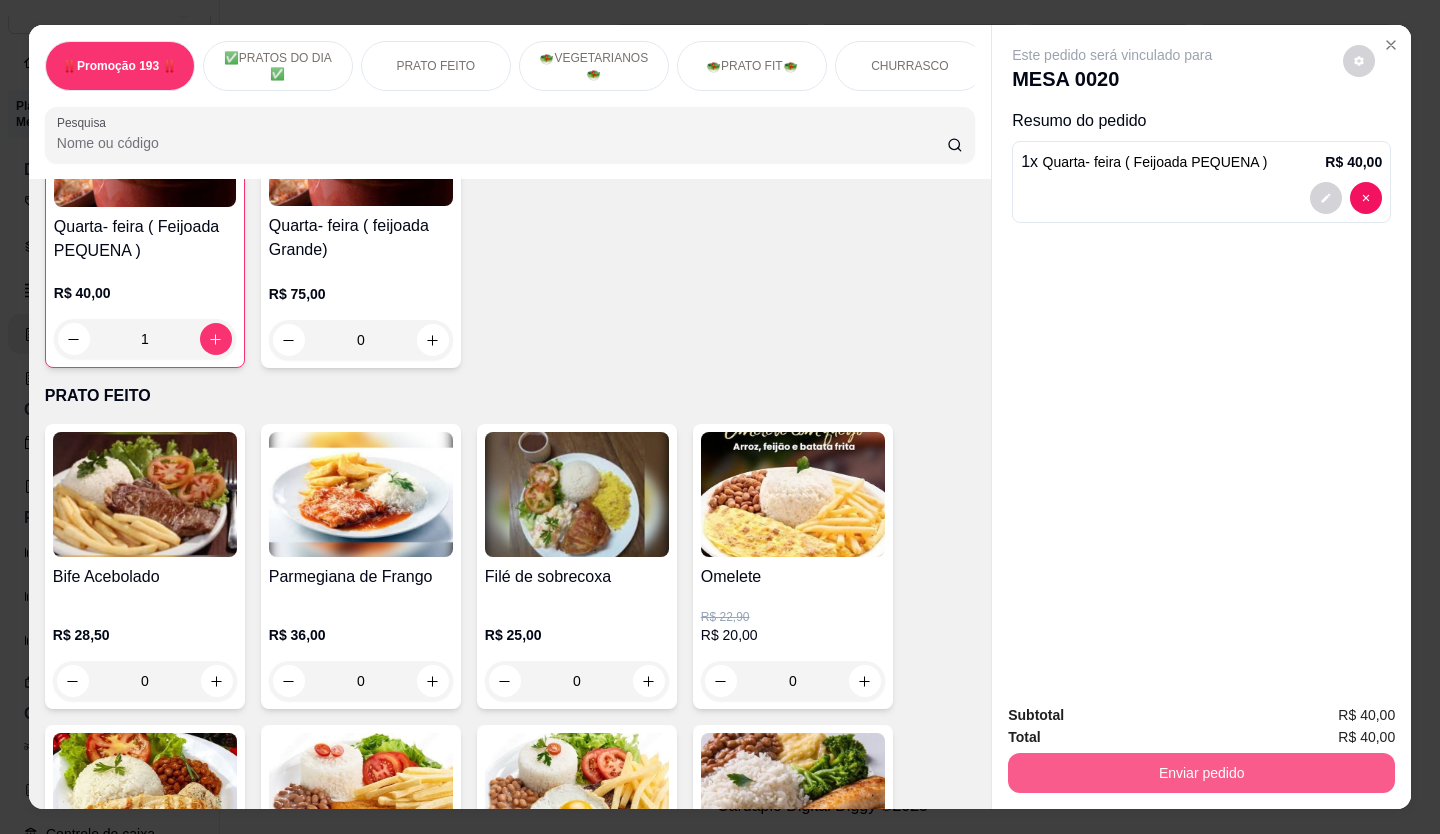 click on "Enviar pedido" at bounding box center [1201, 773] 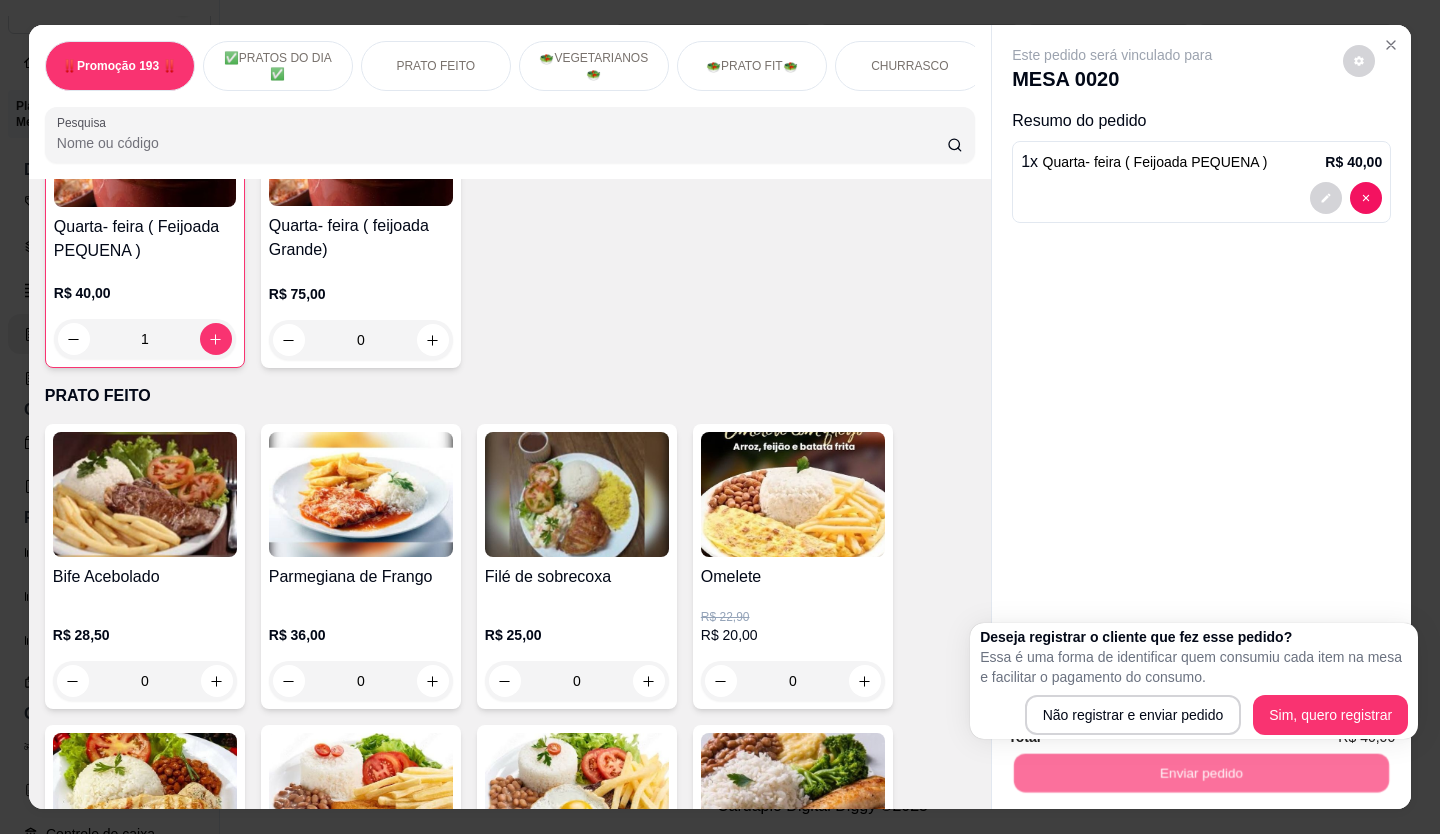 click on "Deseja registrar o cliente que fez esse pedido? Essa é uma forma de identificar quem consumiu cada item na mesa e facilitar o pagamento do consumo. Não registrar e enviar pedido Sim, quero registrar" at bounding box center [1194, 681] 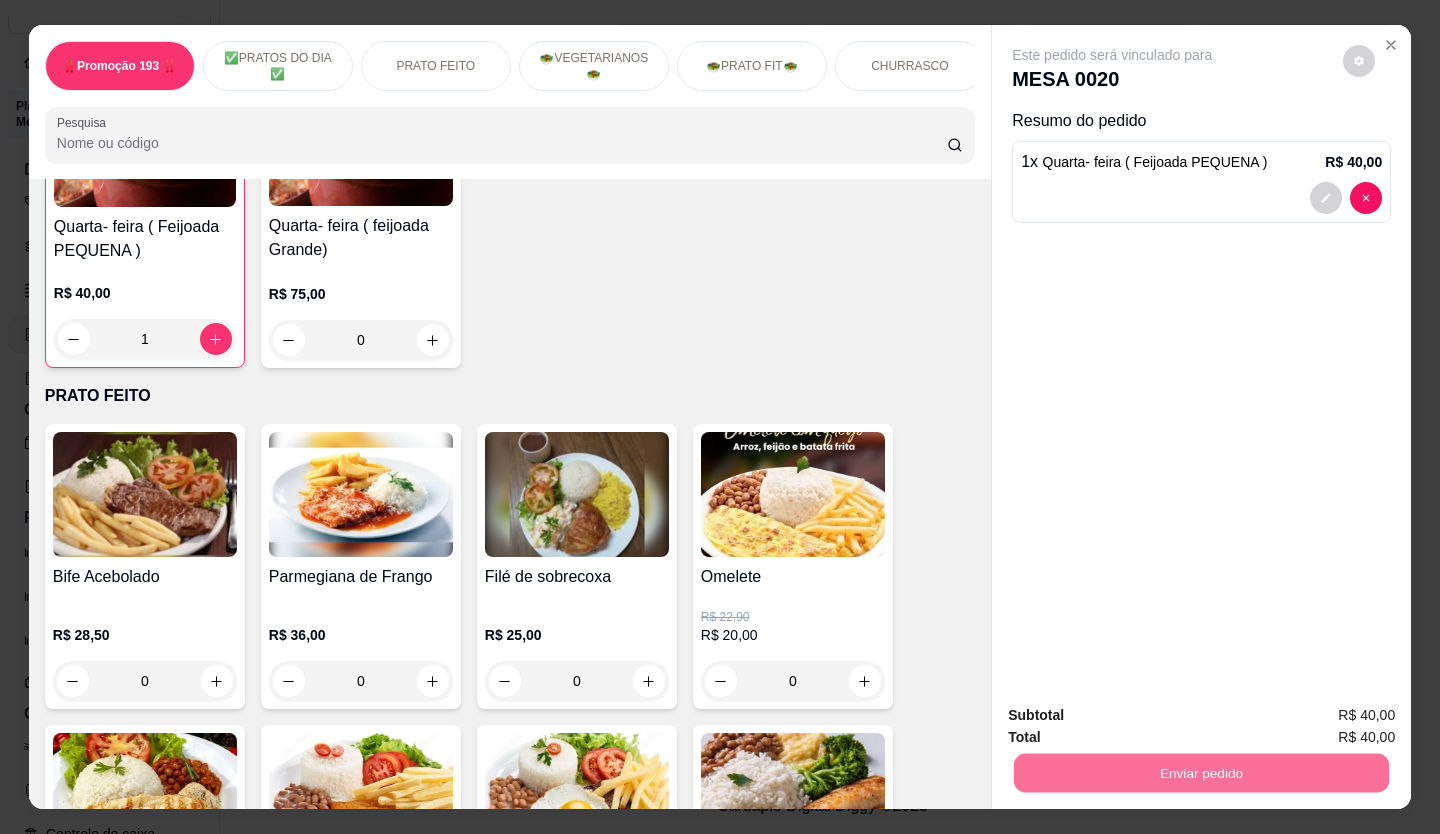 click on "Não registrar e enviar pedido" at bounding box center (1135, 716) 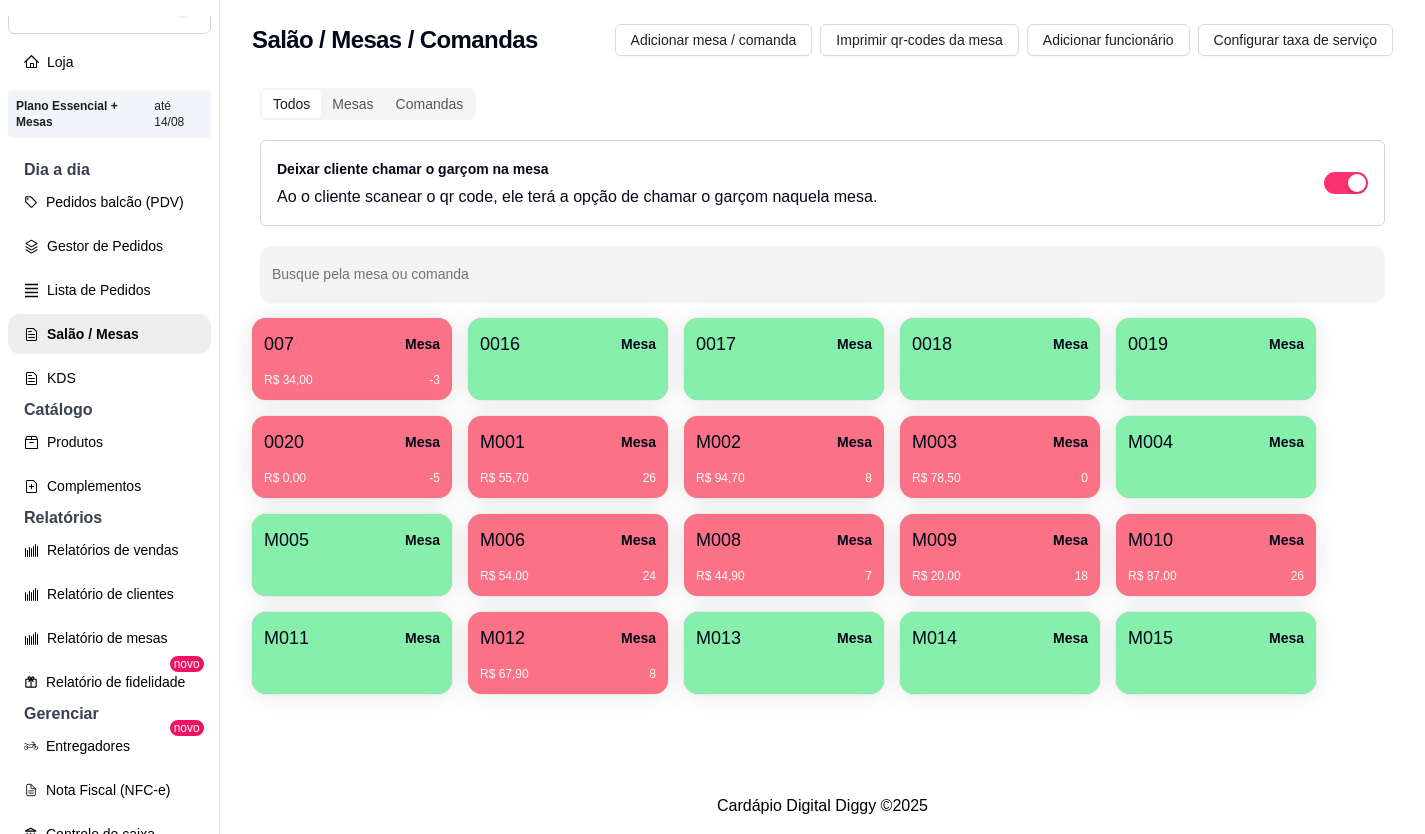 click on "R$ 94,70 8" at bounding box center (784, 471) 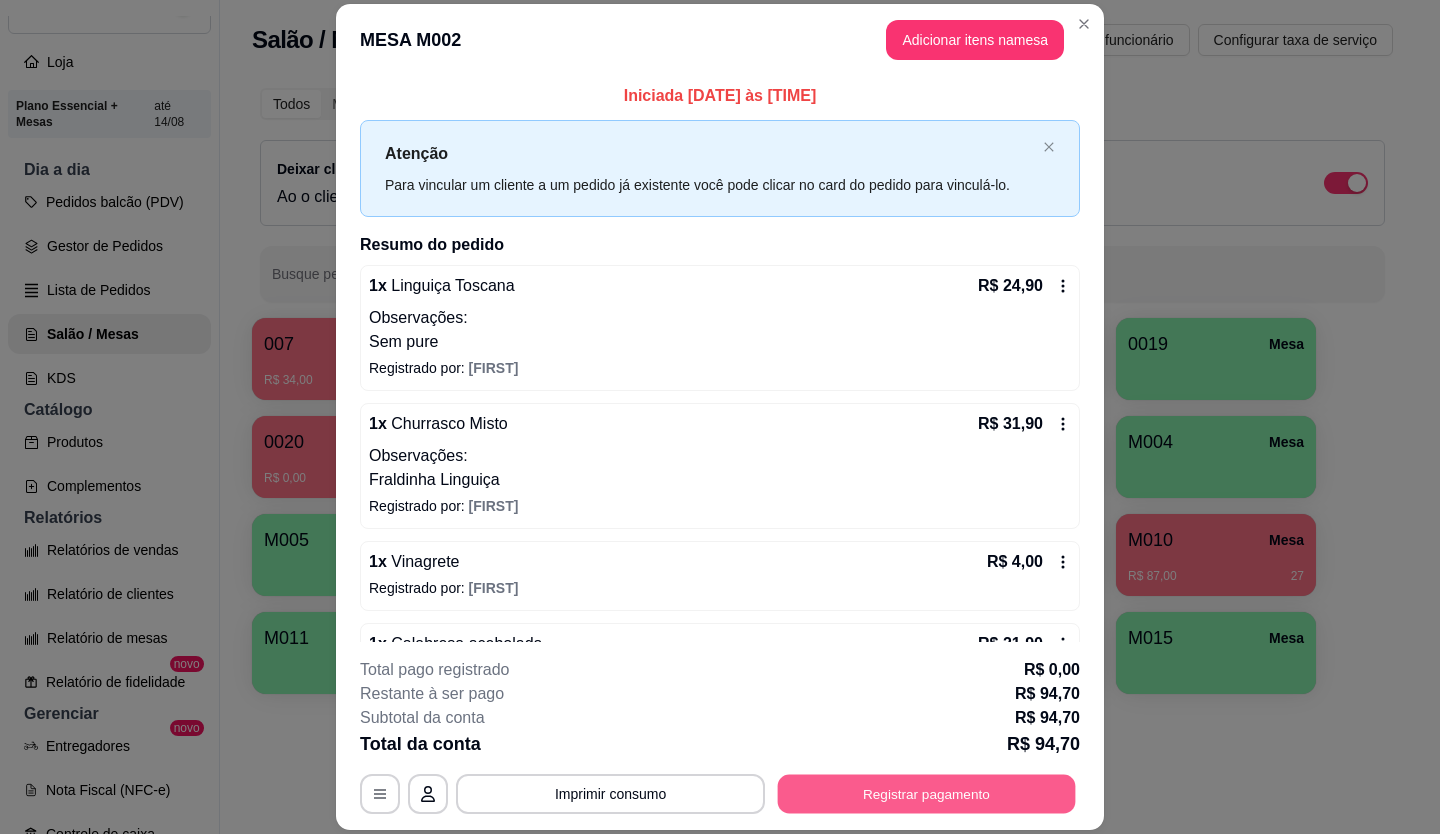 click on "Registrar pagamento" at bounding box center (927, 793) 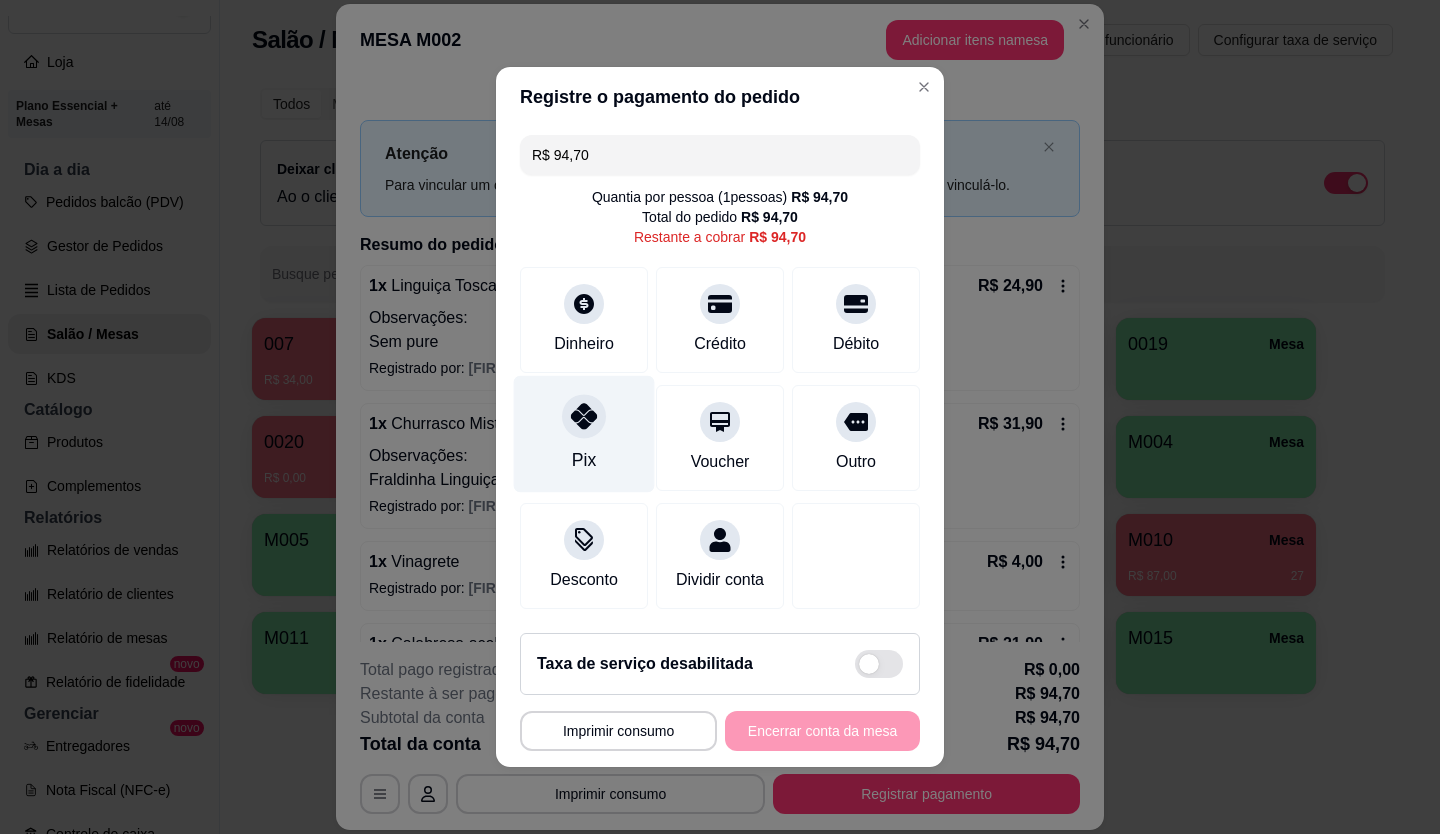 click on "Pix" at bounding box center (584, 434) 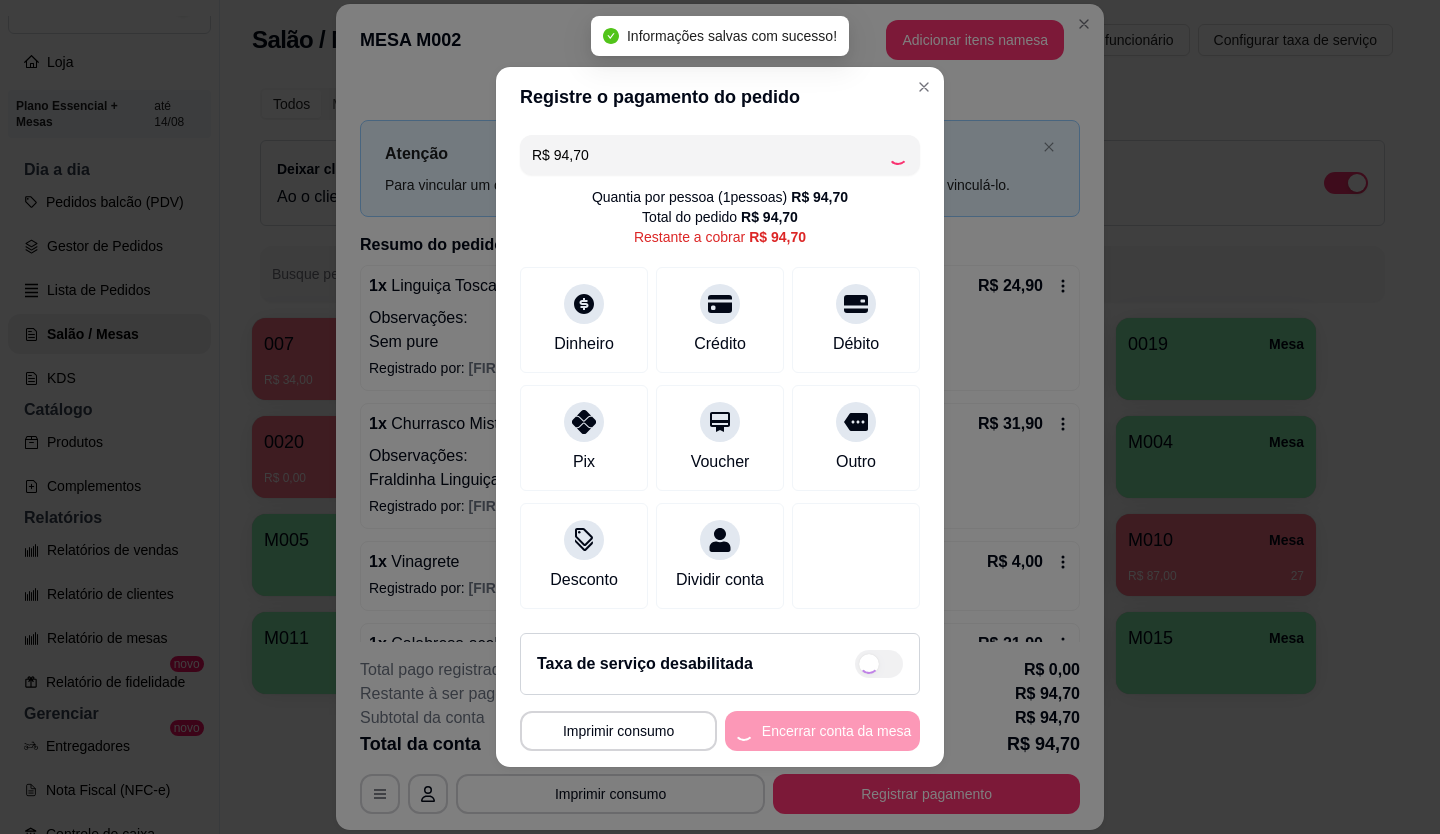 type on "R$ 0,00" 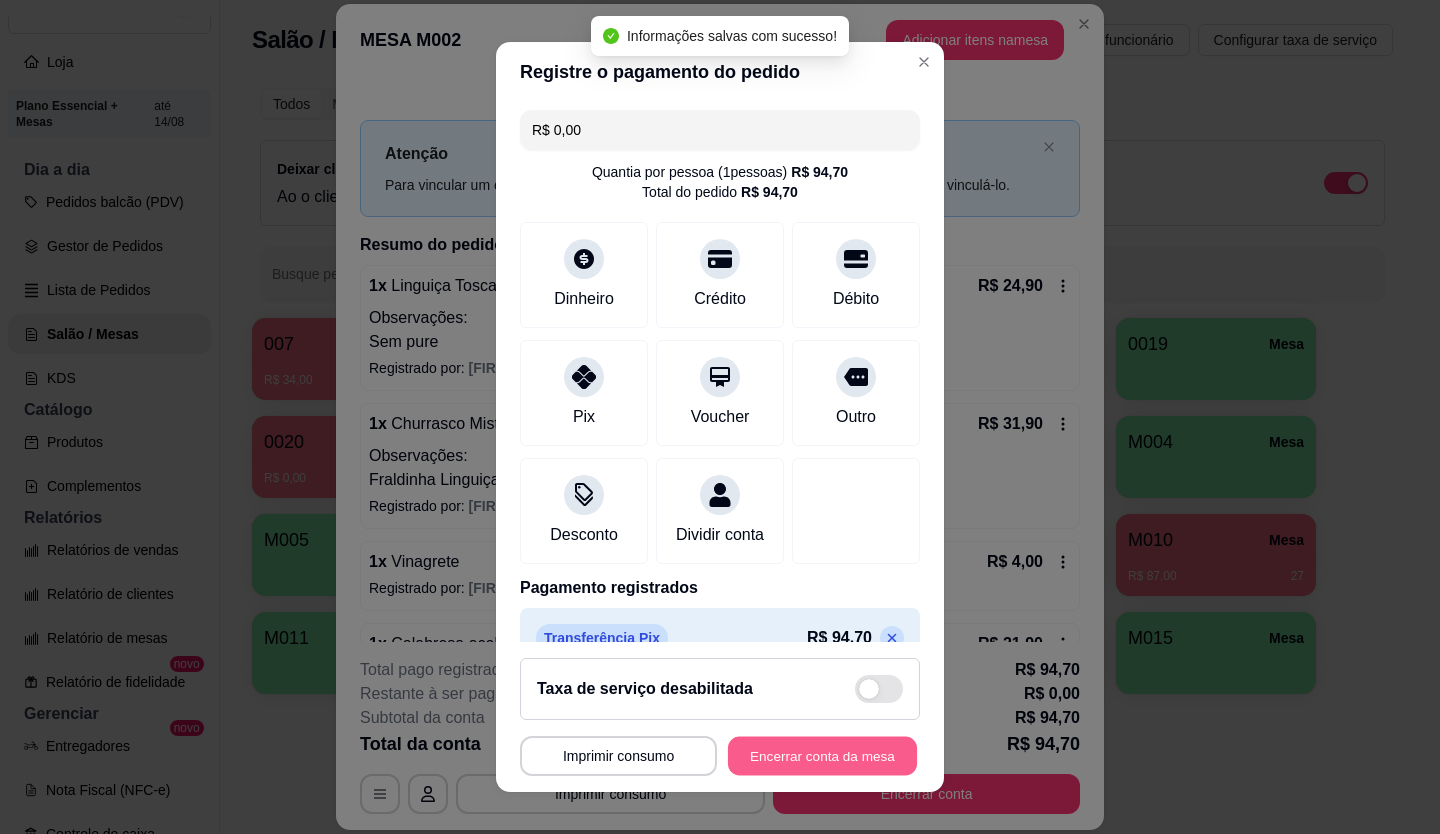 click on "Encerrar conta da mesa" at bounding box center [822, 756] 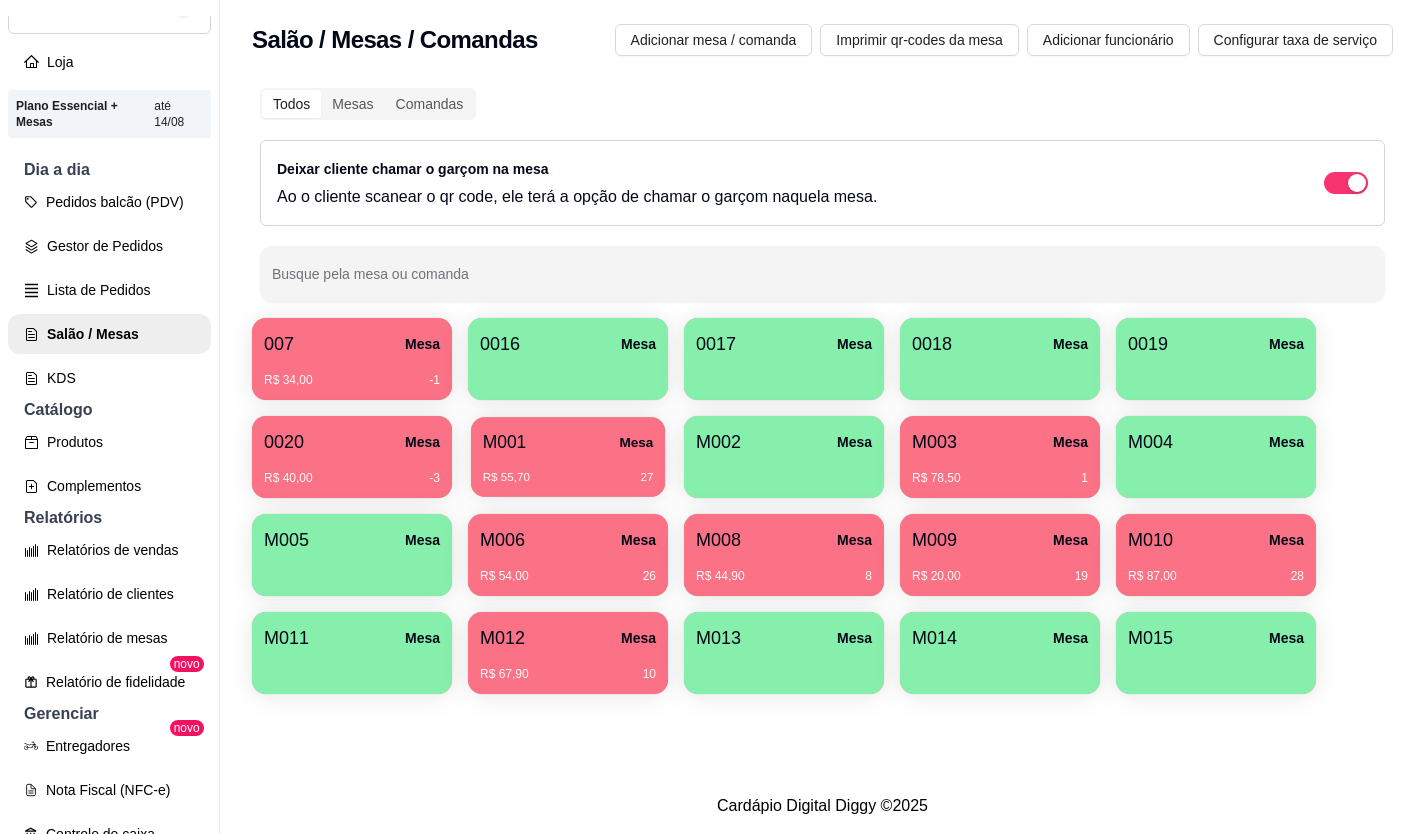 click on "R$ 55,70 [ID]" at bounding box center (568, 470) 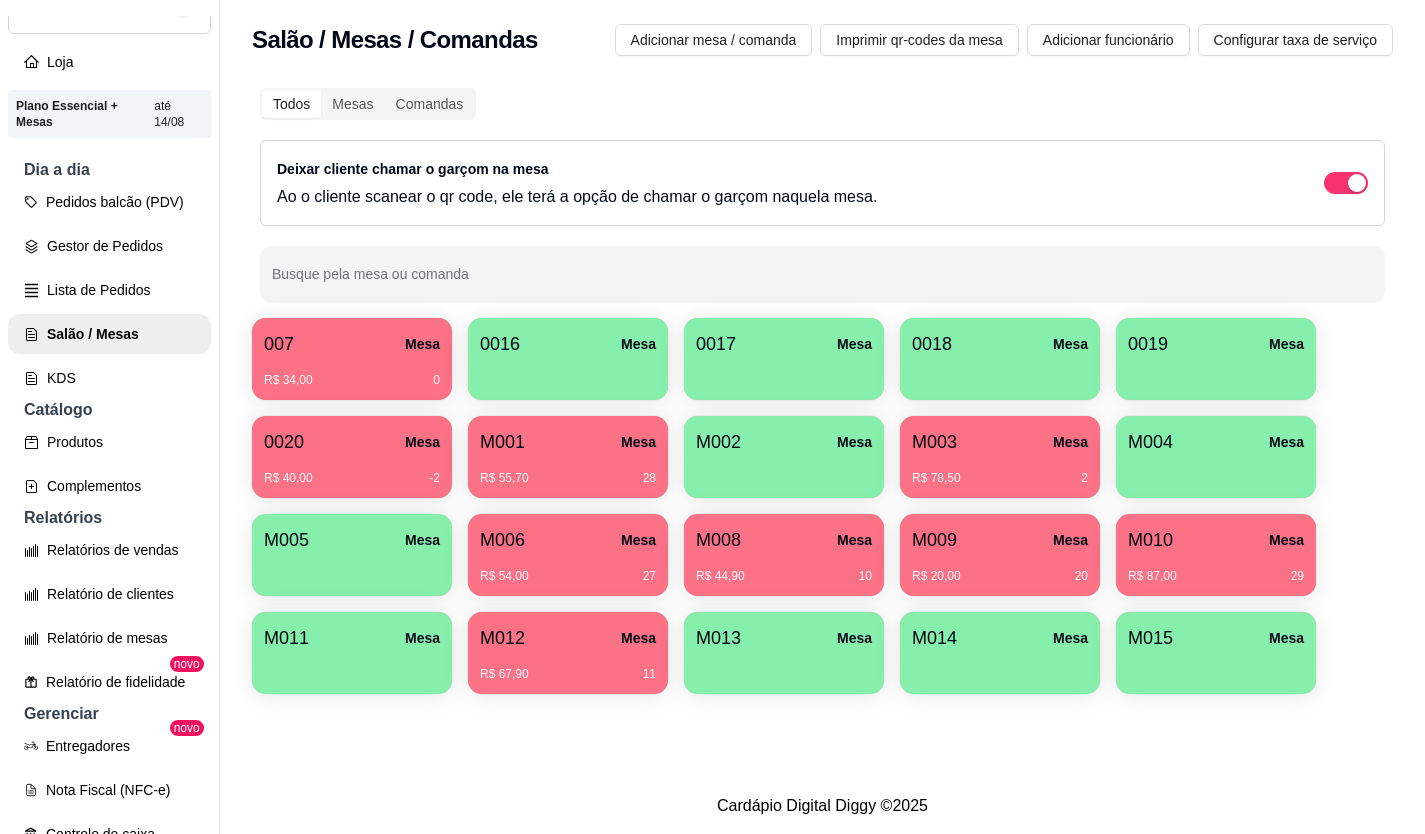 click on "R$ 87,00 29" at bounding box center (1216, 569) 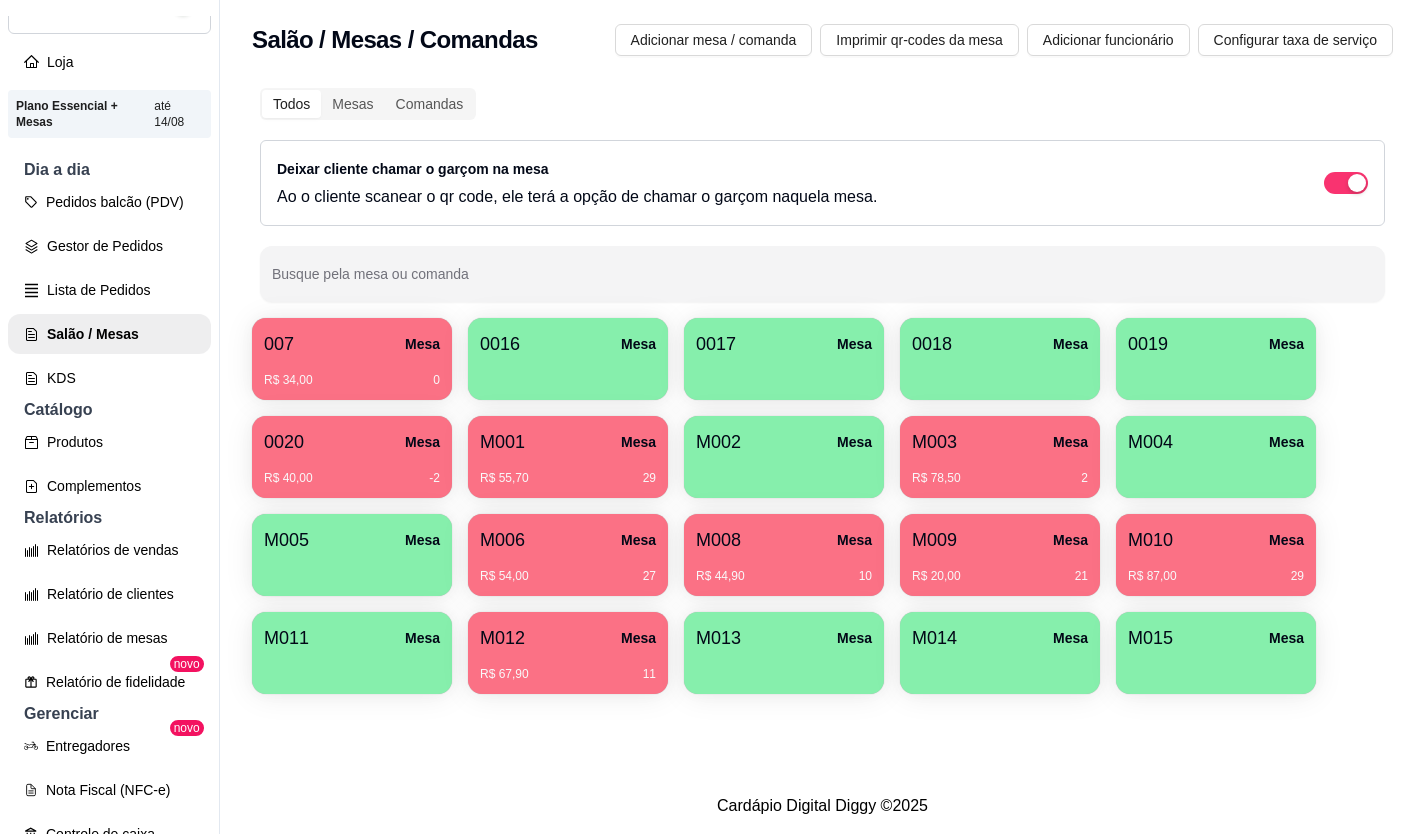 click on "M009 Mesa" at bounding box center [1000, 540] 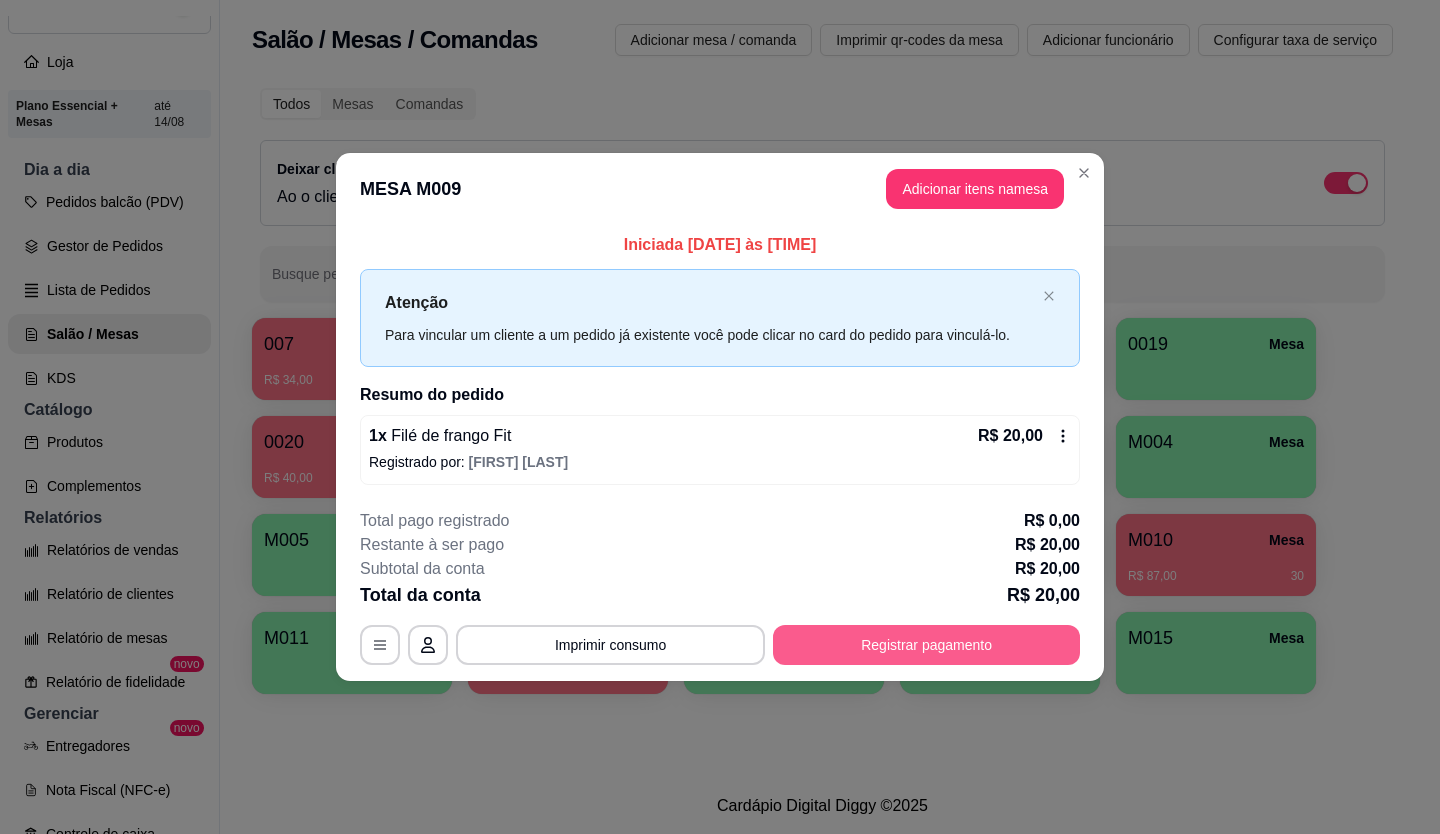 click on "Registrar pagamento" at bounding box center [926, 645] 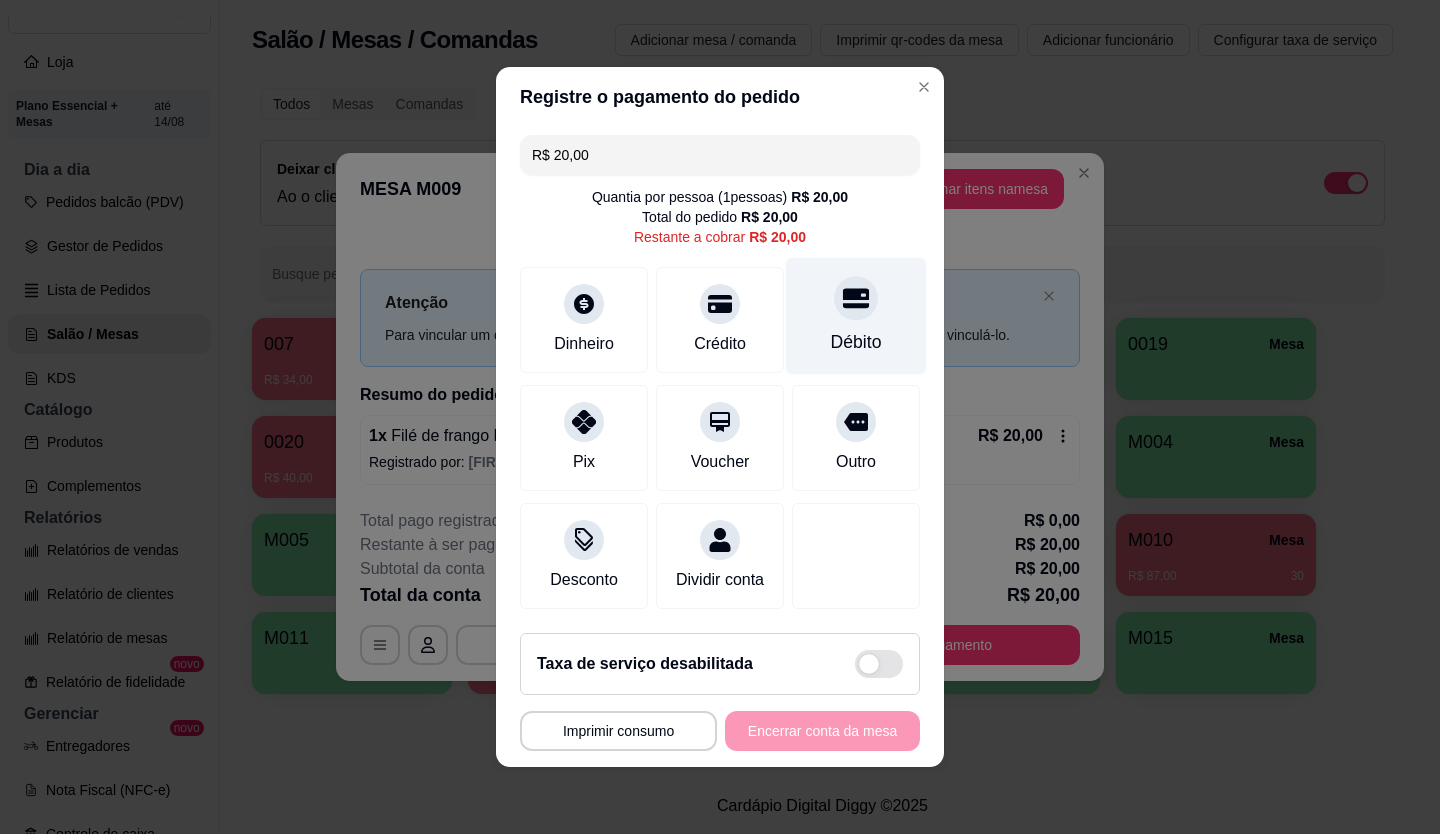 click at bounding box center (856, 298) 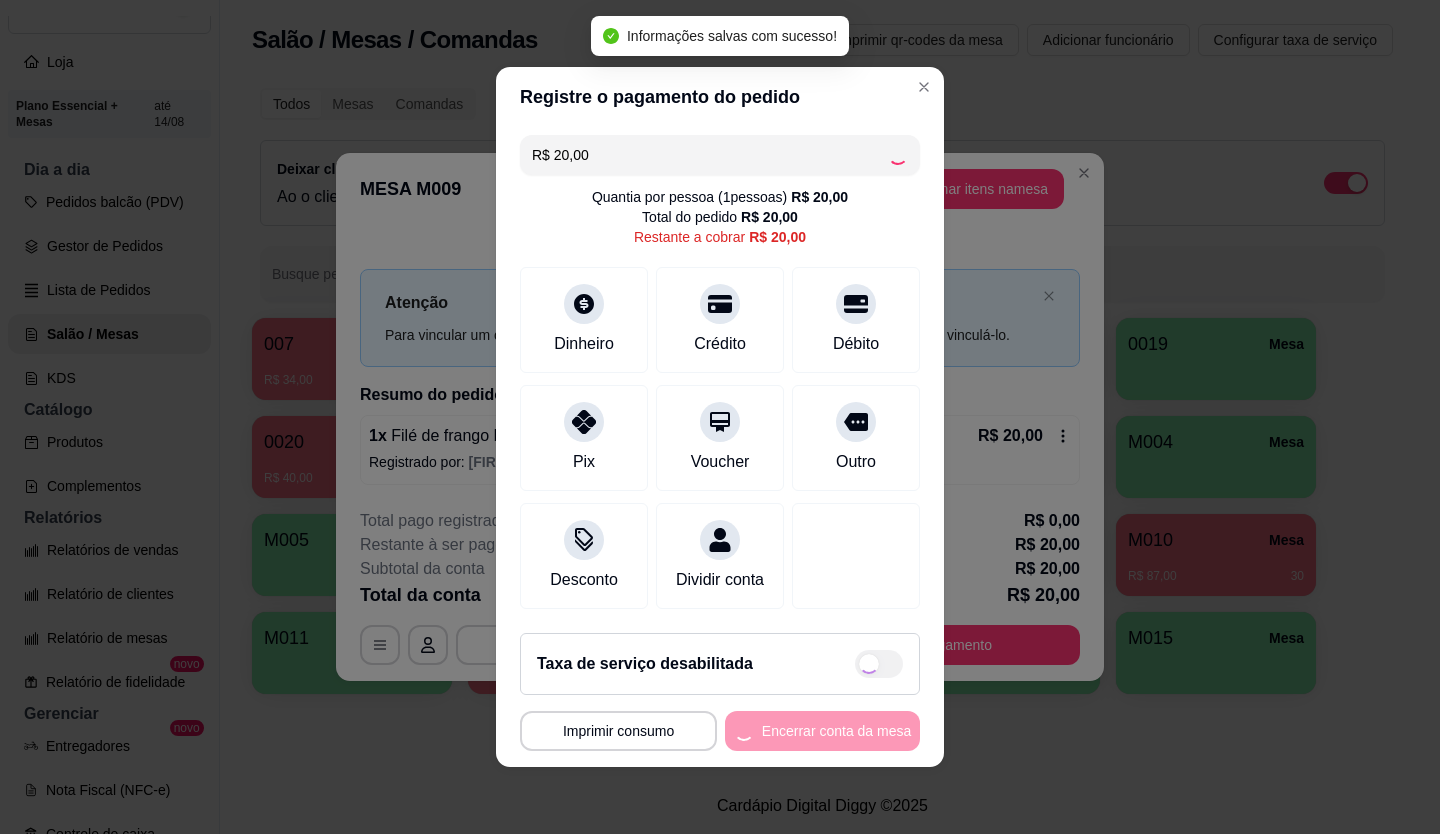 type on "R$ 0,00" 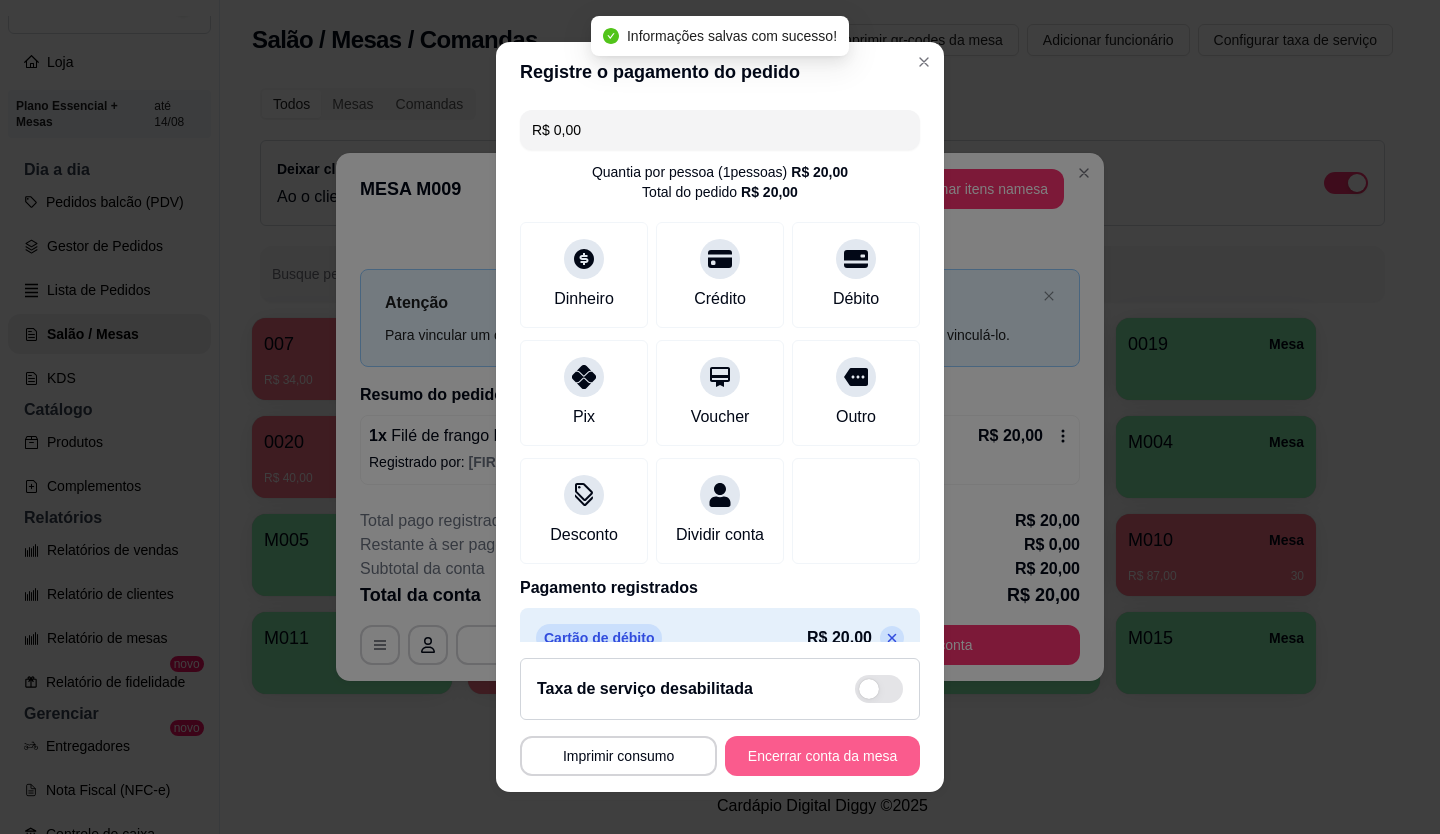 click on "Encerrar conta da mesa" at bounding box center (822, 756) 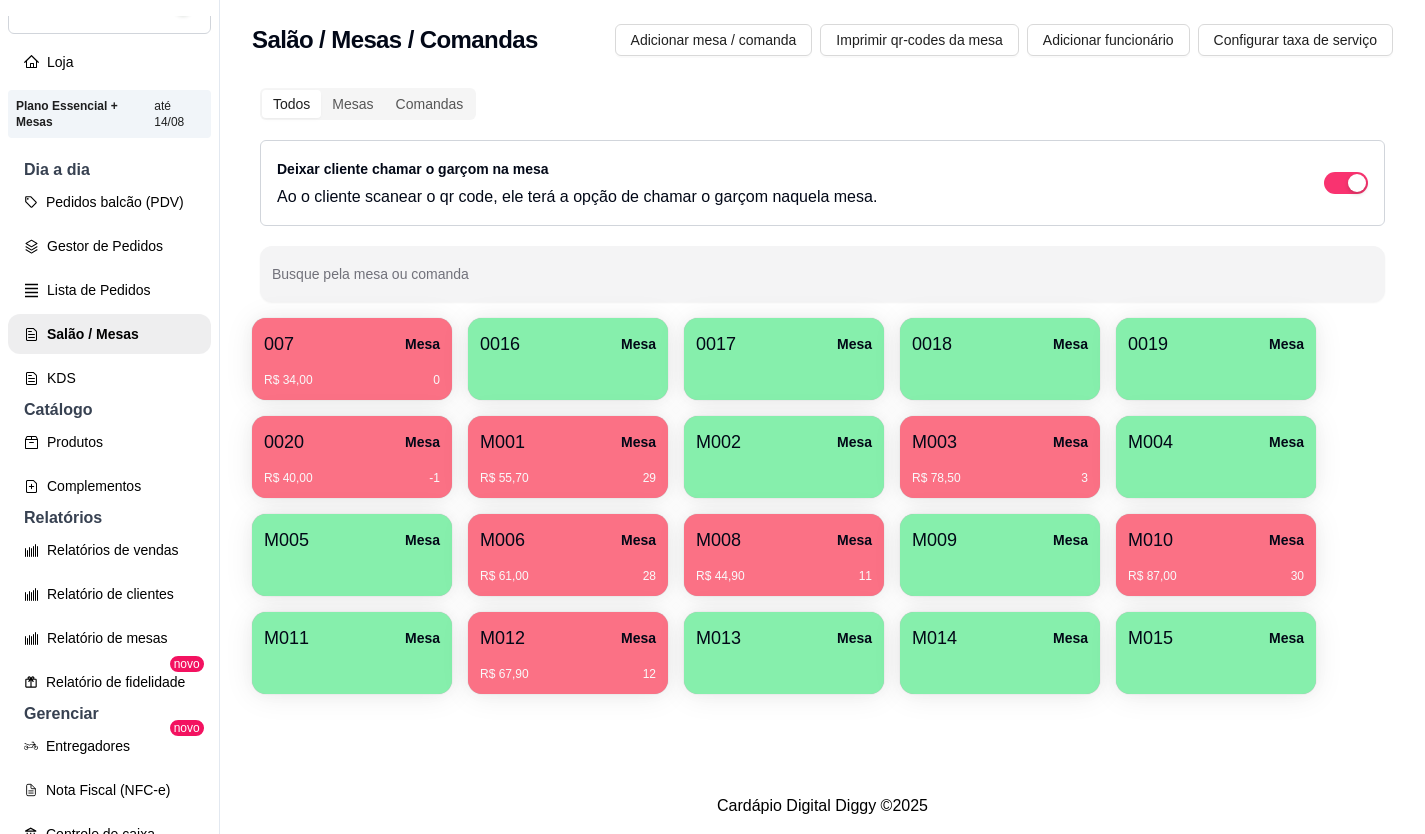 click on "M002 Mesa" at bounding box center (784, 442) 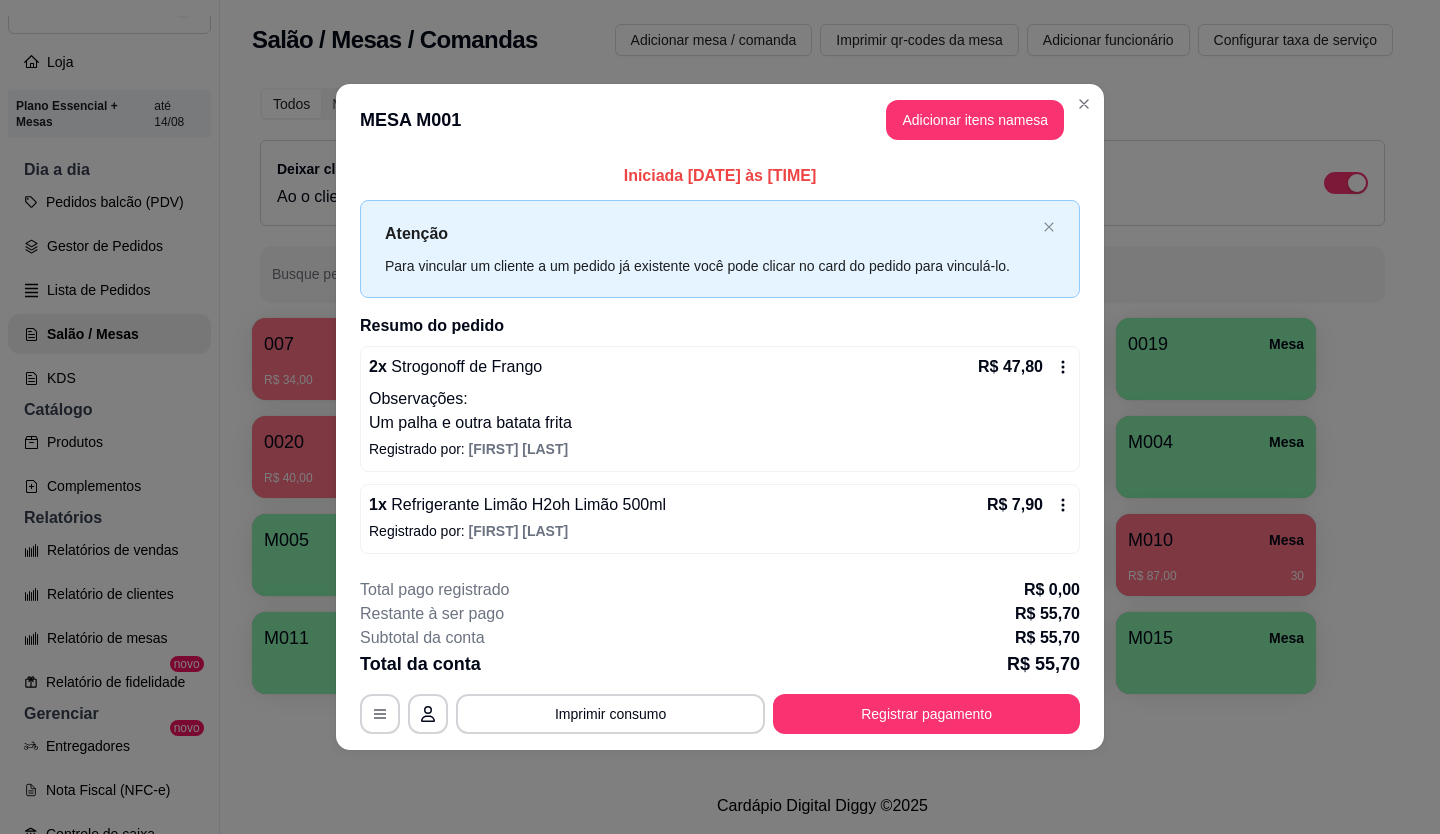 click on "MESA M001 Adicionar itens na  mesa" at bounding box center (720, 120) 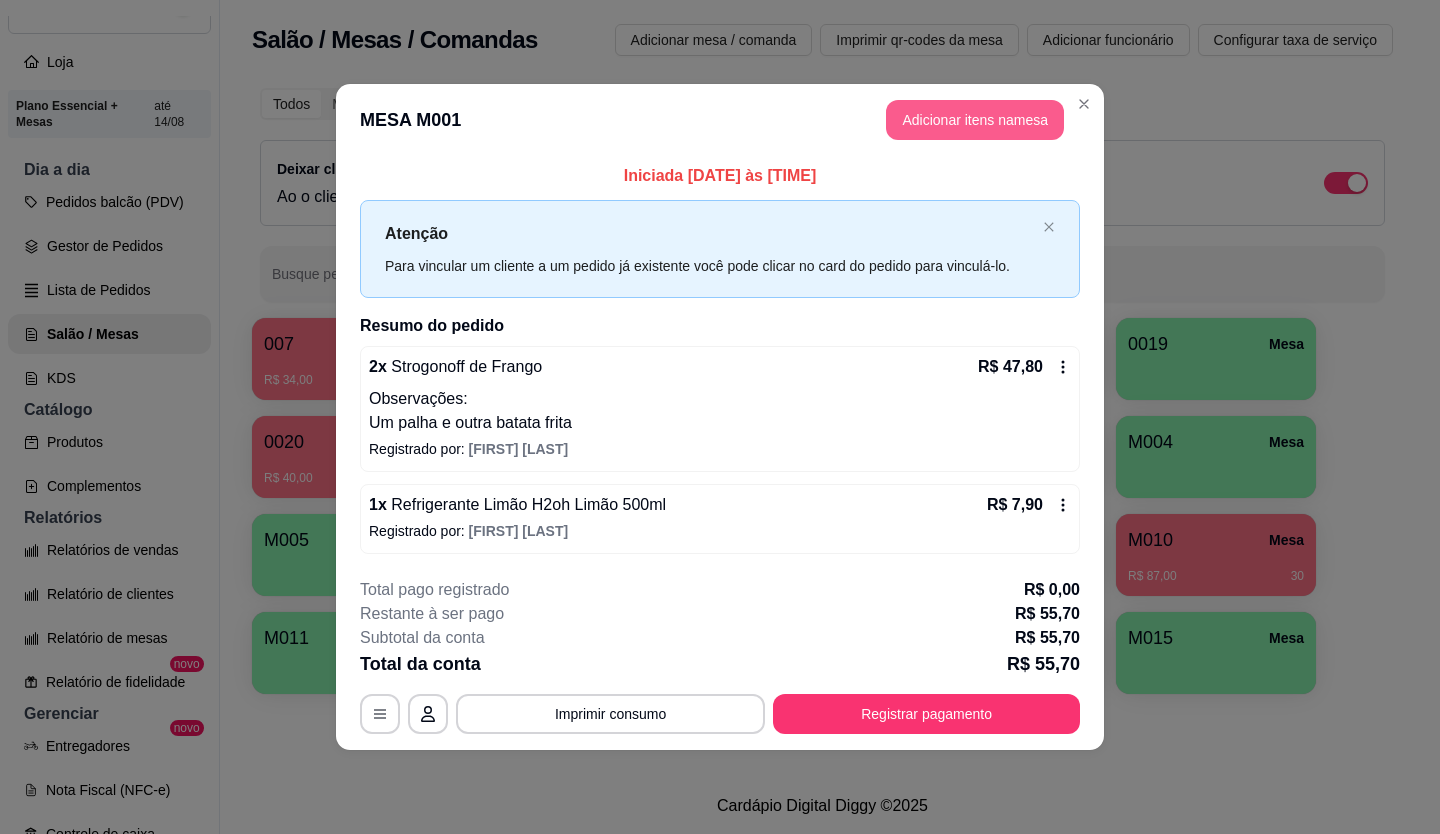 click on "Adicionar itens na  mesa" at bounding box center [975, 120] 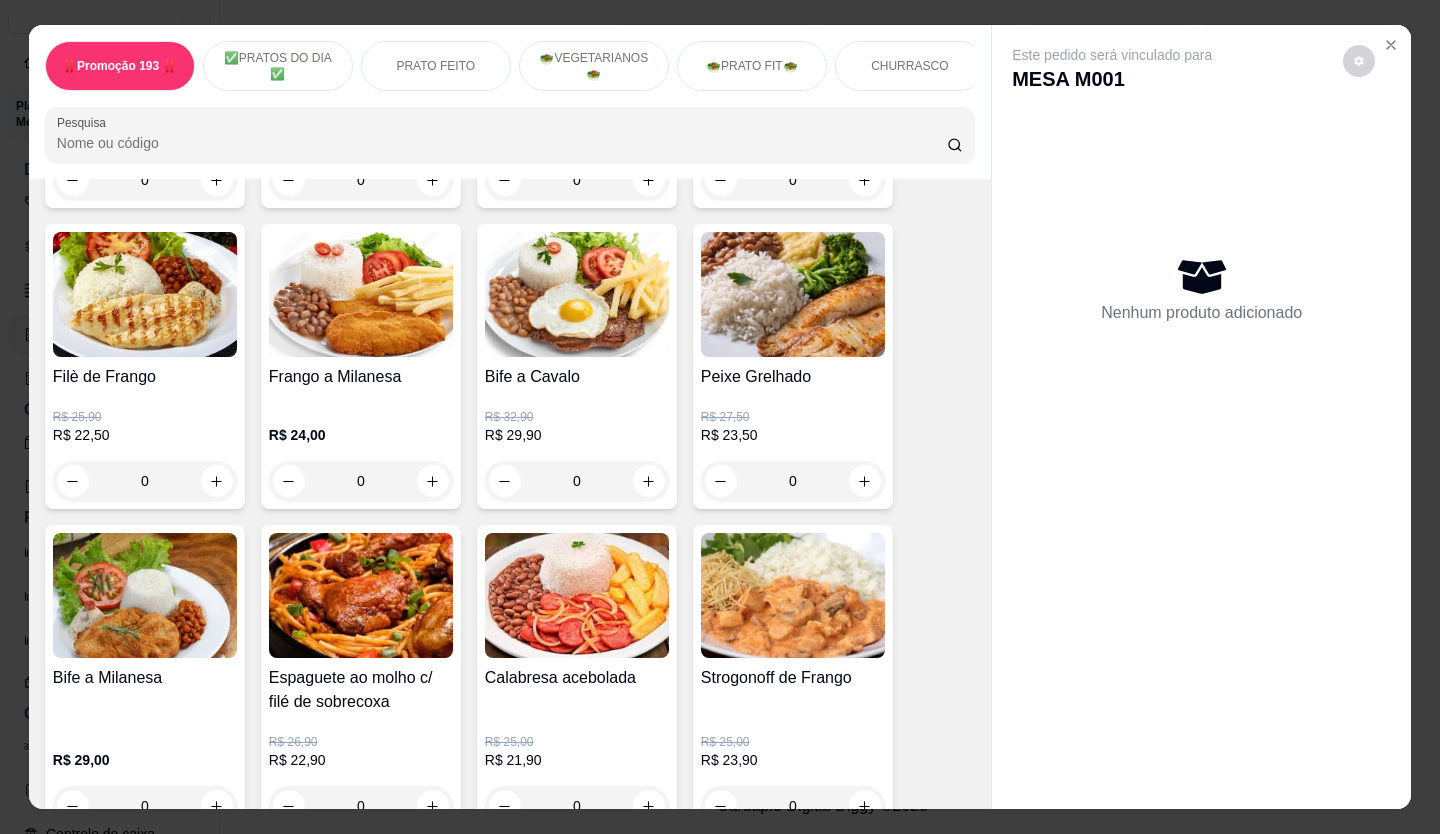 scroll, scrollTop: 1500, scrollLeft: 0, axis: vertical 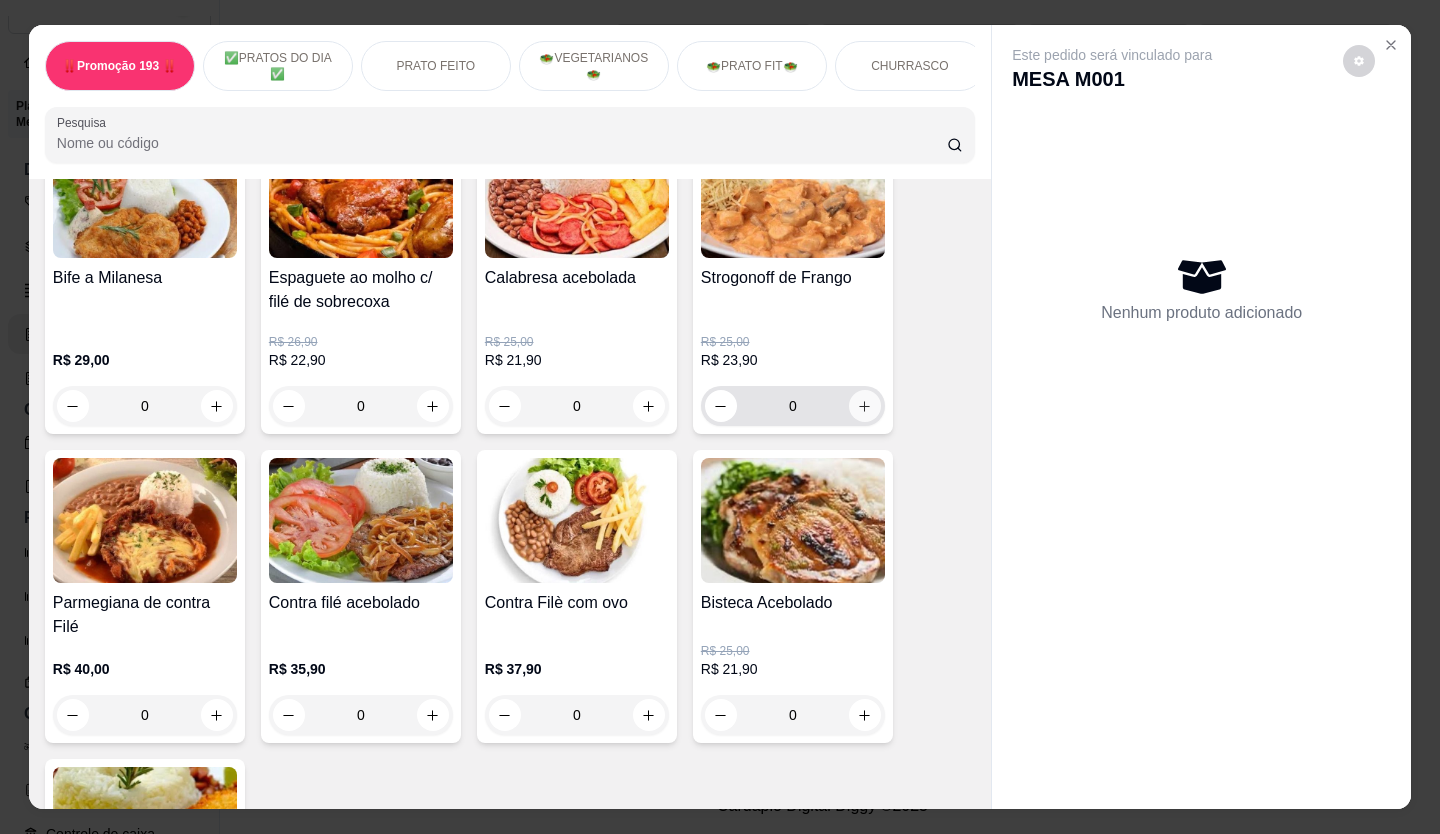 click at bounding box center (865, 406) 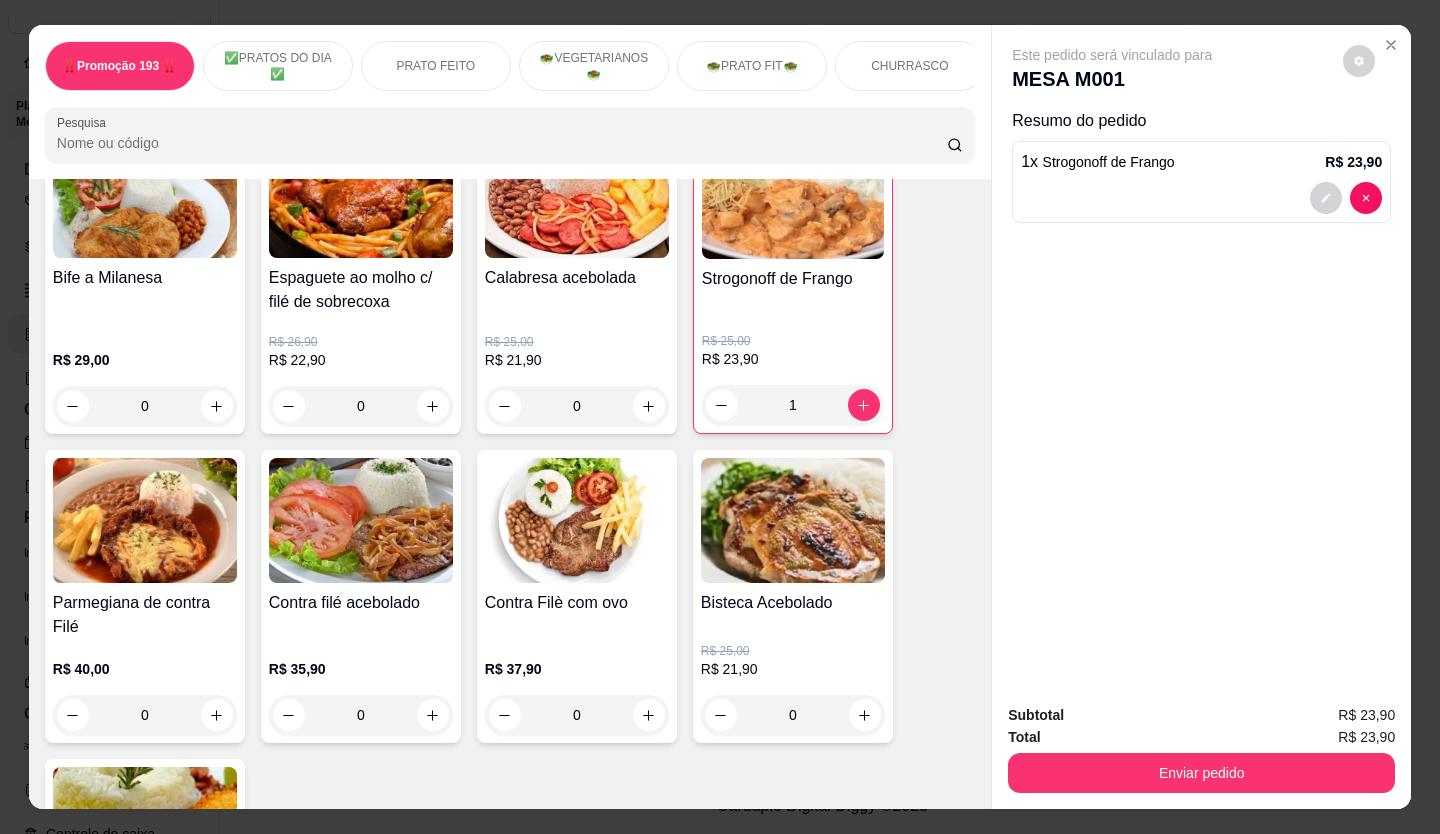 click at bounding box center [1346, 198] 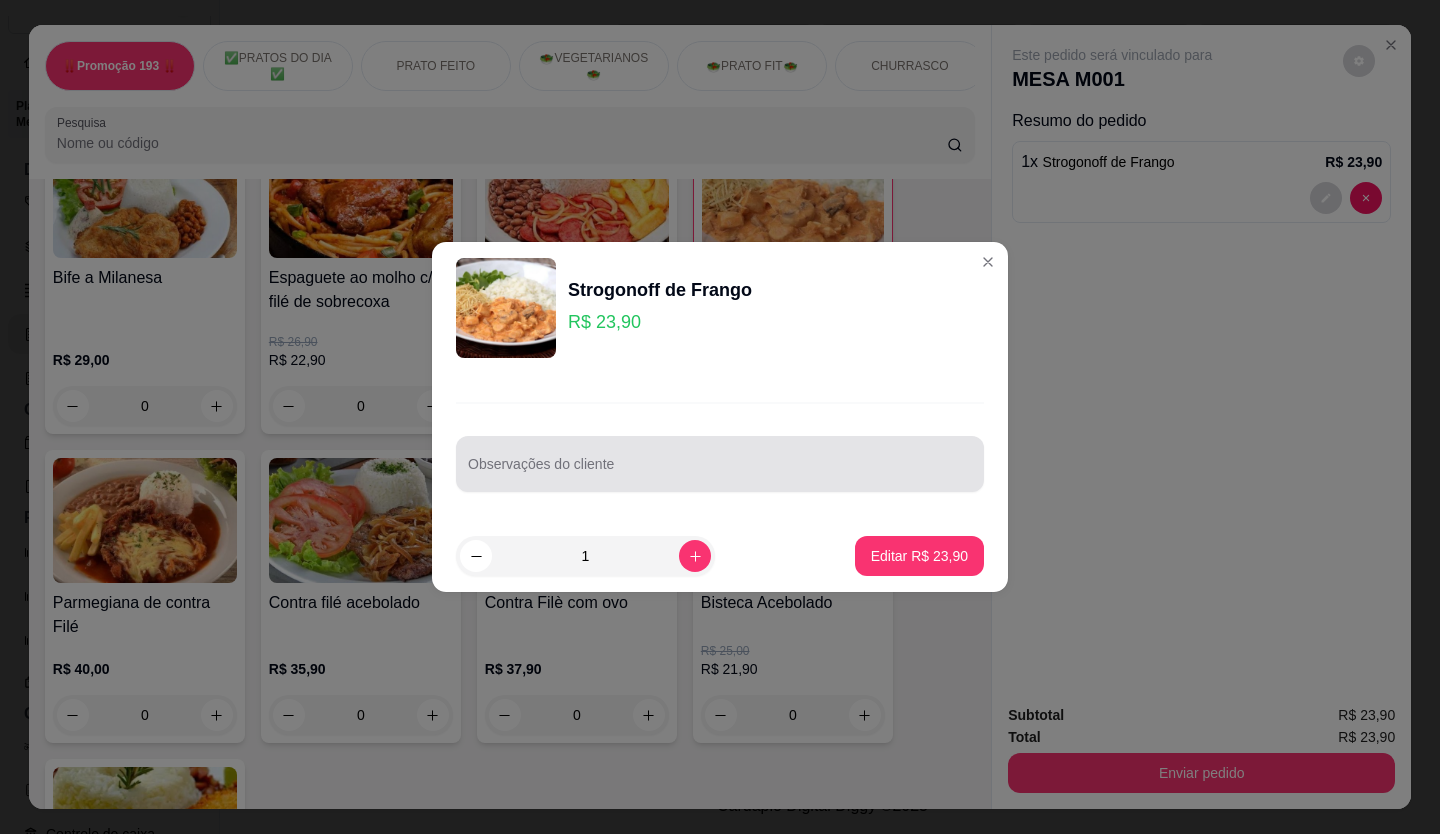 click at bounding box center [720, 464] 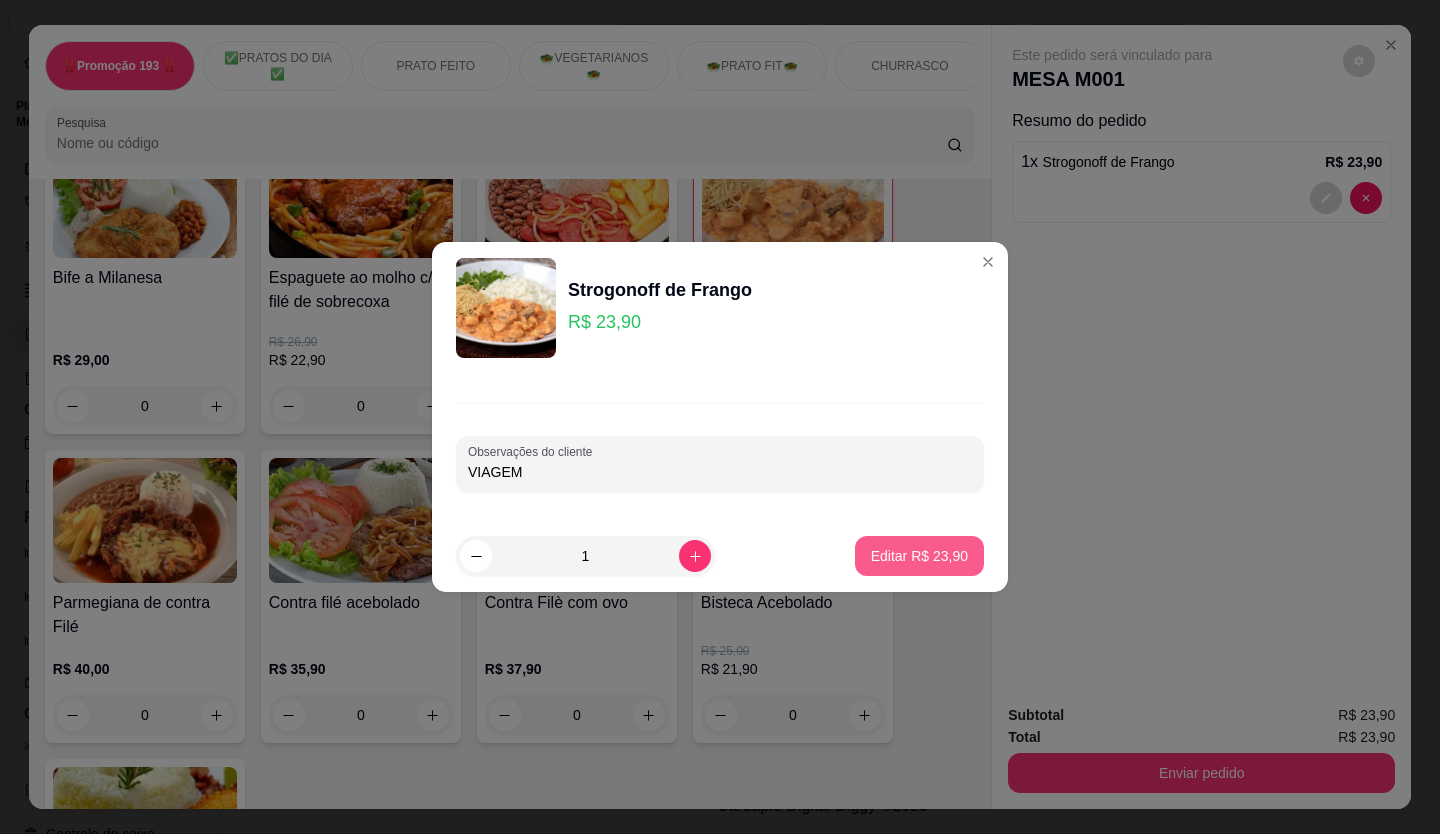 type on "VIAGEM" 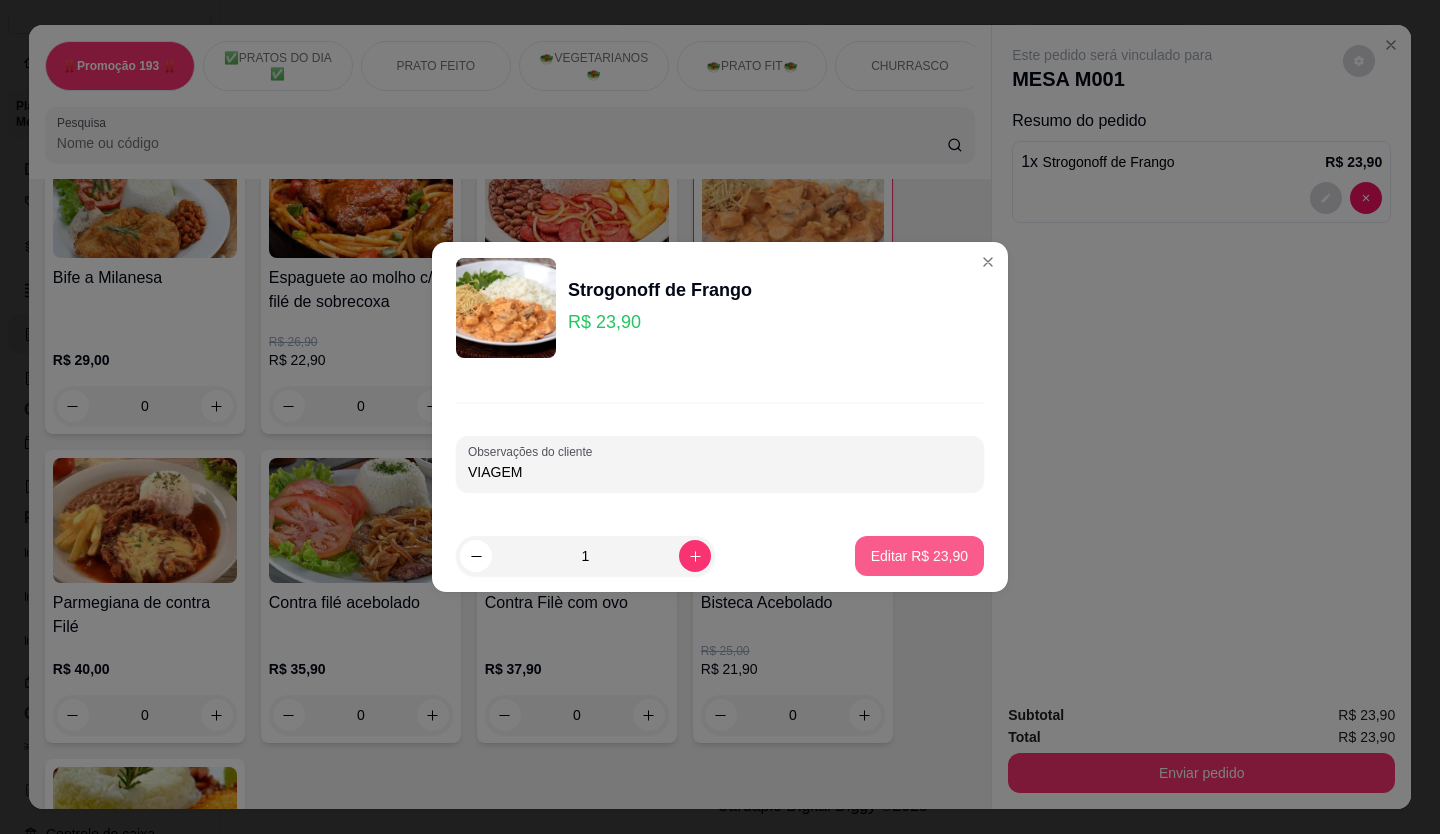 click on "Editar   R$ 23,90" at bounding box center [919, 556] 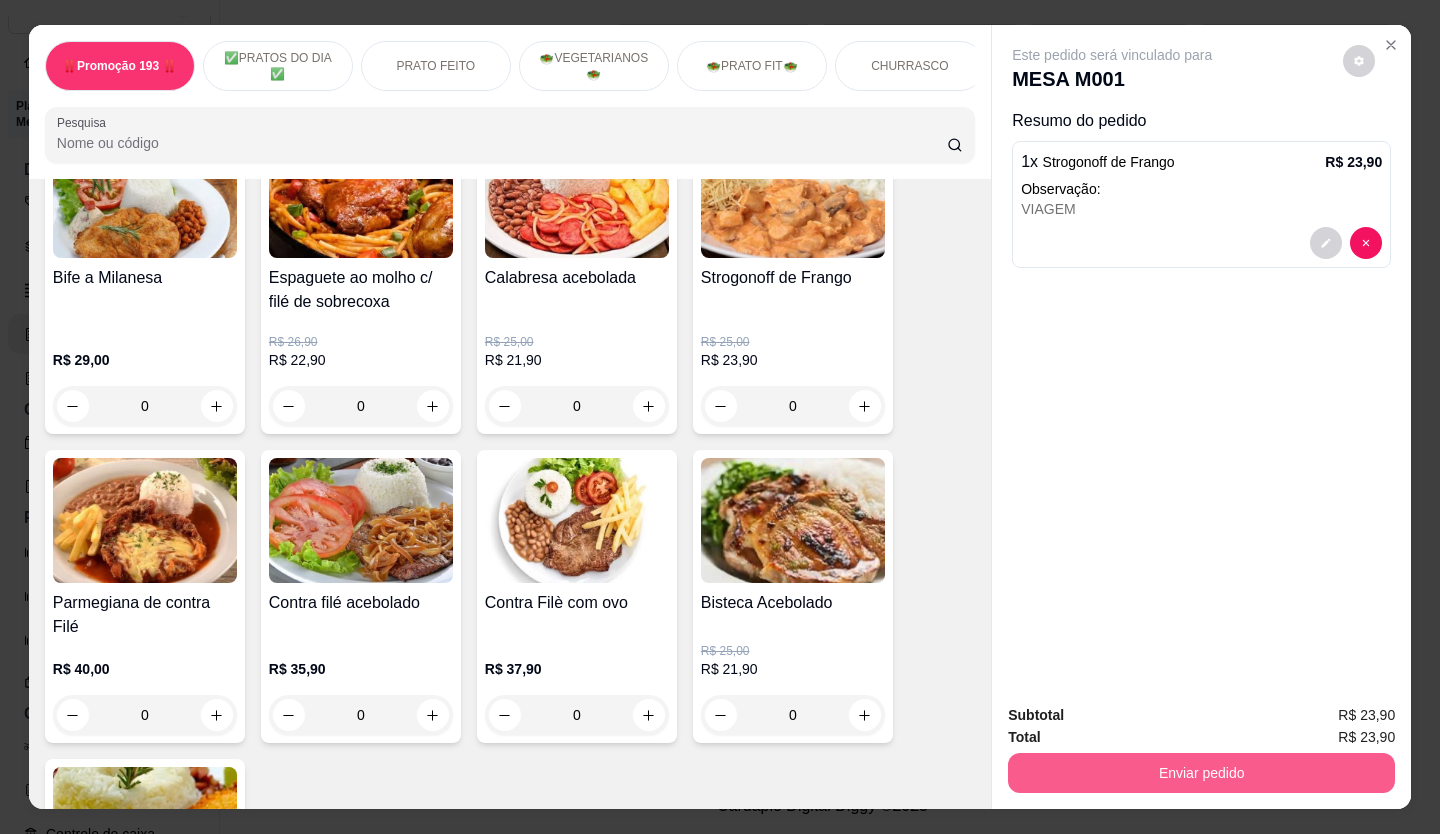 click on "Enviar pedido" at bounding box center [1201, 773] 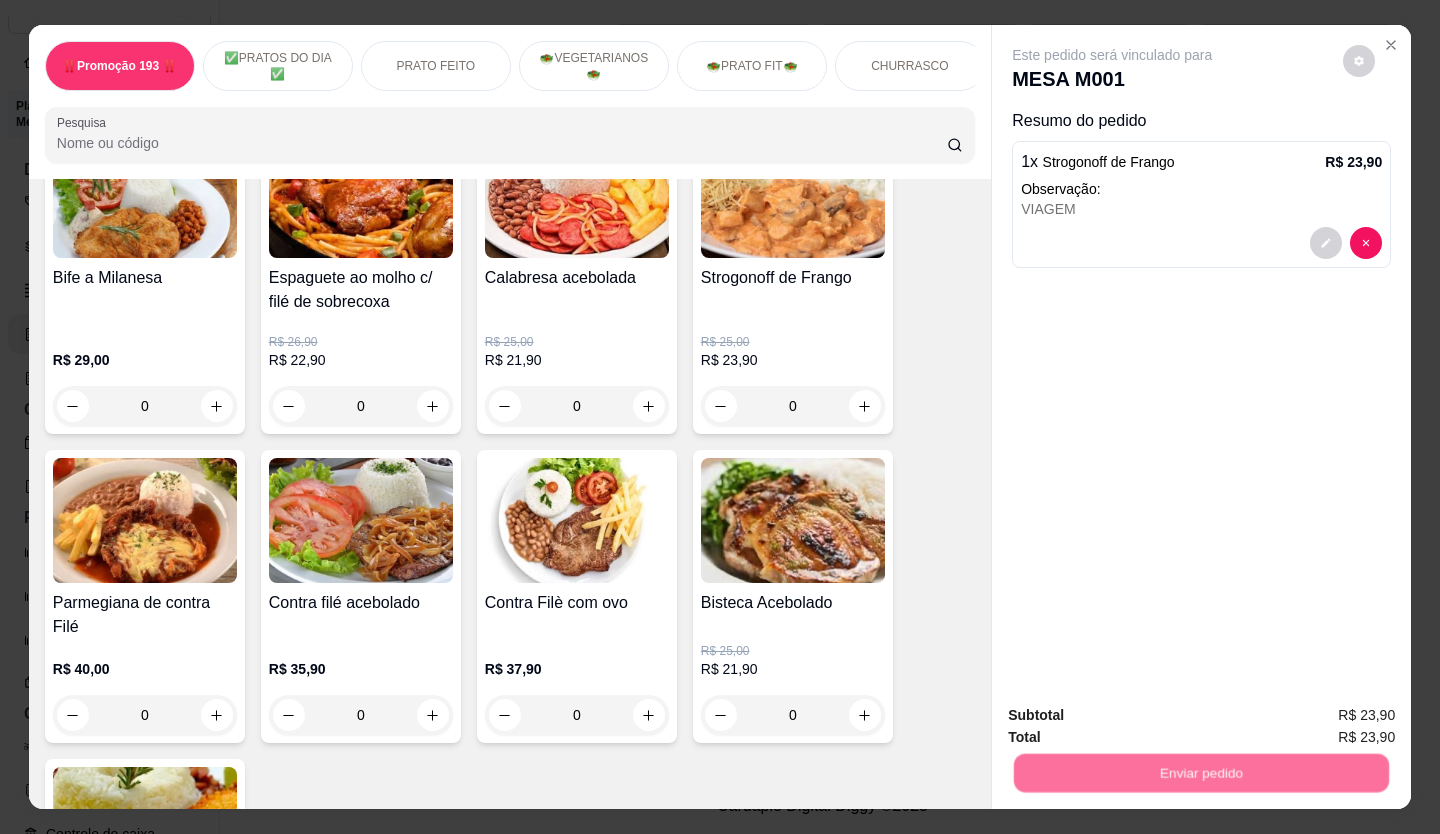 click on "Não registrar e enviar pedido" at bounding box center (1135, 716) 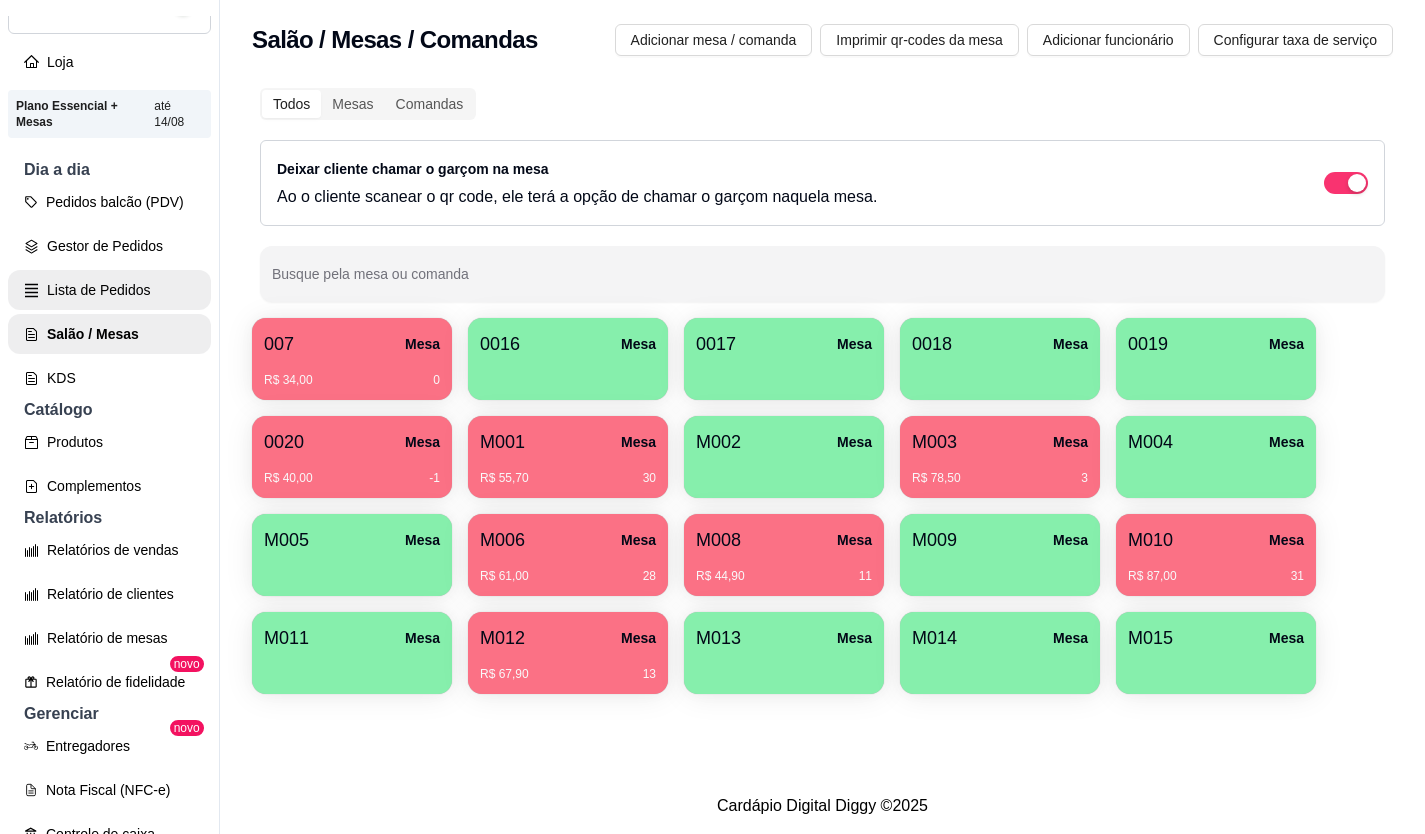 click on "Lista de Pedidos" at bounding box center [109, 290] 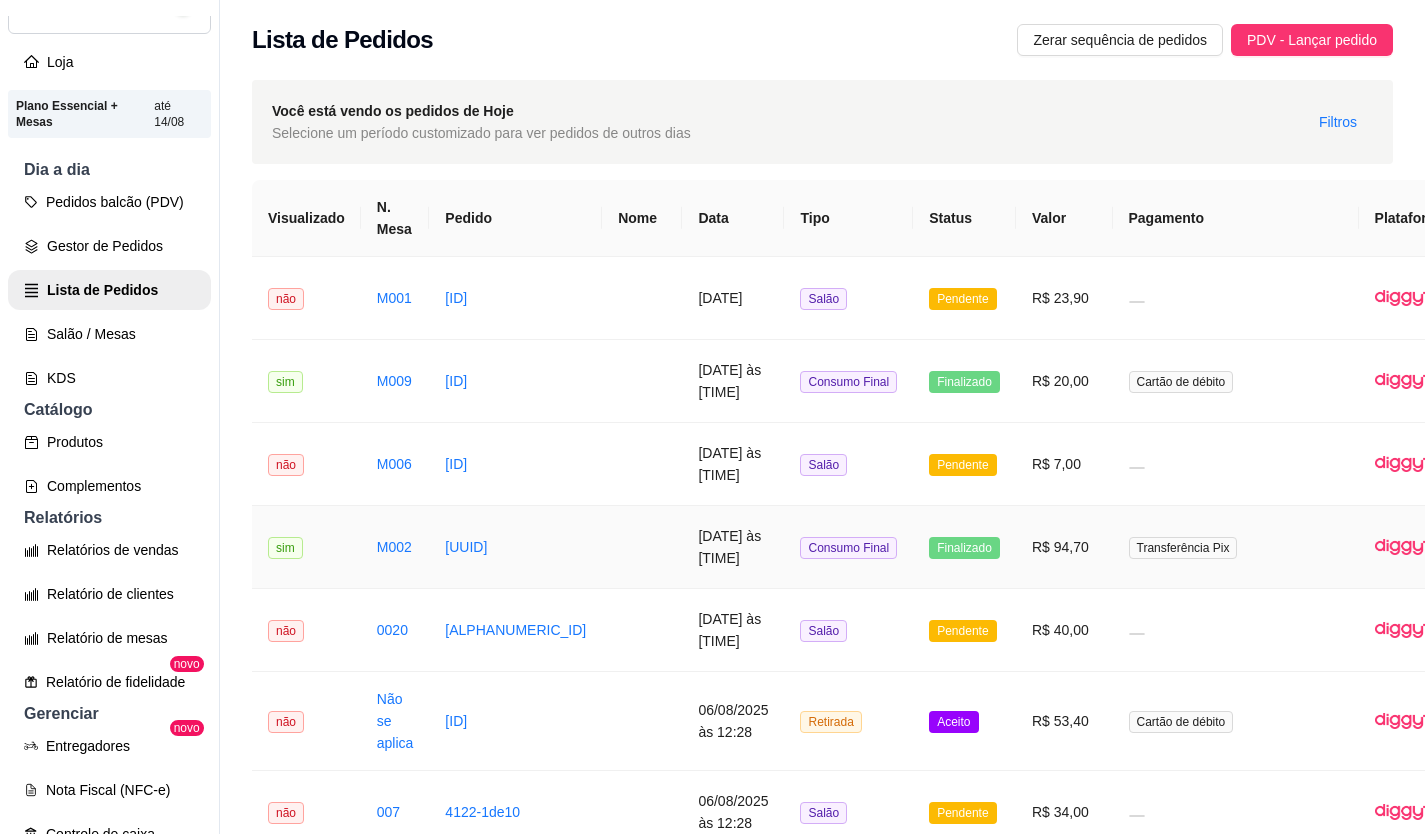 click on "R$ 94,70" at bounding box center [1064, 547] 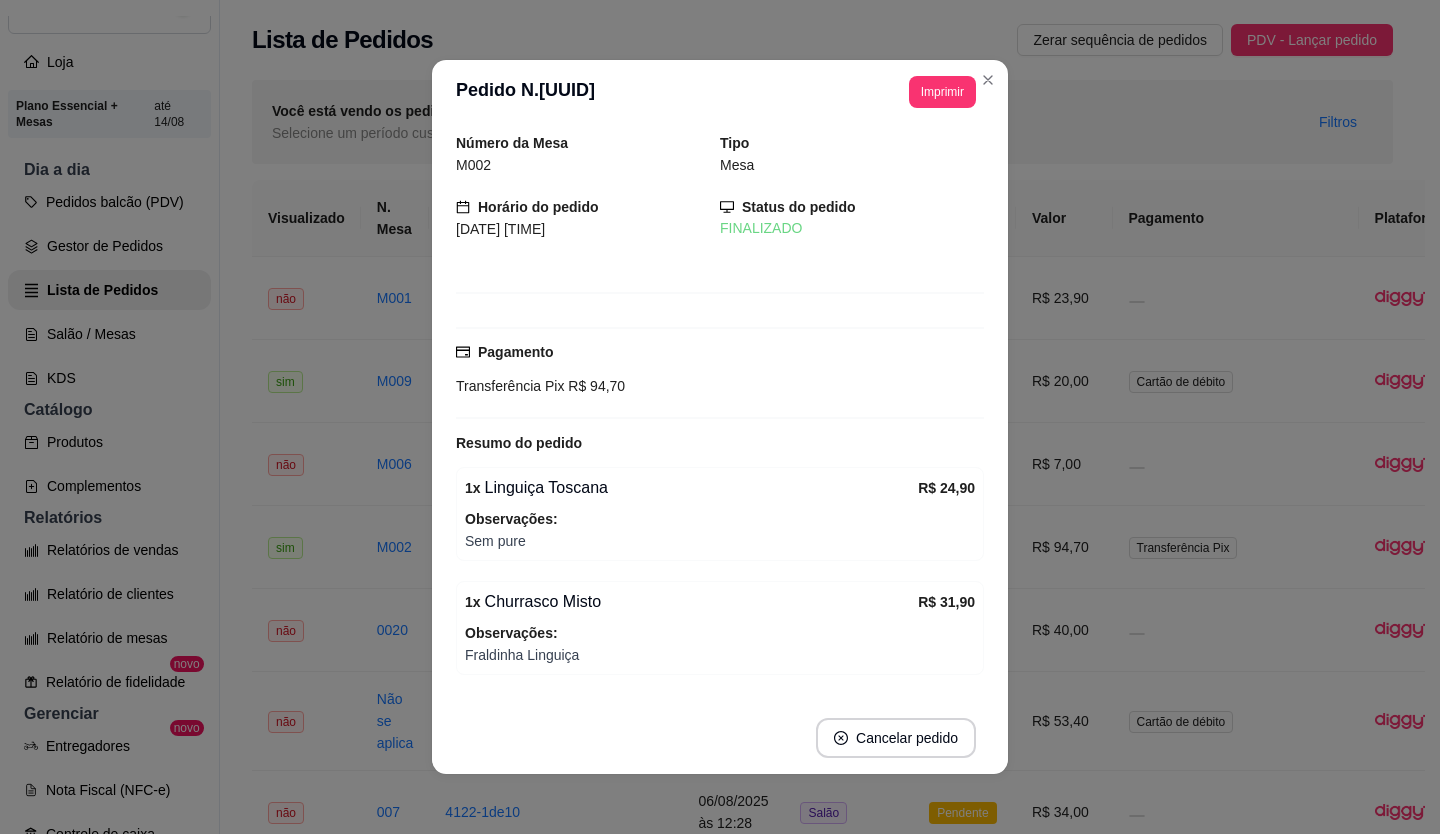 scroll, scrollTop: 245, scrollLeft: 0, axis: vertical 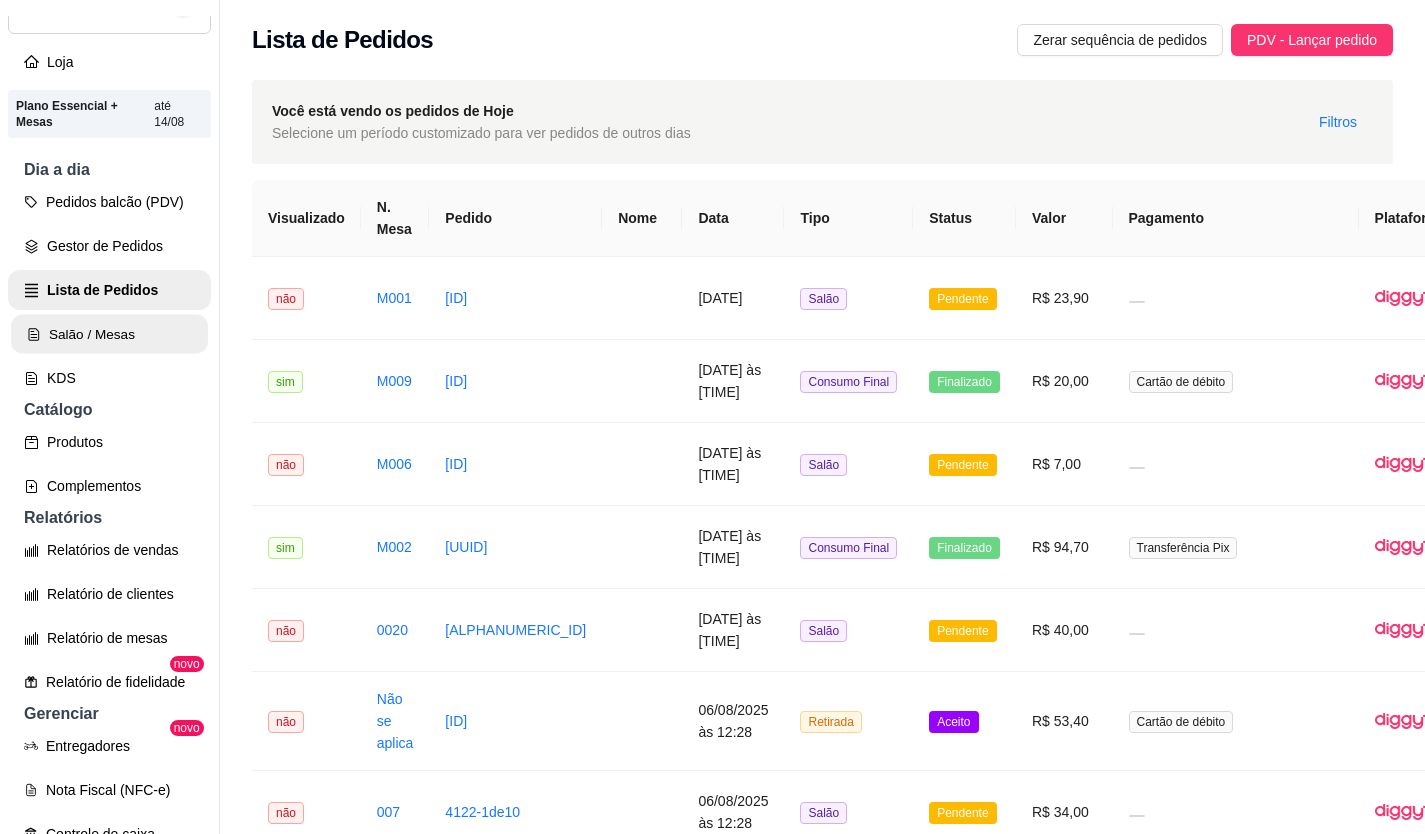 click on "Salão / Mesas" at bounding box center (109, 334) 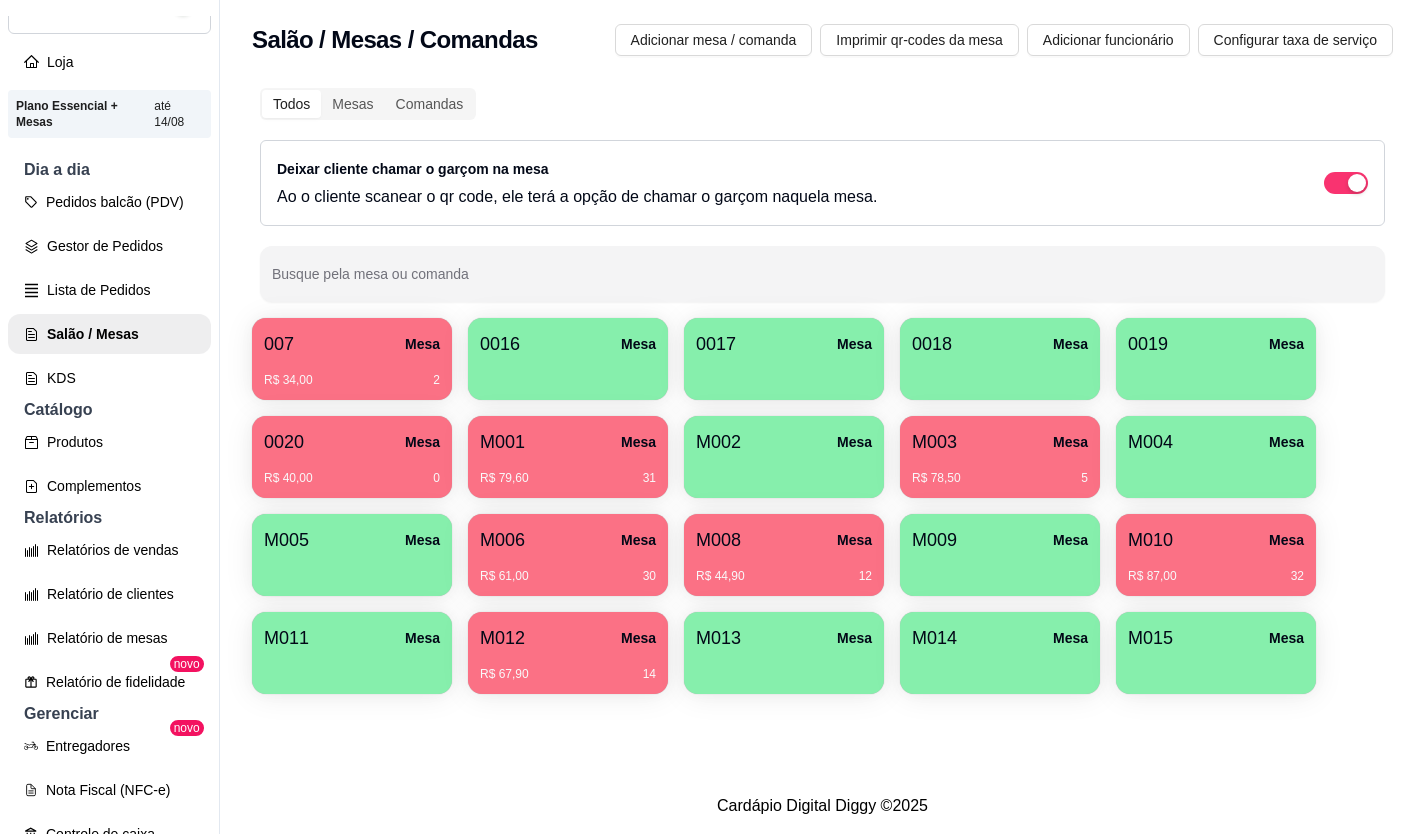 click on "007 Mesa R$ 34,00 2 0016 Mesa 0017 Mesa 0018 Mesa 0019 Mesa 0020 Mesa R$ 40,00 0 M001 Mesa R$ 79,60 31 M002 Mesa M003 Mesa R$ 78,50 5 M004 Mesa M005 Mesa M006 Mesa R$ 61,00 30 M008 Mesa R$ 44,90 12 M009 Mesa M010 Mesa R$ 87,00 32 M011 Mesa M012 Mesa R$ 67,90 14 M013 Mesa M014 Mesa M015 Mesa" at bounding box center [822, 506] 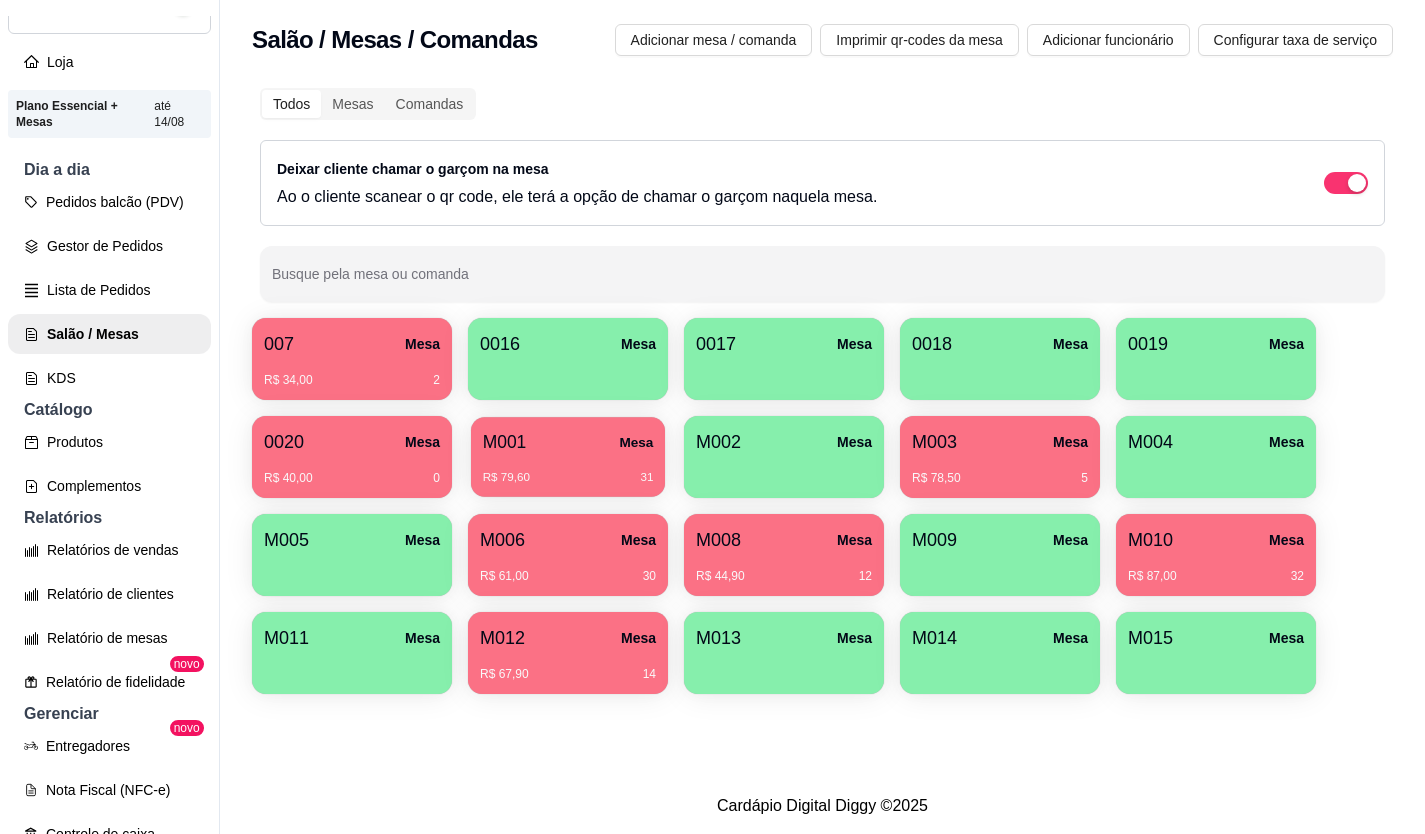 click on "M001 Mesa" at bounding box center [568, 442] 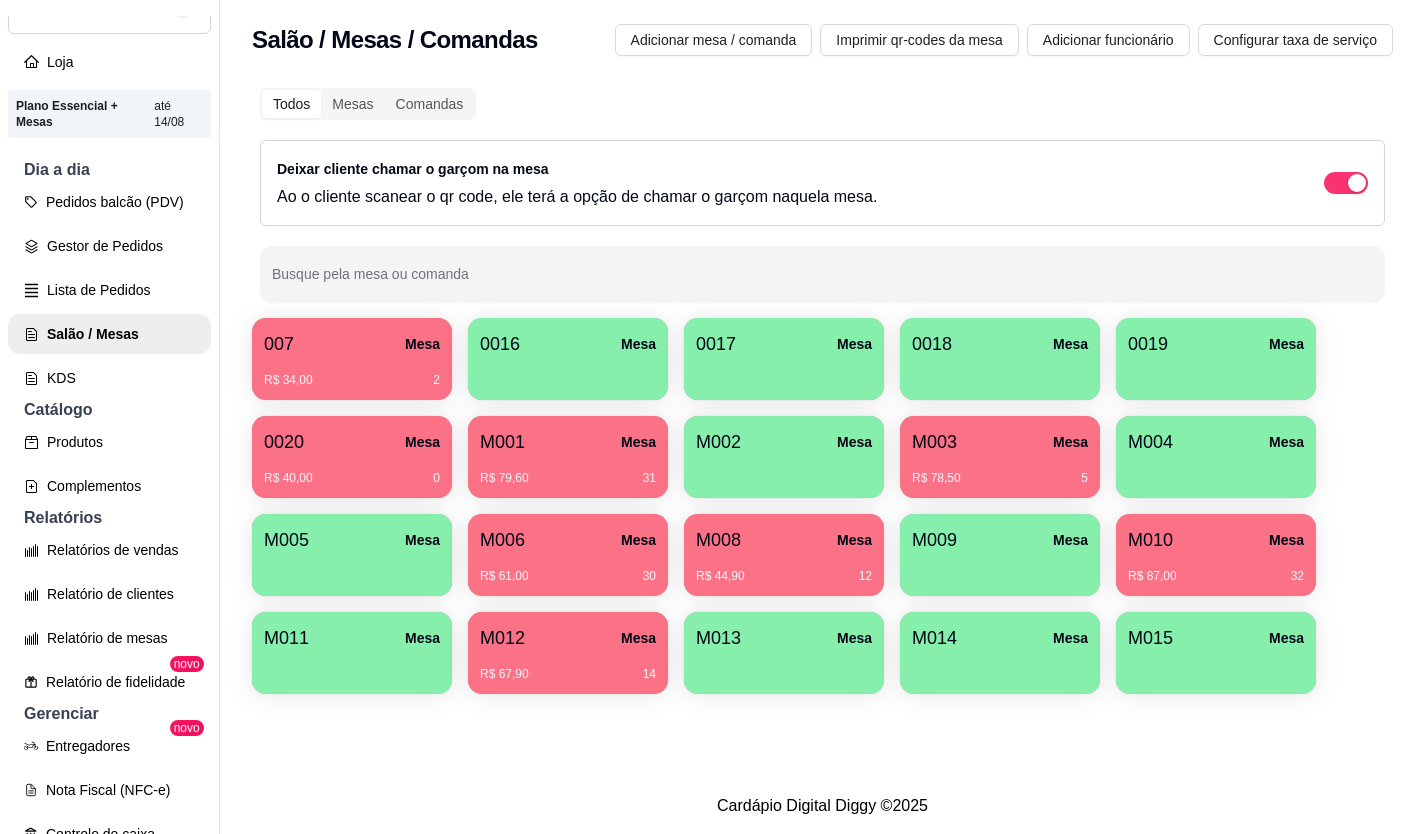 click on "M003 Mesa" at bounding box center [1000, 442] 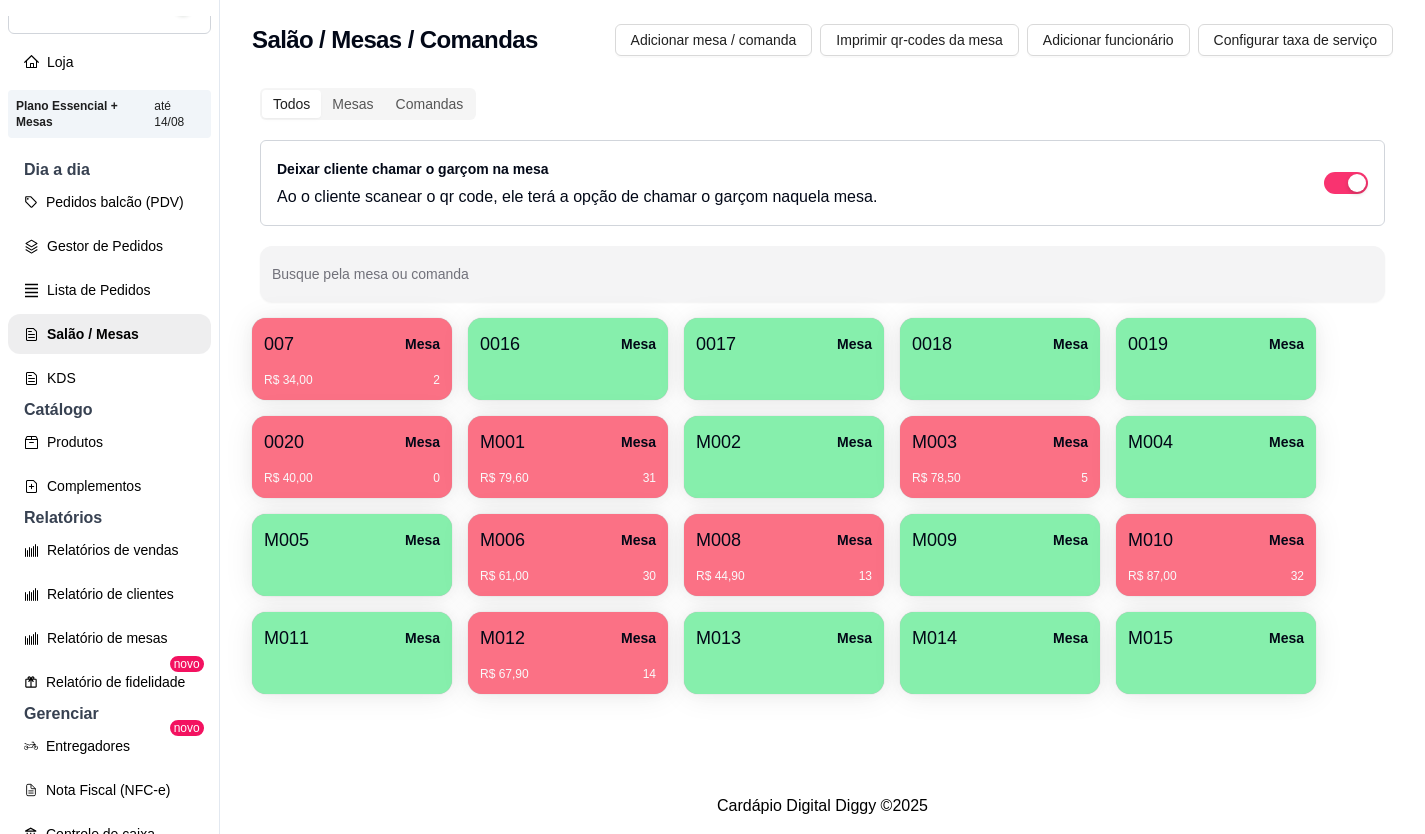 click on "007 Mesa" at bounding box center (352, 344) 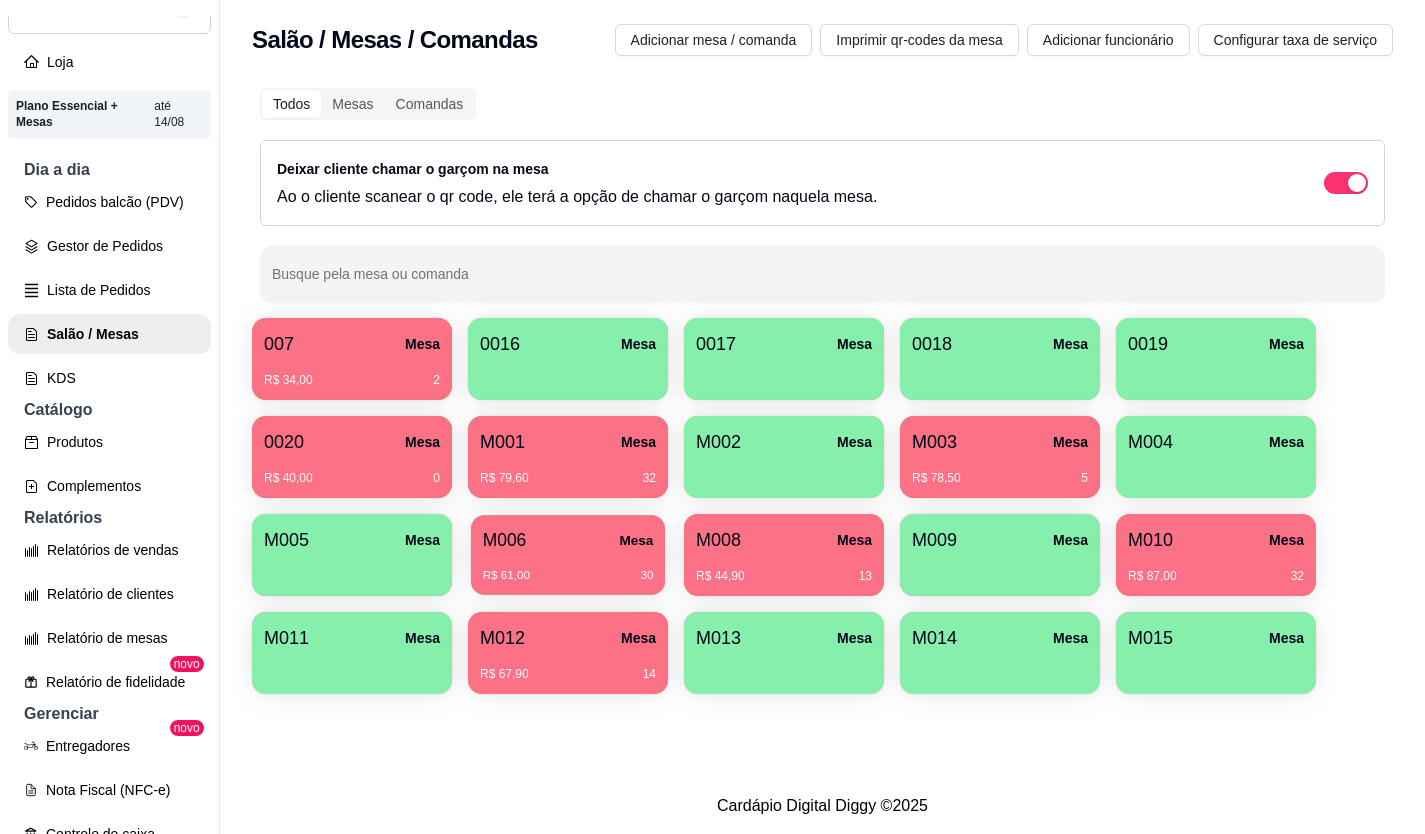 click on "M006 Mesa" at bounding box center [568, 540] 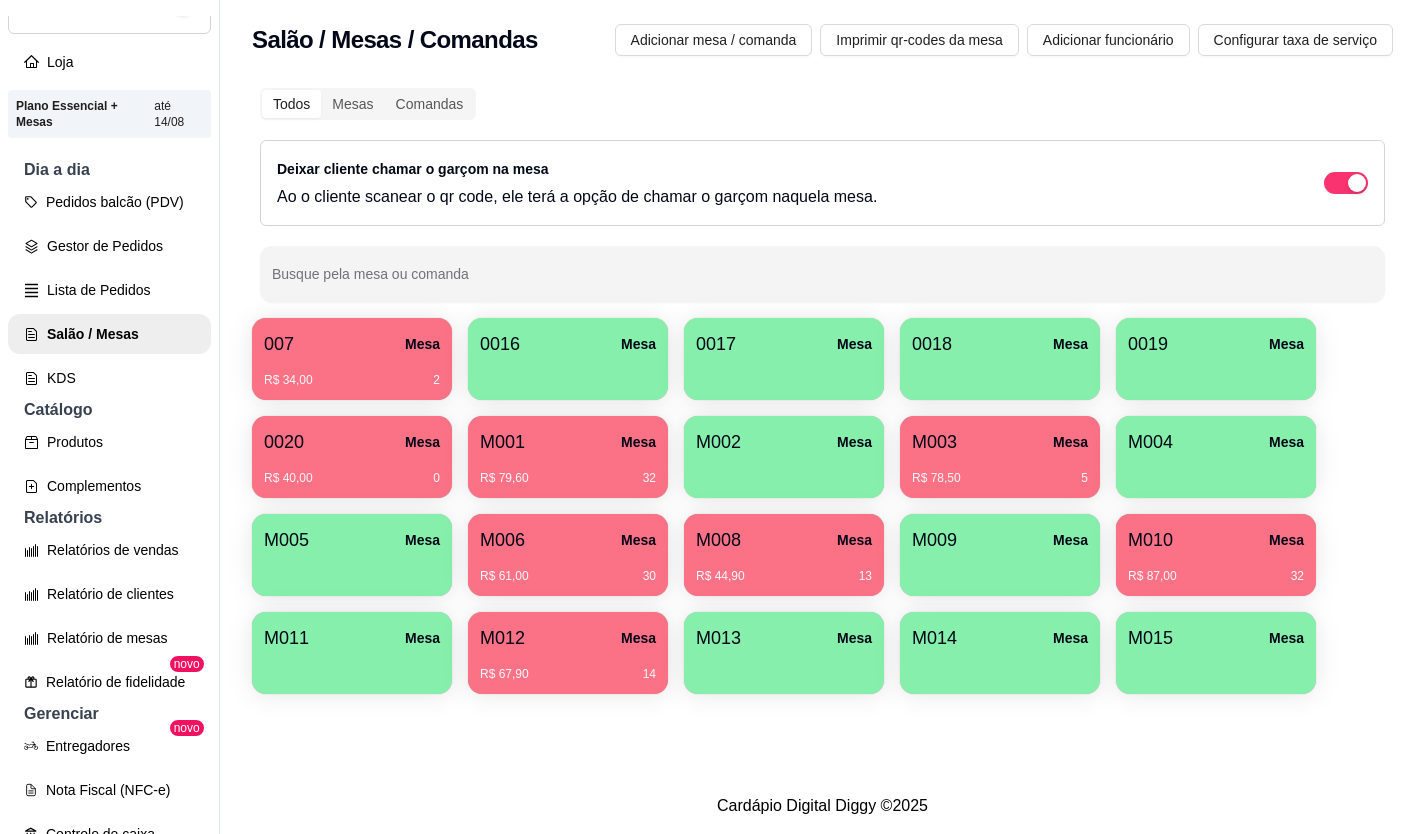 click on "007 Mesa" at bounding box center [352, 344] 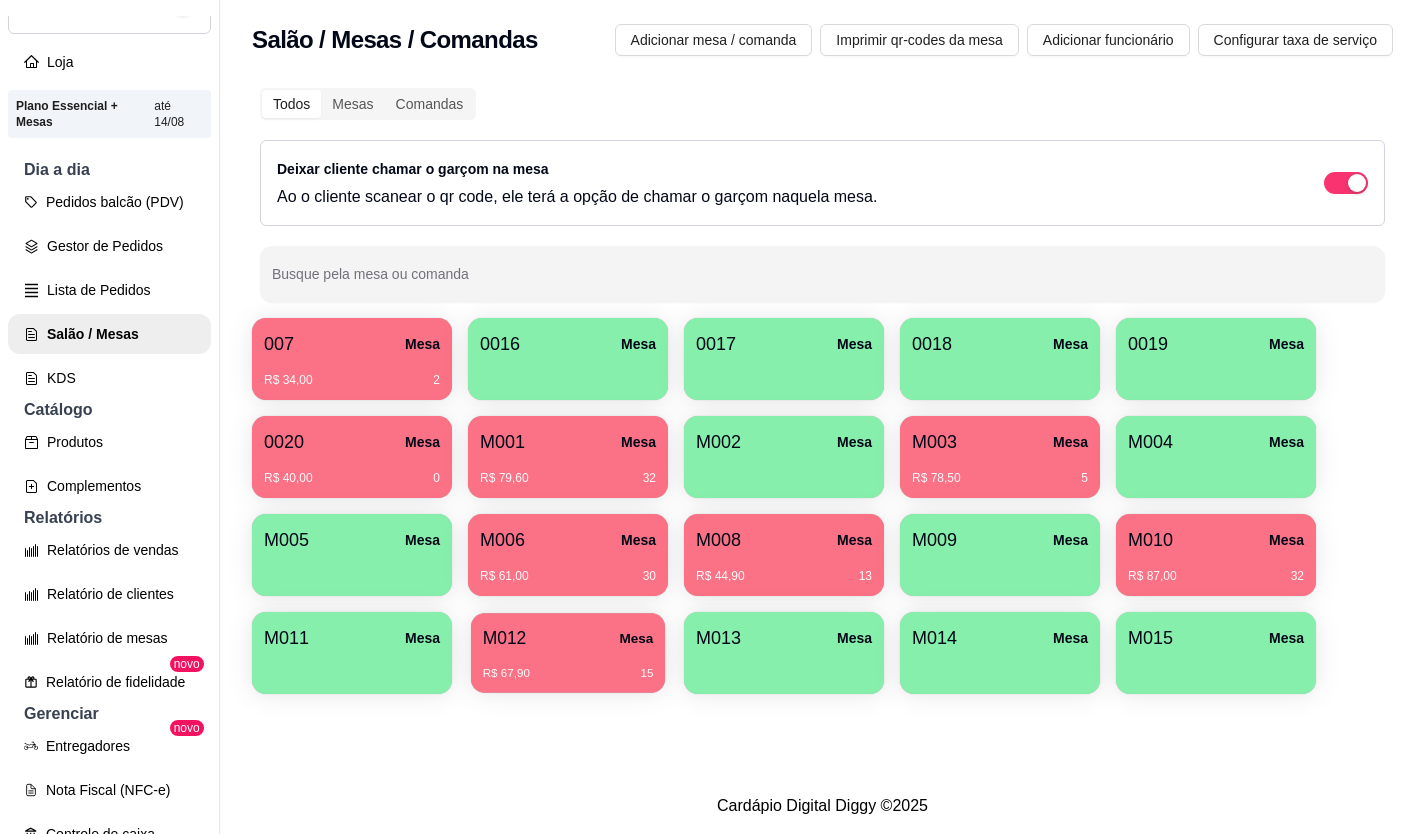 click on "M012 Mesa" at bounding box center [568, 638] 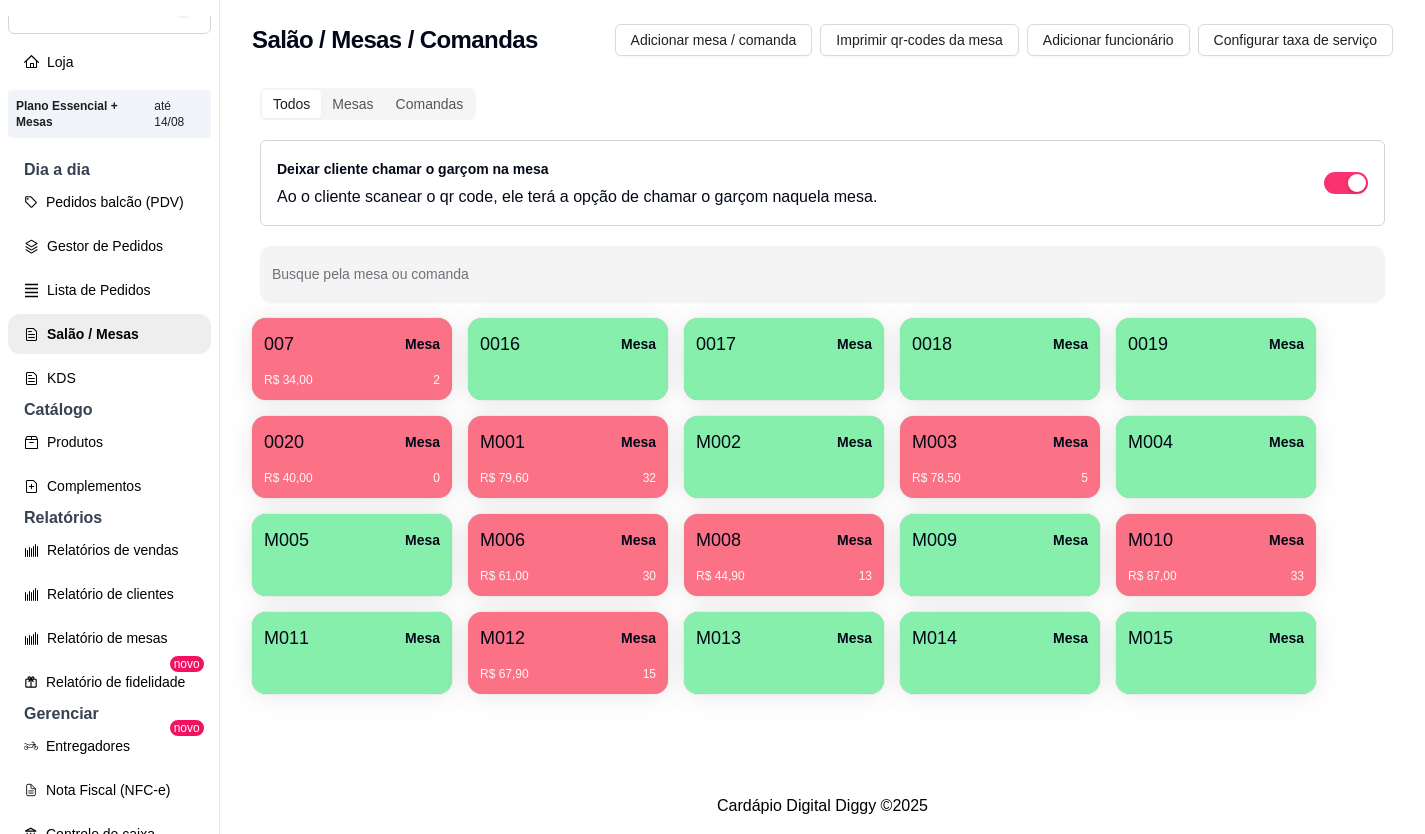 click on "M006 Mesa" at bounding box center [568, 540] 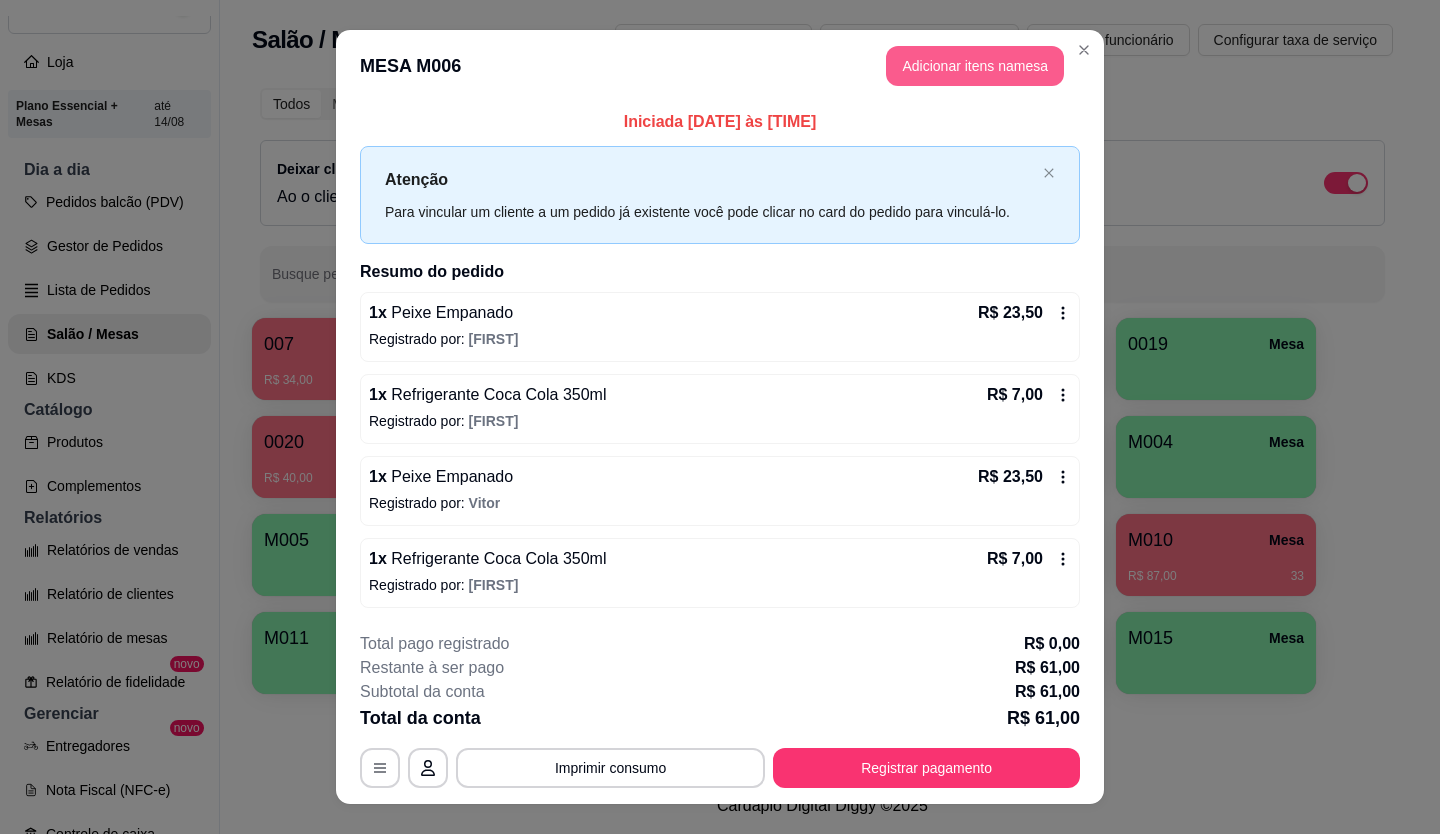 click on "Adicionar itens na  mesa" at bounding box center [975, 66] 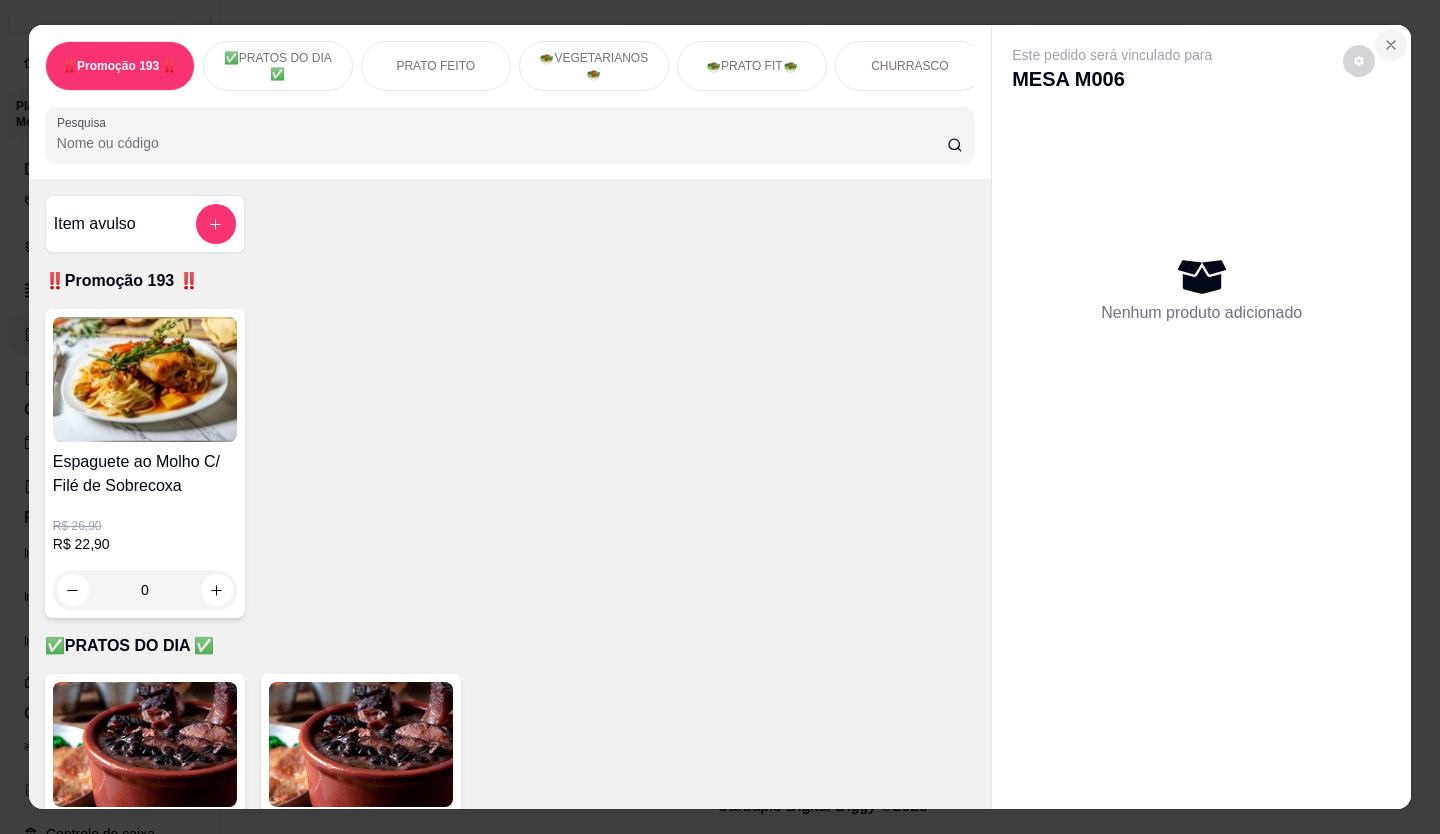 click 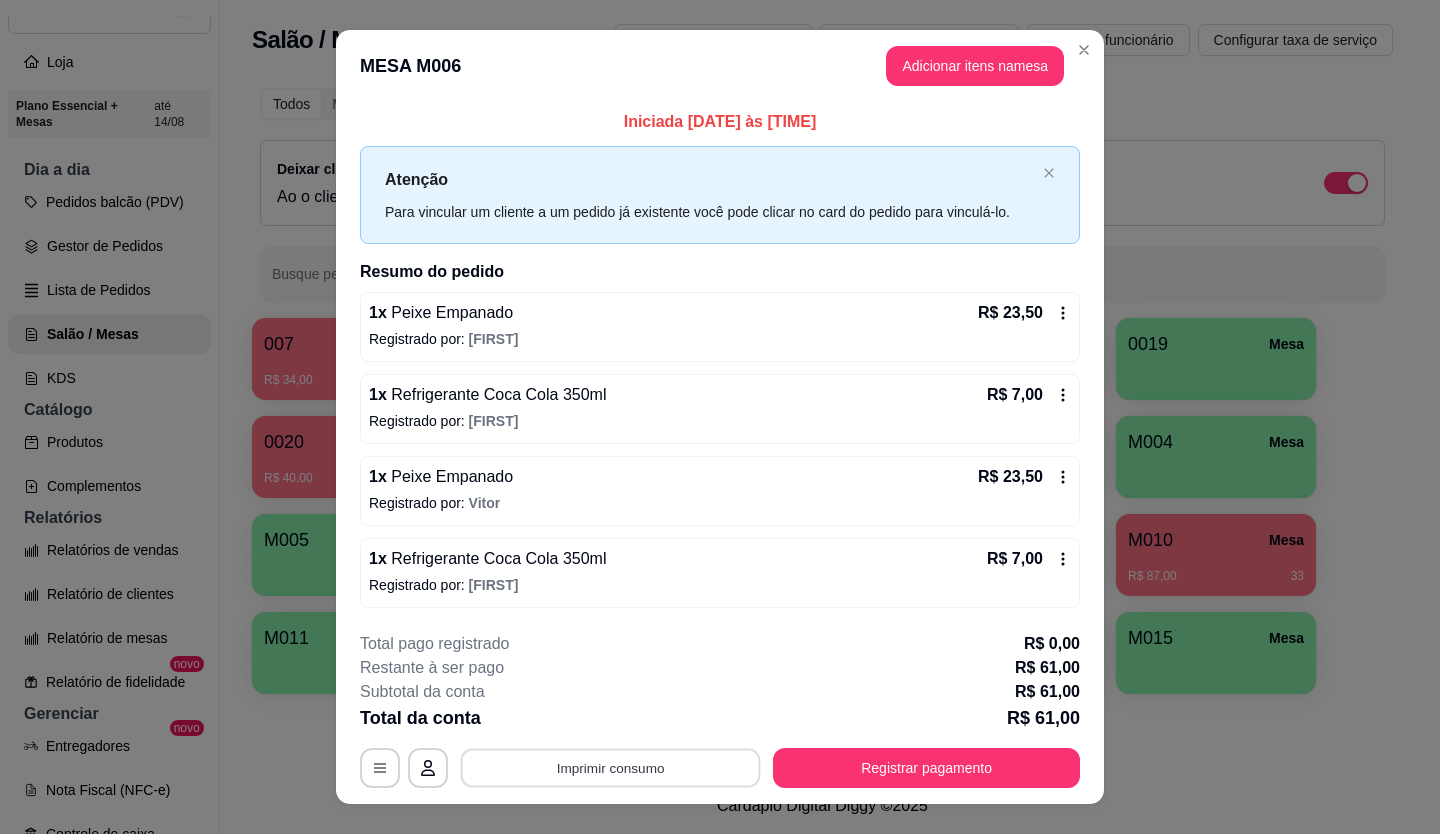 click on "Imprimir consumo" at bounding box center [611, 767] 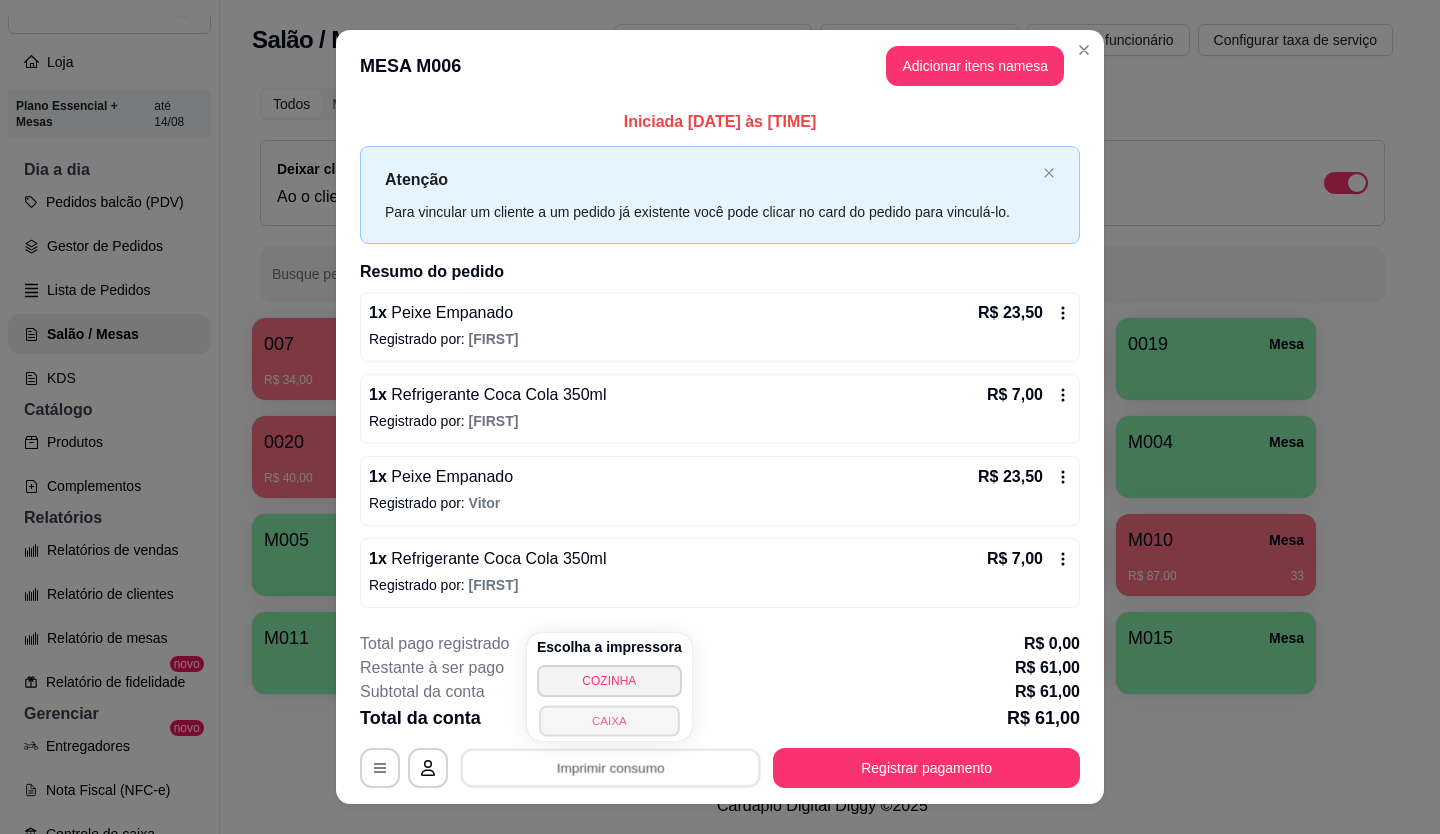 click on "CAIXA" at bounding box center [609, 720] 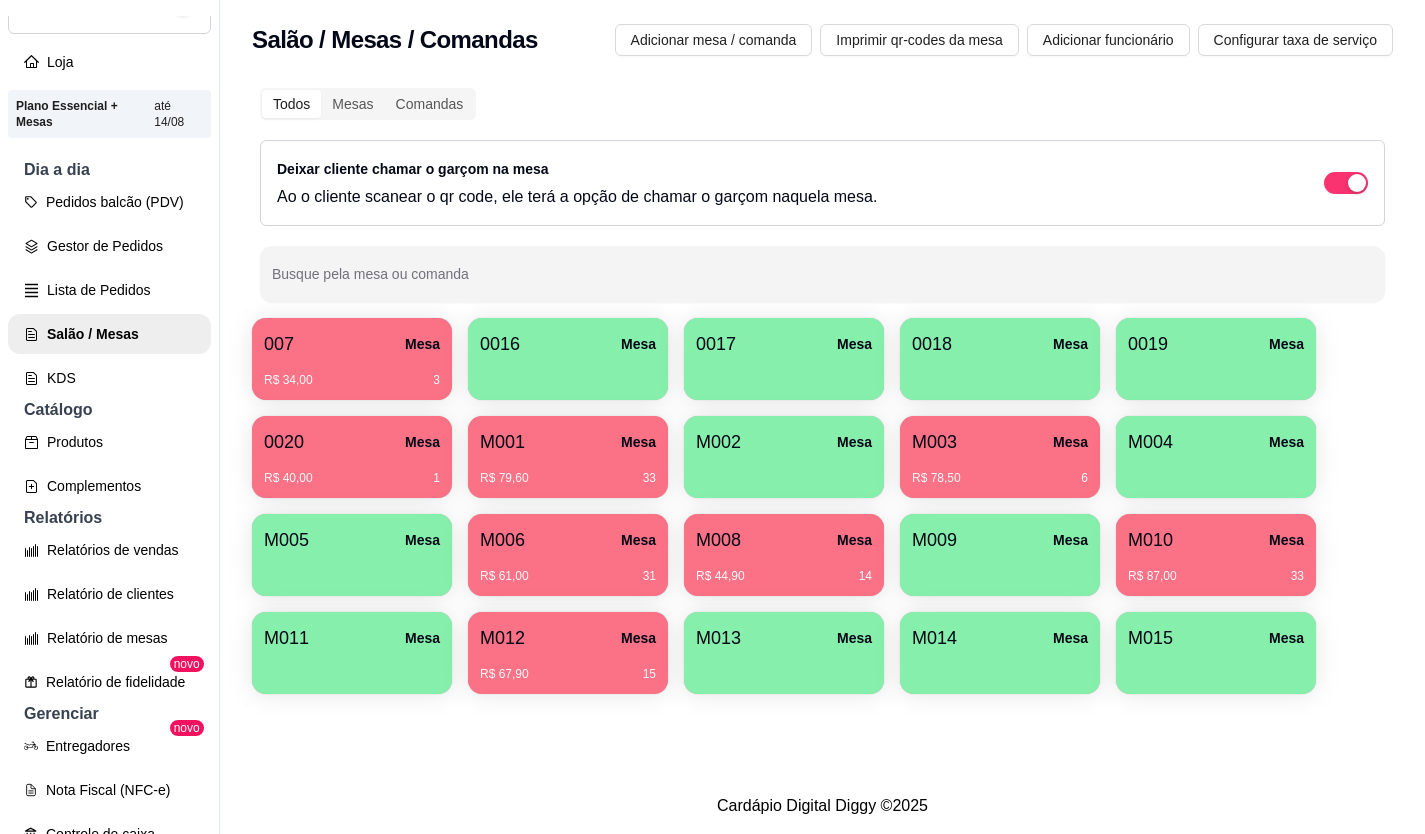 click on "R$ 40,00" at bounding box center (288, 478) 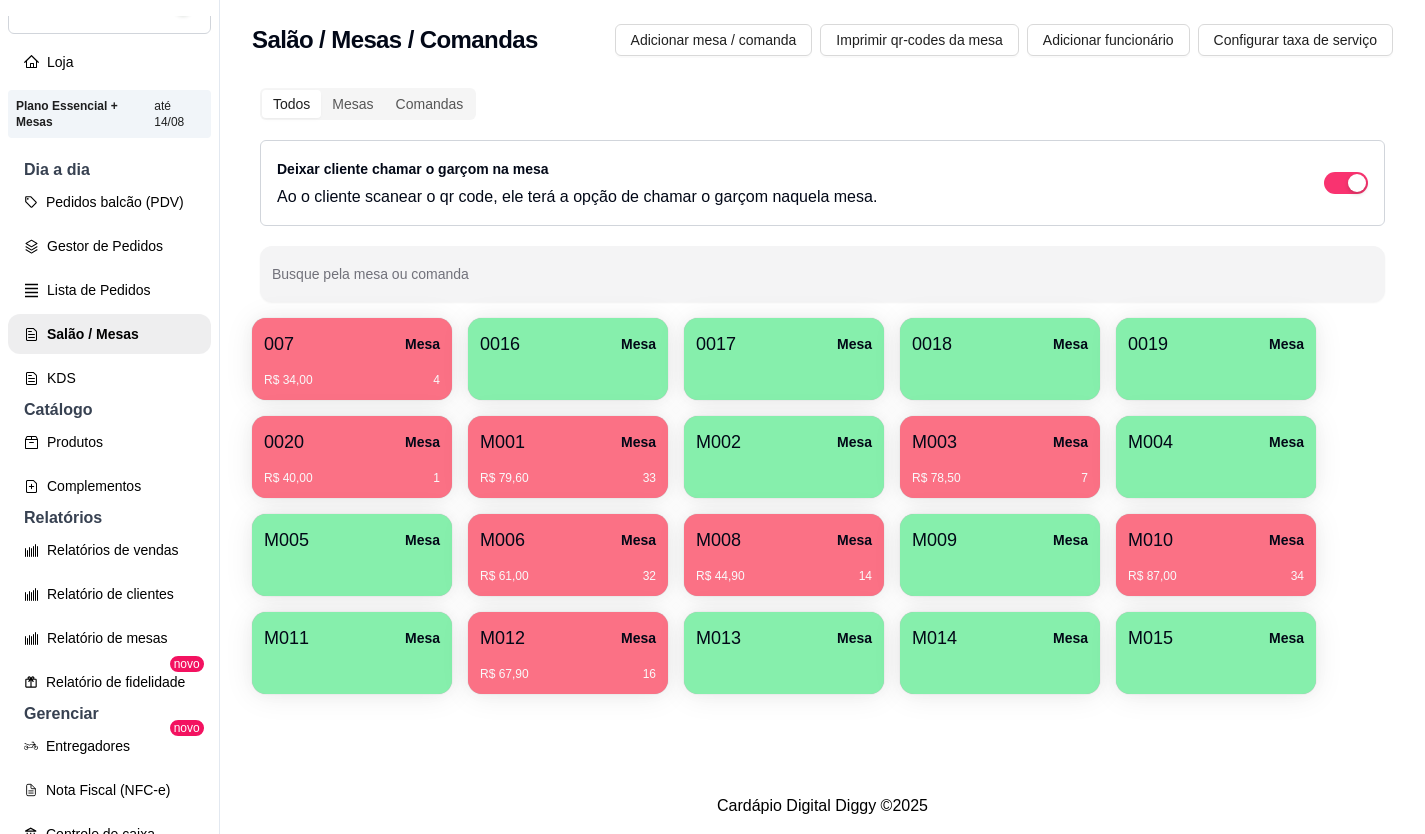 click on "M010 Mesa" at bounding box center (1216, 540) 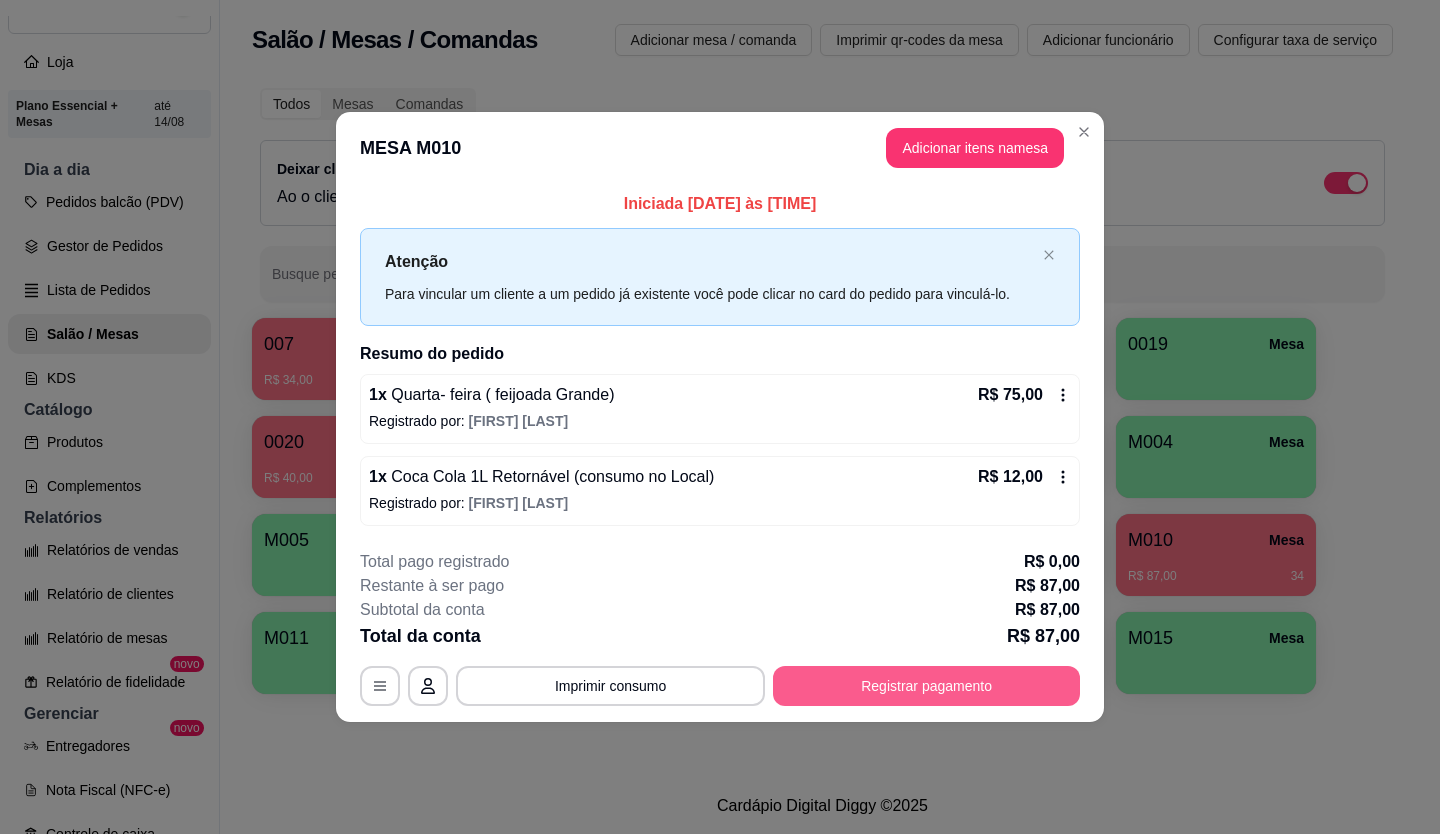 click on "Registrar pagamento" at bounding box center (926, 686) 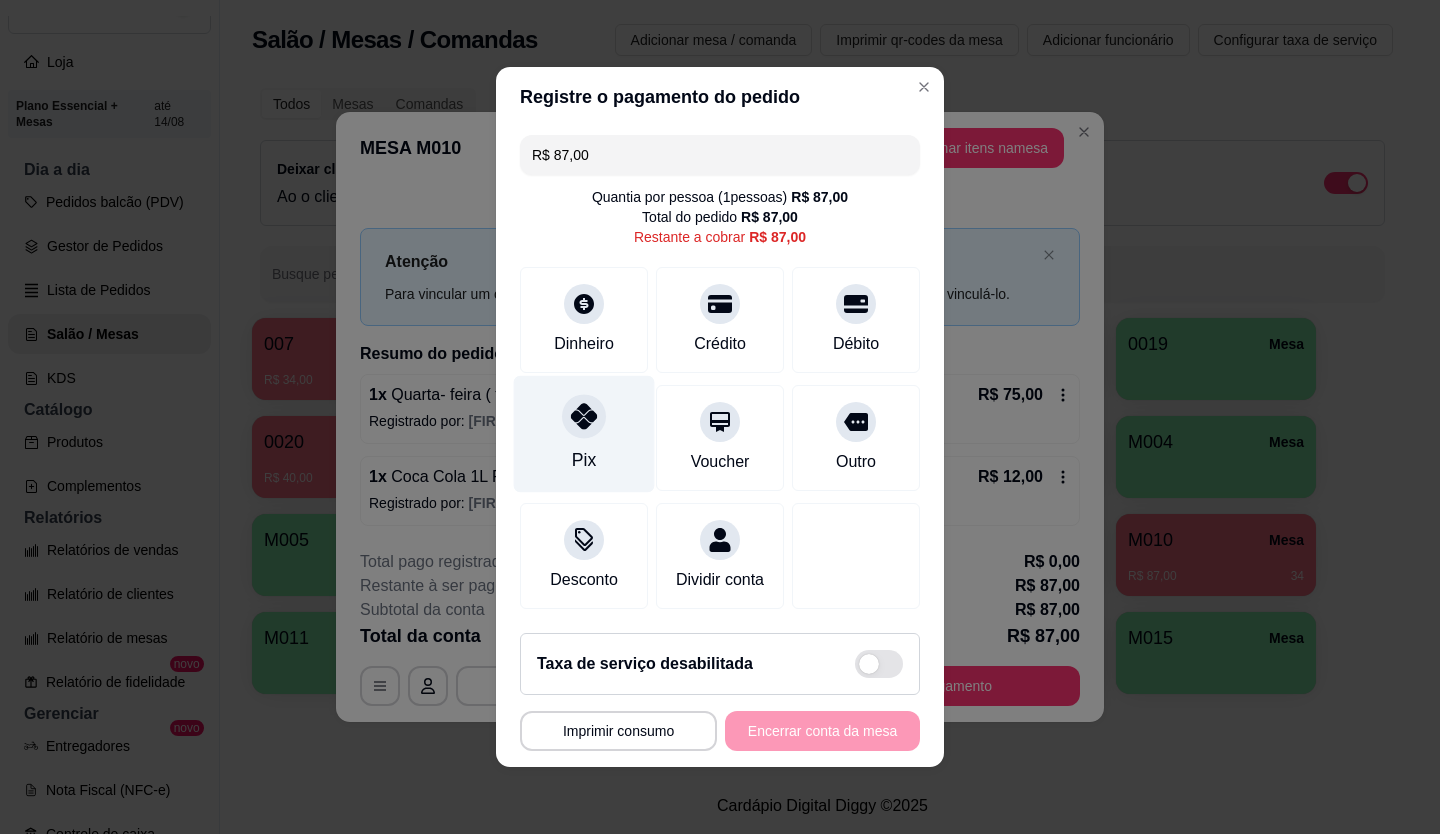 click at bounding box center [584, 416] 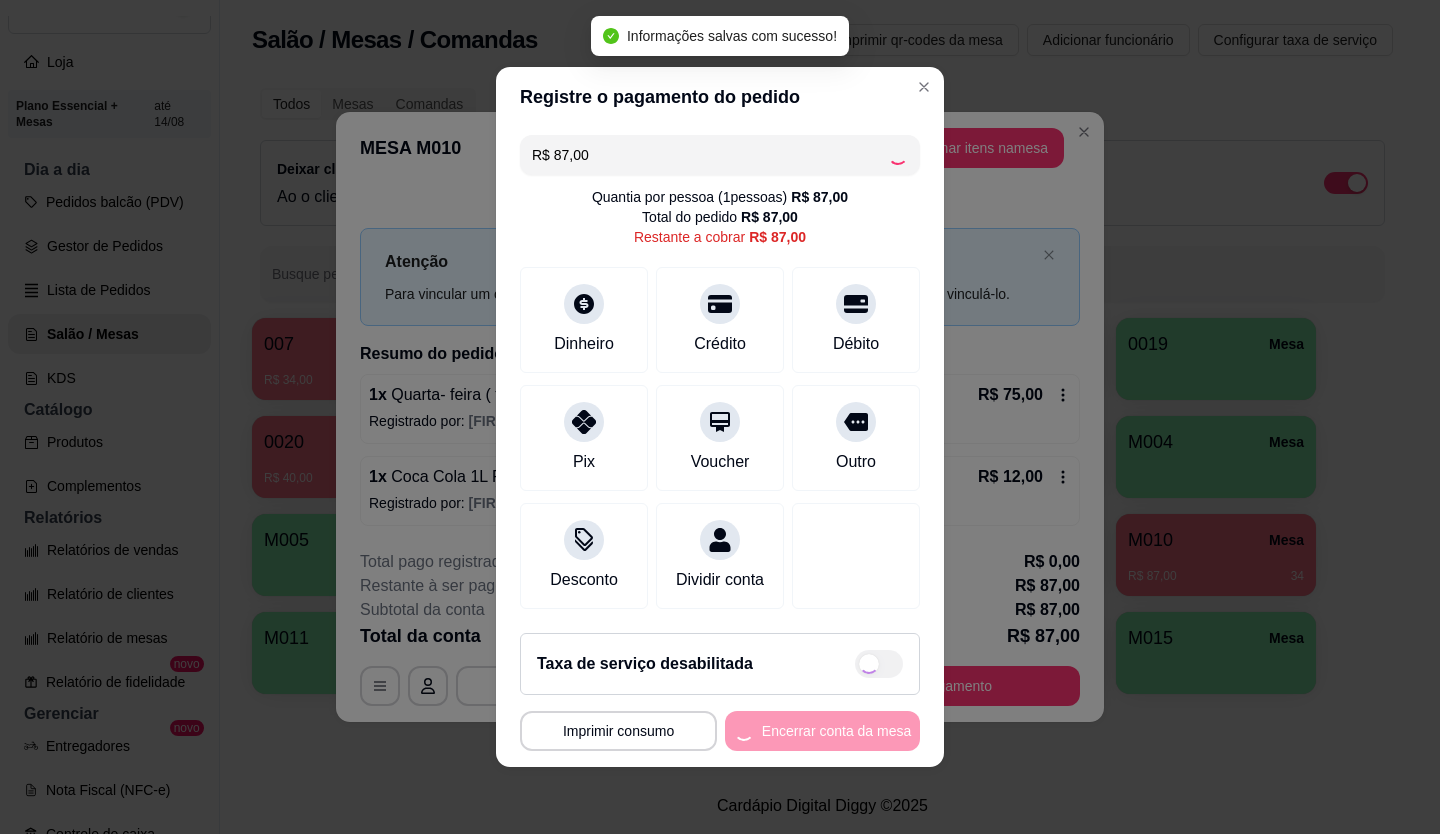 type on "R$ 0,00" 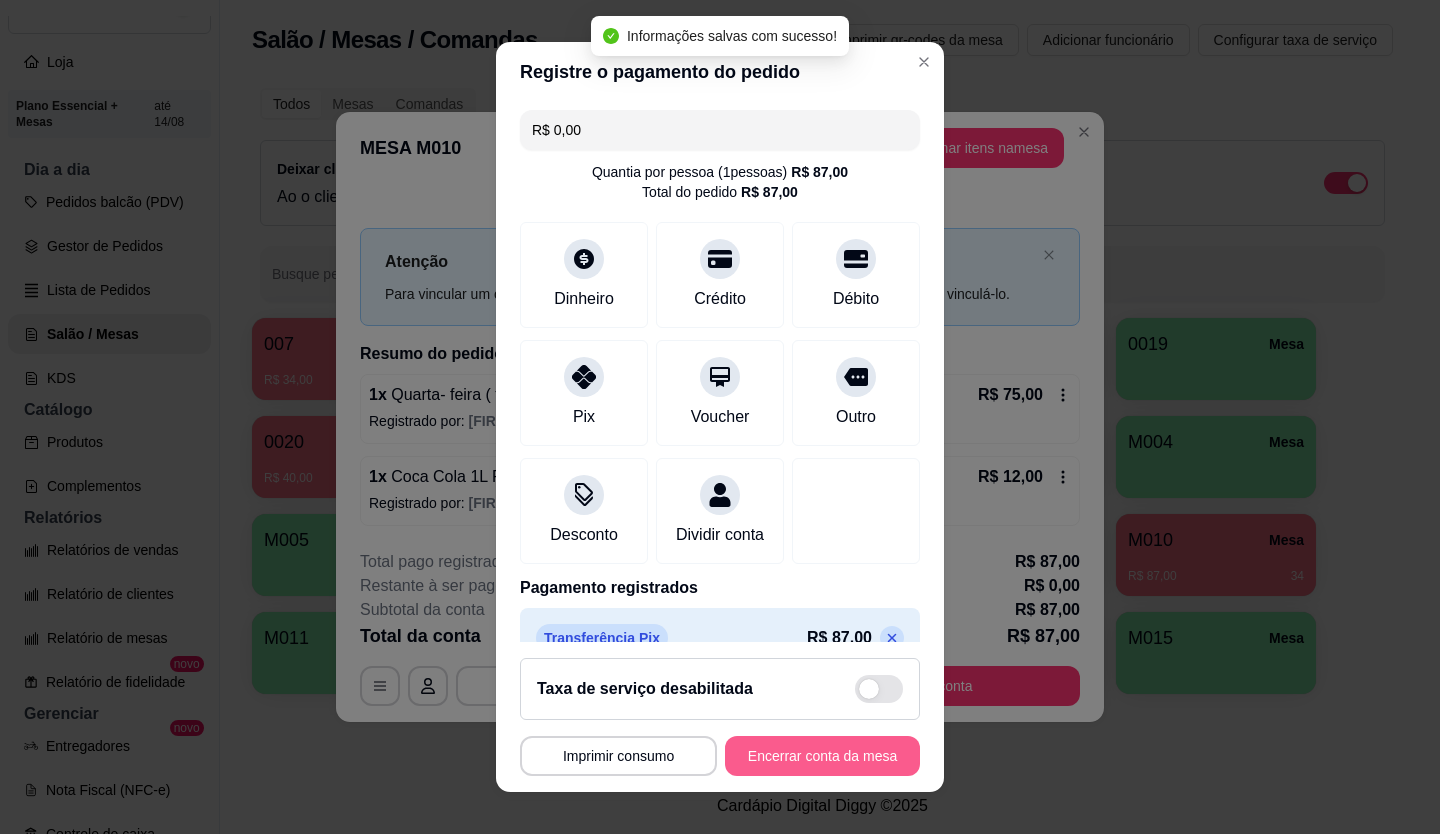 click on "Encerrar conta da mesa" at bounding box center (822, 756) 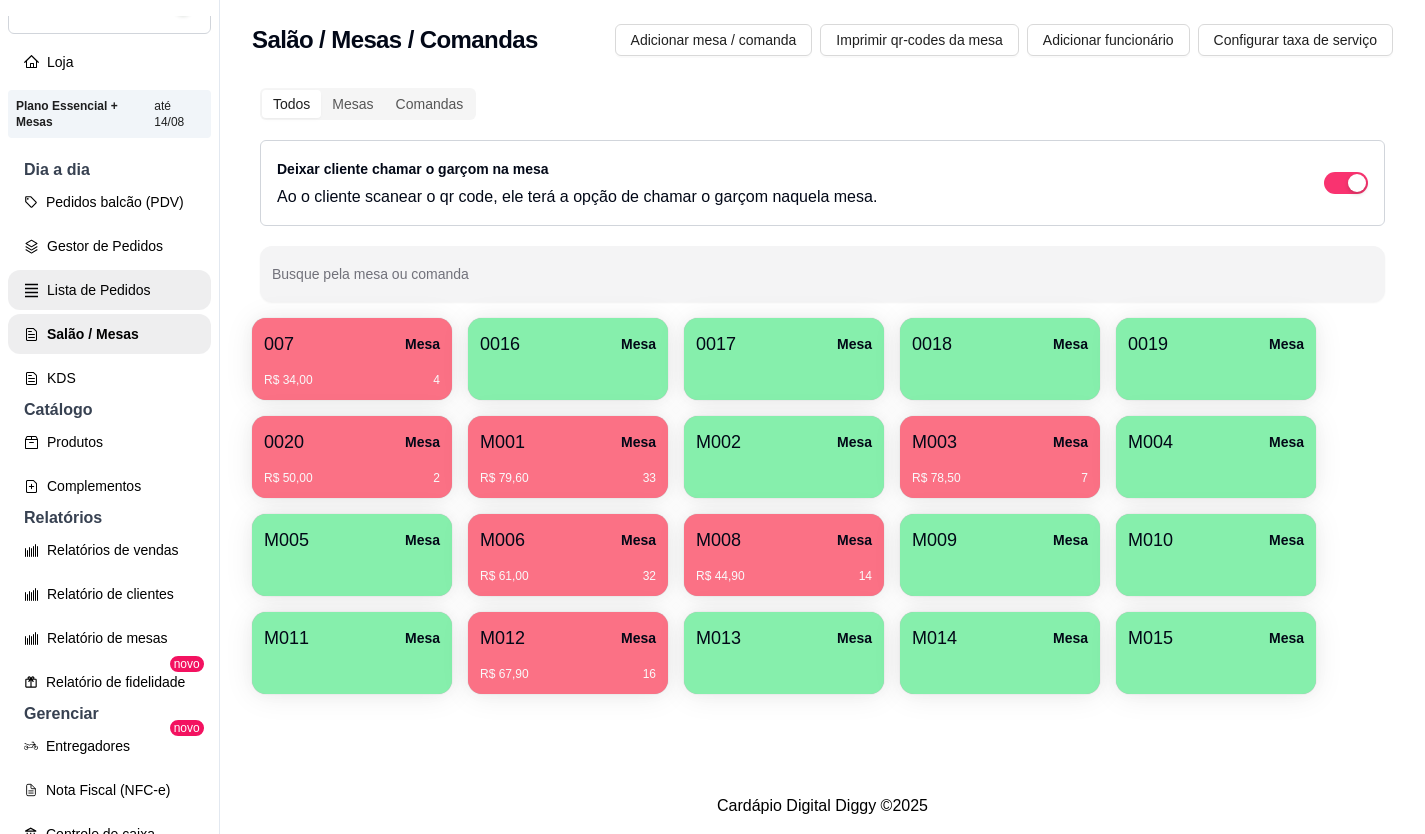 click on "Lista de Pedidos" at bounding box center [109, 290] 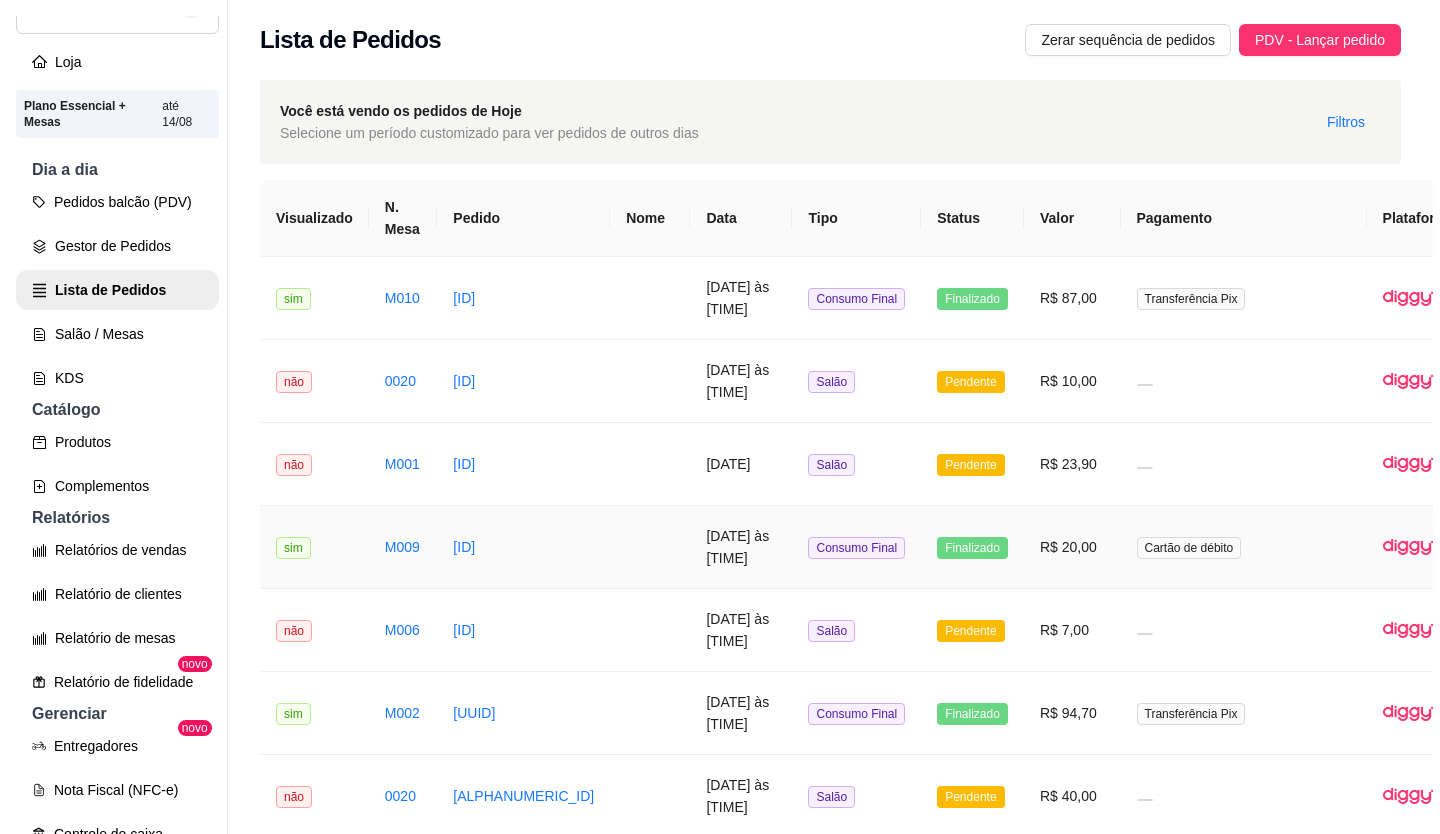scroll, scrollTop: 200, scrollLeft: 0, axis: vertical 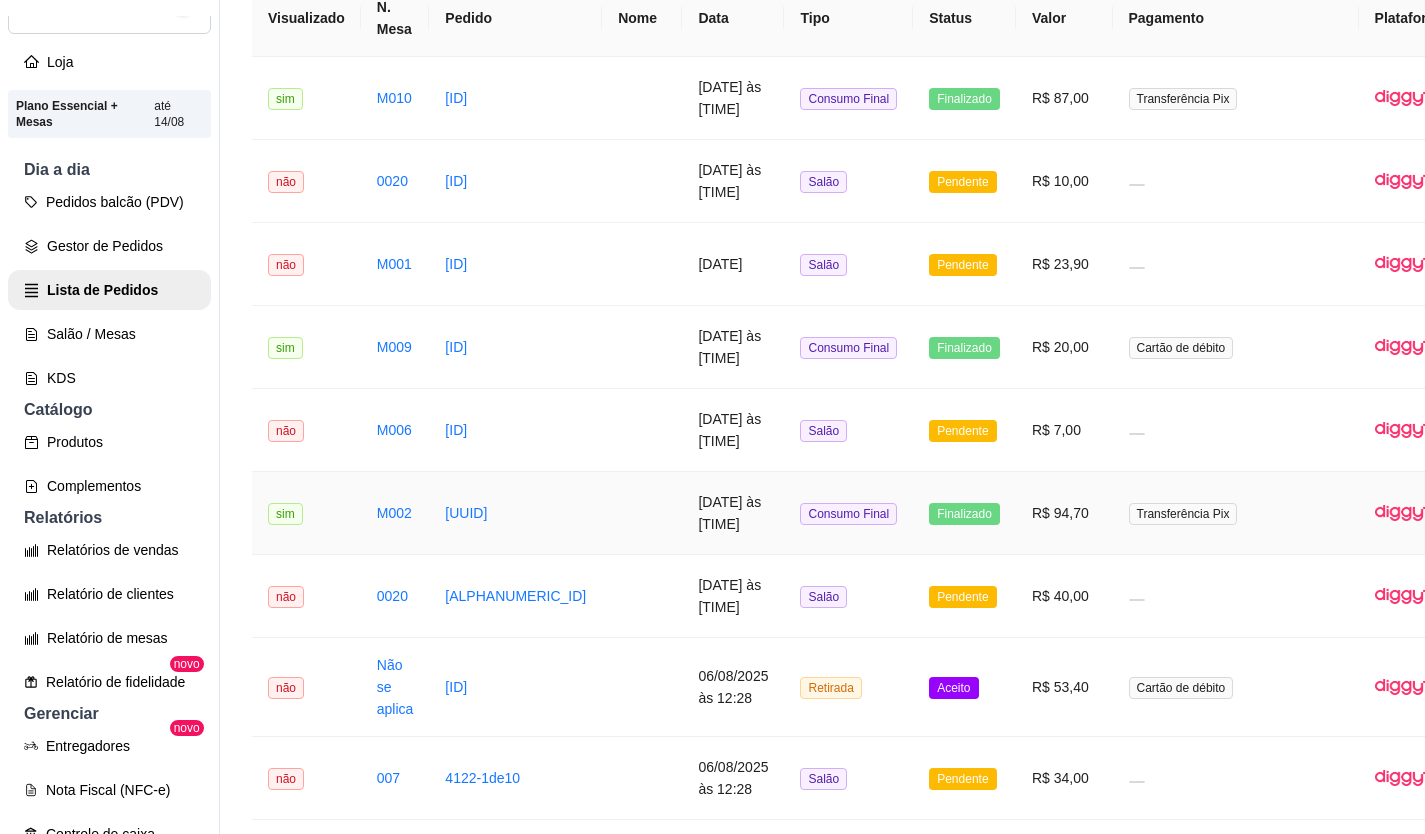 click on "R$ 94,70" at bounding box center (1064, 513) 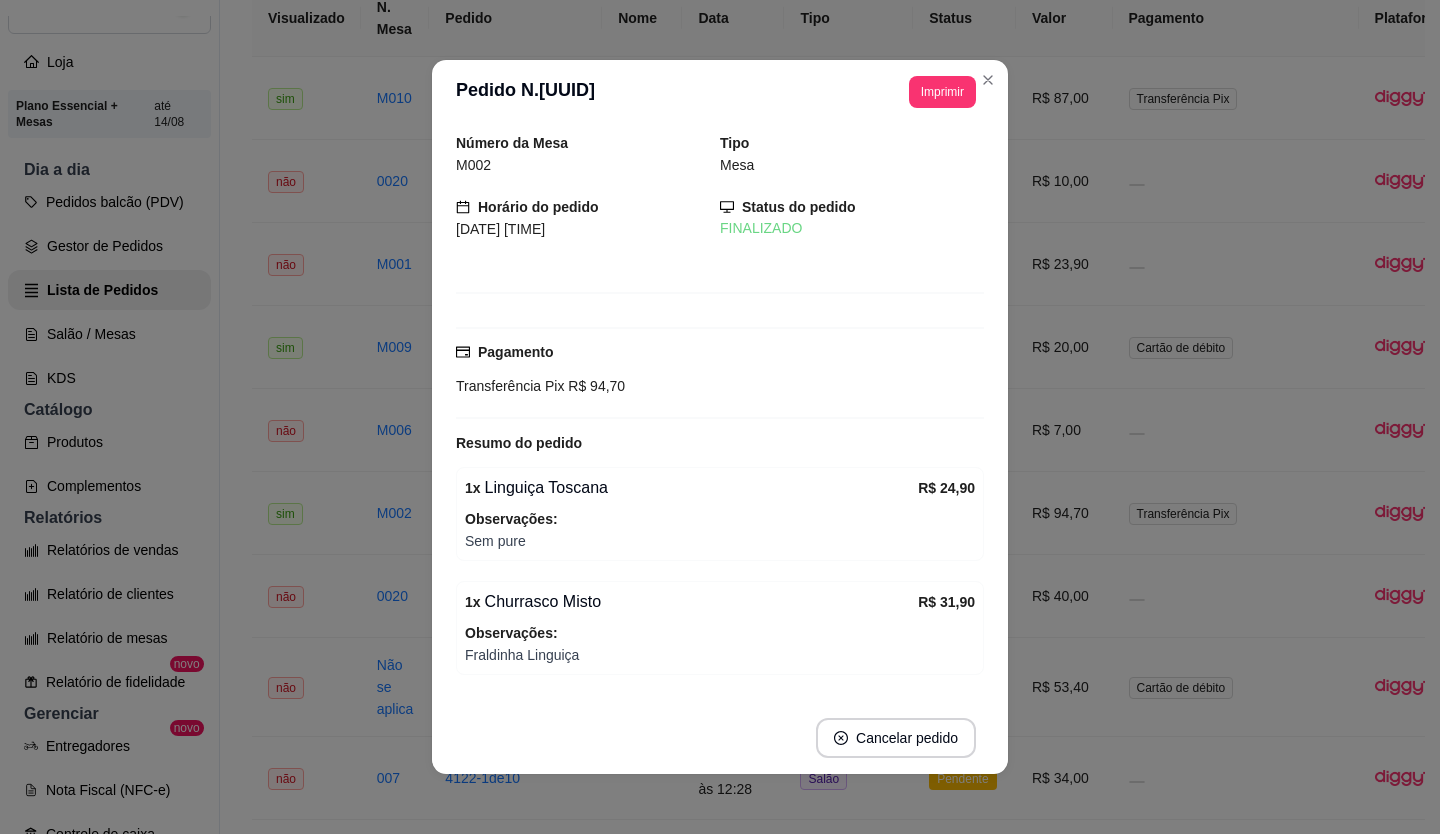 scroll, scrollTop: 245, scrollLeft: 0, axis: vertical 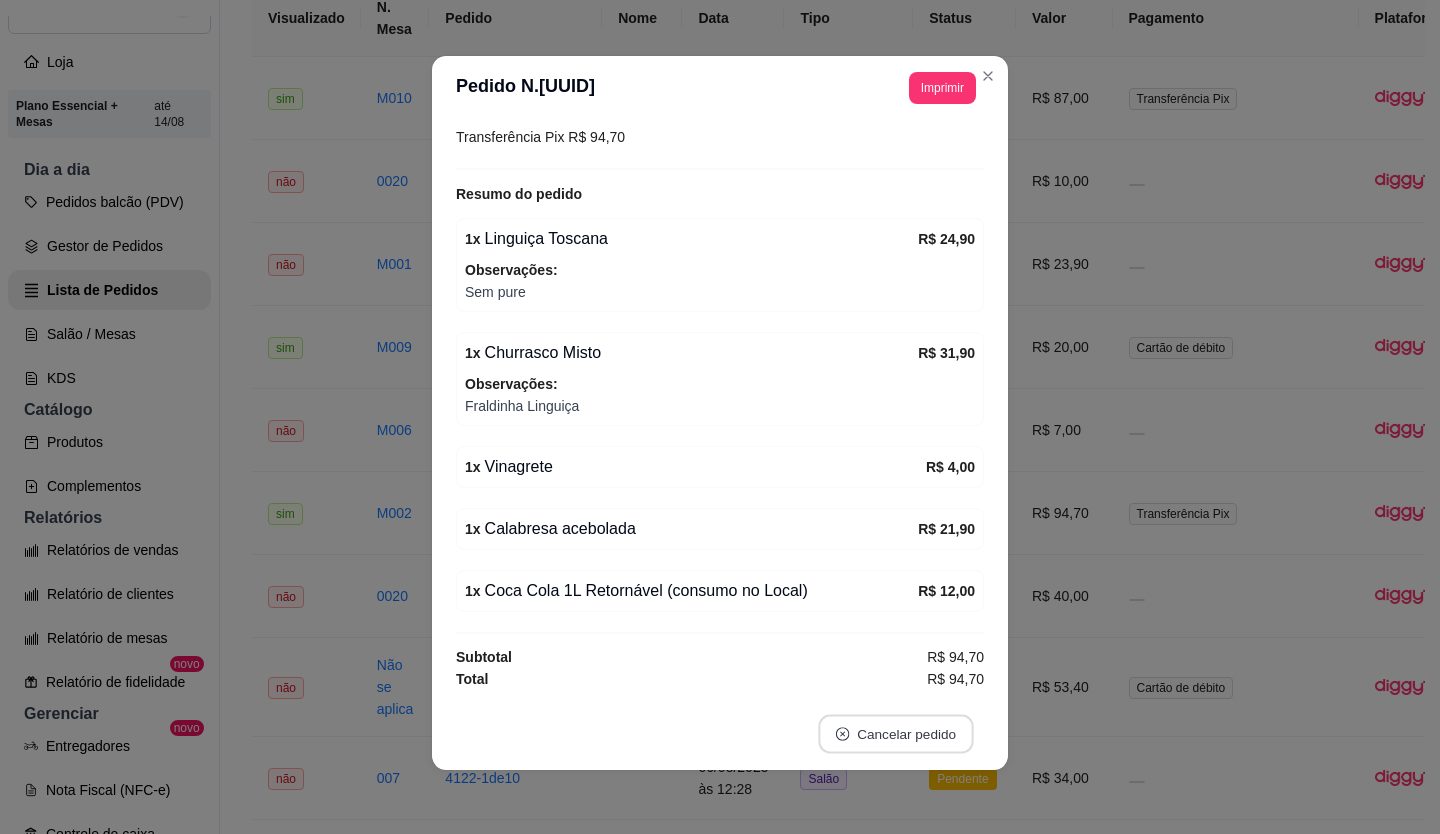 click on "Cancelar pedido" at bounding box center [895, 734] 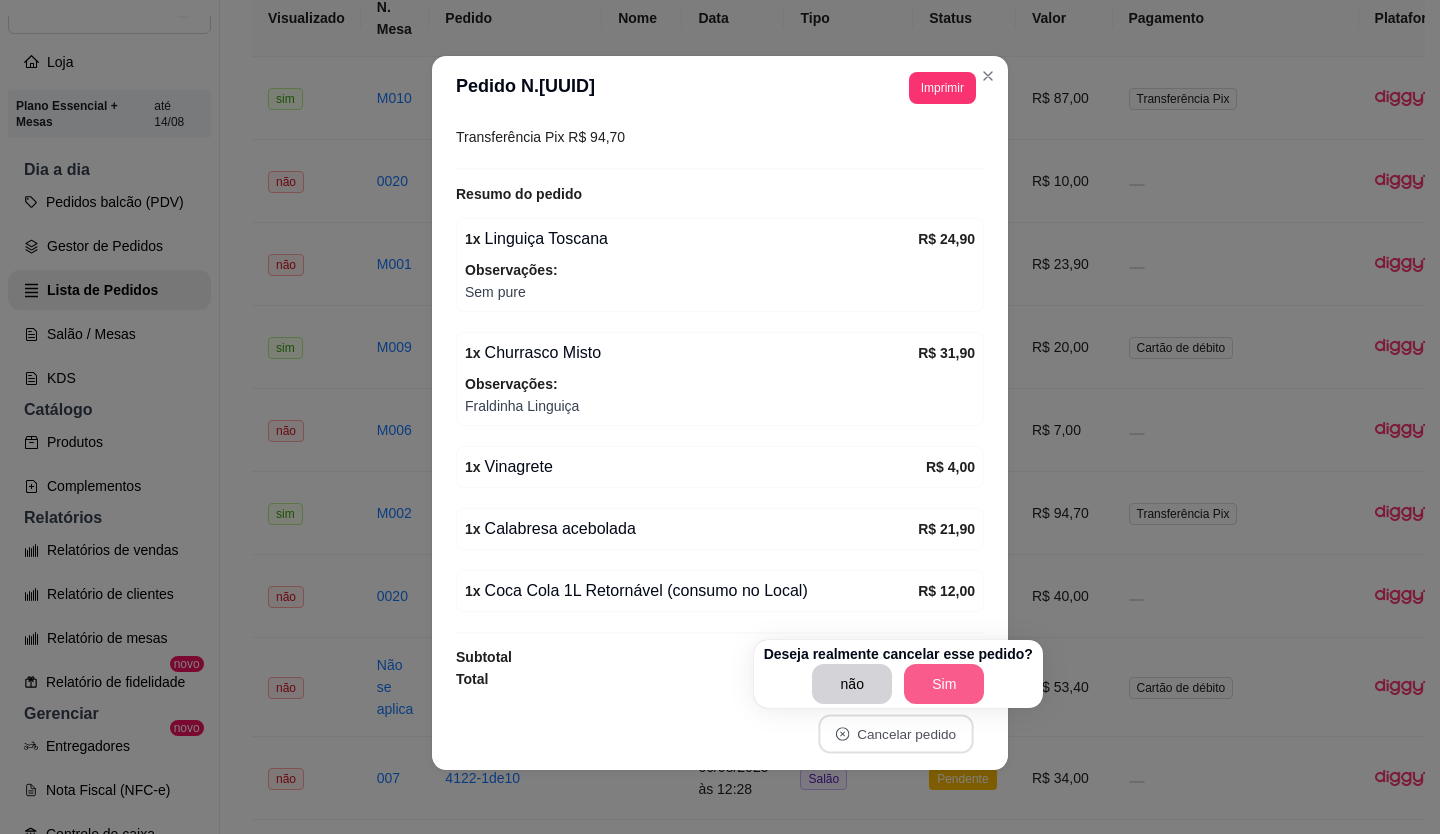 click on "Sim" at bounding box center (944, 684) 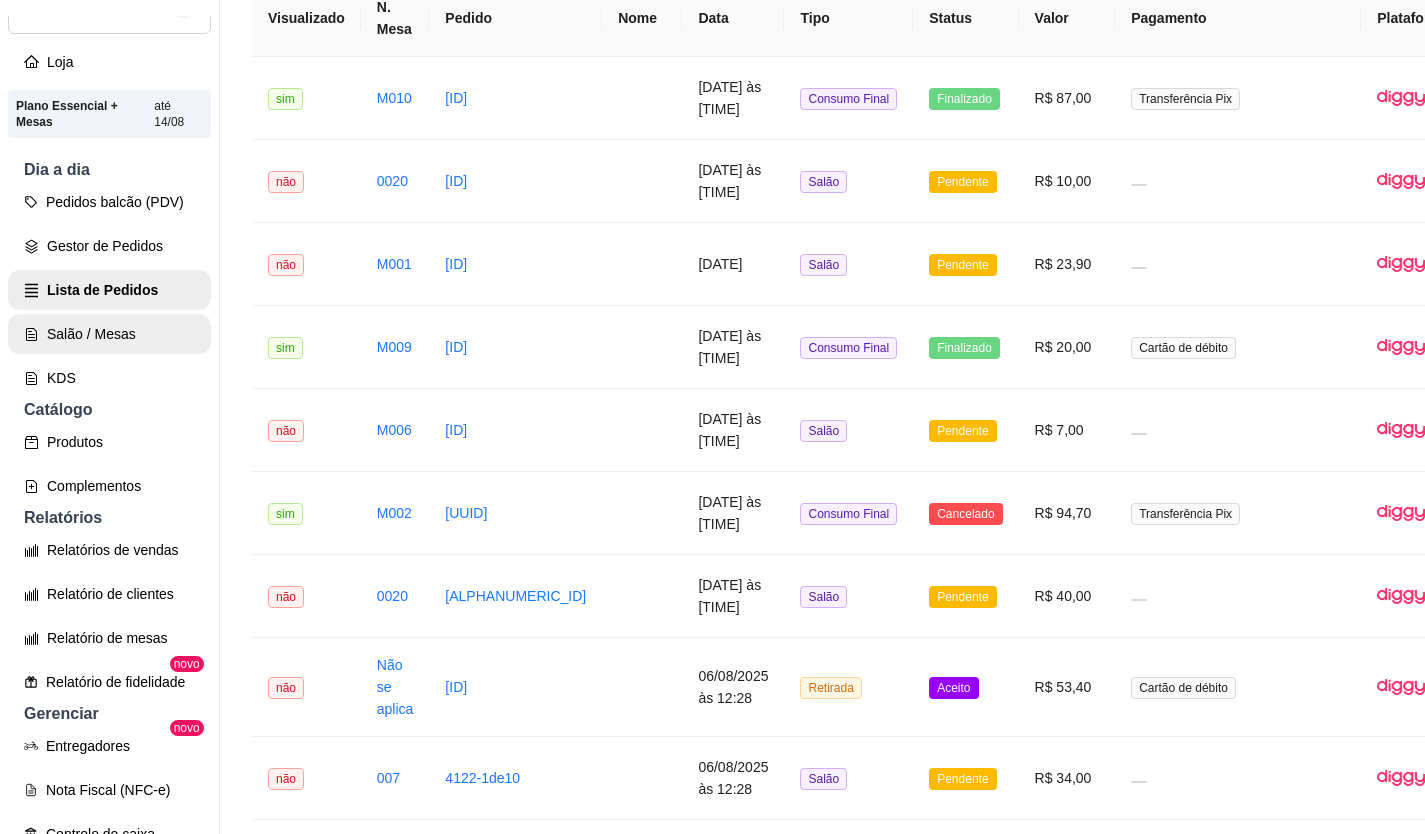 click on "Salão / Mesas" at bounding box center (109, 334) 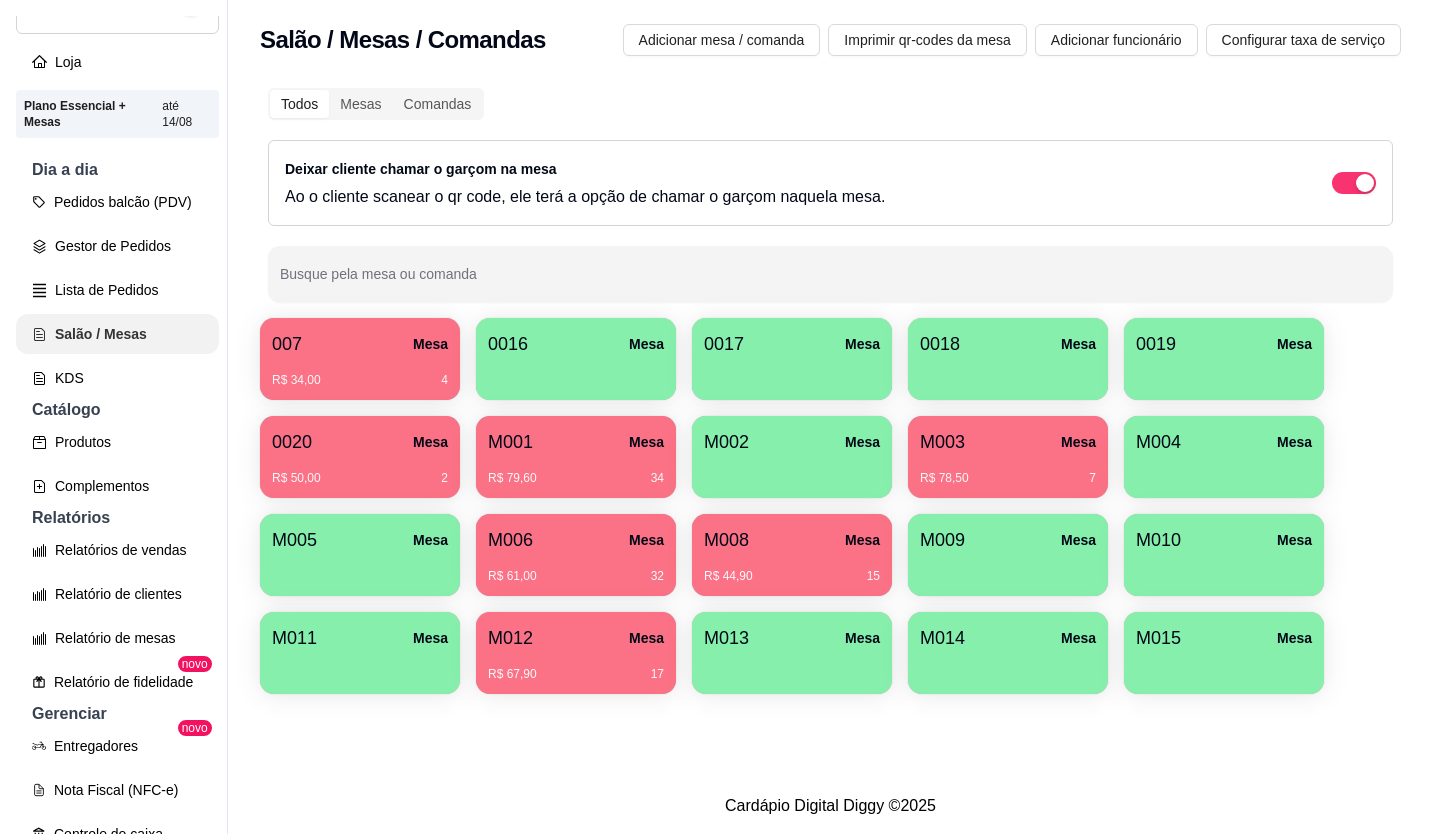 scroll, scrollTop: 0, scrollLeft: 0, axis: both 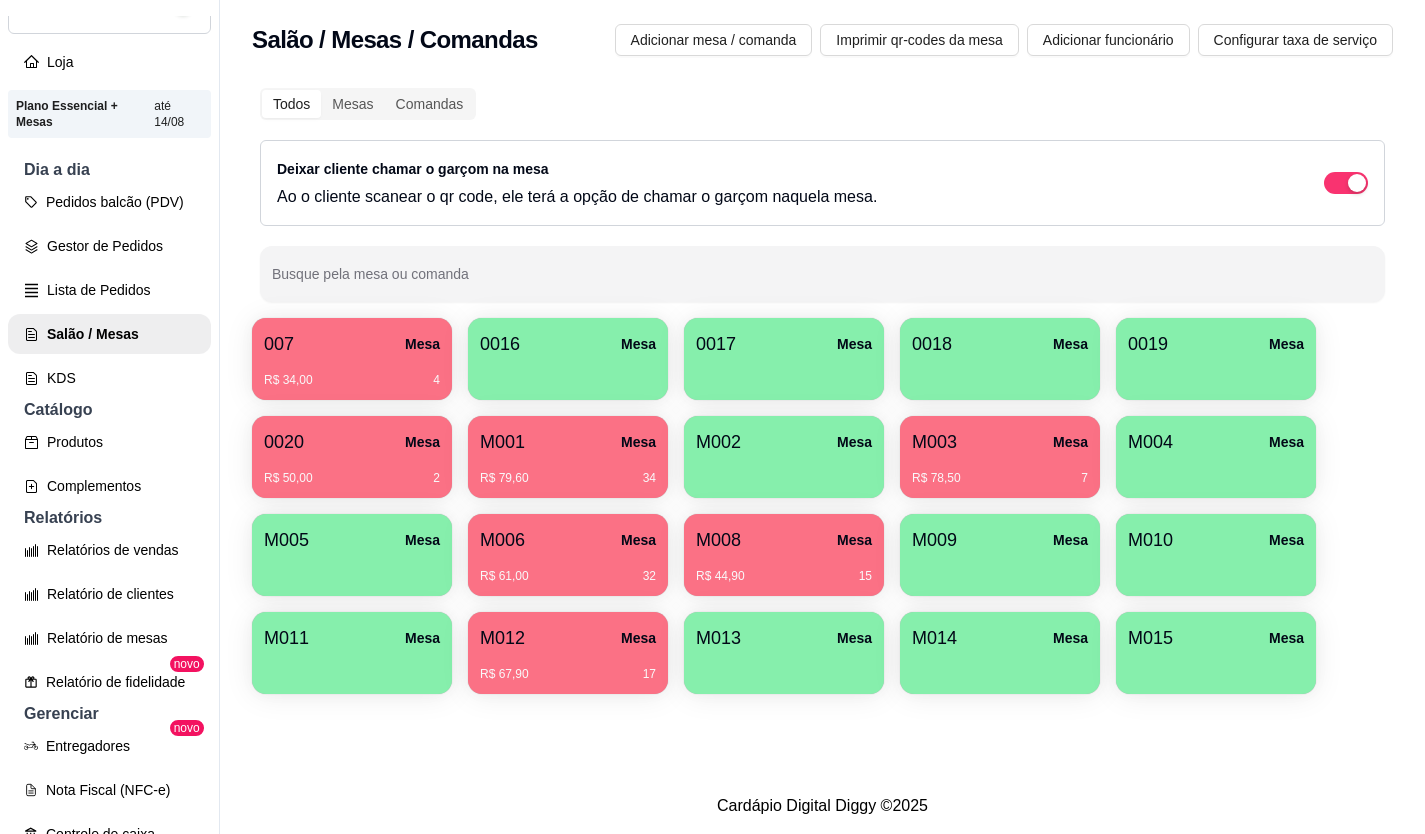click on "M002 Mesa" at bounding box center [784, 442] 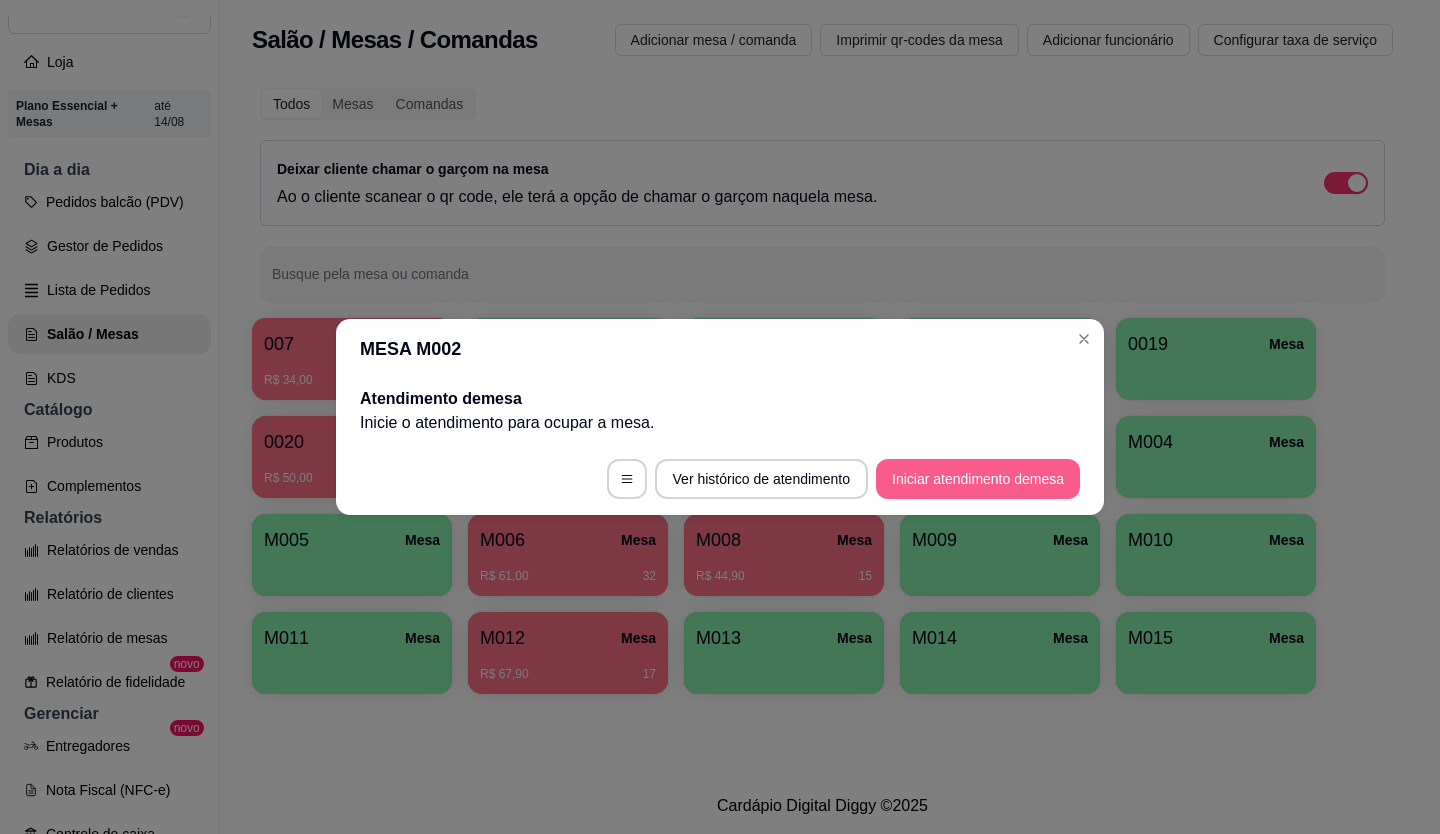 click on "Iniciar atendimento de  mesa" at bounding box center [978, 479] 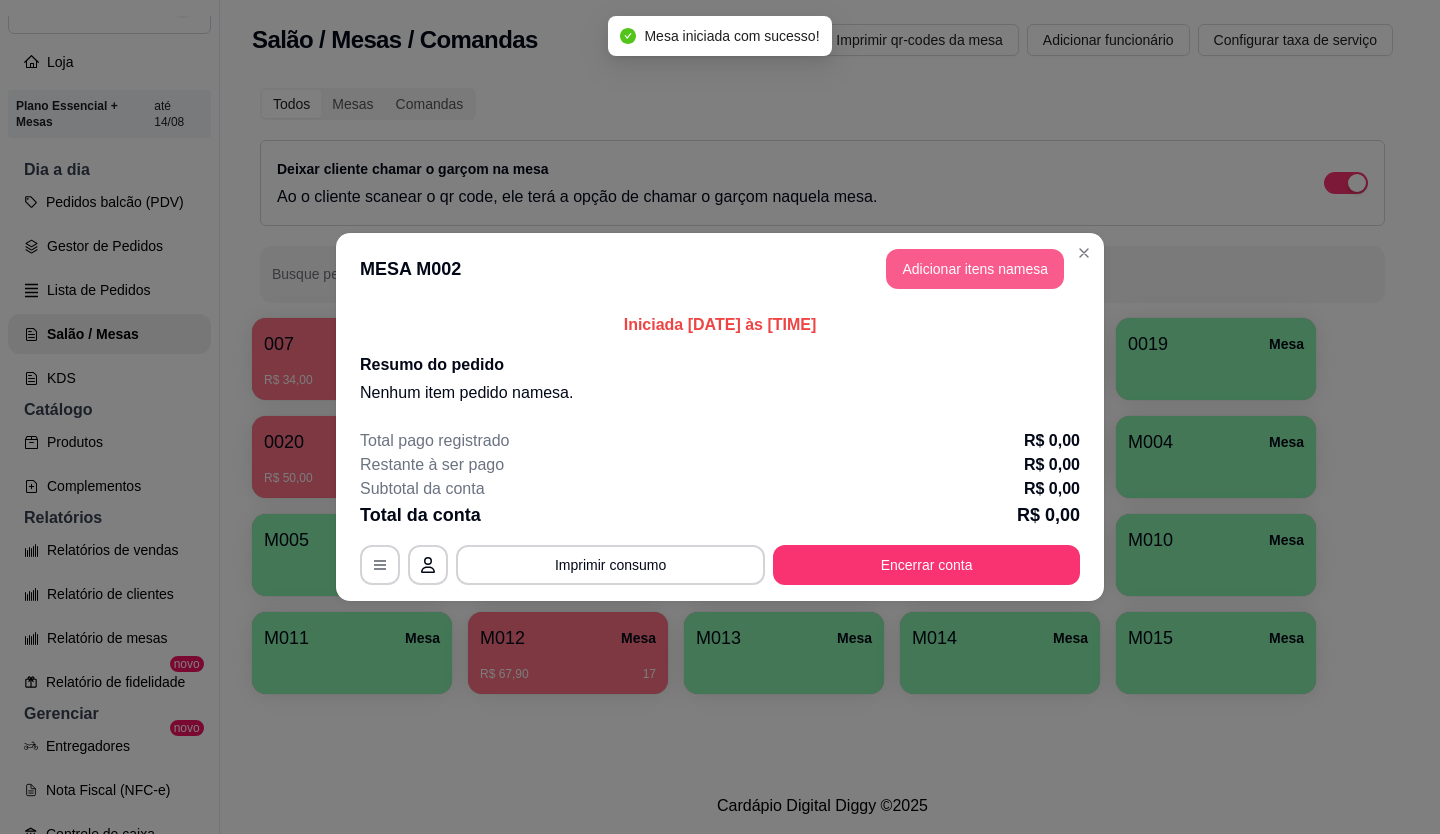 click on "MESA M002 Adicionar itens na  mesa" at bounding box center (720, 269) 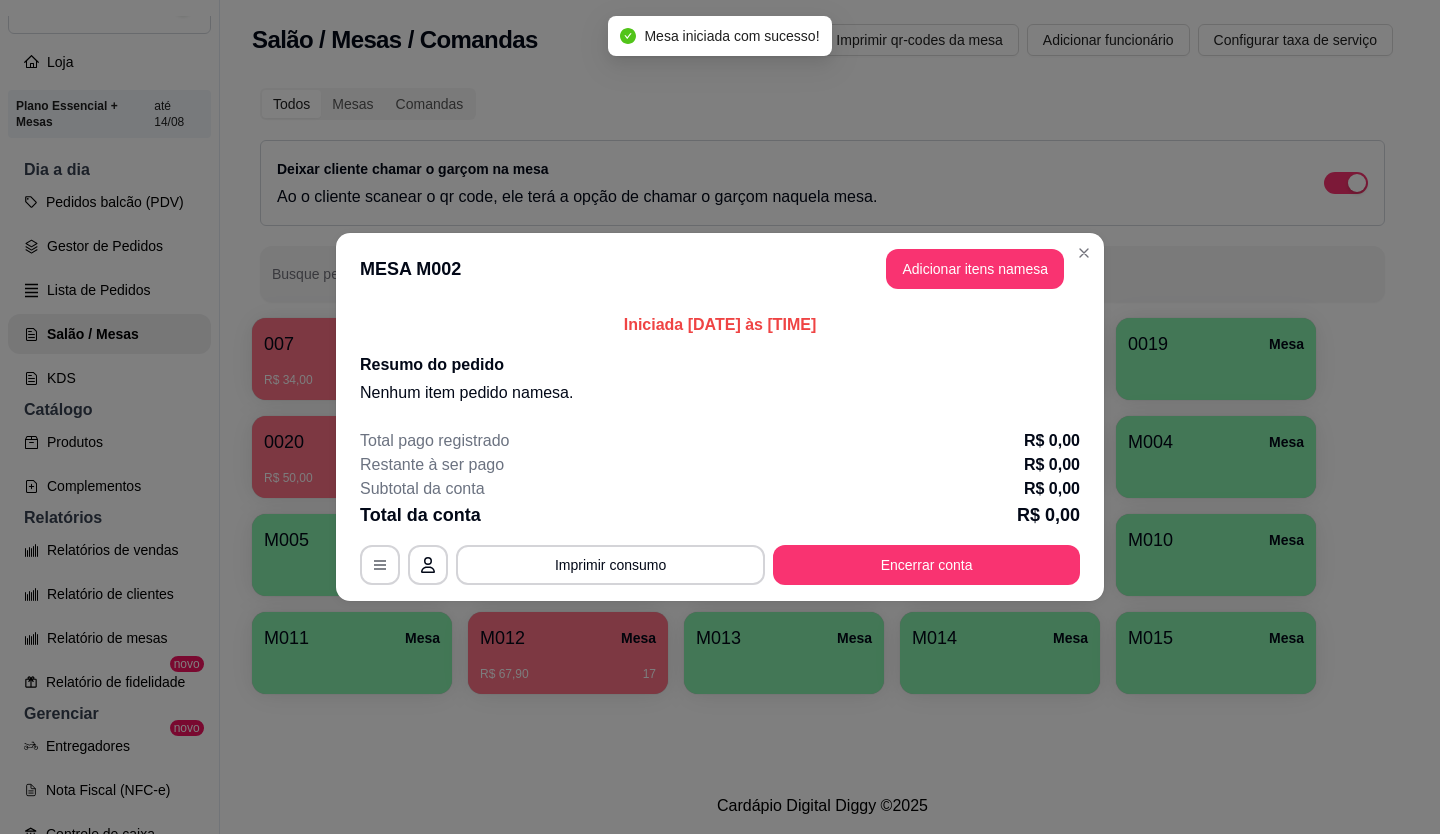 click on "Adicionar itens na  mesa" at bounding box center [975, 269] 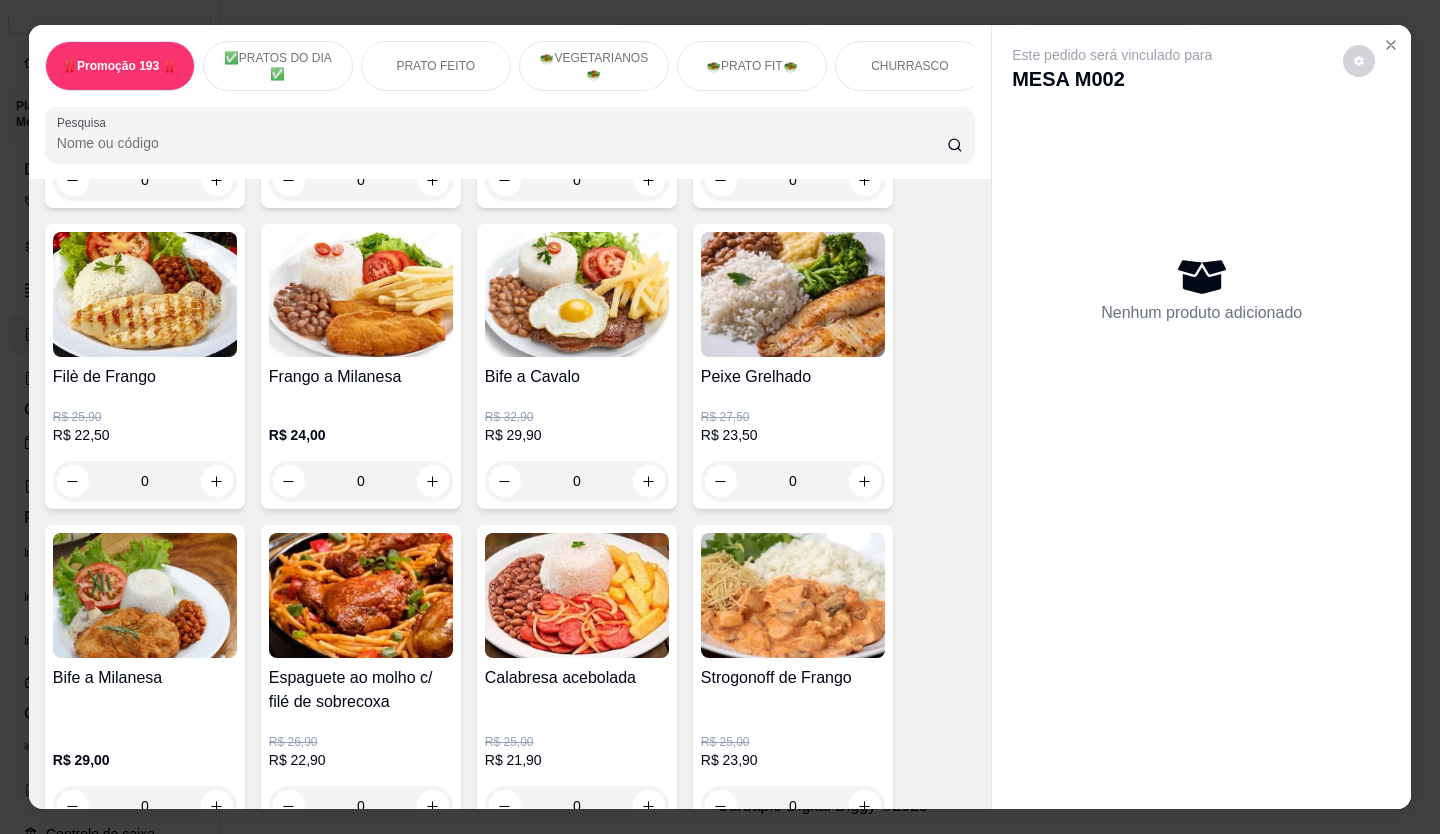 scroll, scrollTop: 1200, scrollLeft: 0, axis: vertical 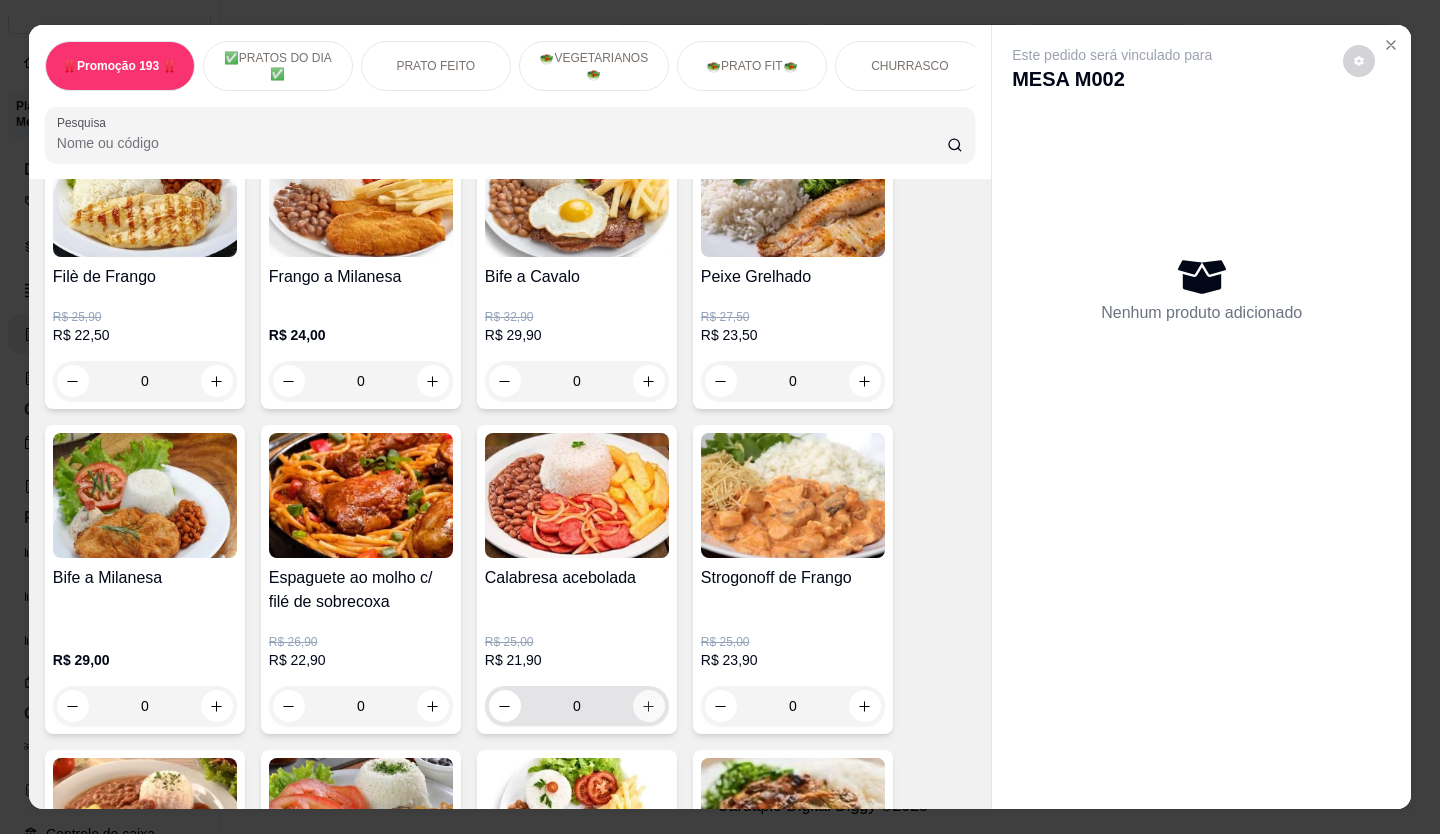 click 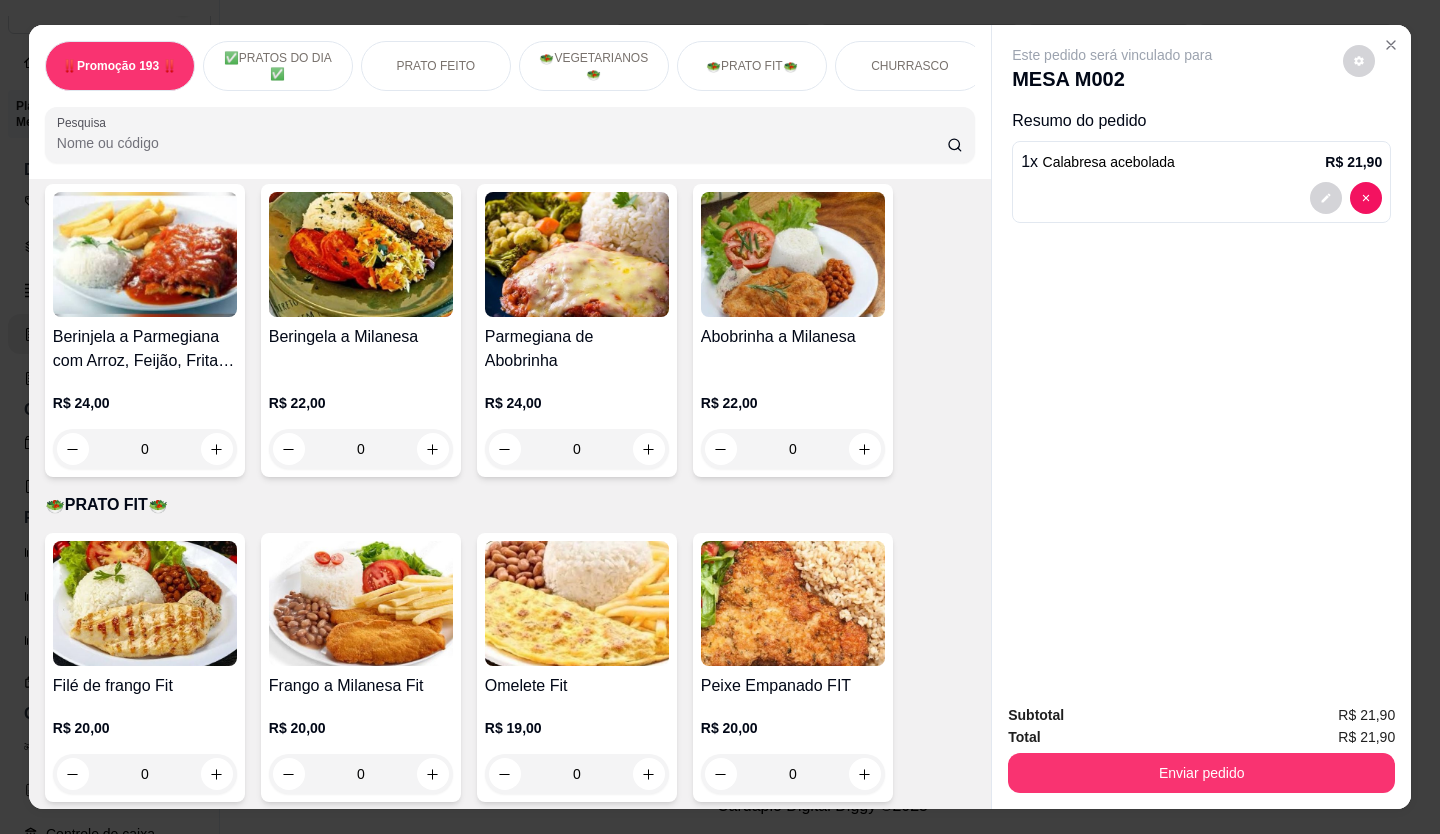 scroll, scrollTop: 3200, scrollLeft: 0, axis: vertical 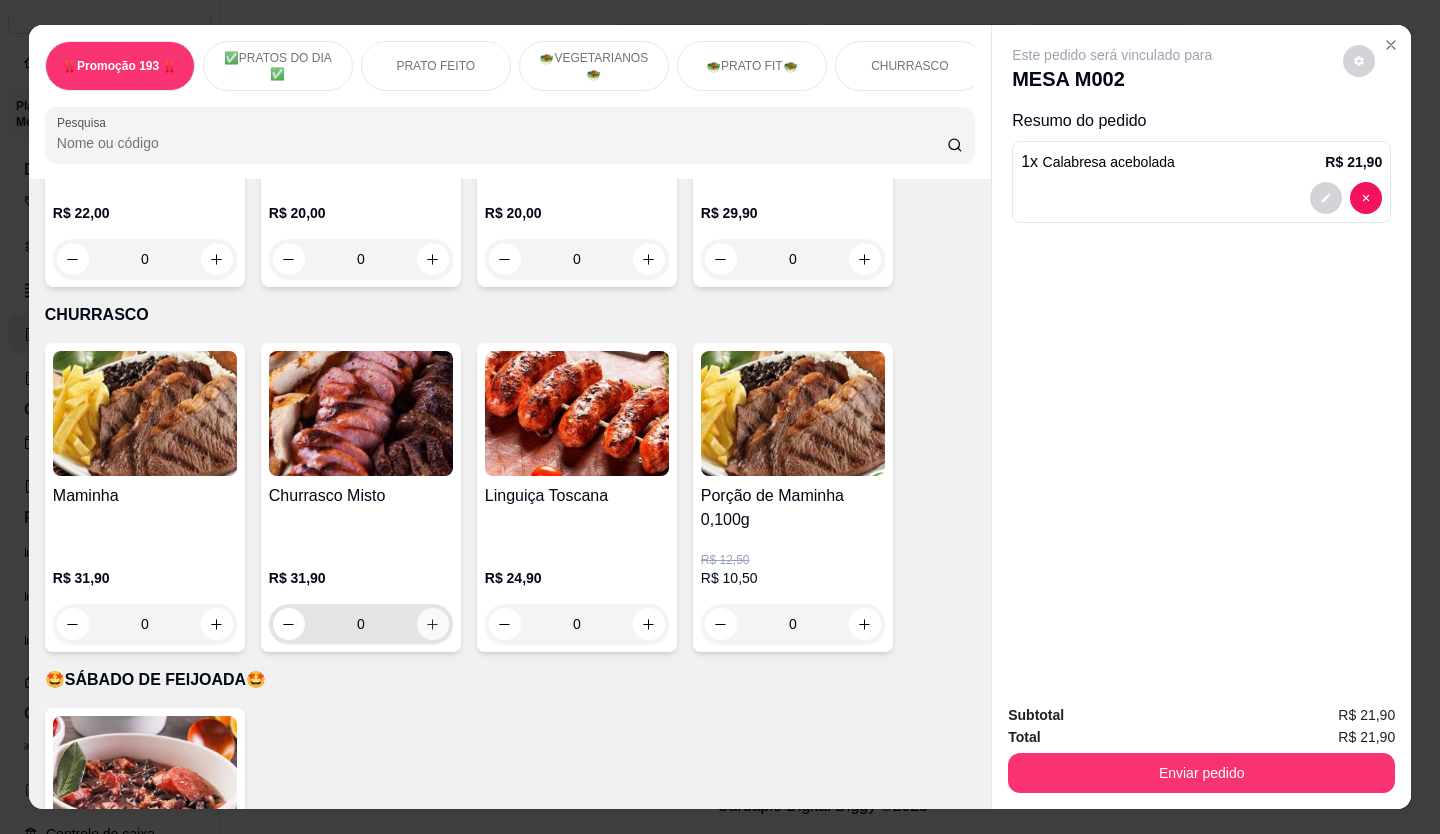 click at bounding box center [433, 624] 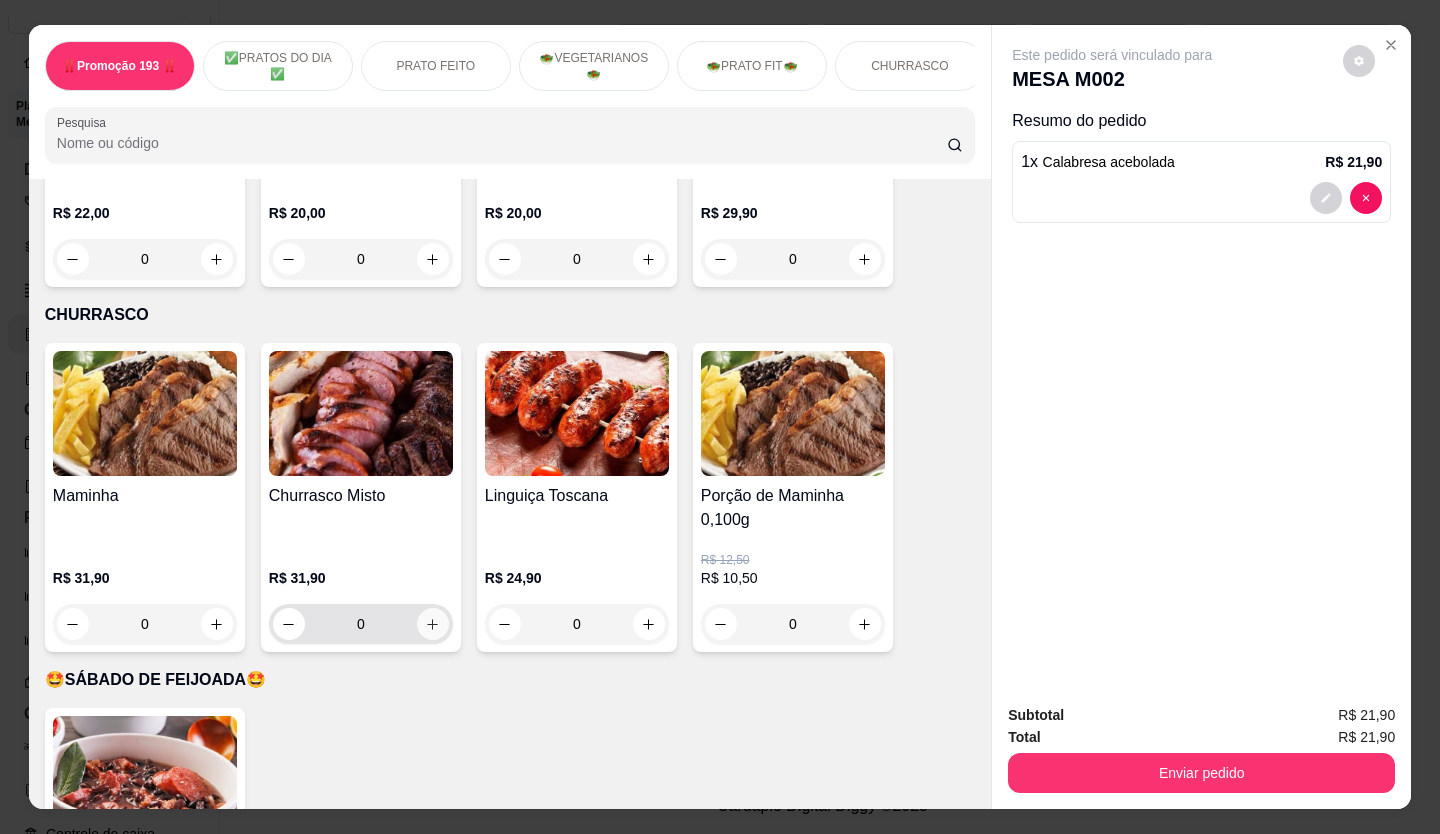 type on "1" 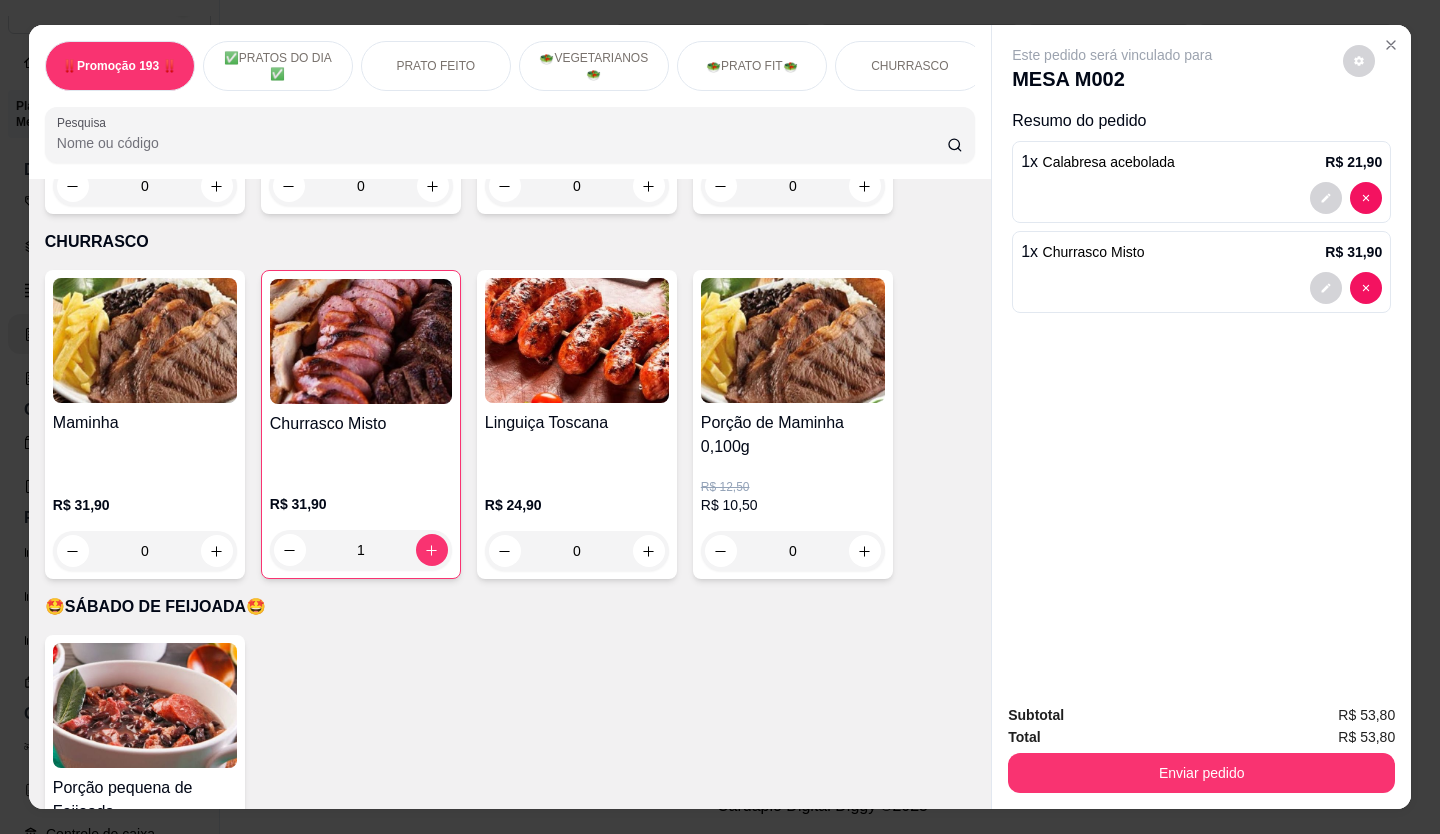 scroll, scrollTop: 3300, scrollLeft: 0, axis: vertical 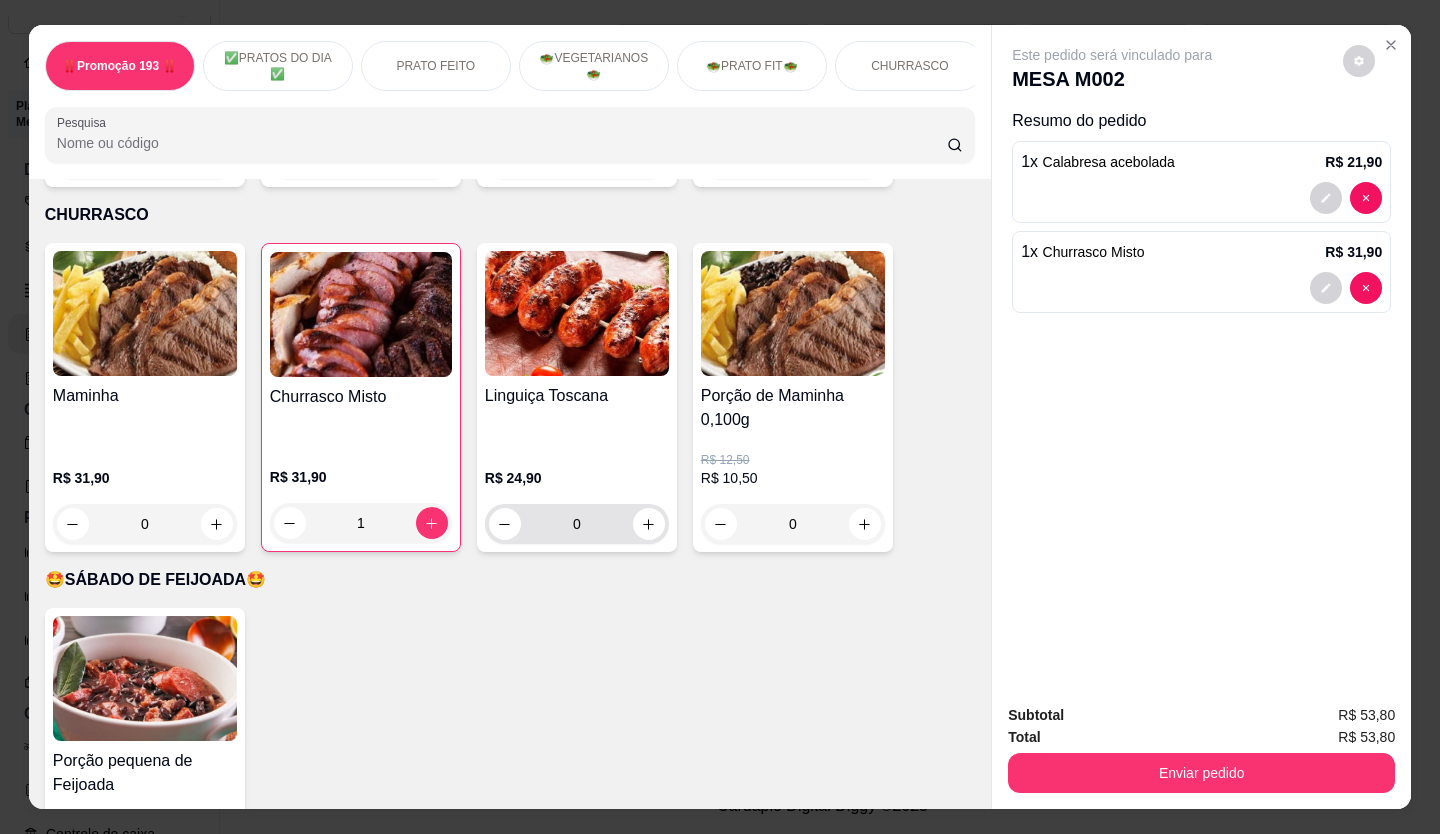 click on "0" at bounding box center [577, 524] 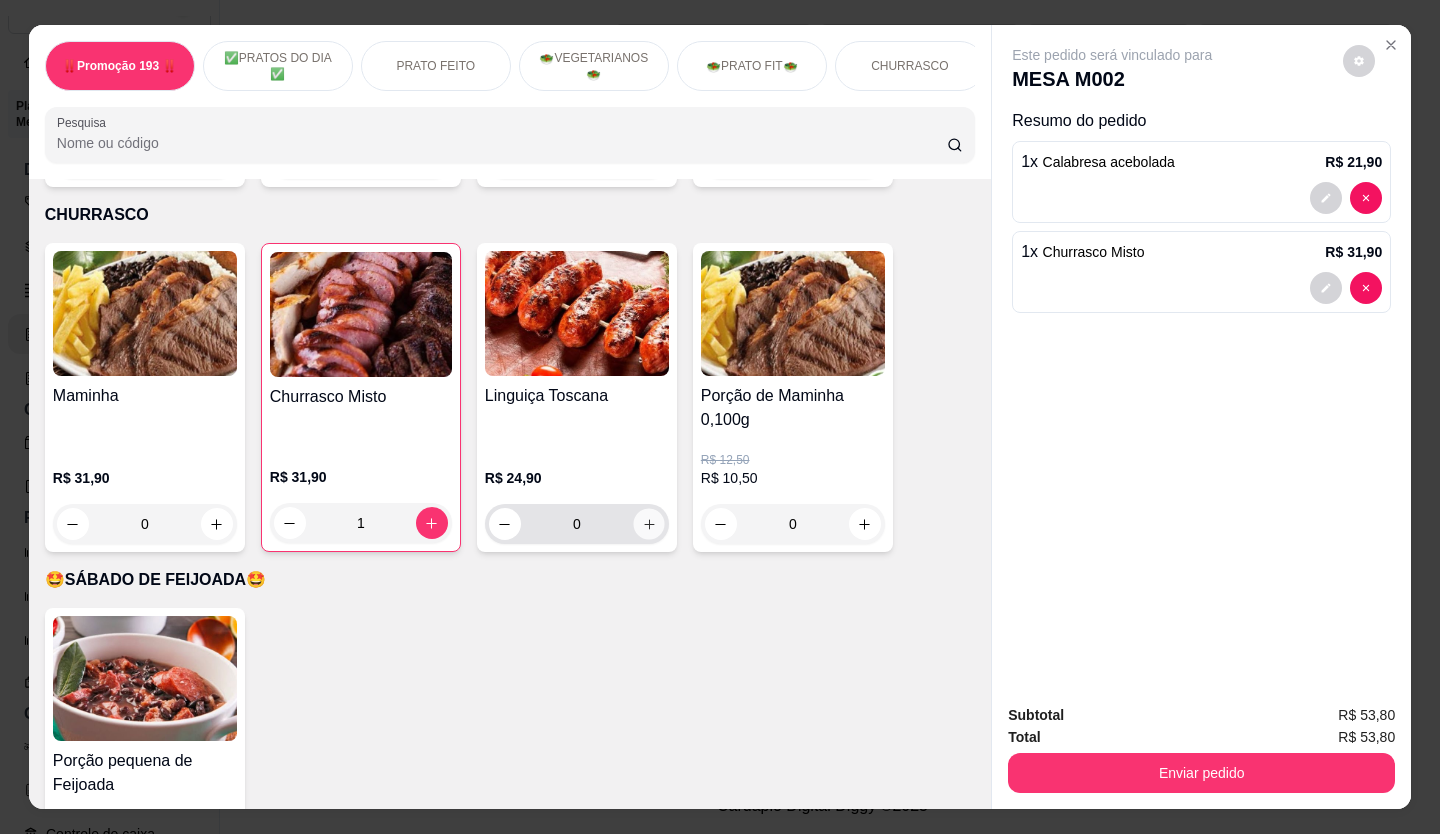click 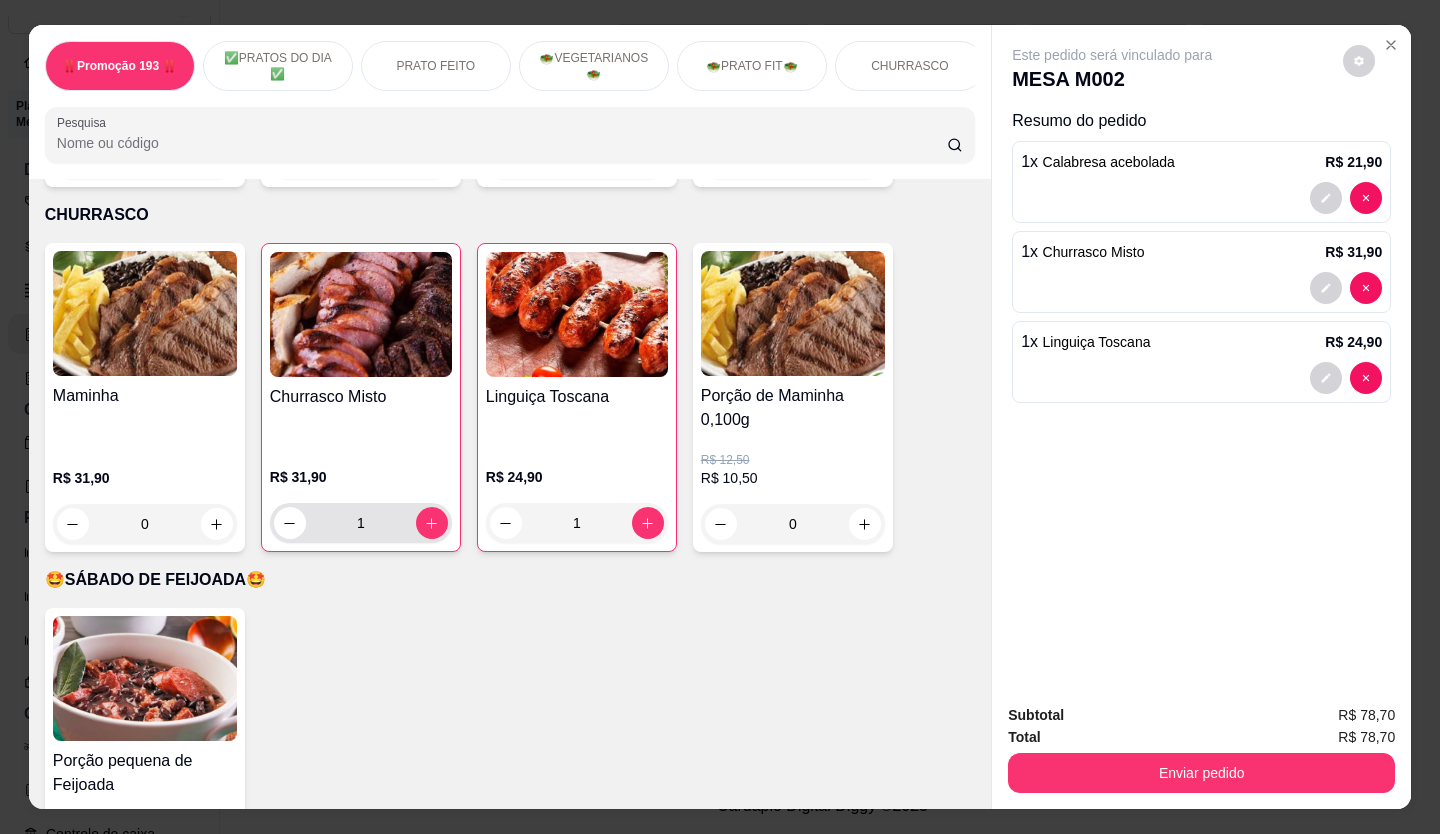 scroll, scrollTop: 3900, scrollLeft: 0, axis: vertical 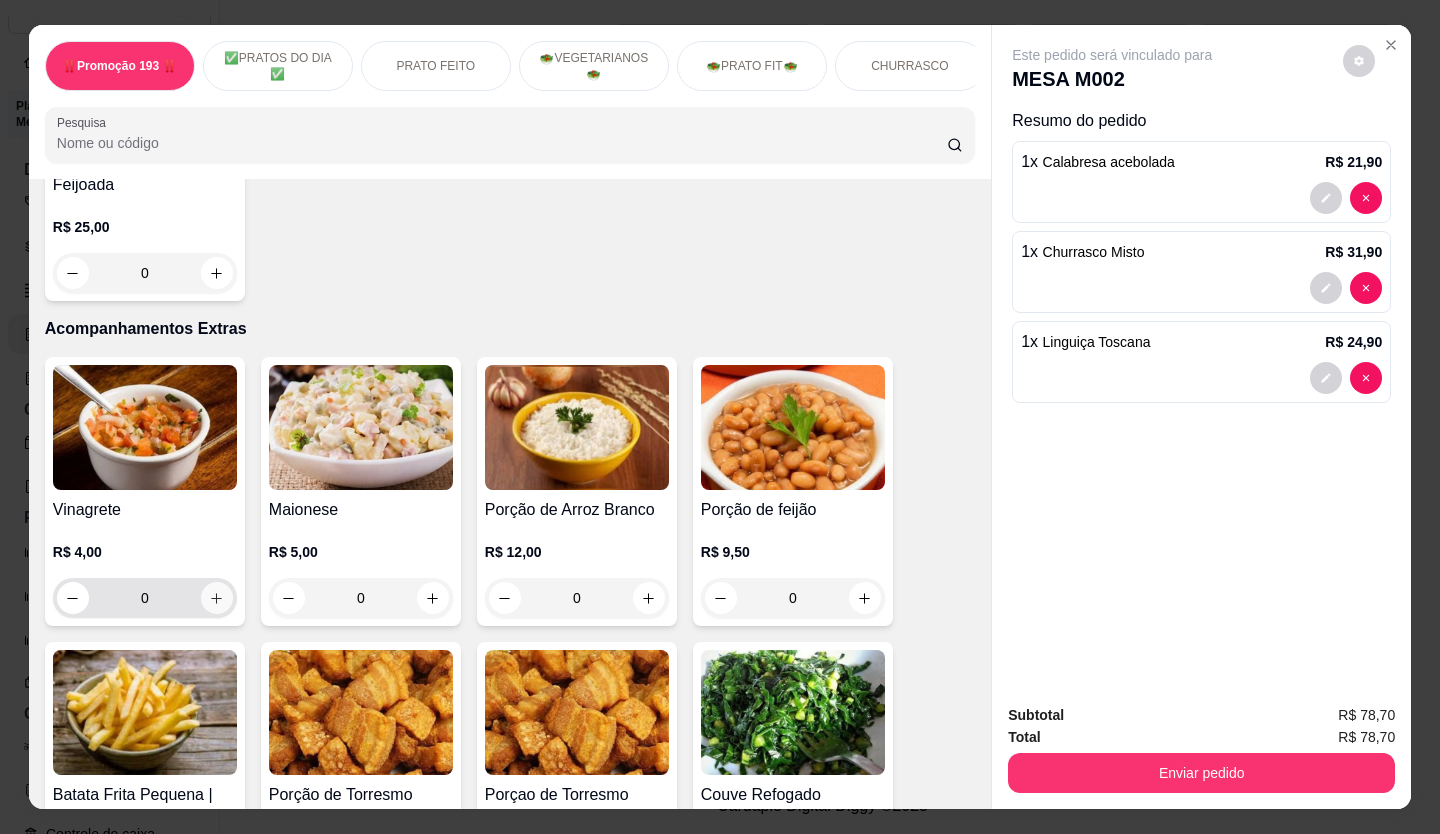 click at bounding box center [217, 598] 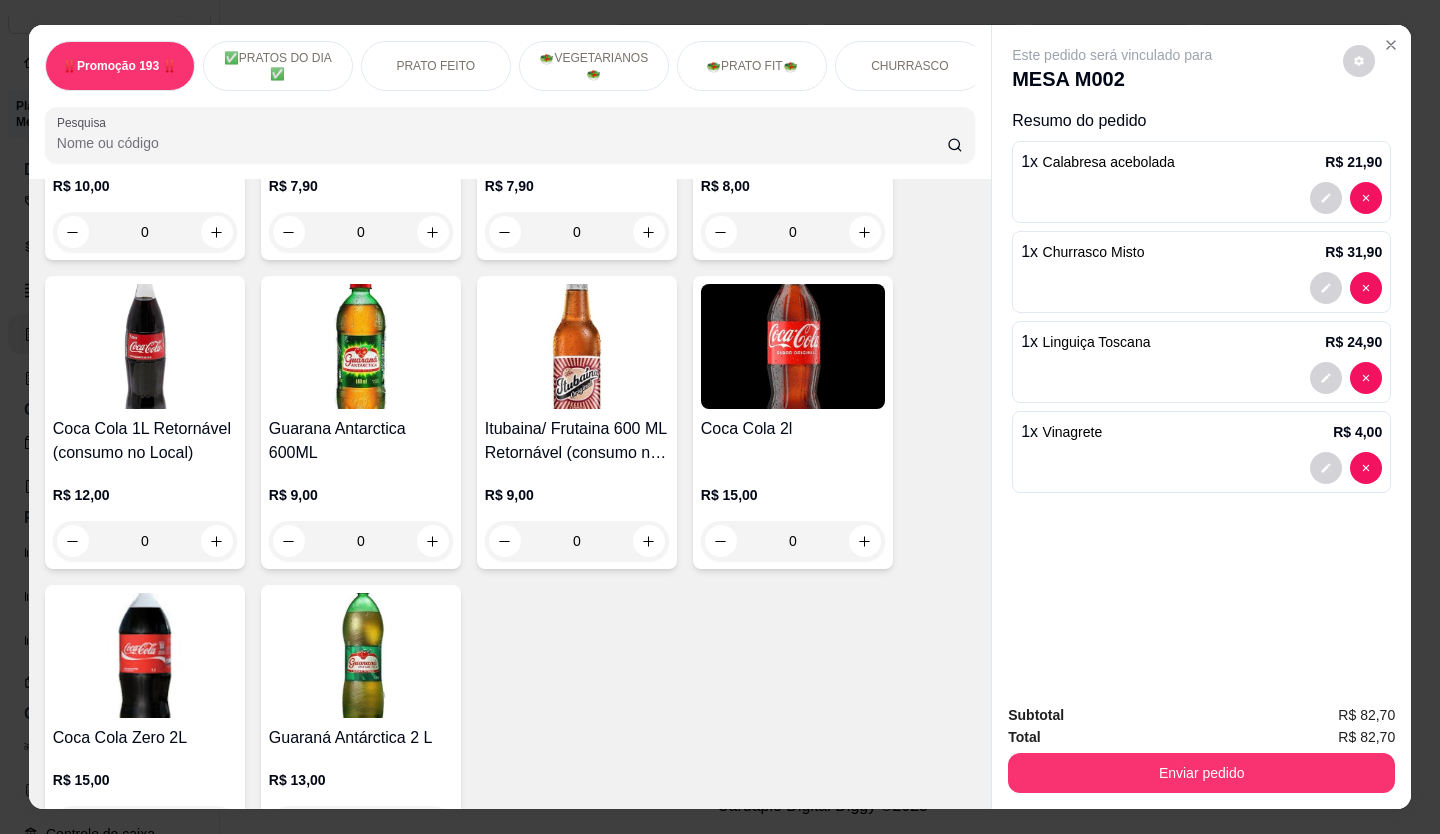 scroll, scrollTop: 6800, scrollLeft: 0, axis: vertical 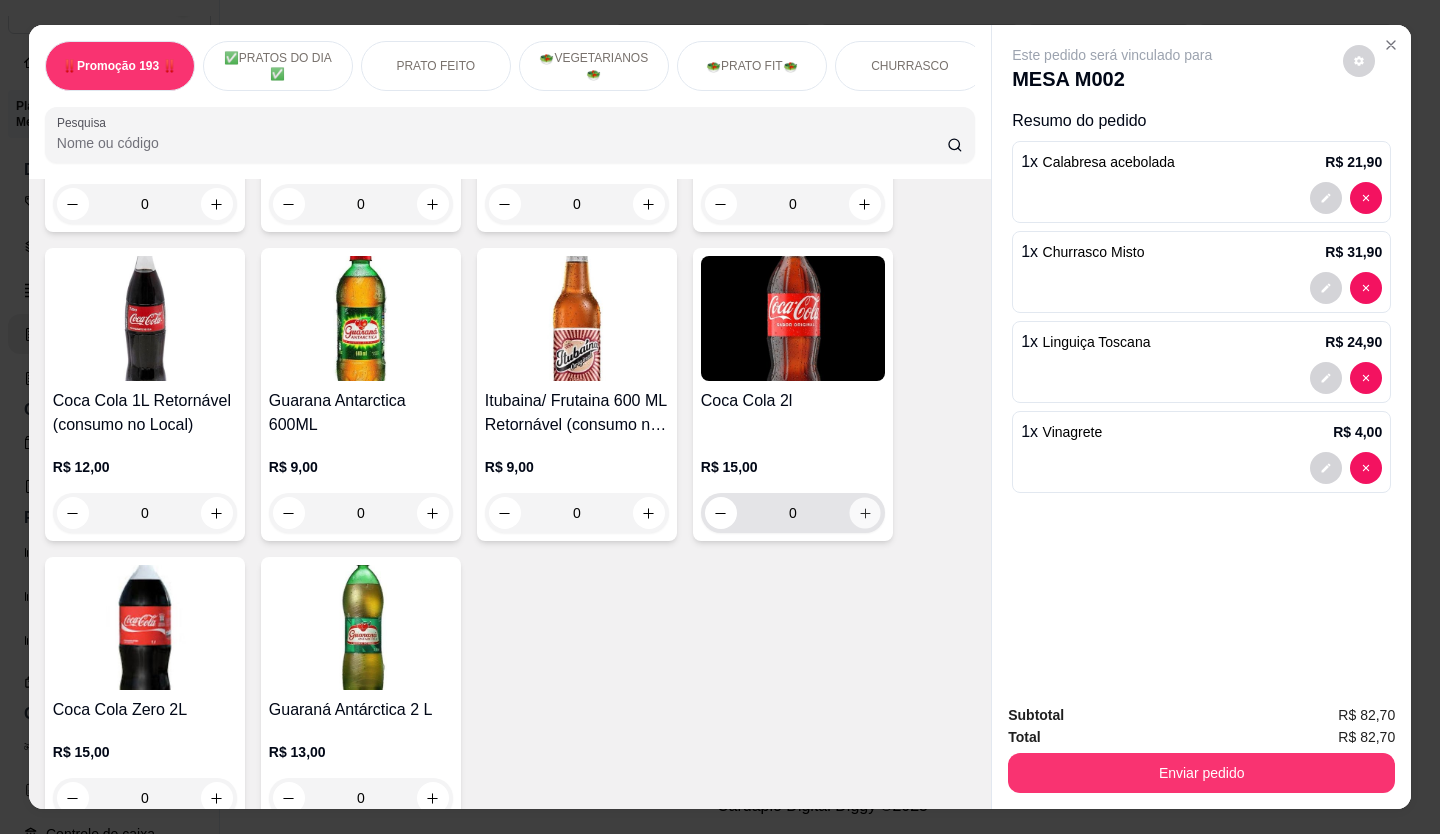 click at bounding box center (864, 513) 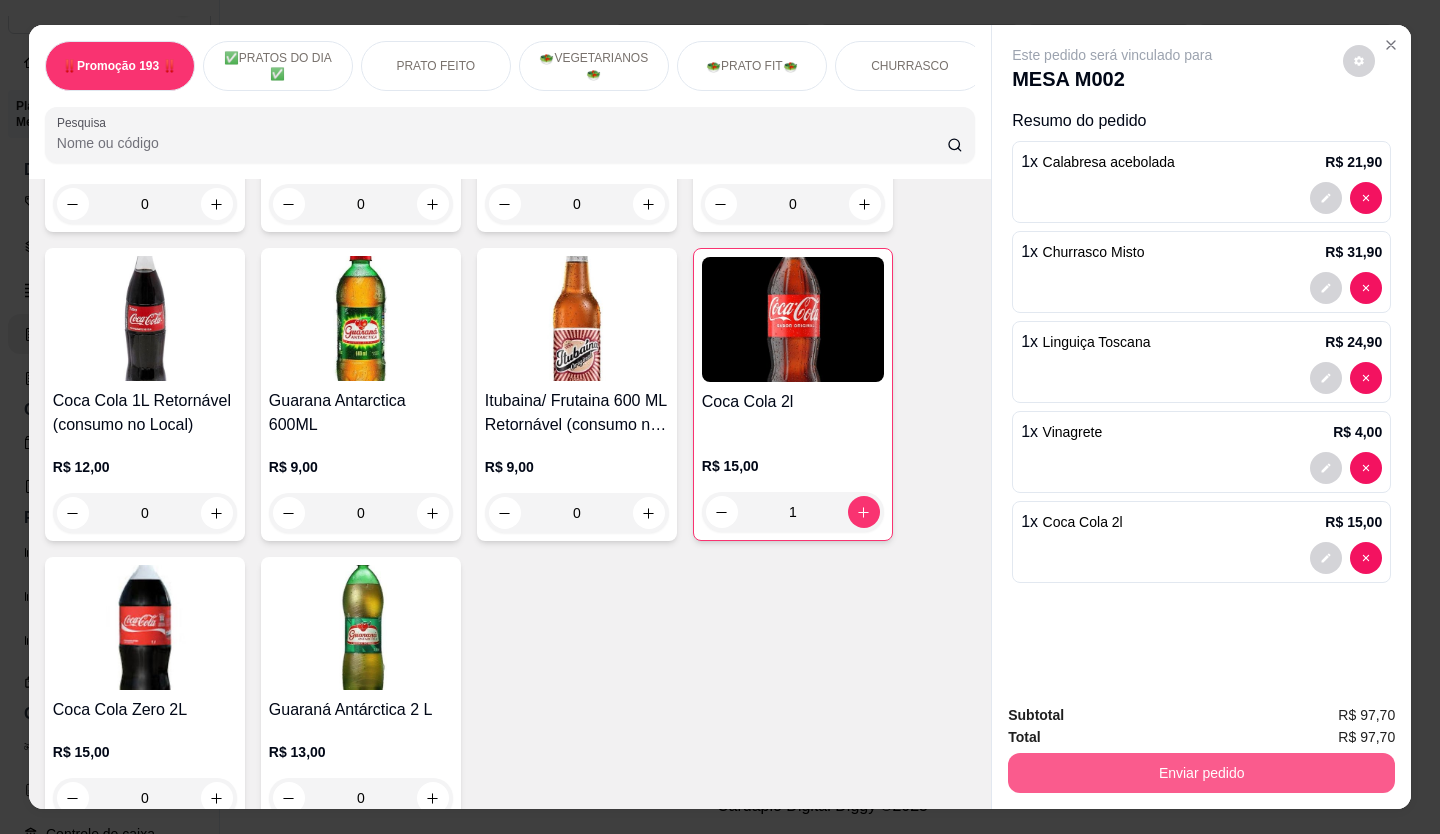 click on "Enviar pedido" at bounding box center [1201, 773] 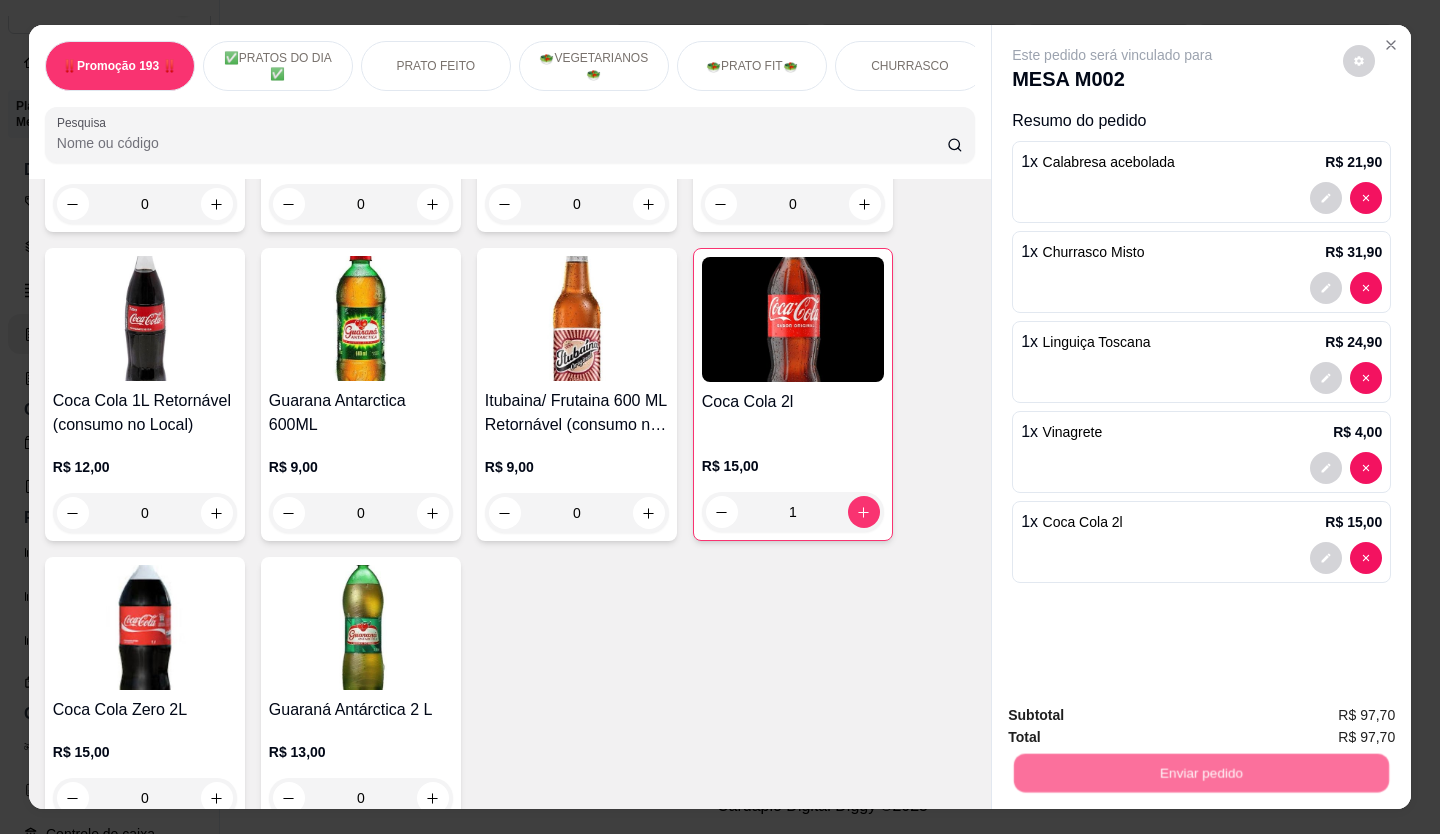 click on "Não registrar e enviar pedido" at bounding box center (1135, 716) 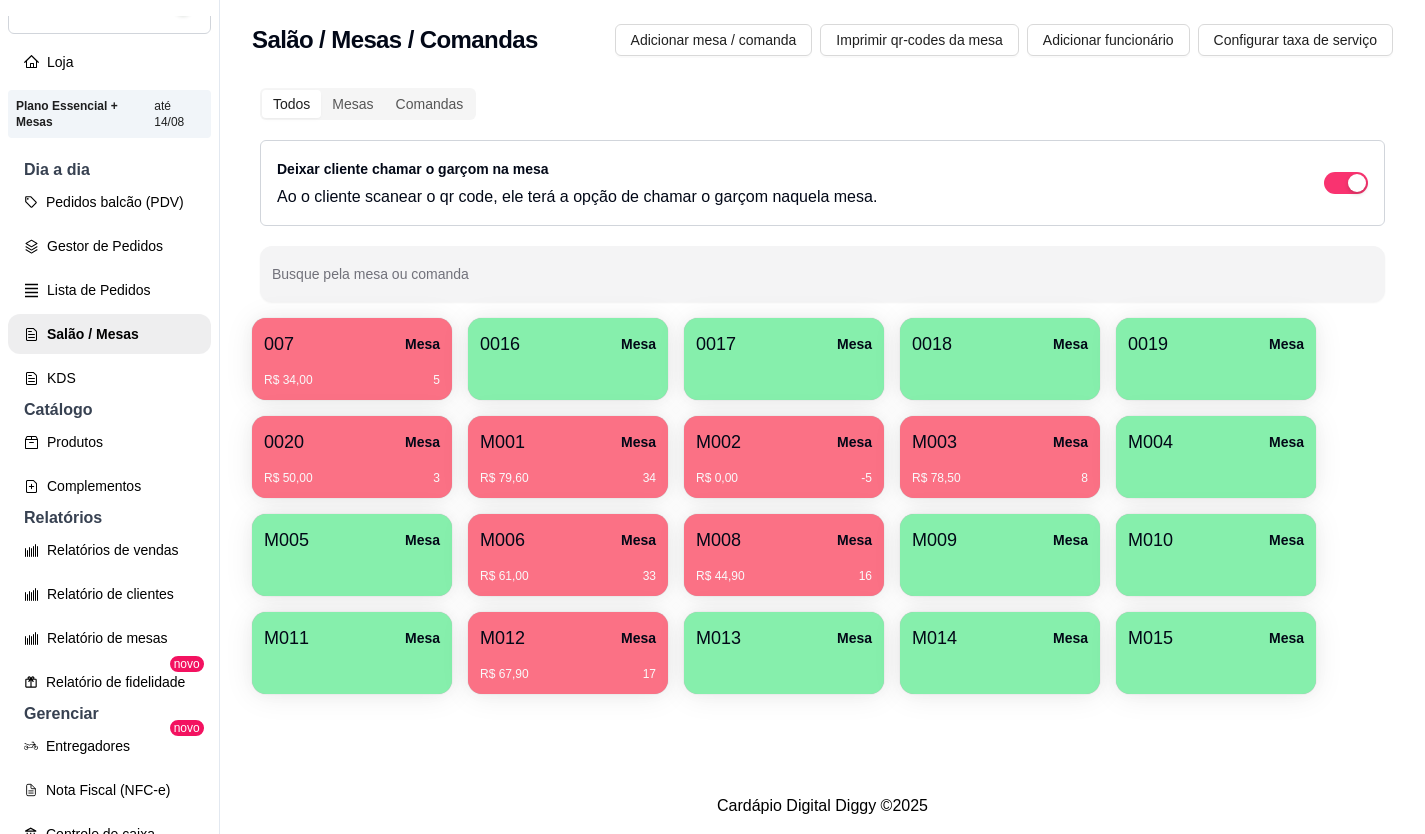 click on "Mesa" at bounding box center (854, 442) 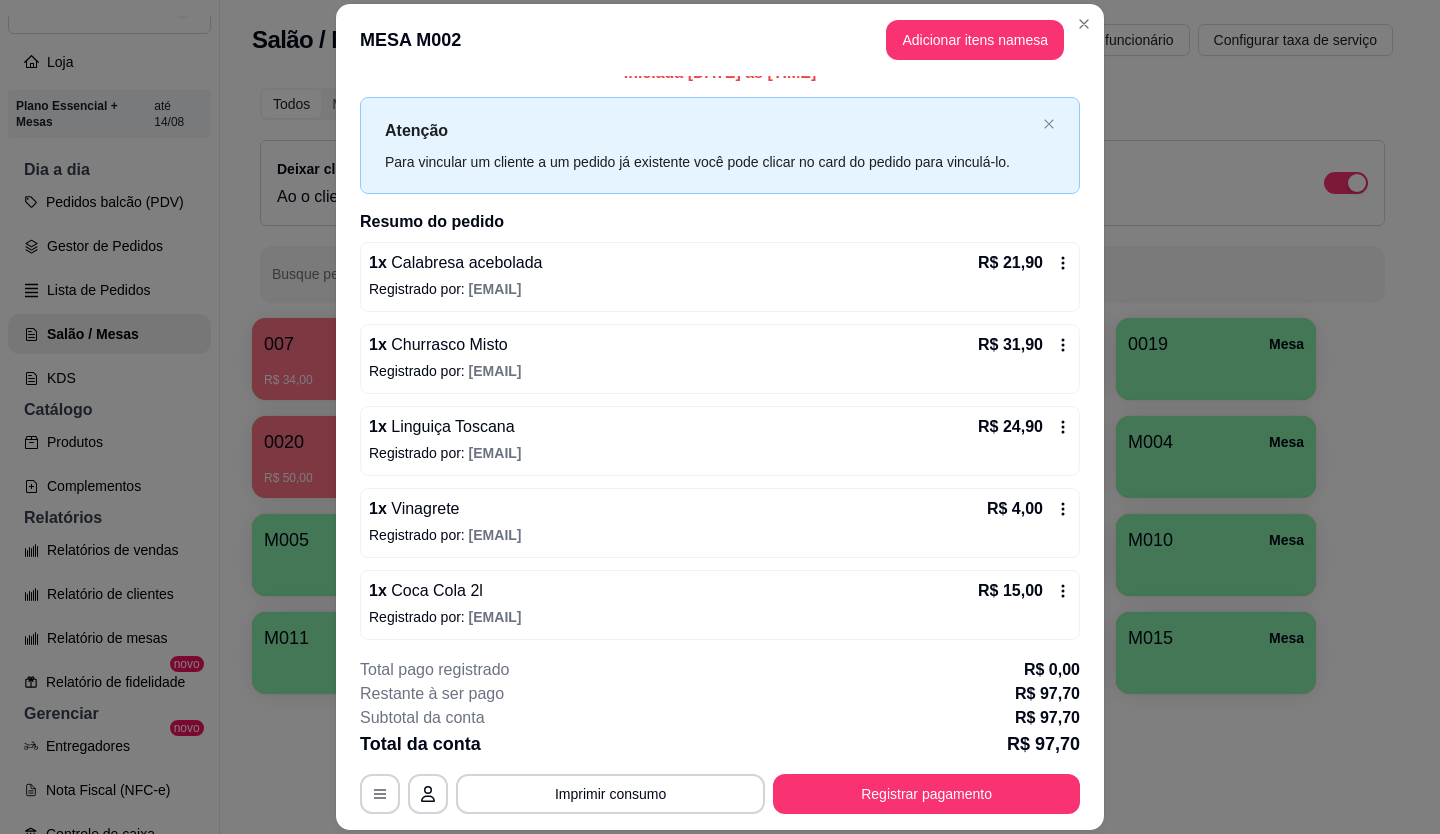 scroll, scrollTop: 29, scrollLeft: 0, axis: vertical 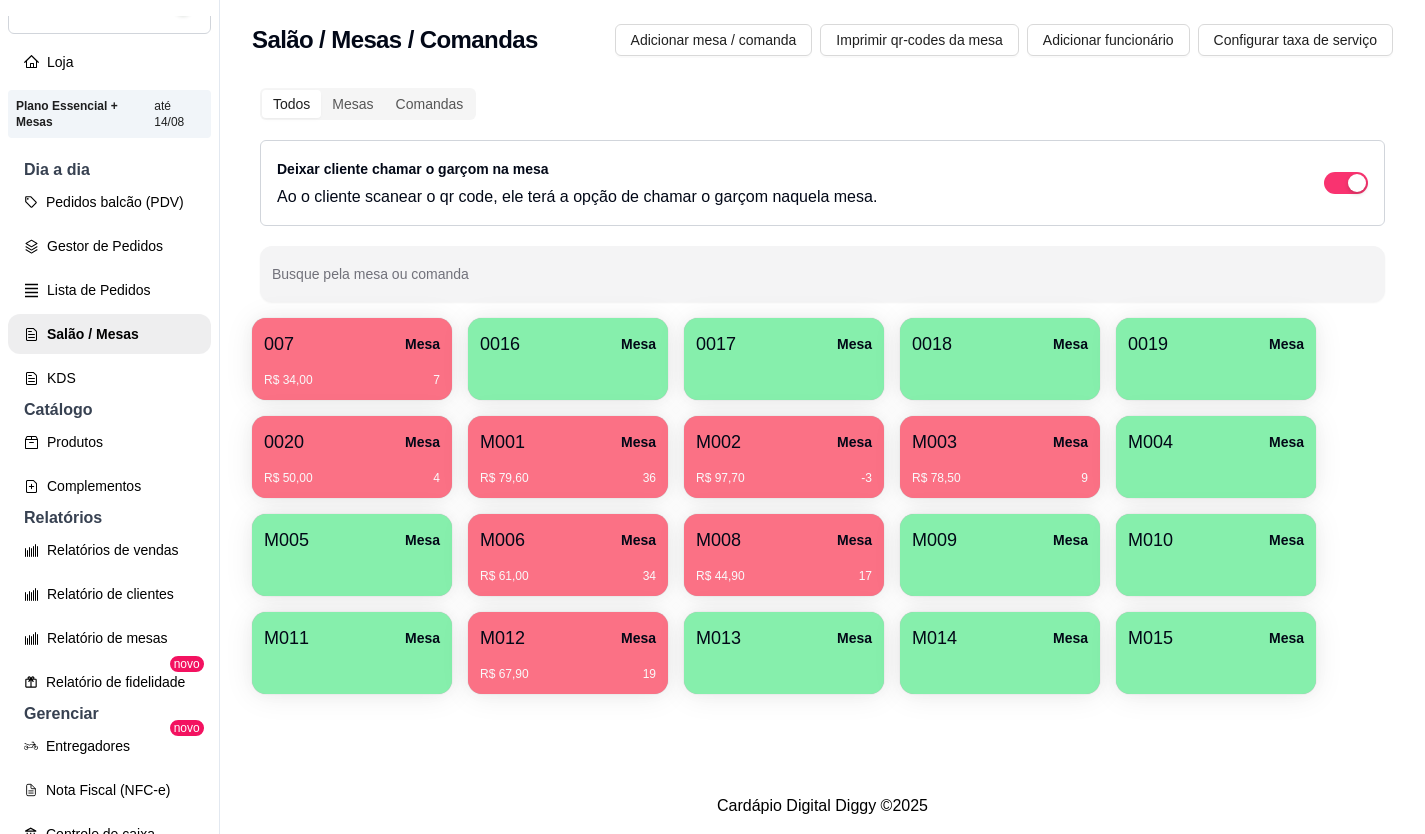 click on "R$ 44,90 17" at bounding box center [784, 569] 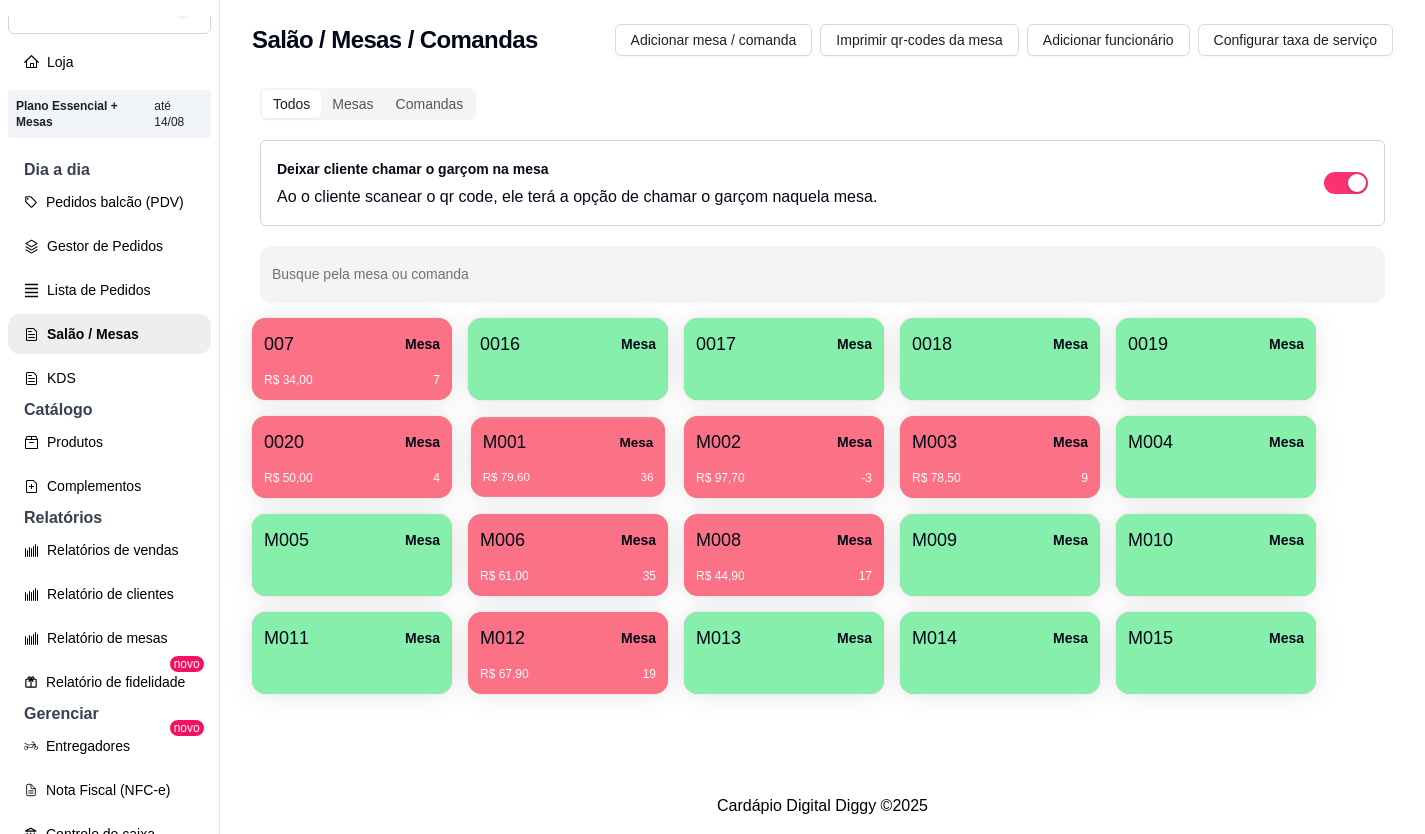 click on "M001 Mesa" at bounding box center (568, 442) 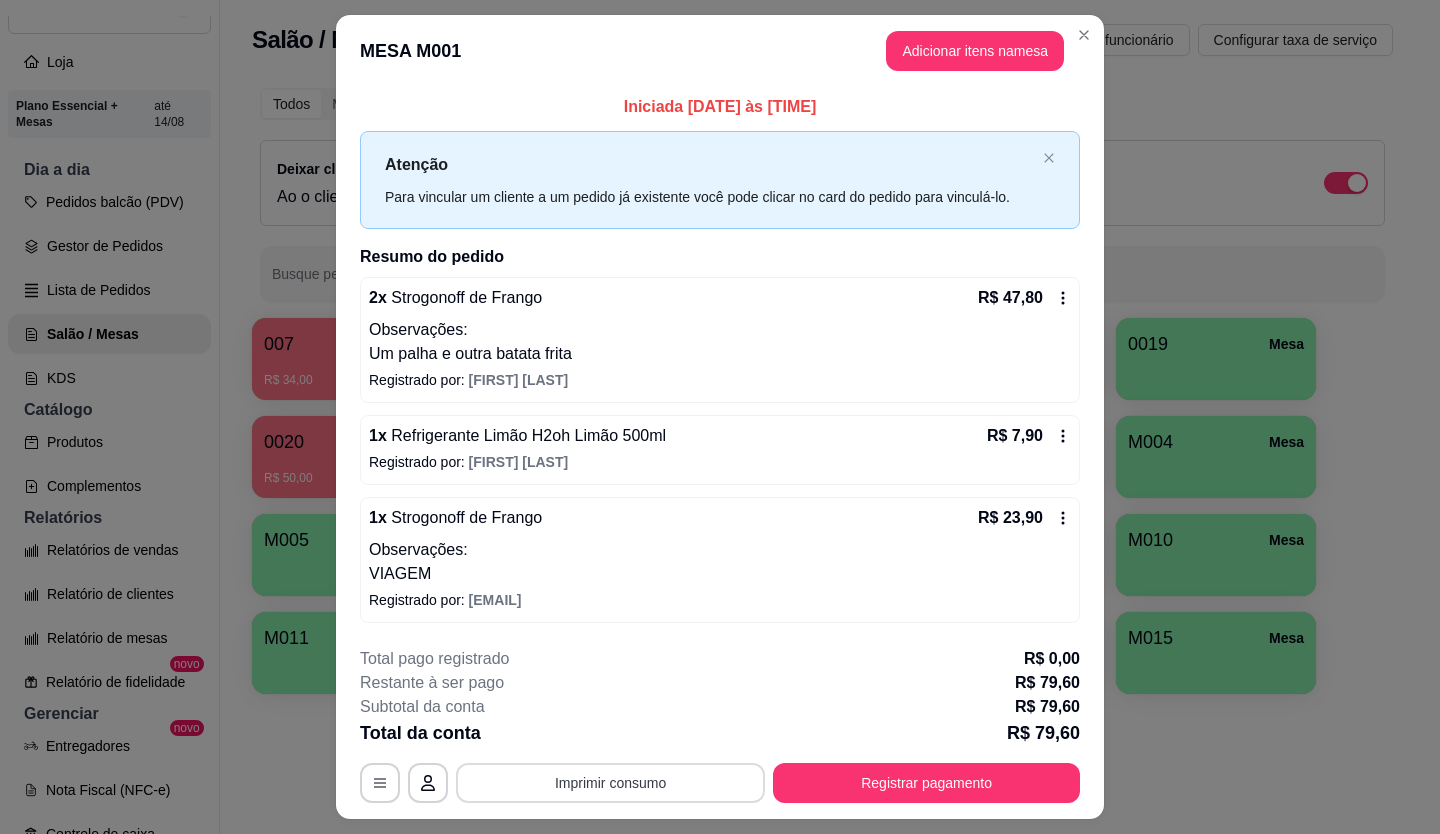 click on "Imprimir consumo" at bounding box center (610, 783) 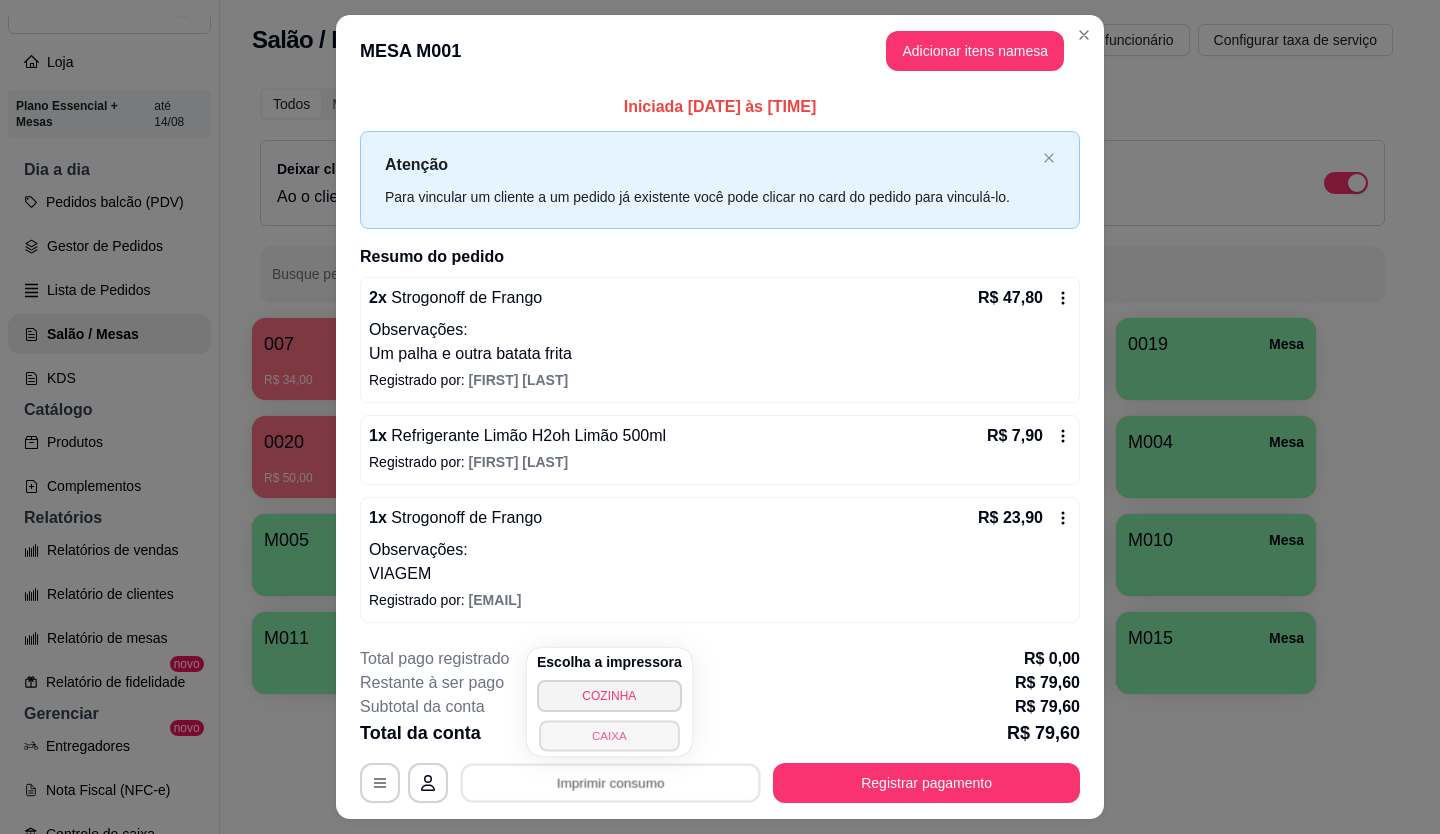 click on "CAIXA" at bounding box center [609, 735] 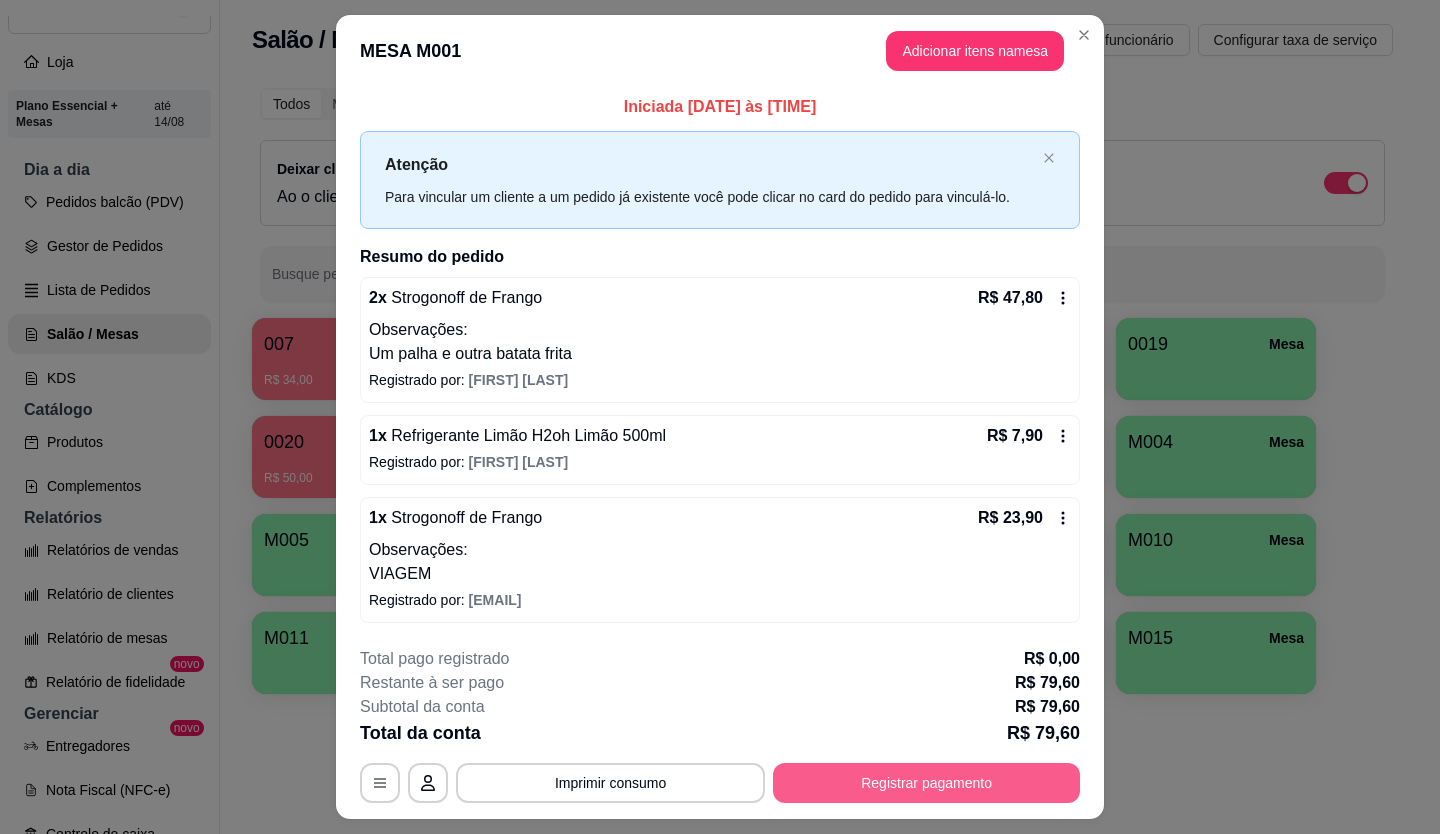 click on "Registrar pagamento" at bounding box center [926, 783] 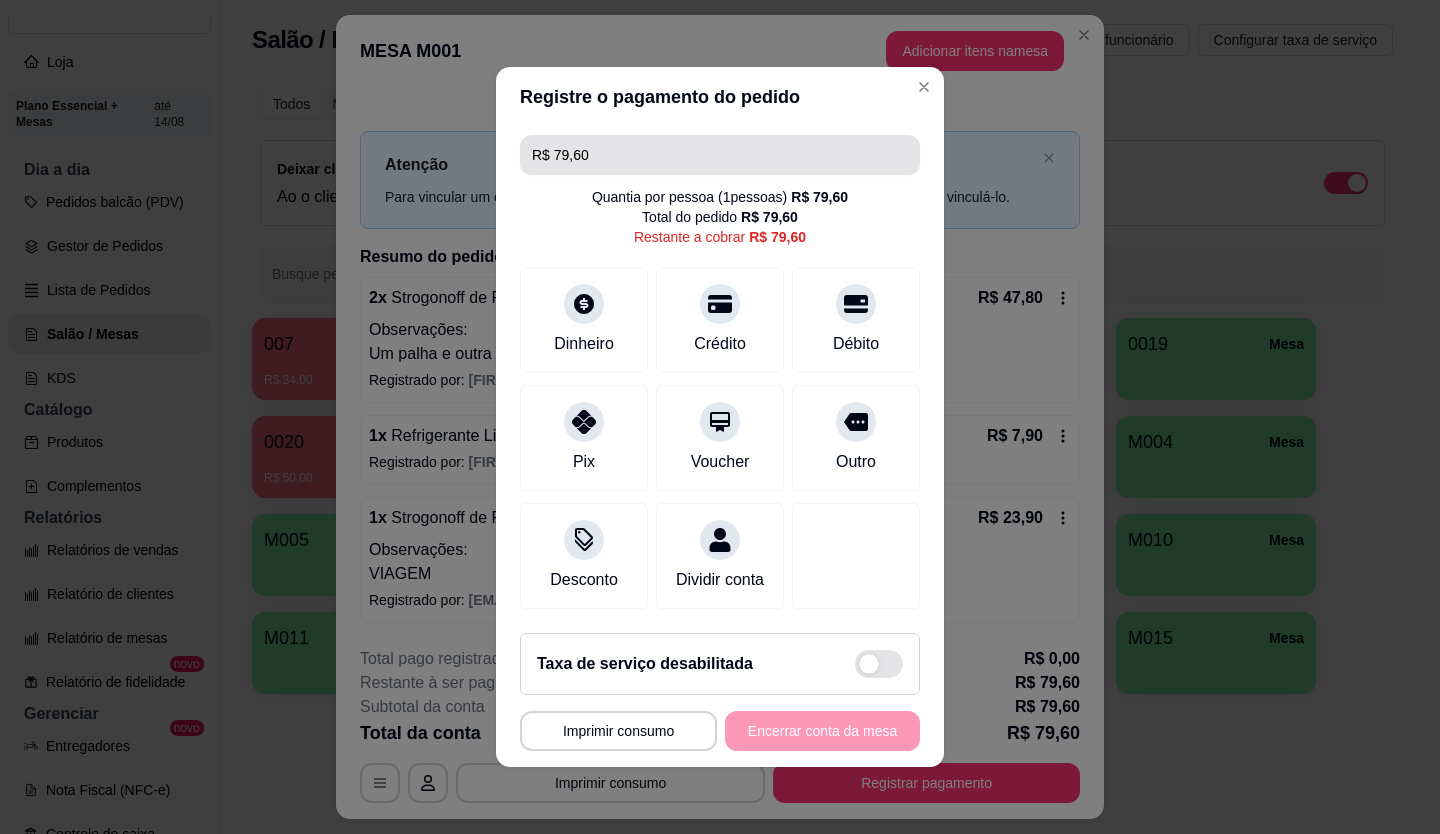click on "R$ 79,60" at bounding box center (720, 155) 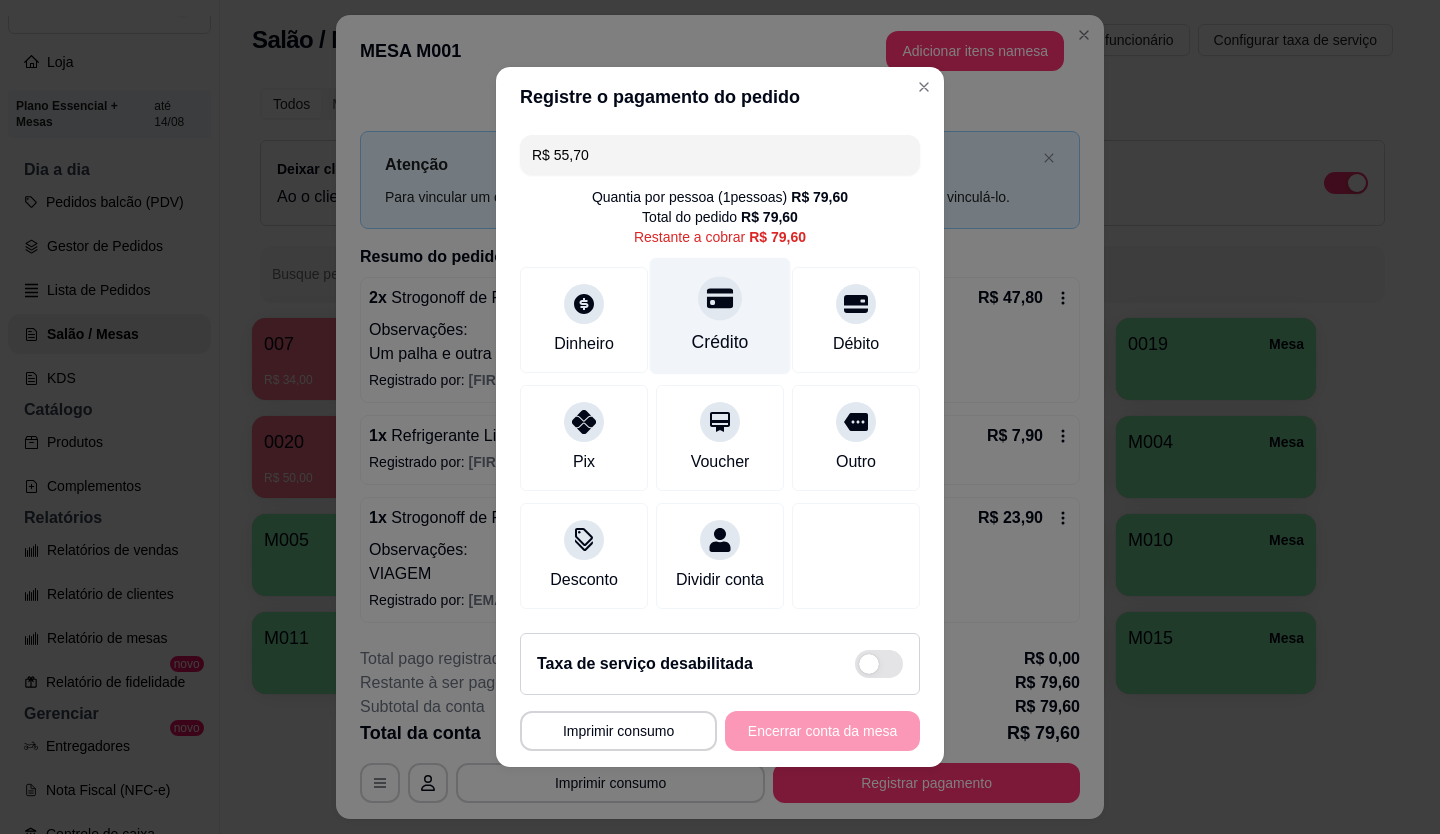 click at bounding box center [720, 298] 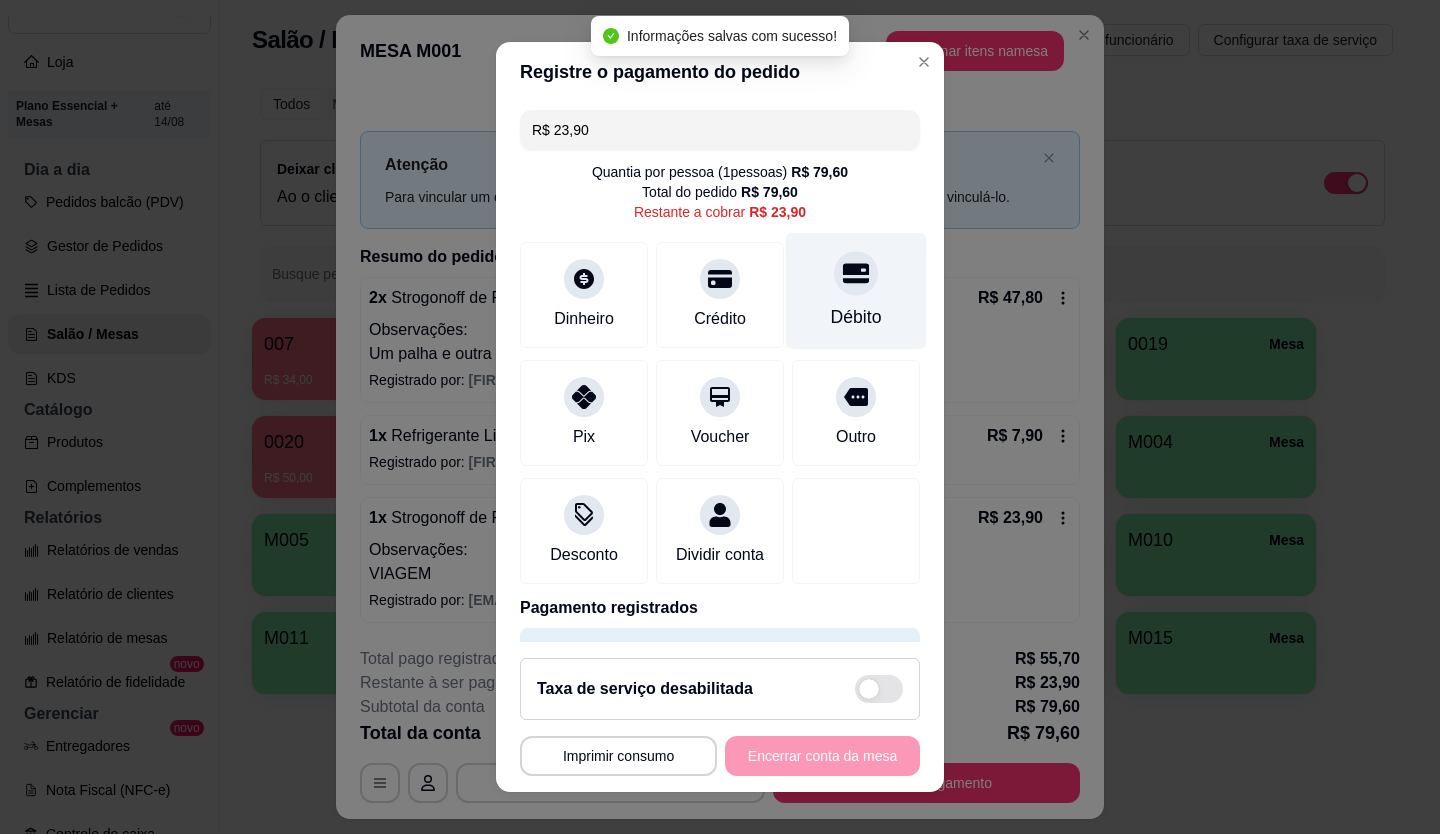 click at bounding box center (856, 273) 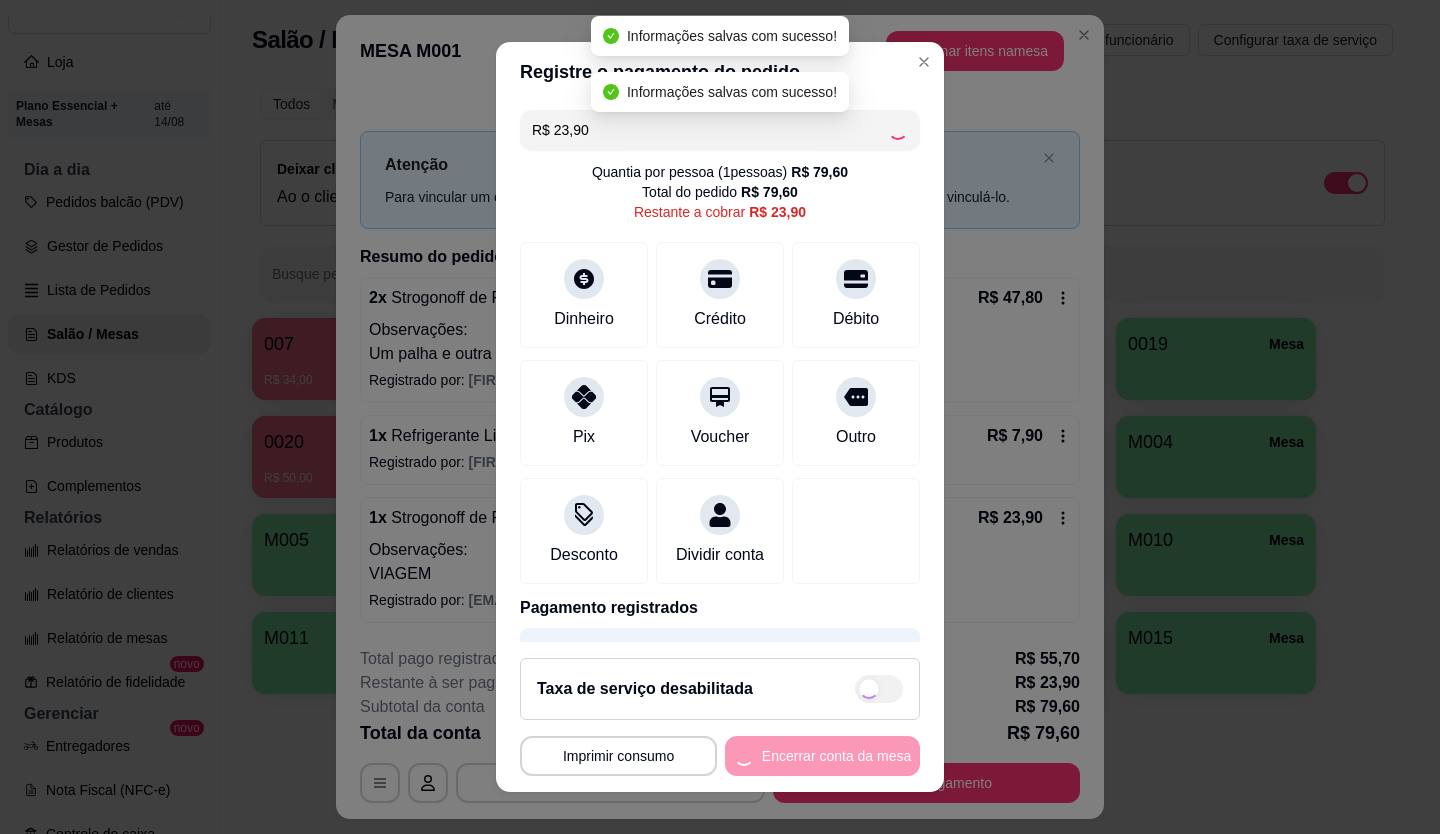 type on "R$ 0,00" 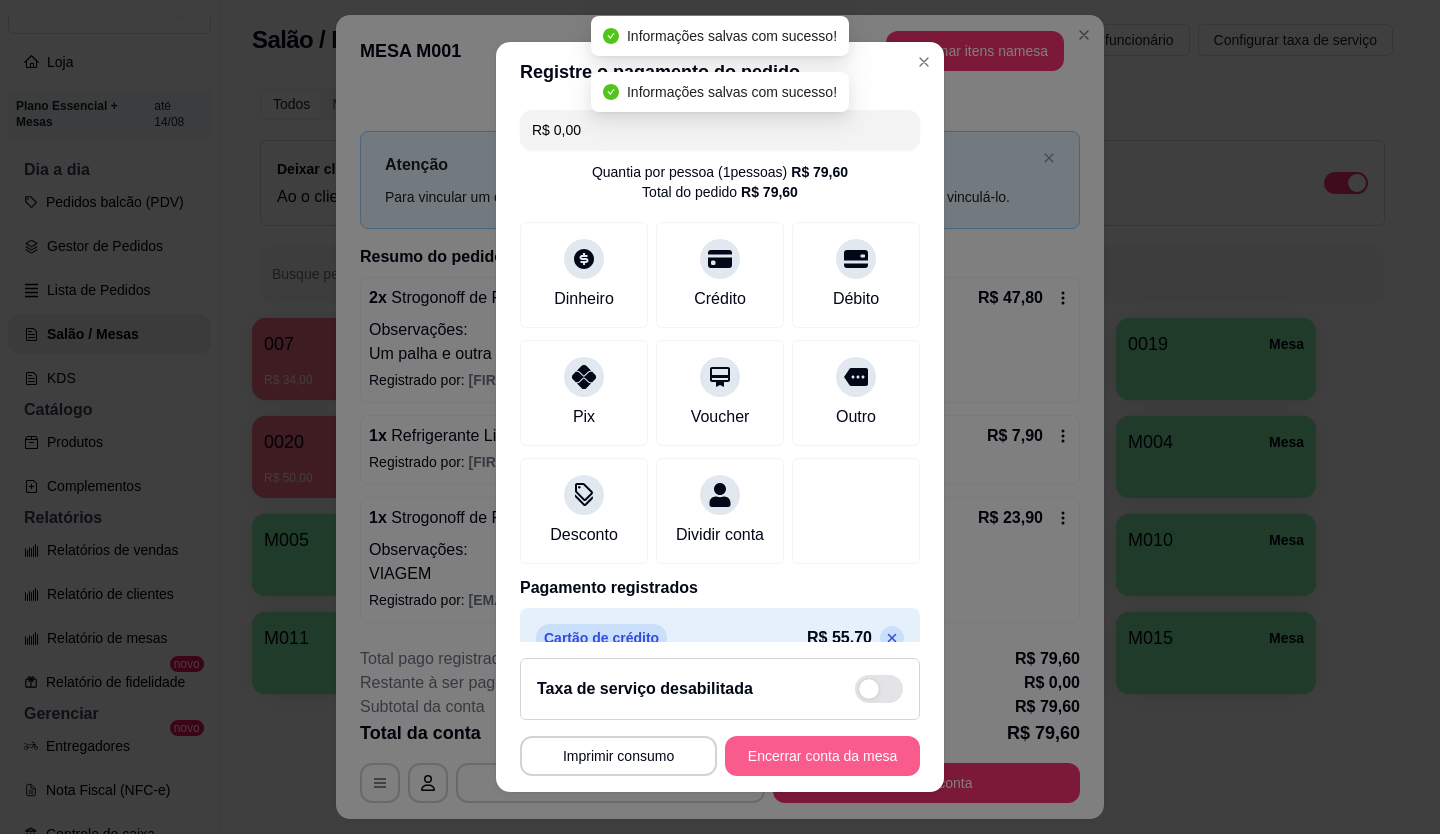 click on "Encerrar conta da mesa" at bounding box center (822, 756) 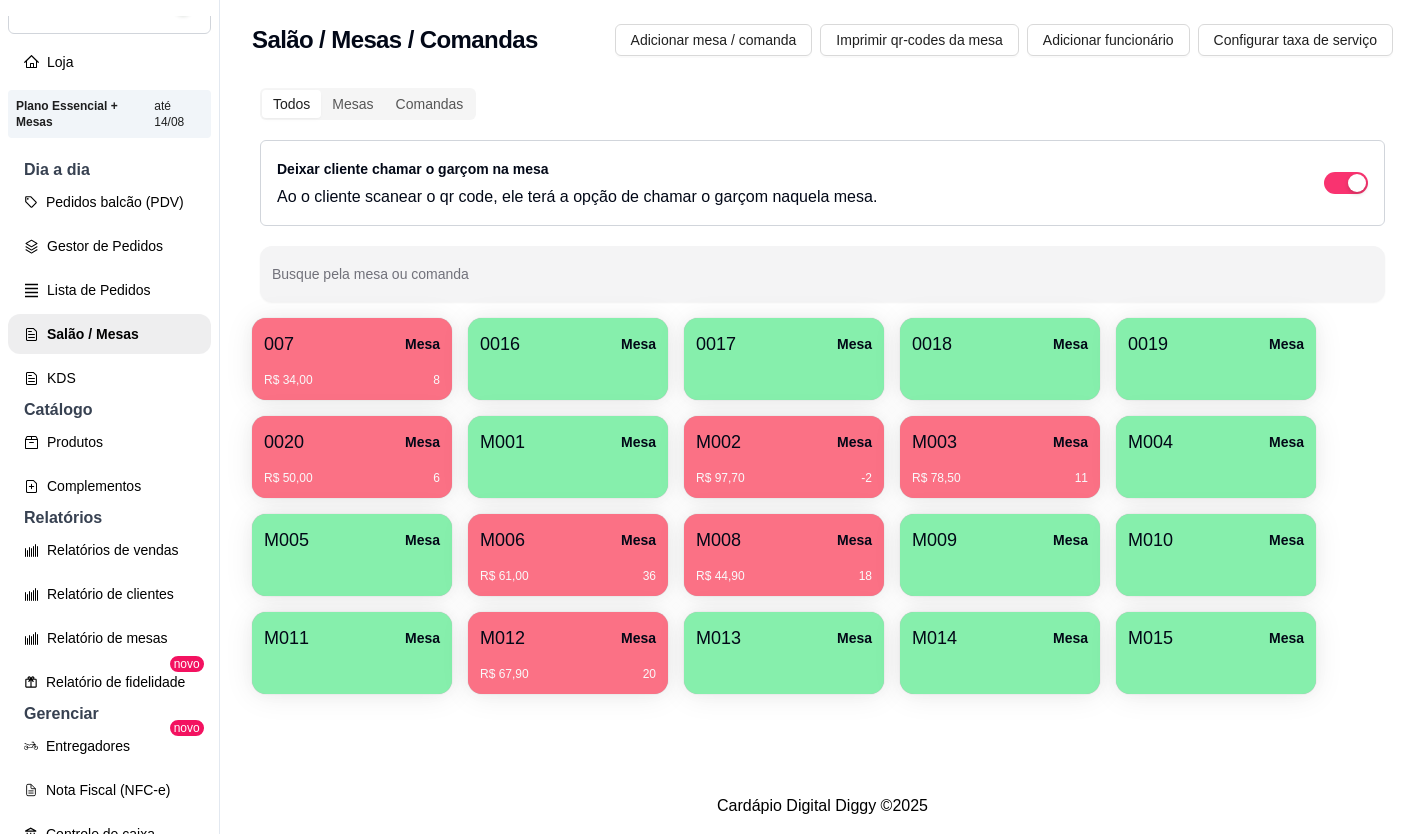 click on "R$ 67,90 20" at bounding box center [568, 667] 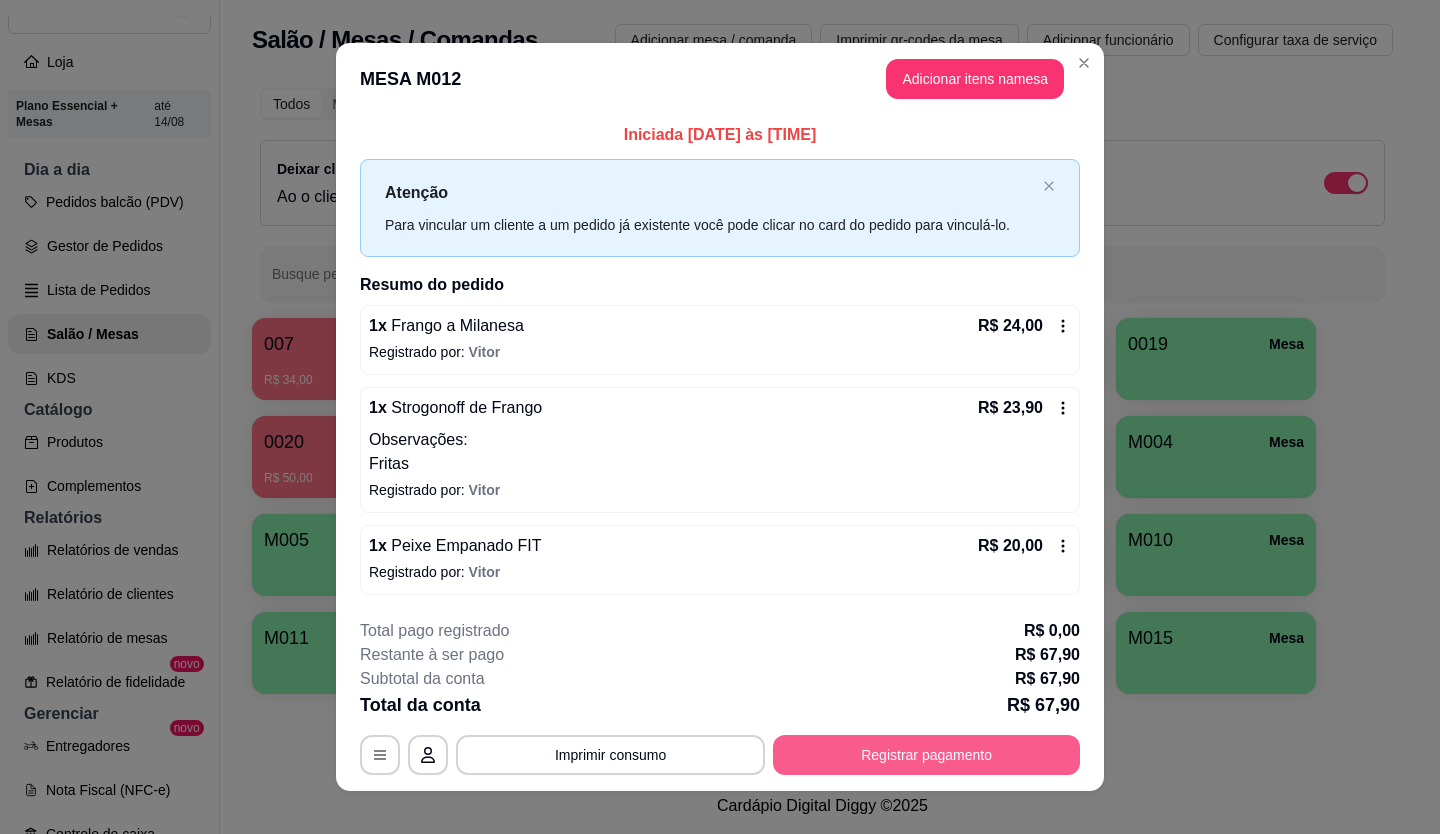 click on "Registrar pagamento" at bounding box center [926, 755] 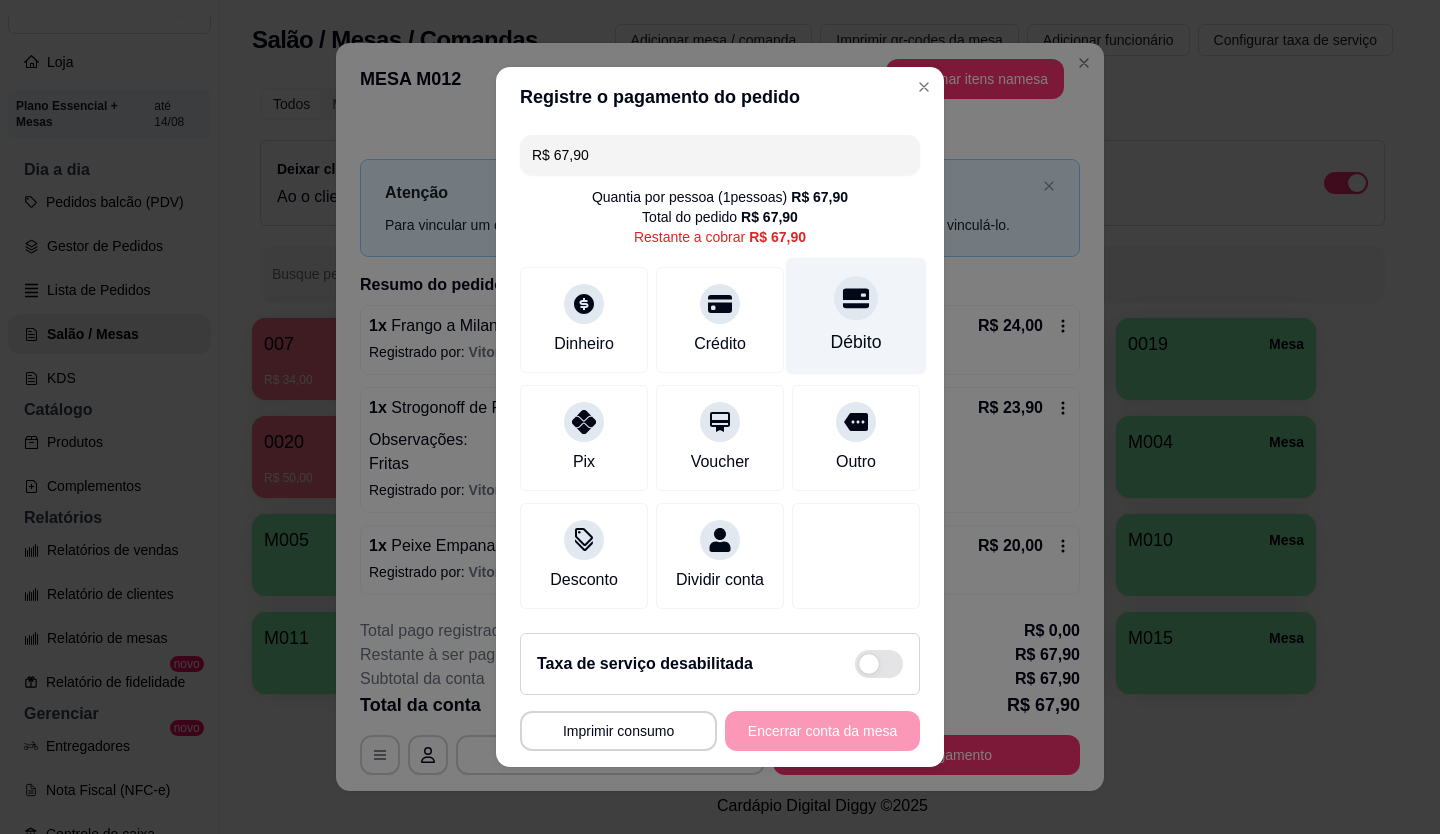 click at bounding box center [856, 298] 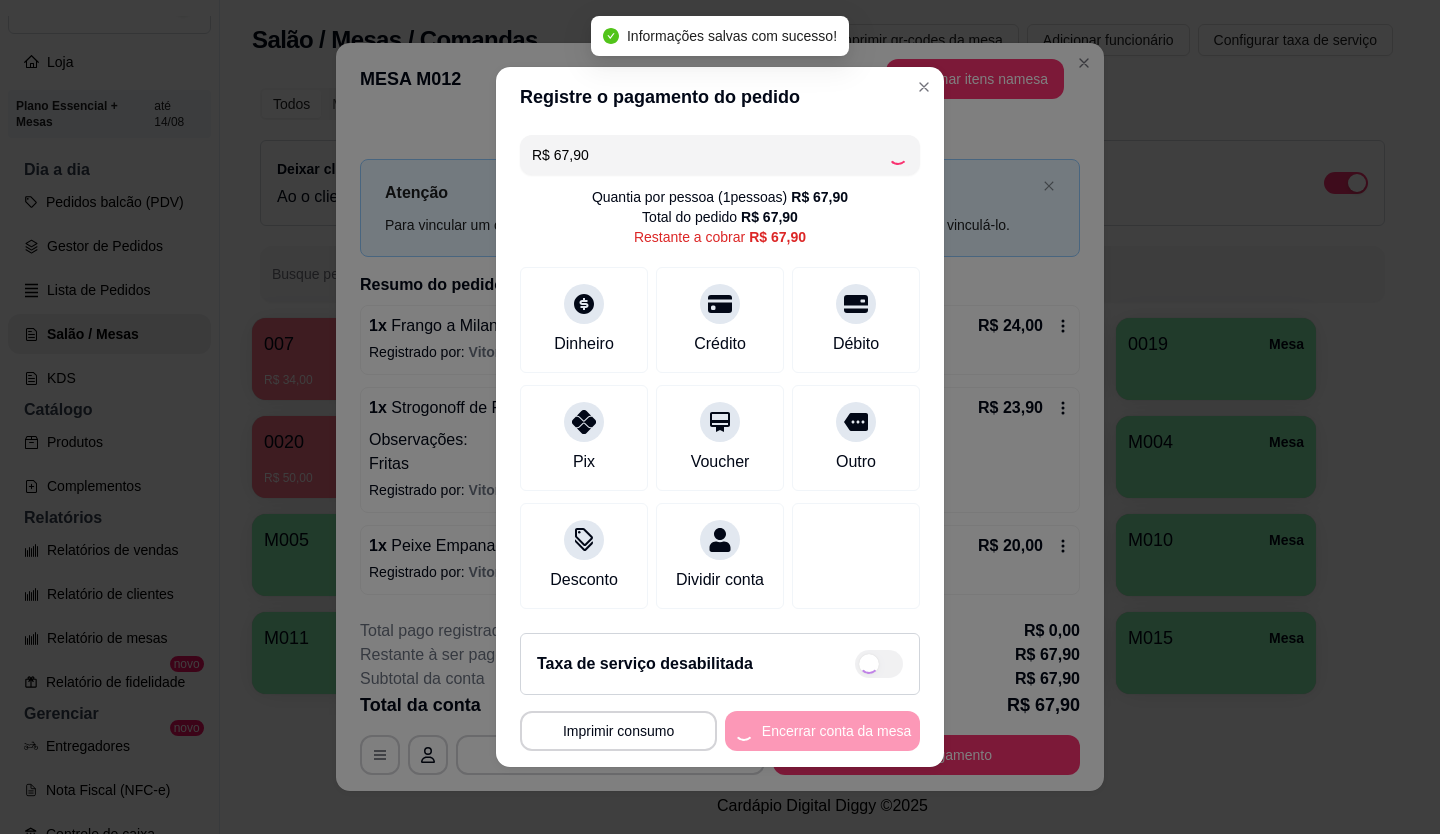 type on "R$ 0,00" 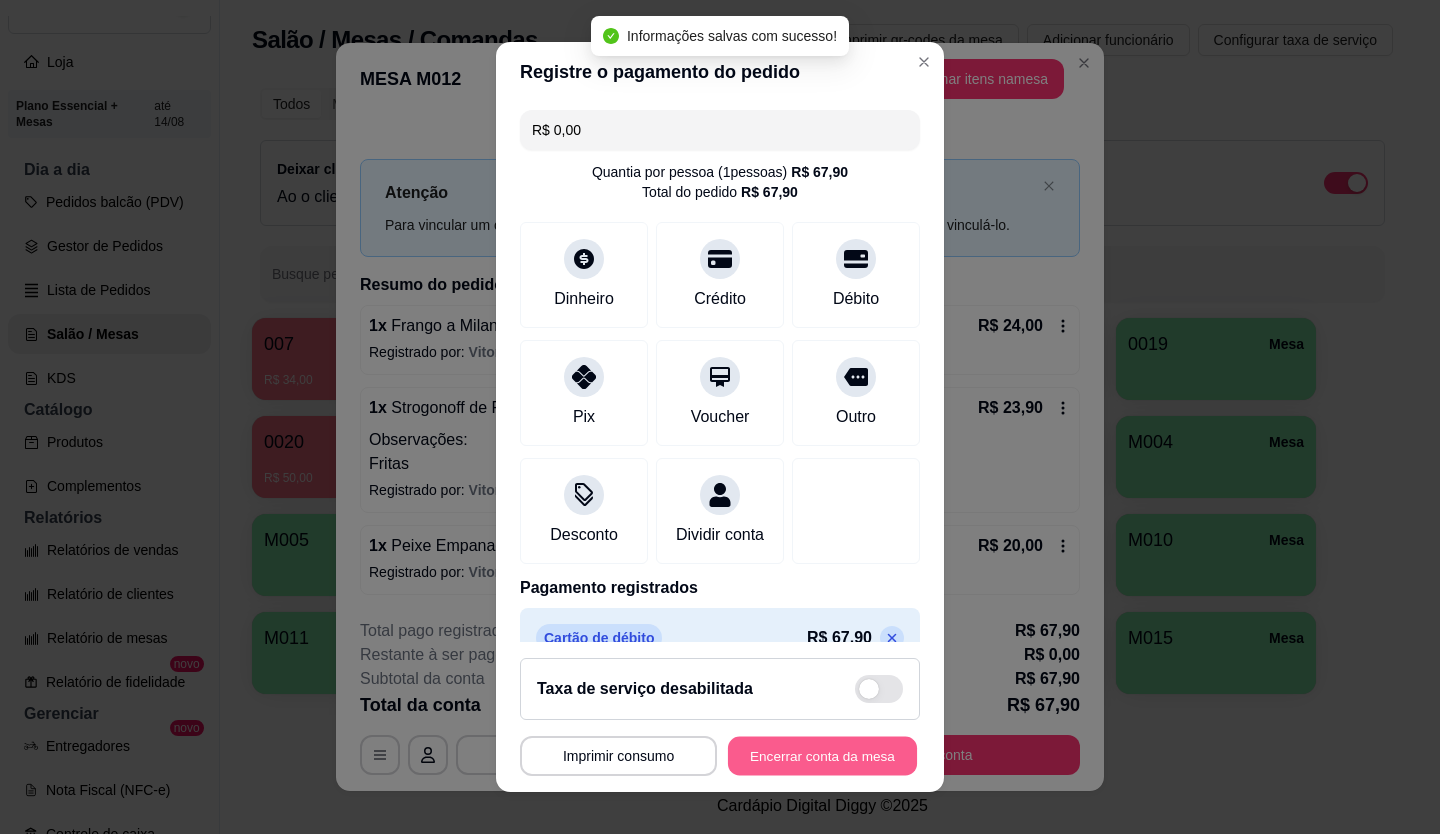 click on "Encerrar conta da mesa" at bounding box center [822, 756] 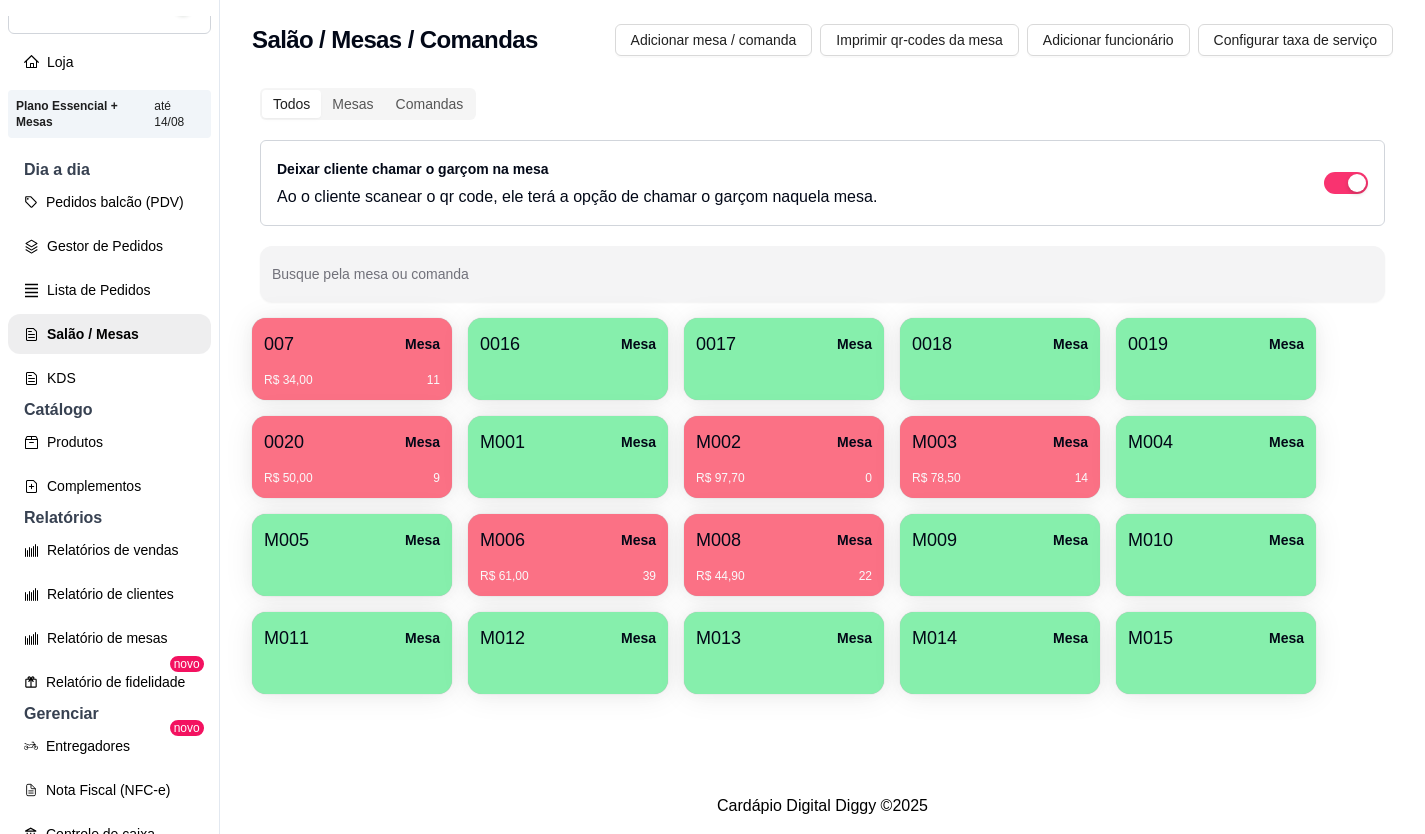 click on "R$ 97,70 0" at bounding box center [784, 471] 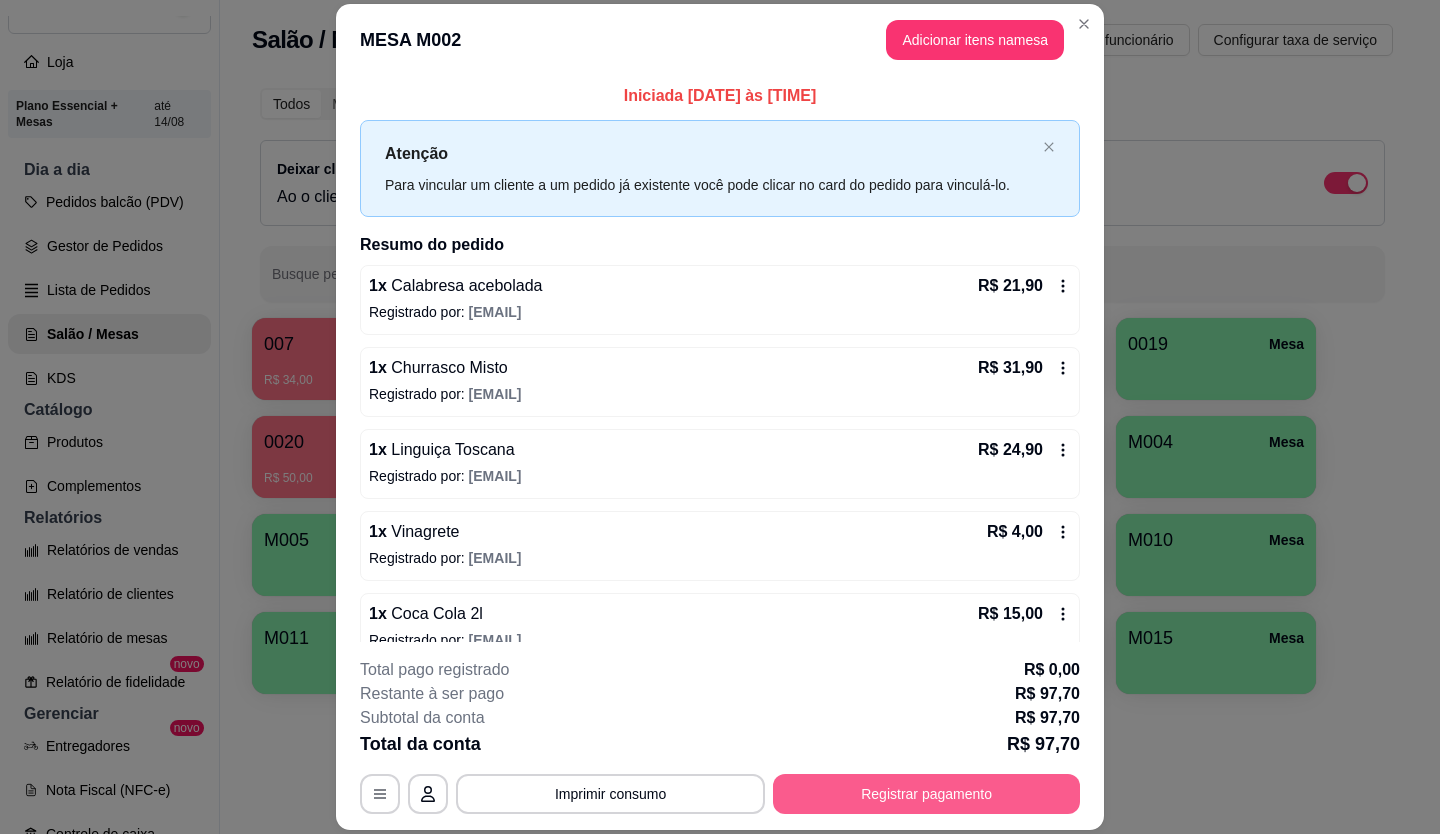 click on "Registrar pagamento" at bounding box center [926, 794] 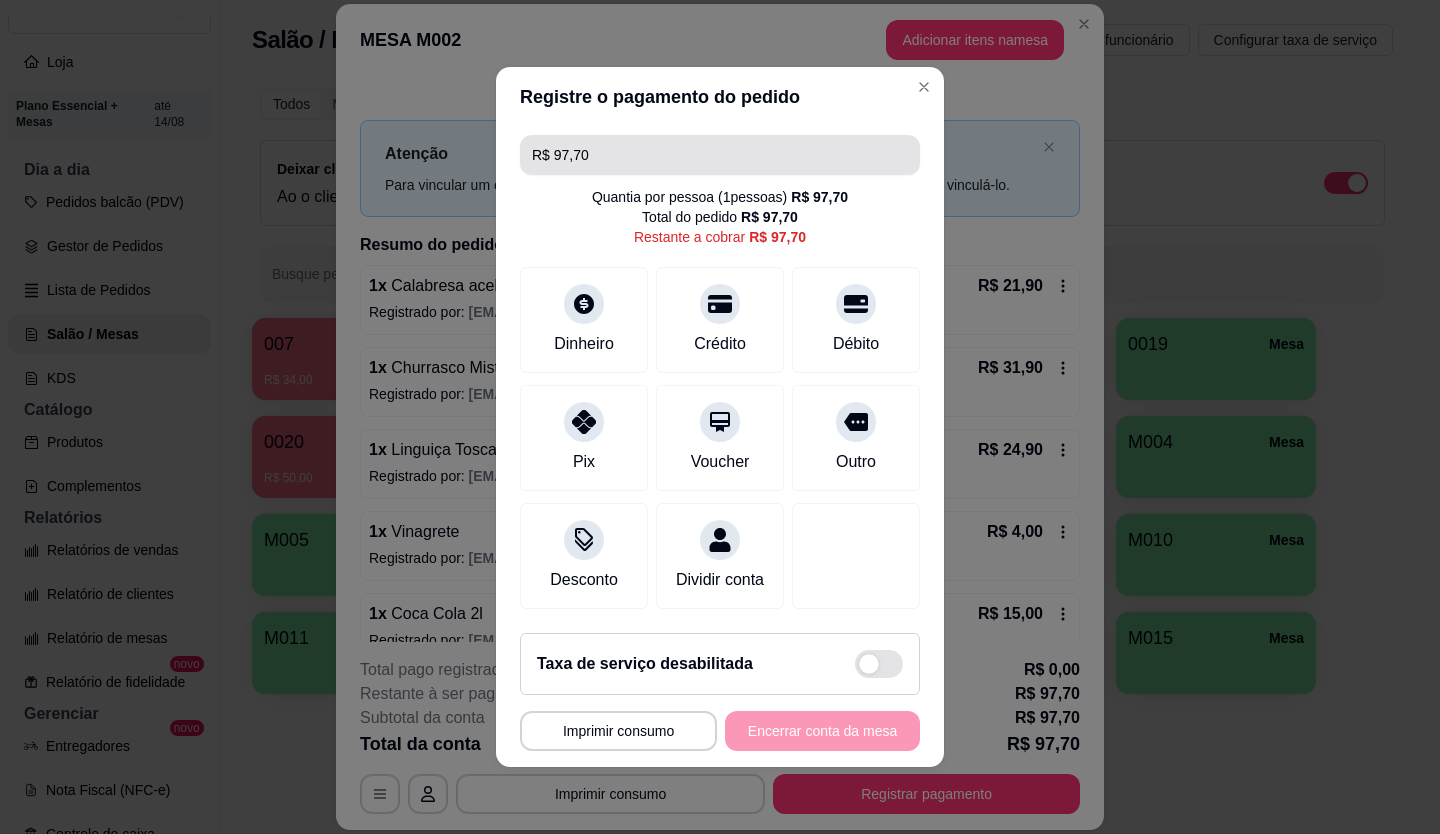 click on "R$ 97,70" at bounding box center (720, 155) 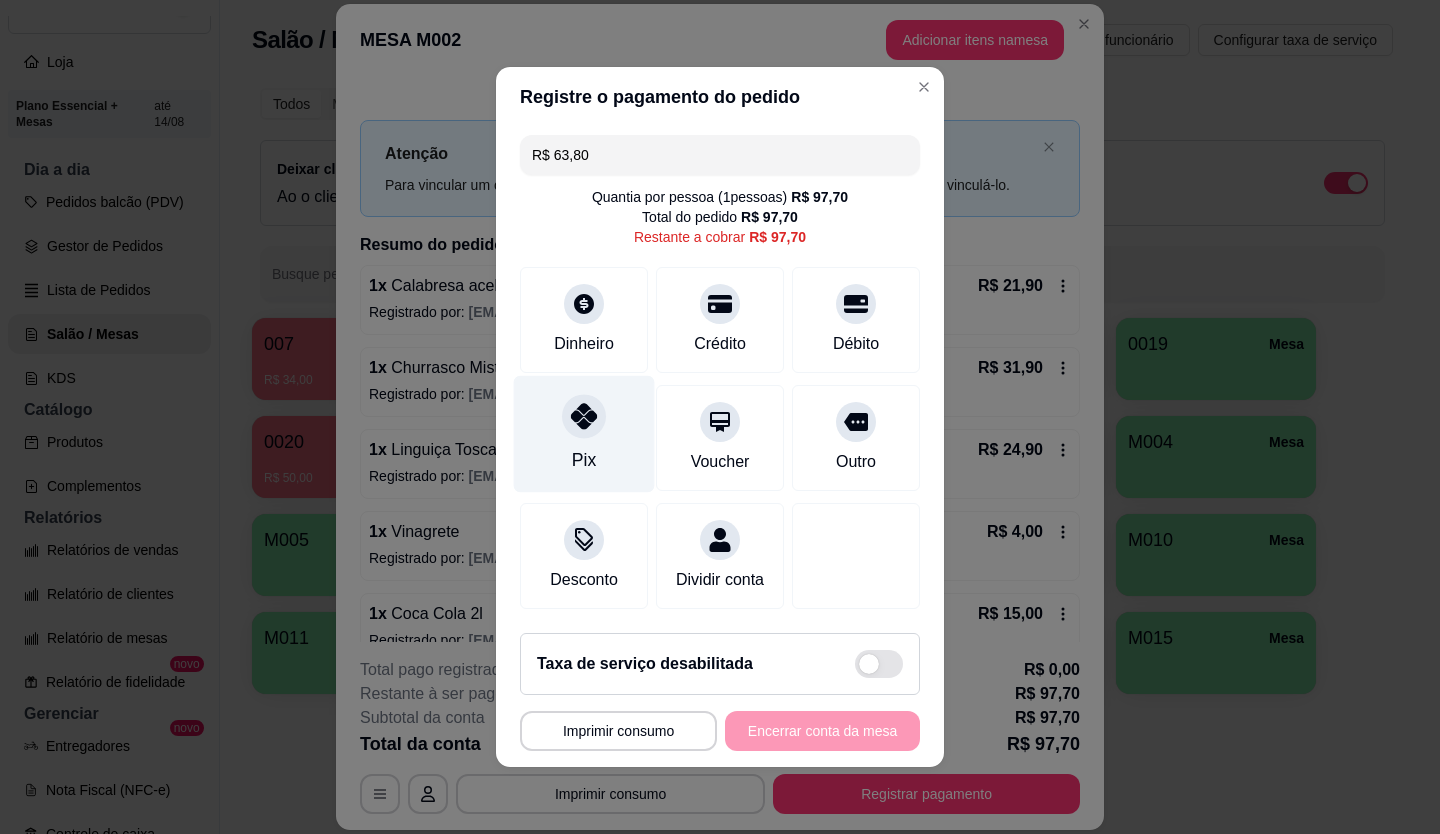 click at bounding box center [584, 416] 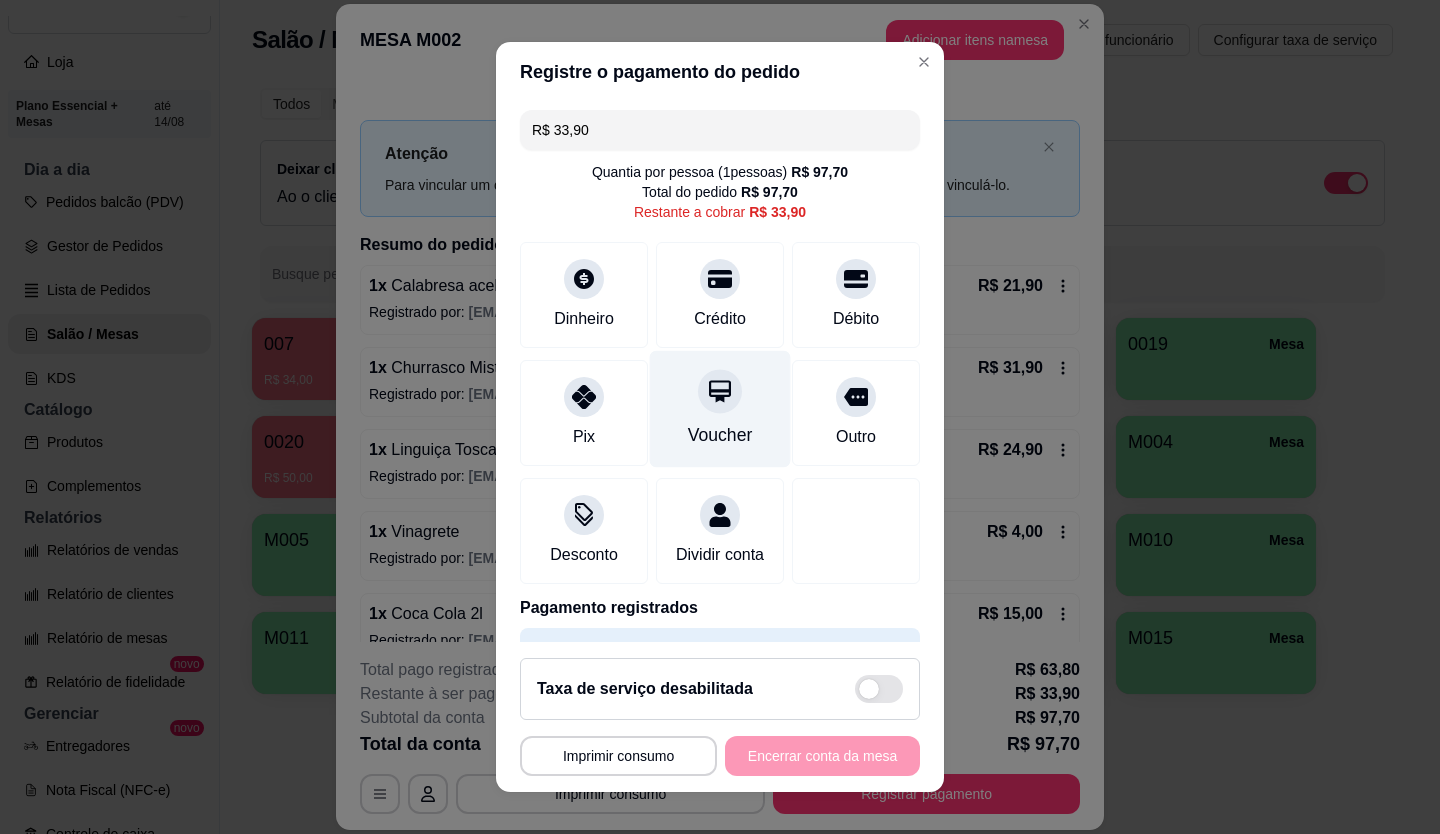 click 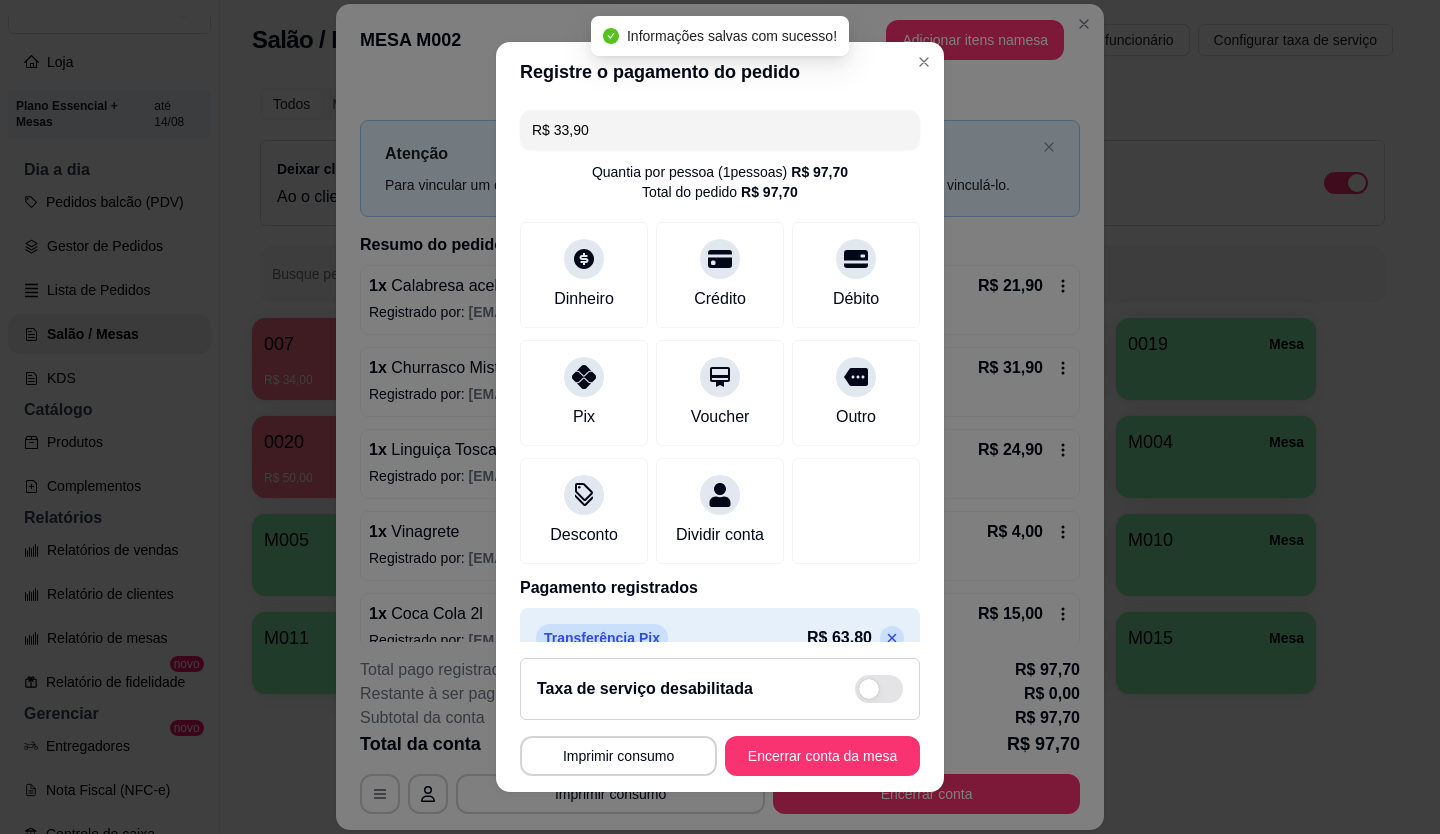 type on "R$ 0,00" 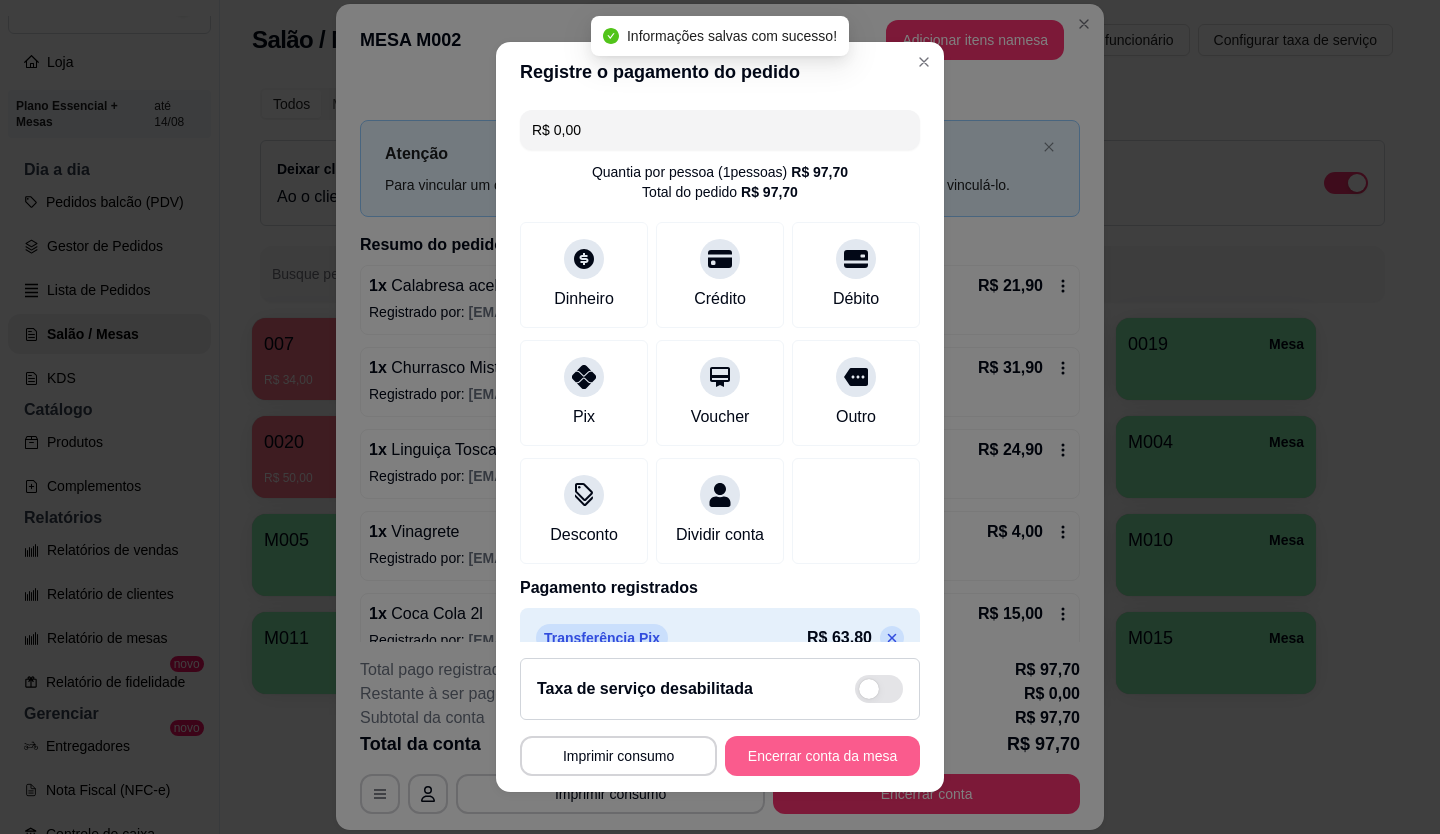 click on "Encerrar conta da mesa" at bounding box center (822, 756) 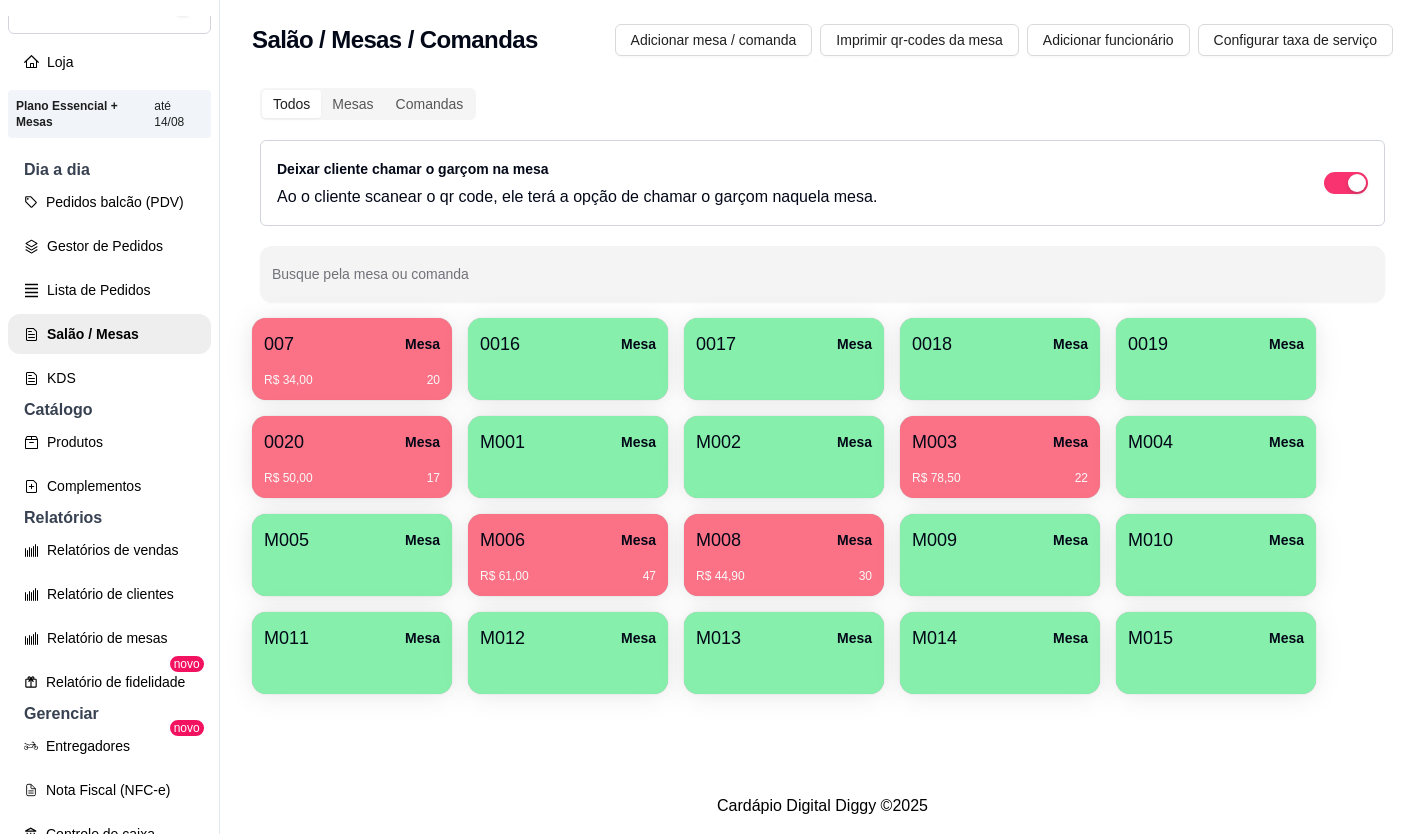 click on "R$ 34,00 [ID]" at bounding box center [352, 373] 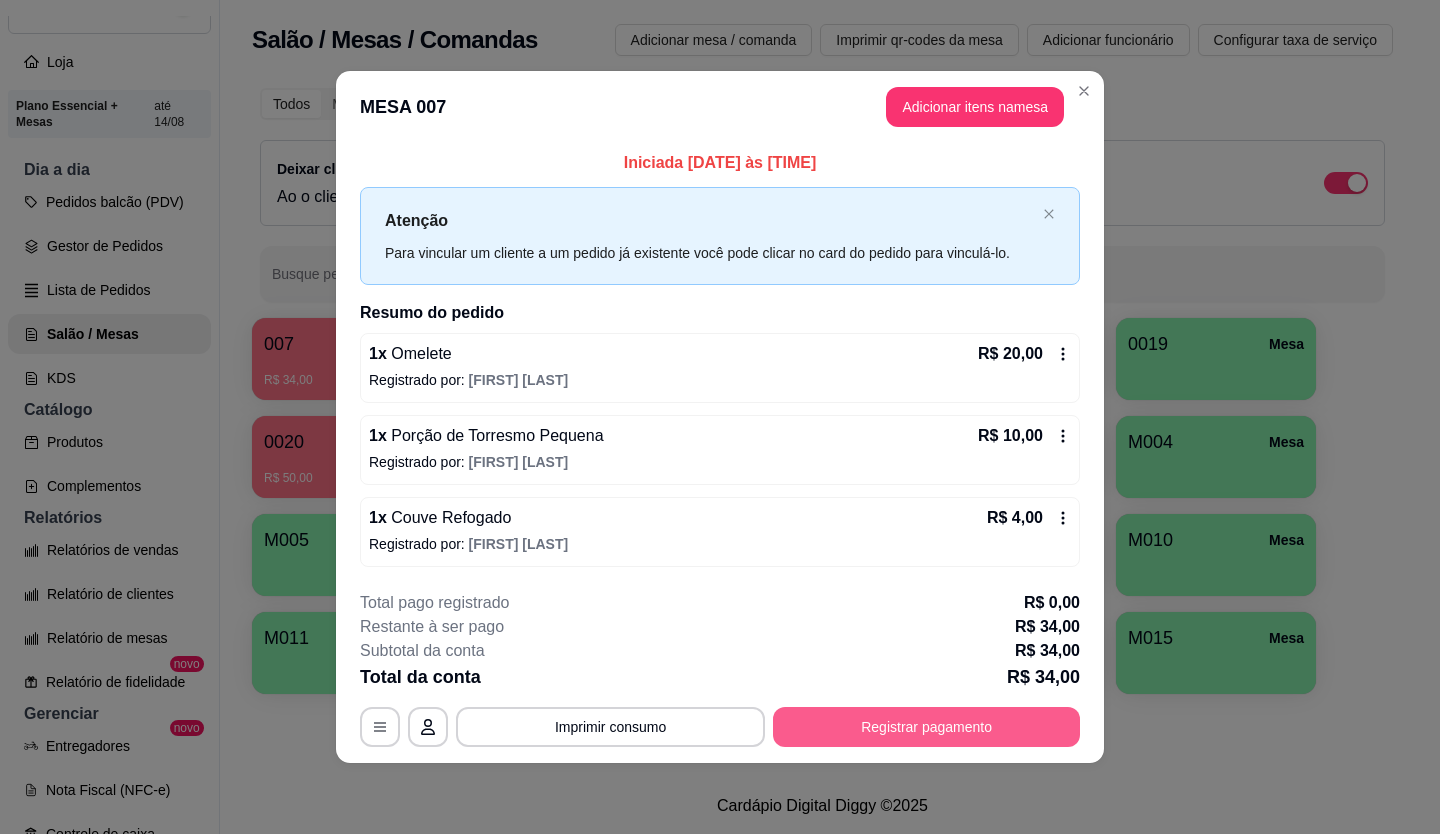 click on "Registrar pagamento" at bounding box center (926, 727) 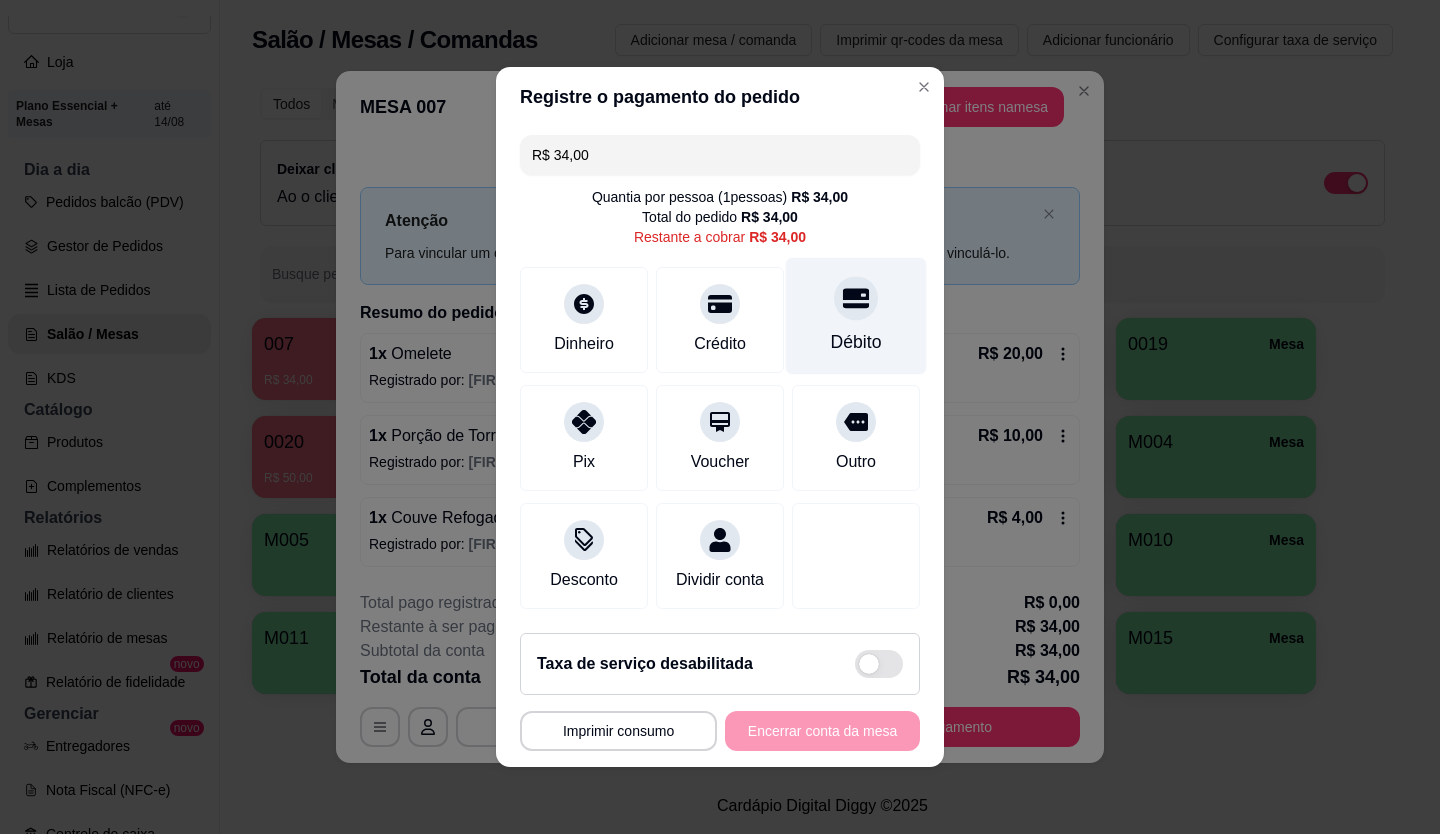click at bounding box center [856, 298] 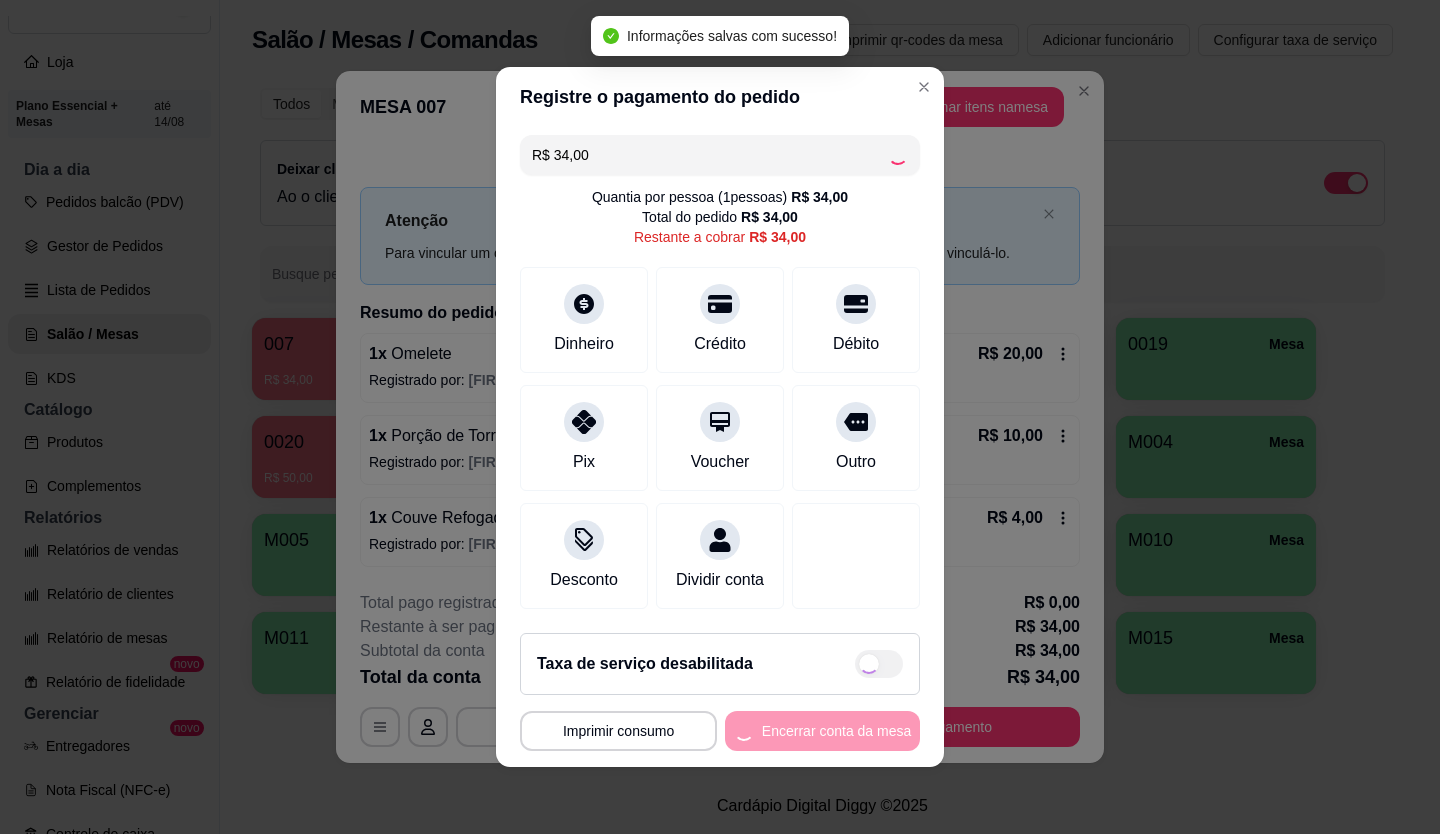 type on "R$ 0,00" 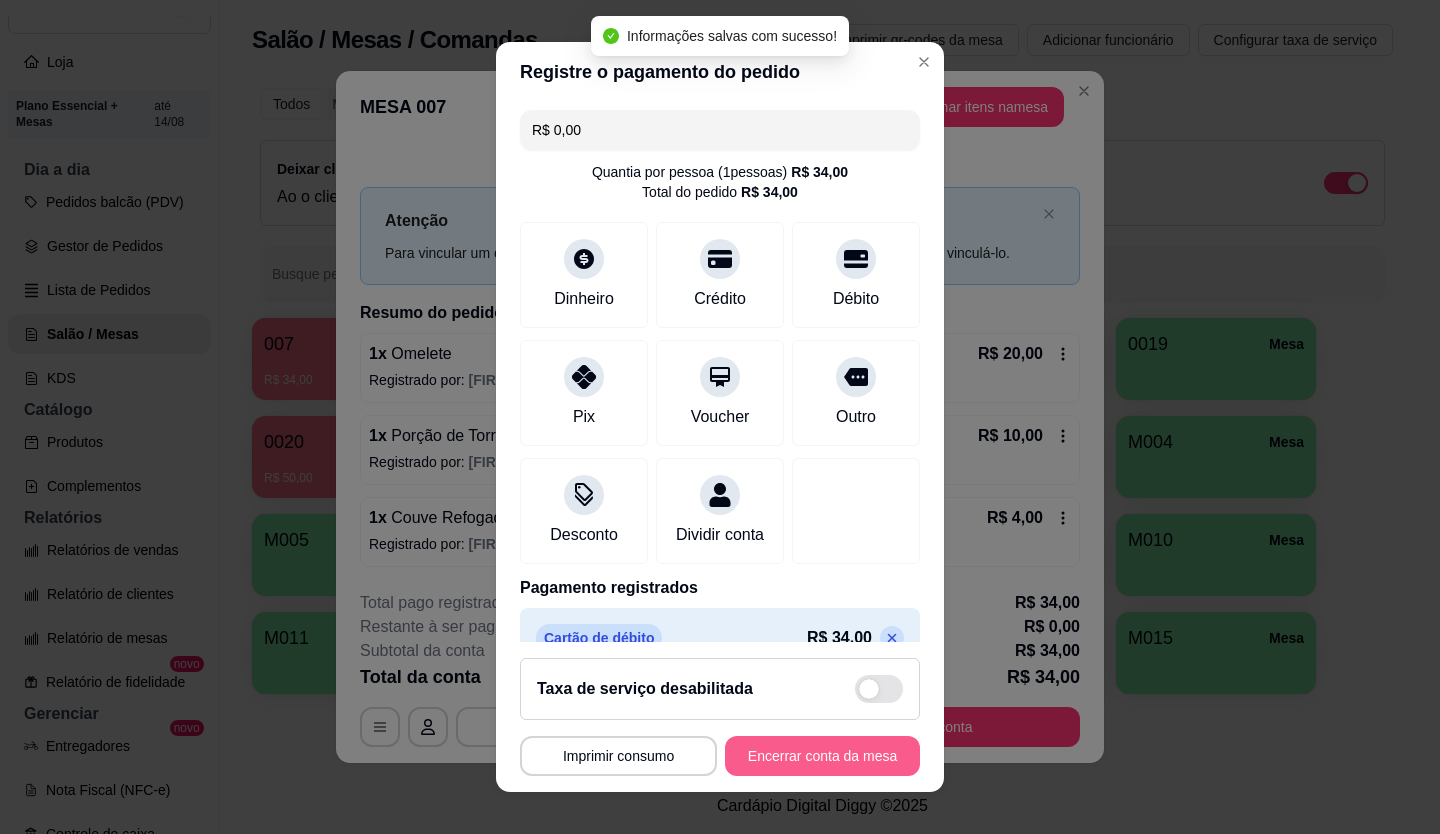 click on "Encerrar conta da mesa" at bounding box center [822, 756] 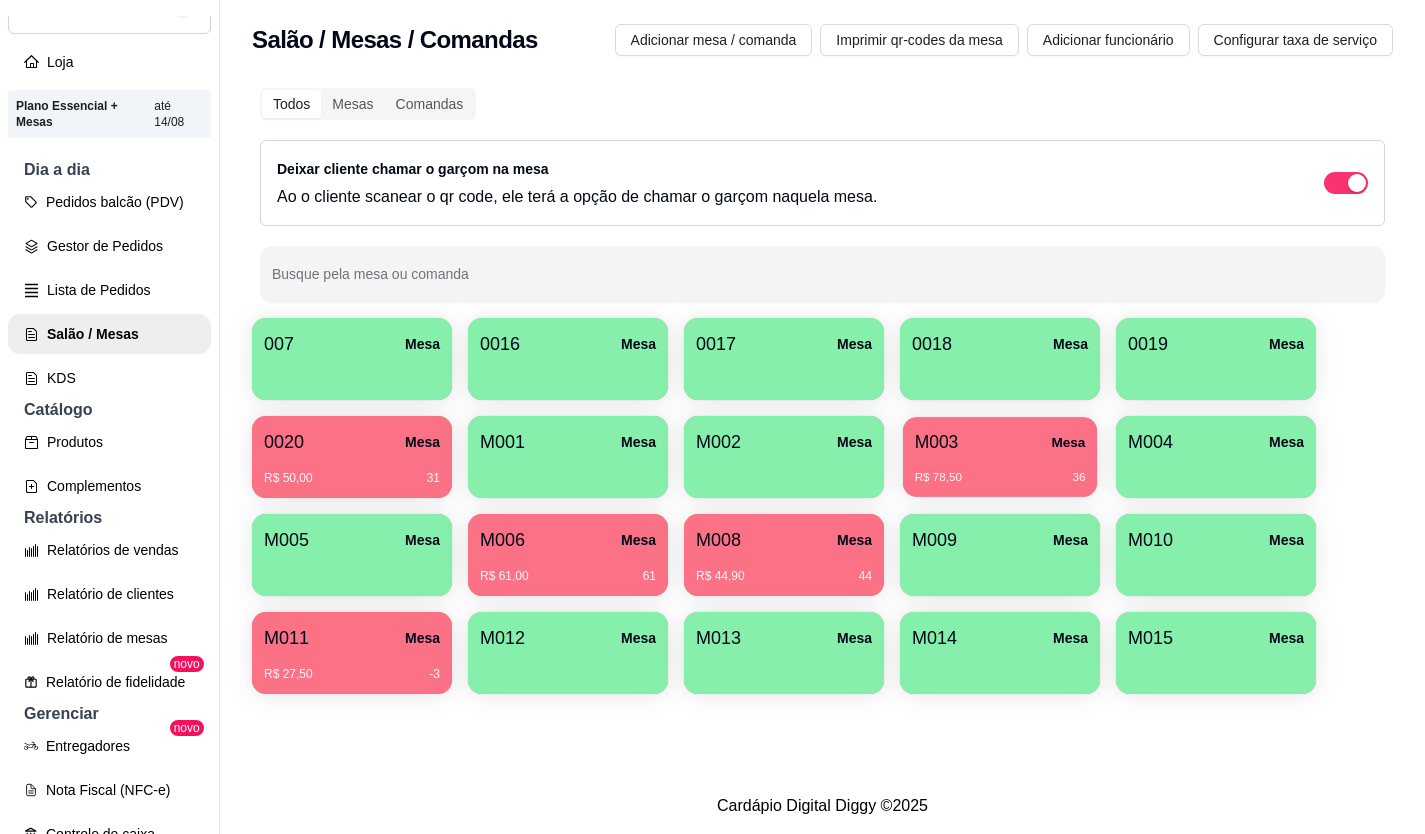 click on "M003" at bounding box center (937, 442) 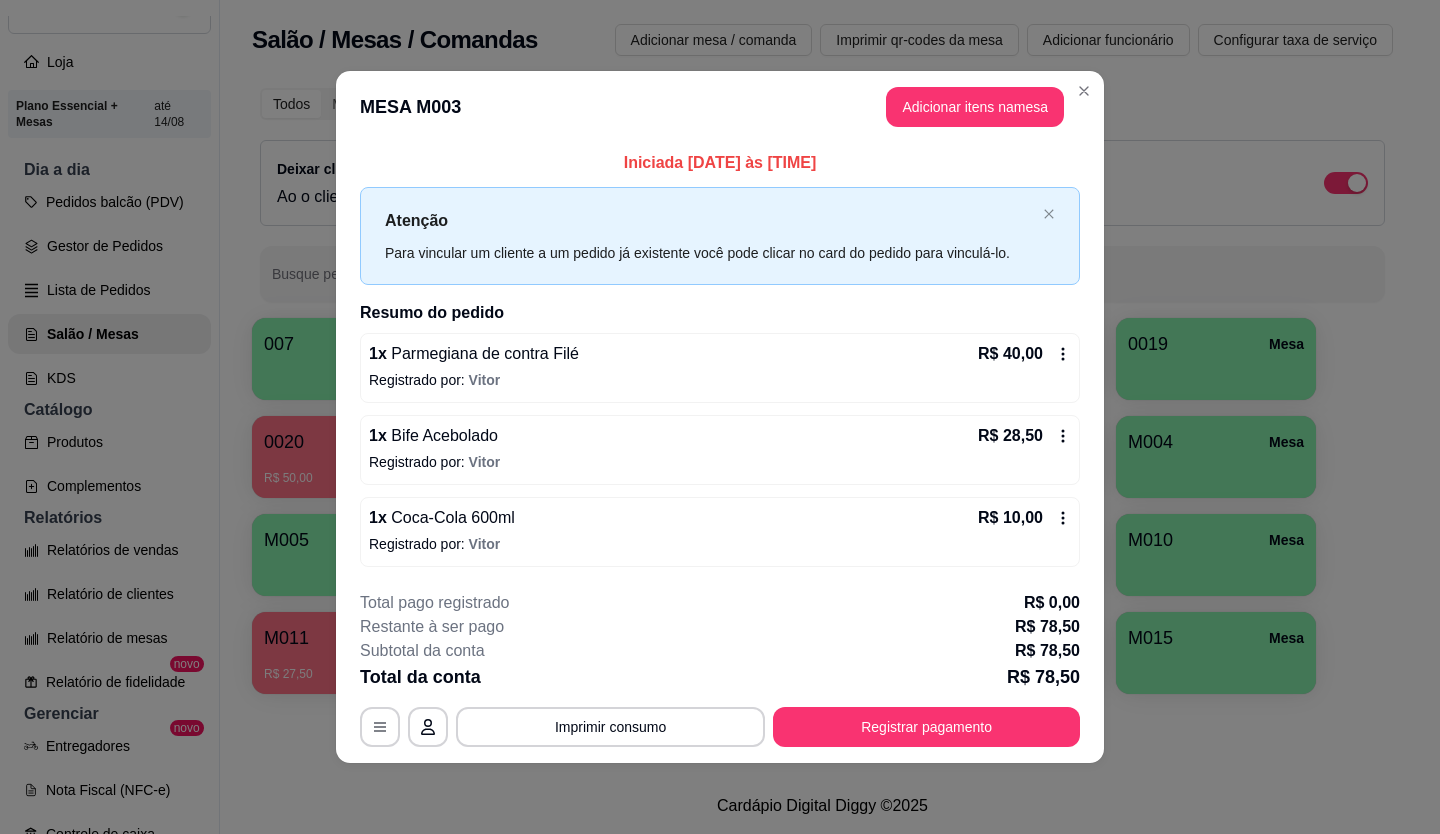 click 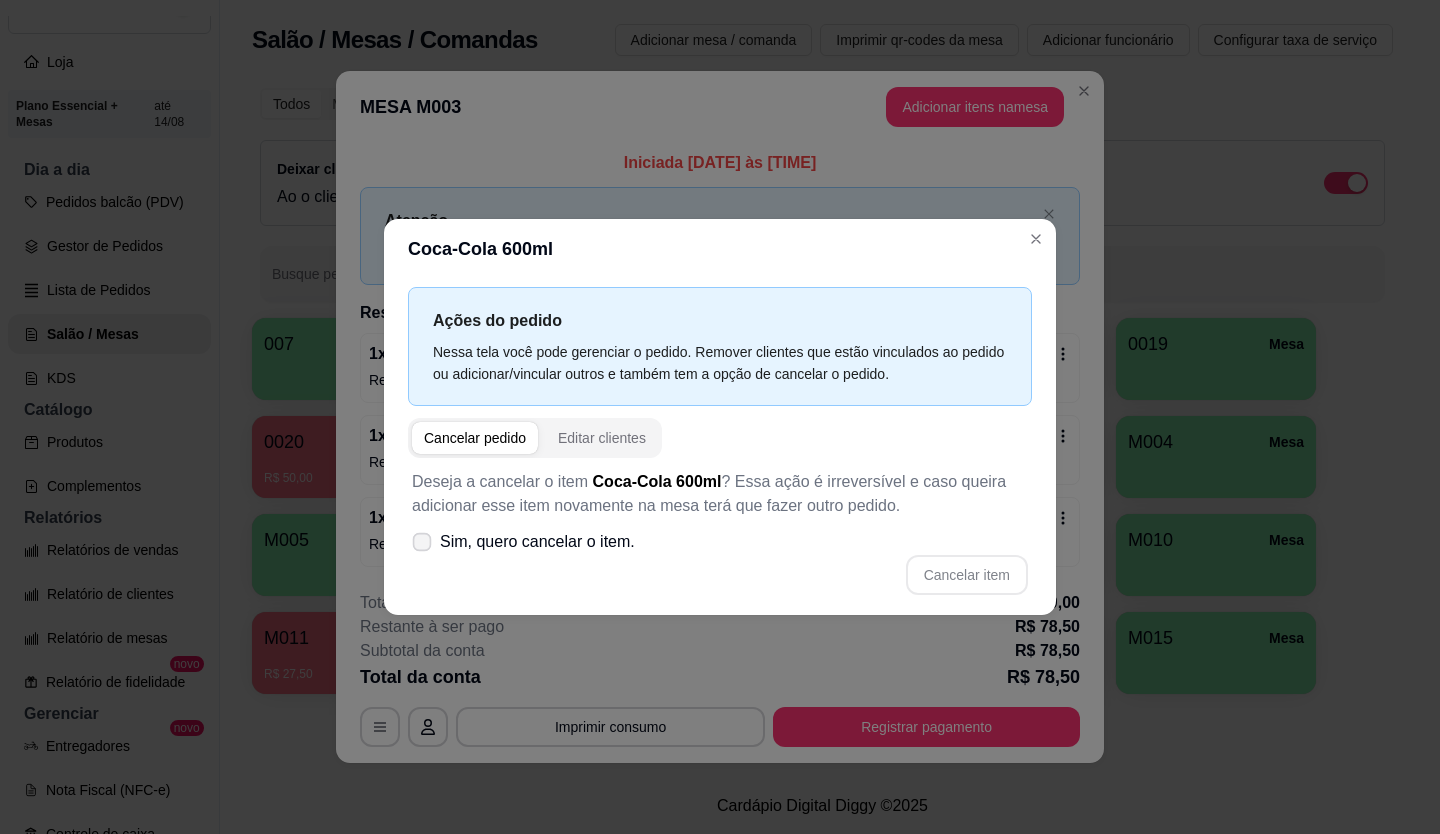 click on "Sim, quero cancelar o item." at bounding box center [523, 542] 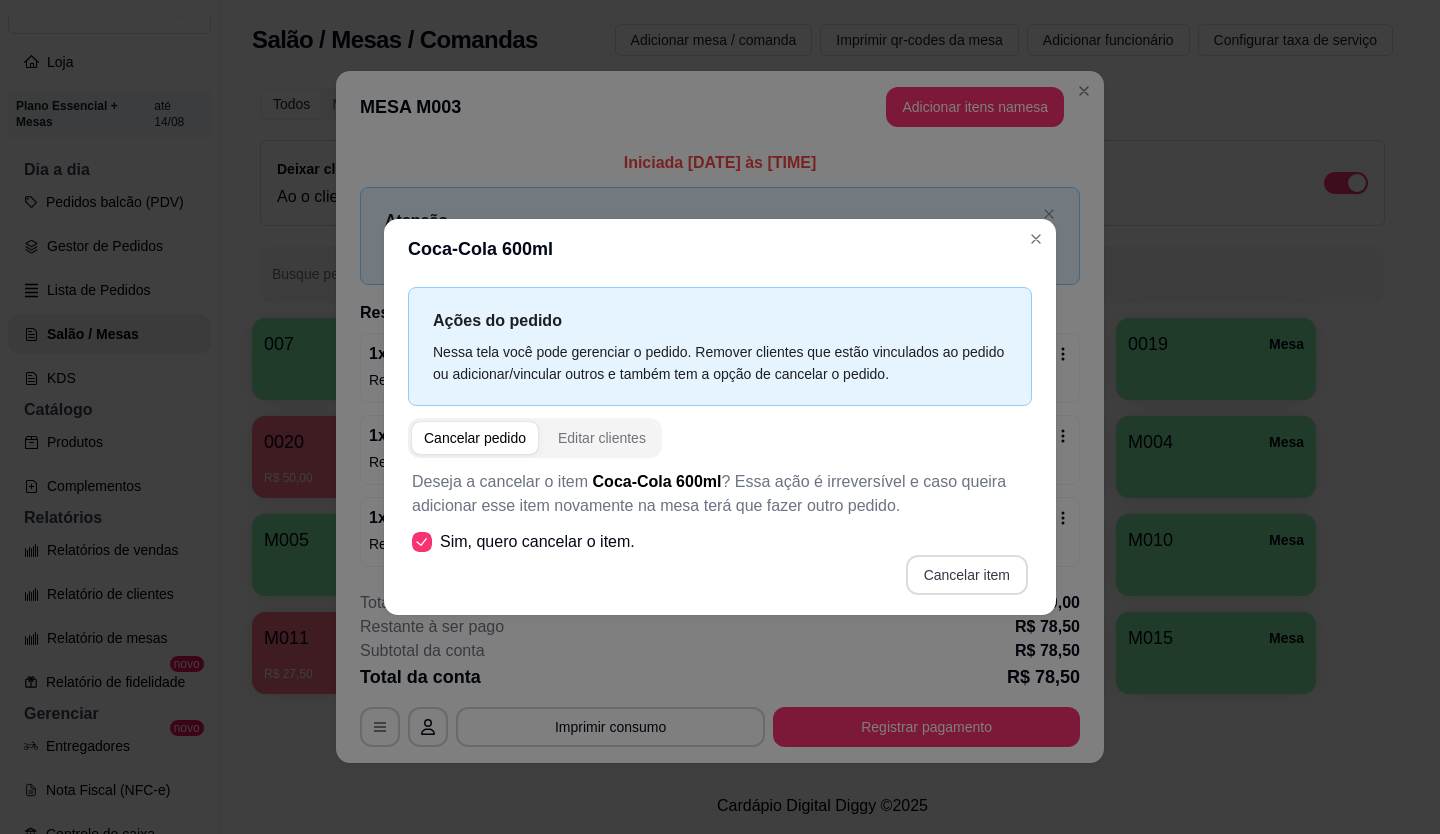 click on "Cancelar item" at bounding box center (967, 575) 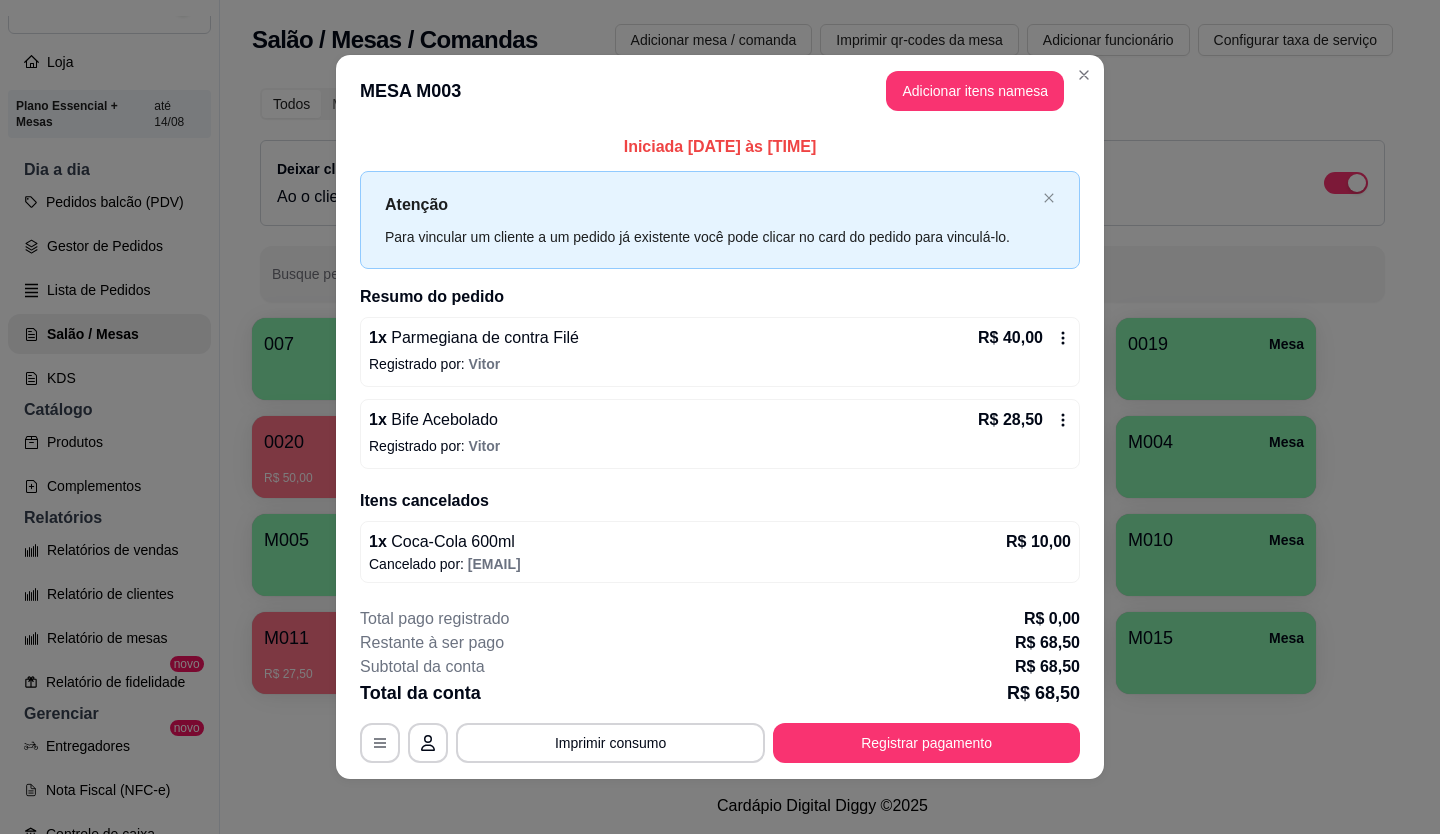 click on "Adicionar itens na  mesa" at bounding box center (975, 91) 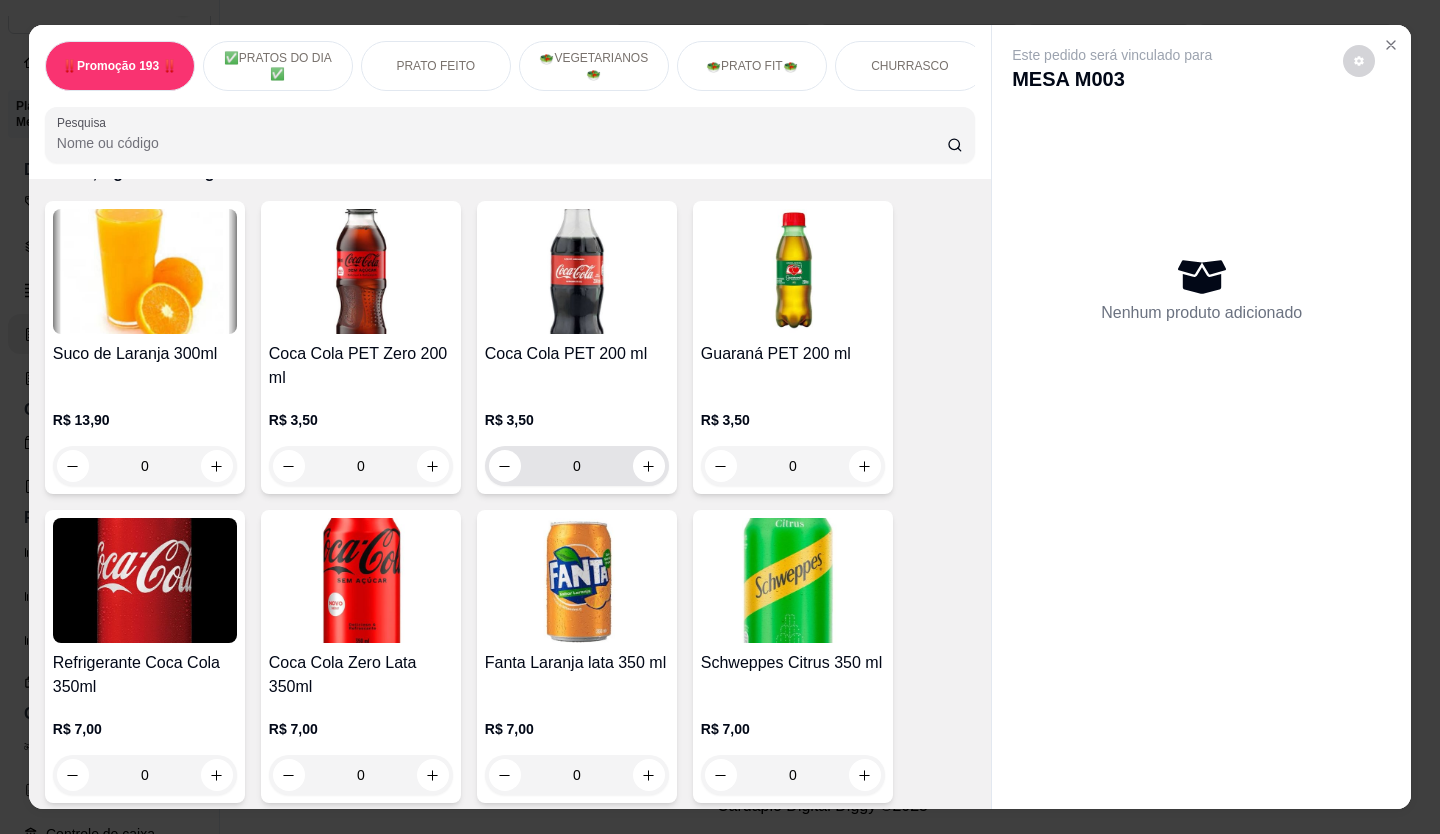scroll, scrollTop: 6000, scrollLeft: 0, axis: vertical 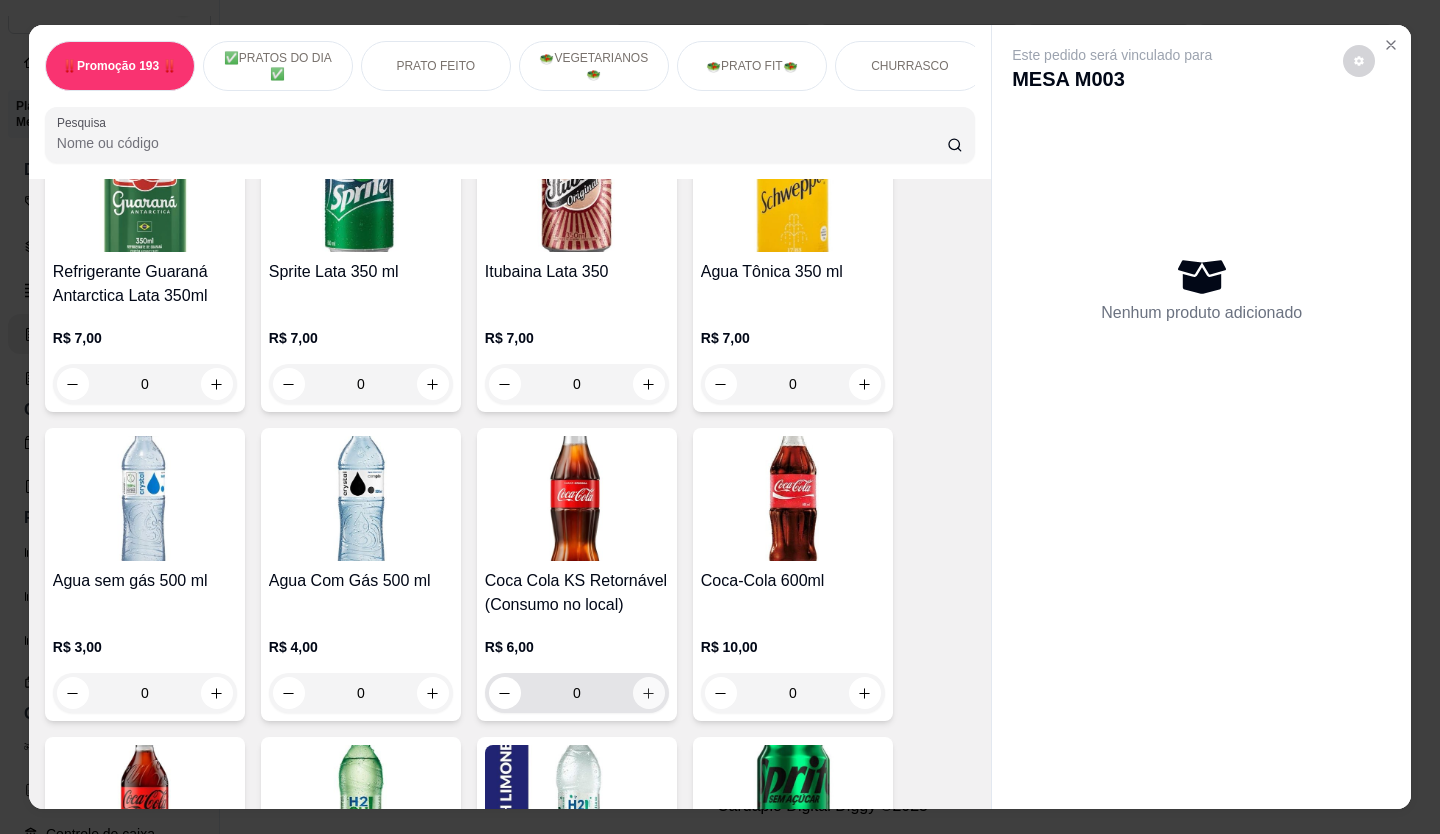 click at bounding box center (649, 693) 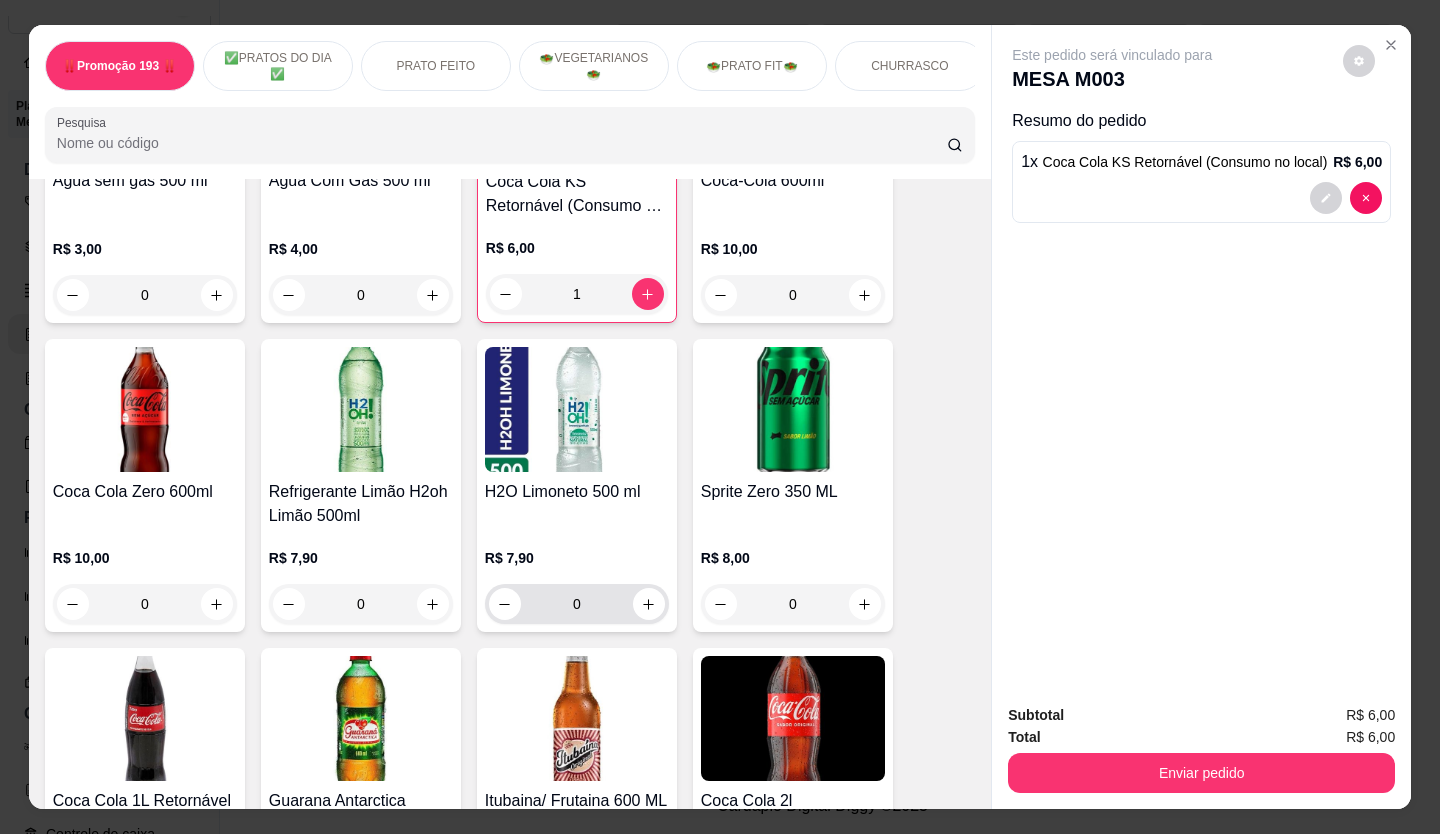 scroll, scrollTop: 6100, scrollLeft: 0, axis: vertical 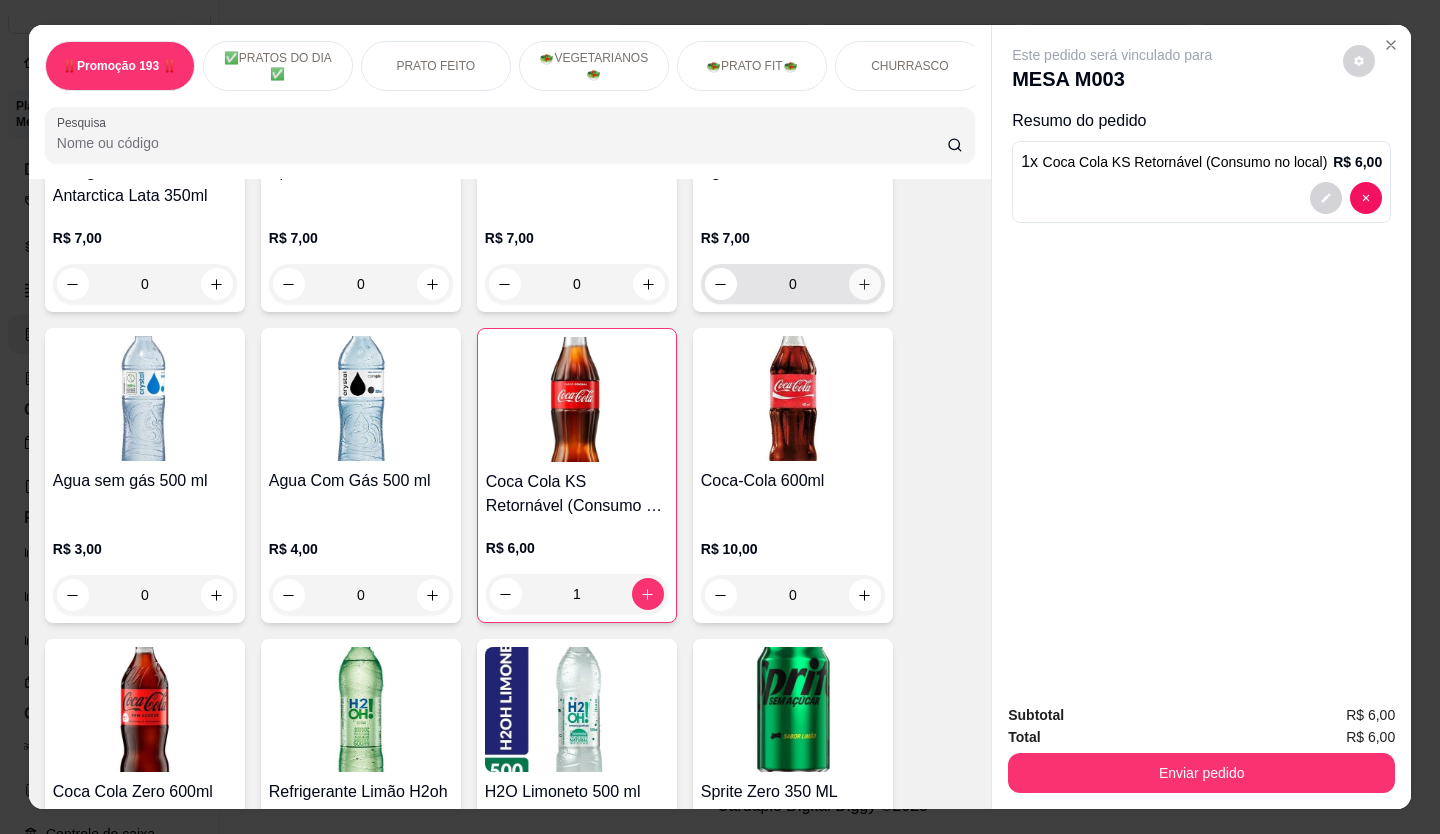 click 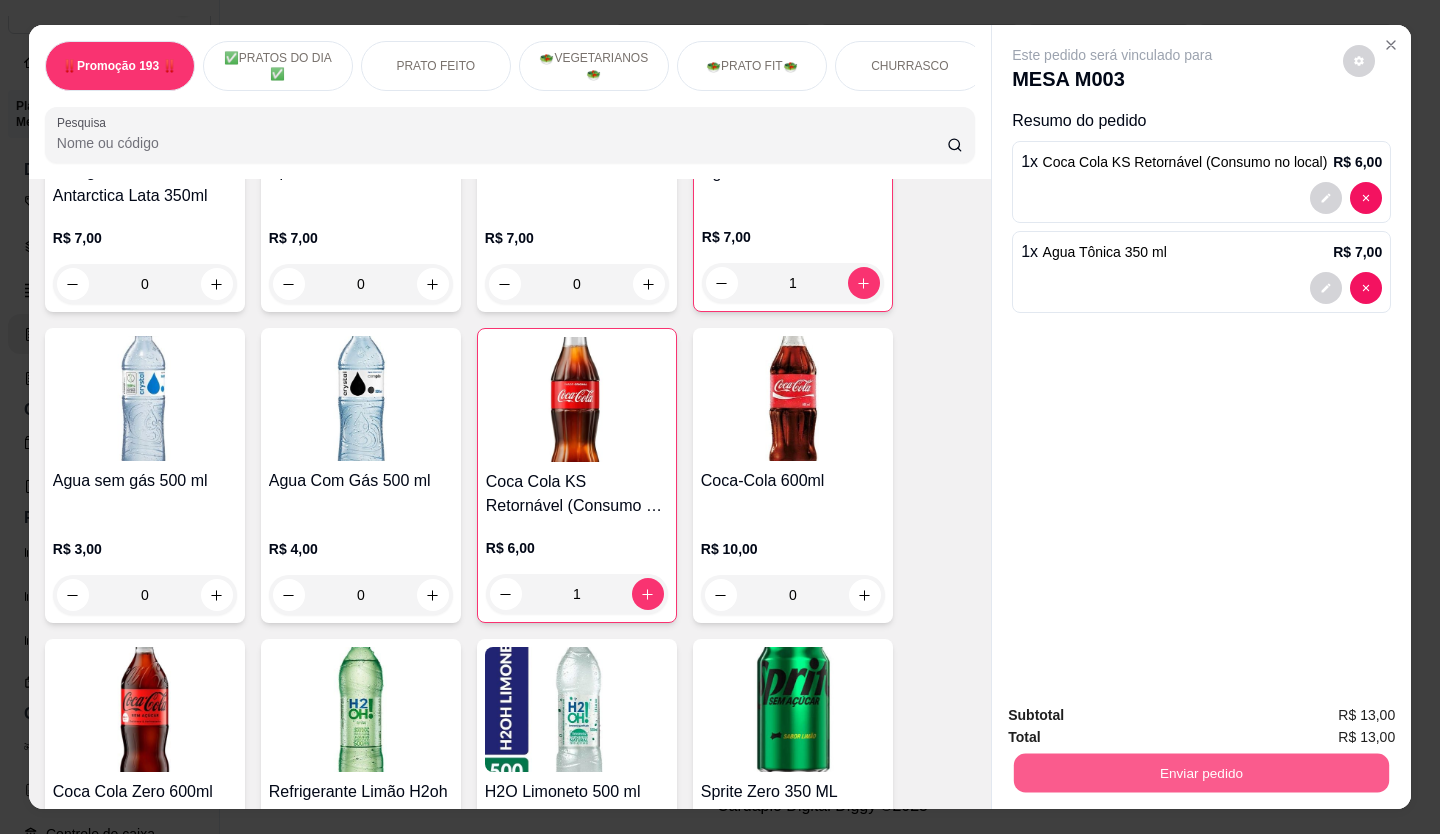 click on "Enviar pedido" at bounding box center [1201, 773] 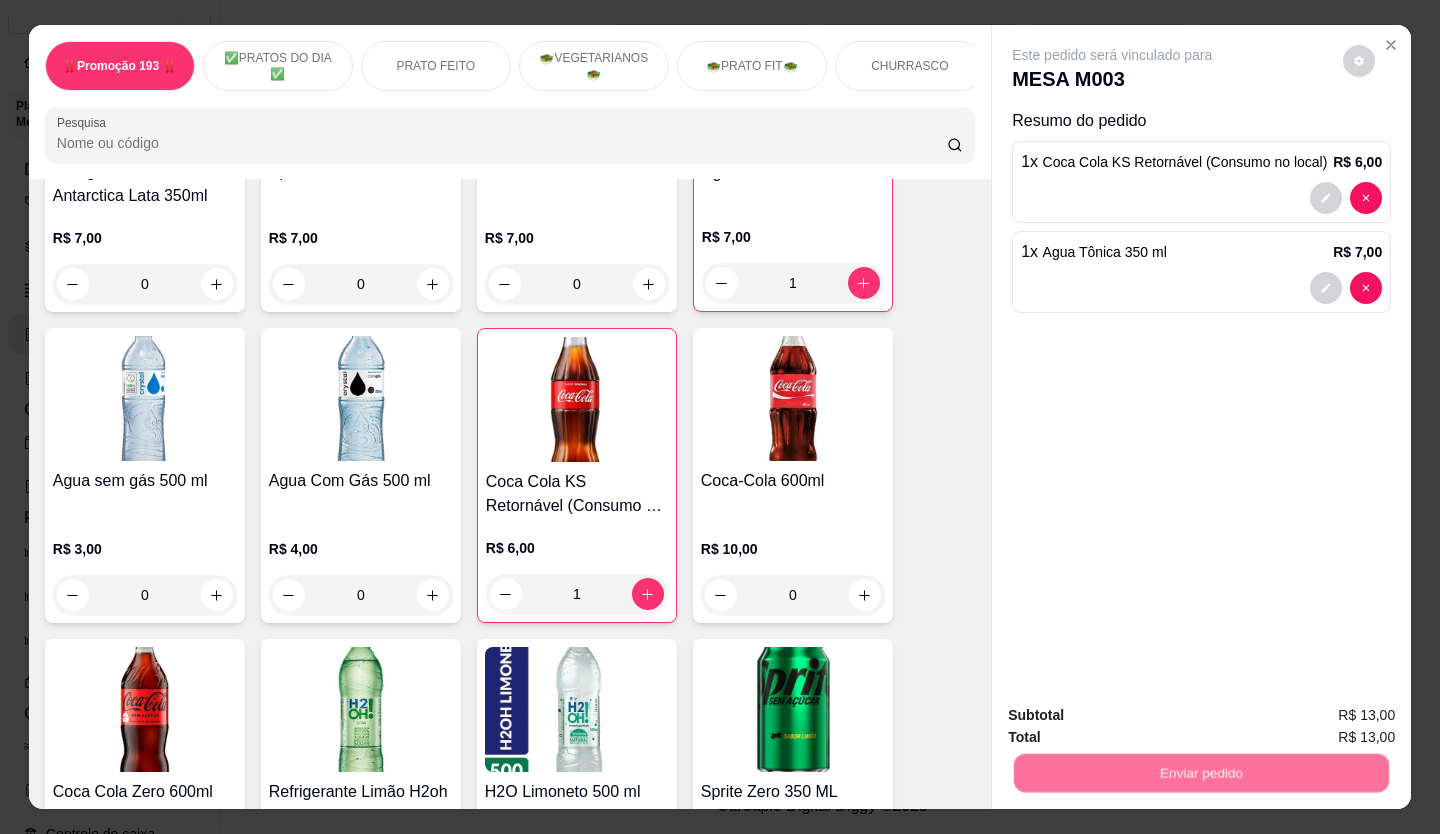 click on "Não registrar e enviar pedido" at bounding box center (1135, 717) 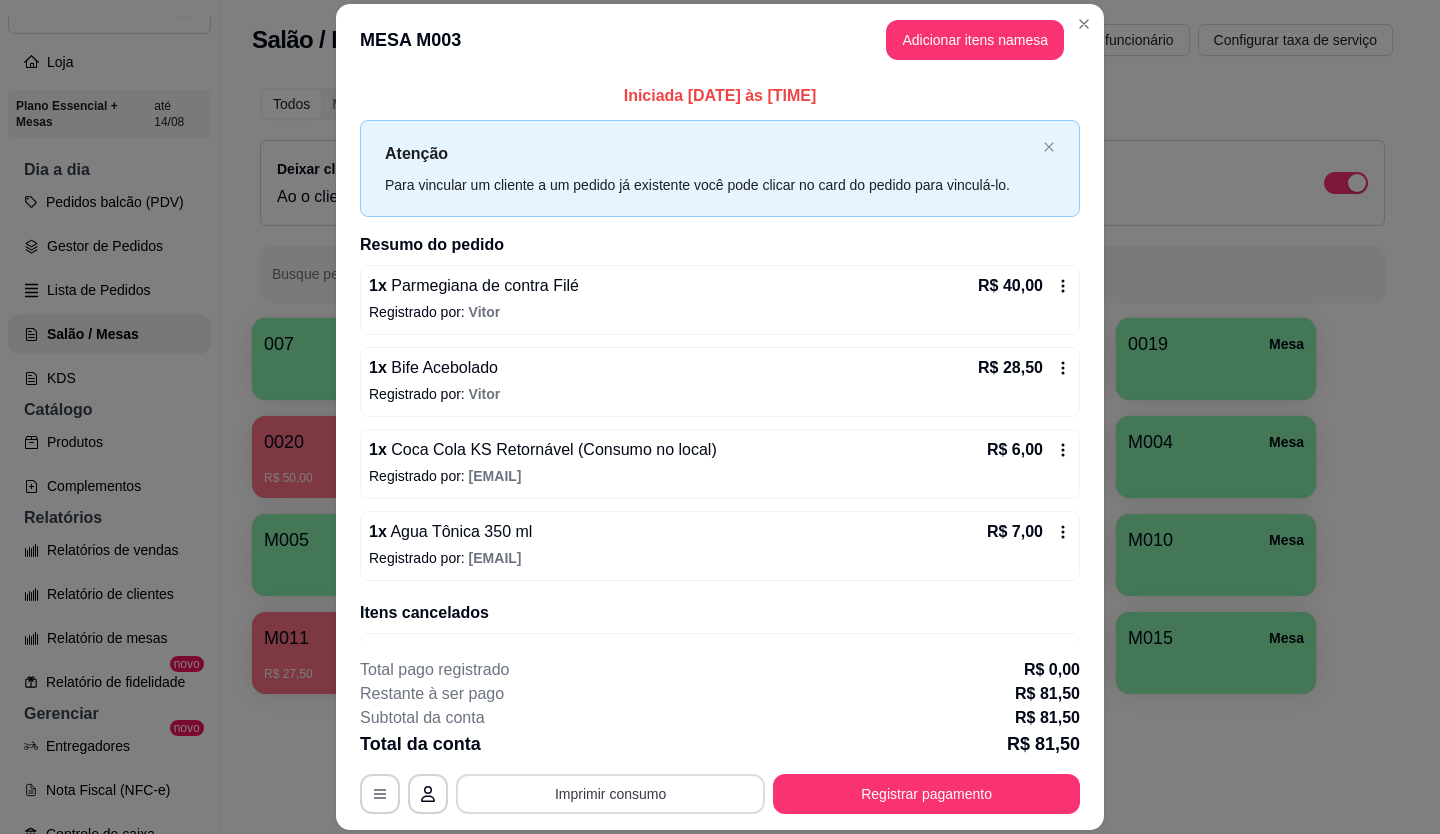 click on "Imprimir consumo" at bounding box center (610, 794) 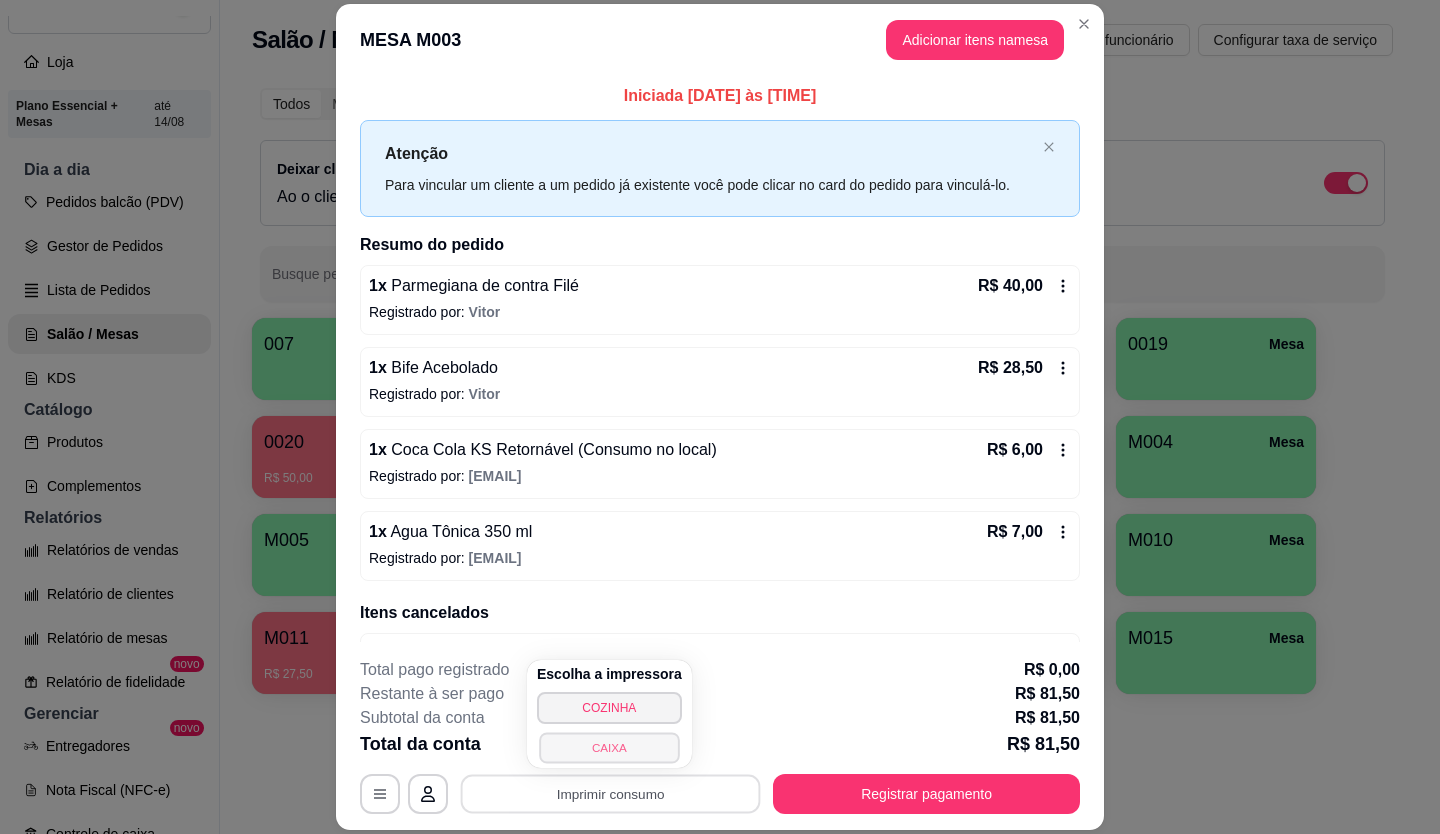 click on "CAIXA" at bounding box center (609, 747) 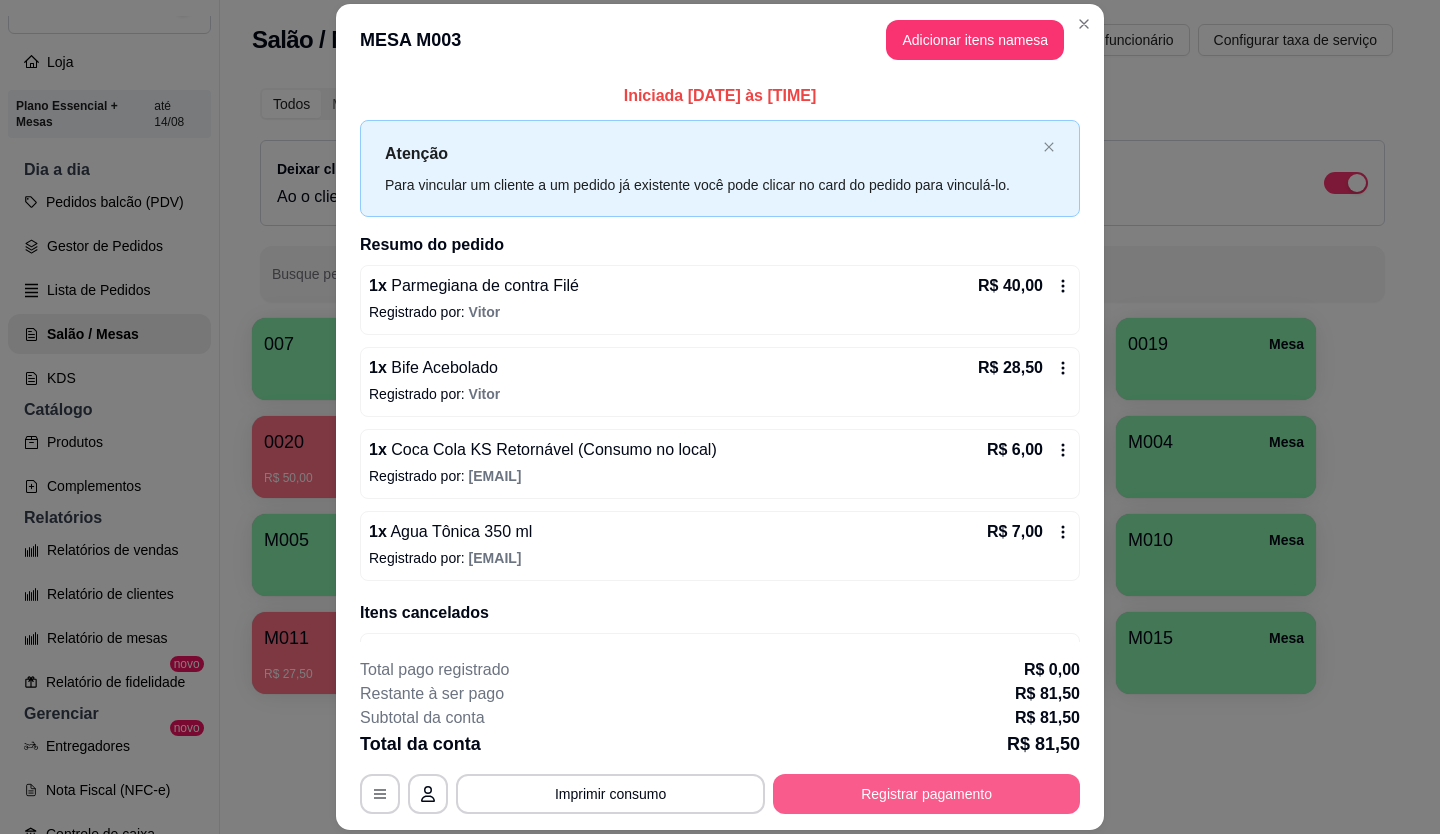 click on "Registrar pagamento" at bounding box center (926, 794) 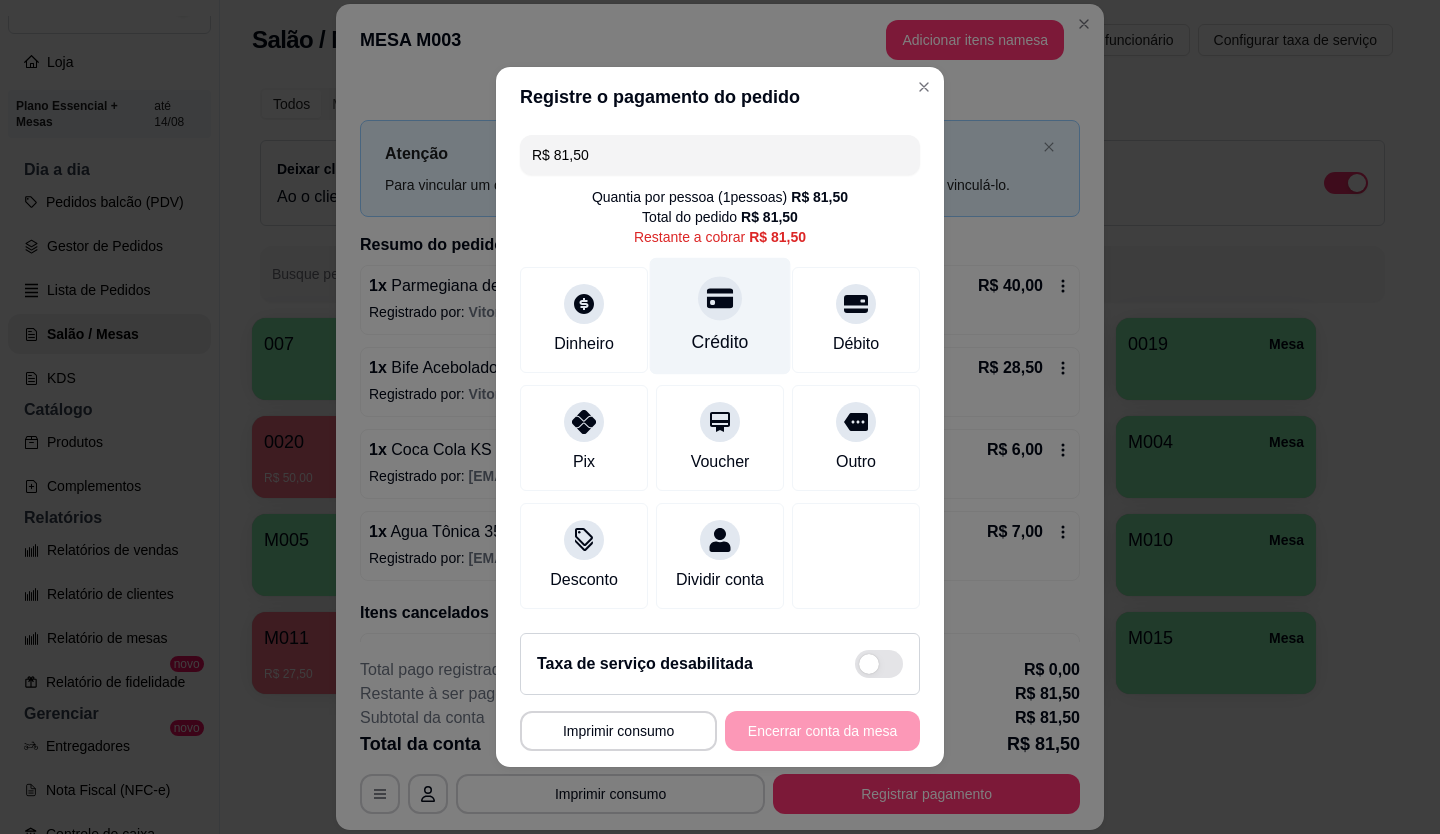 click 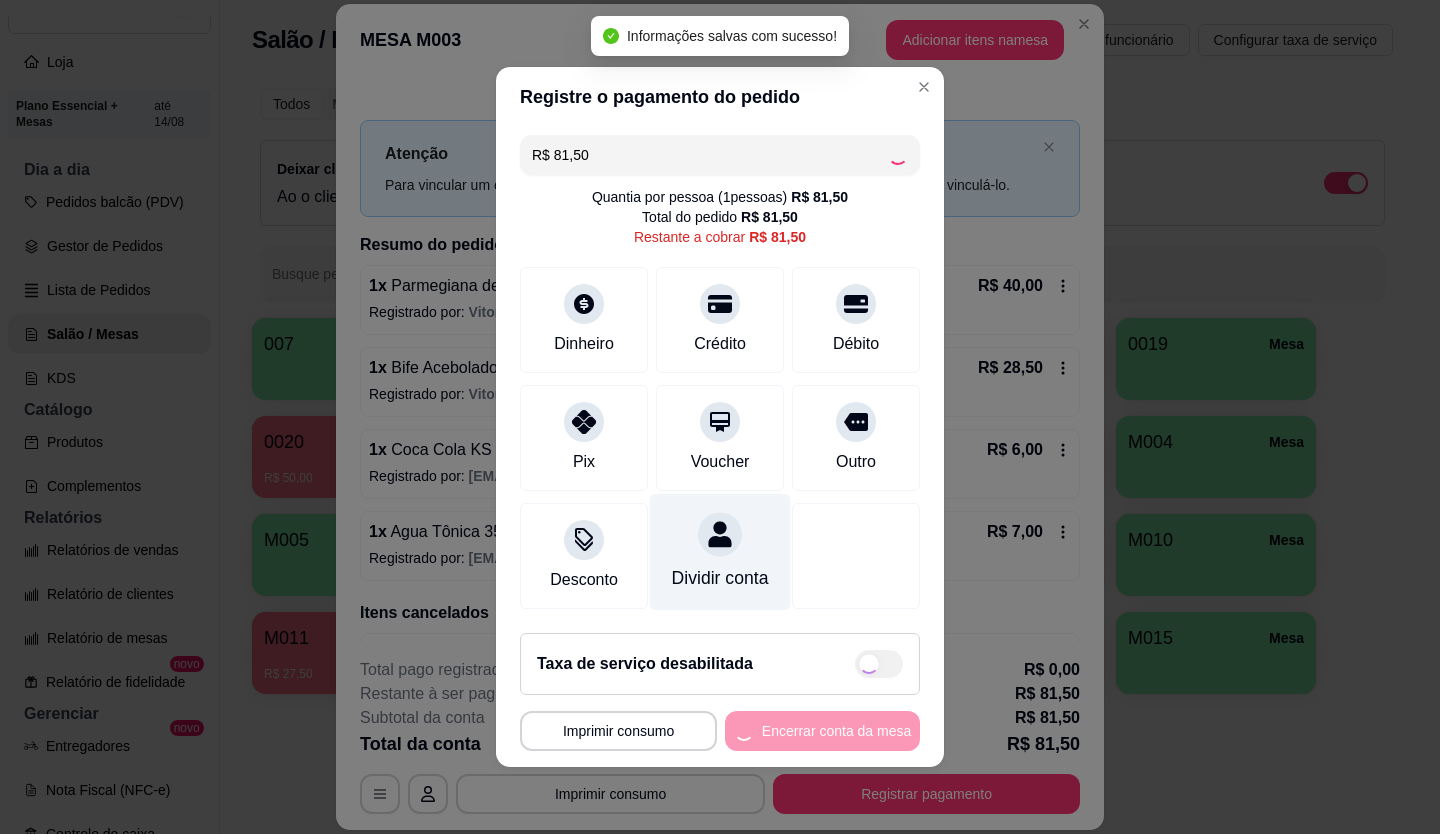 type on "R$ 0,00" 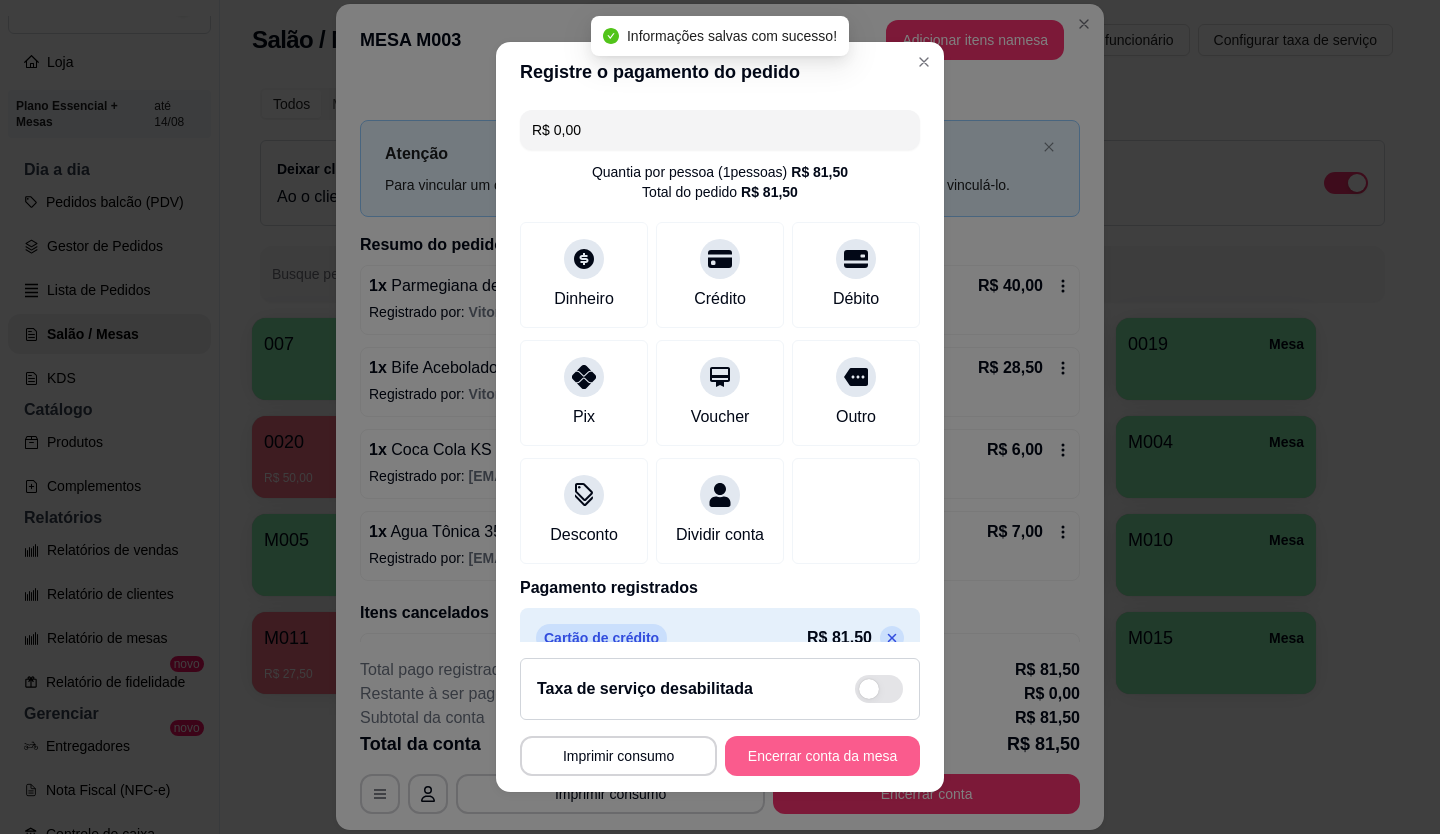 click on "Encerrar conta da mesa" at bounding box center [822, 756] 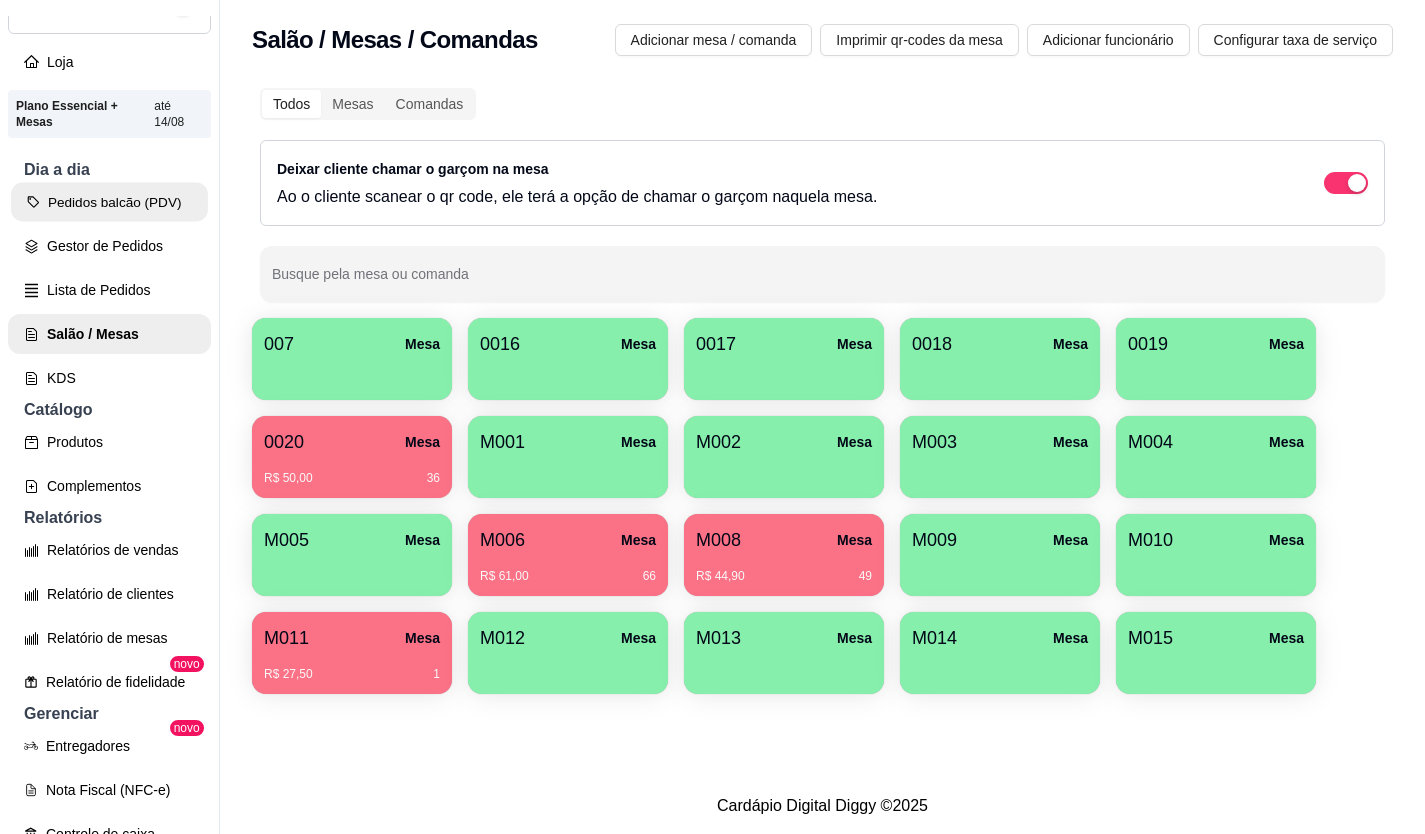 click on "Pedidos balcão (PDV)" at bounding box center (109, 202) 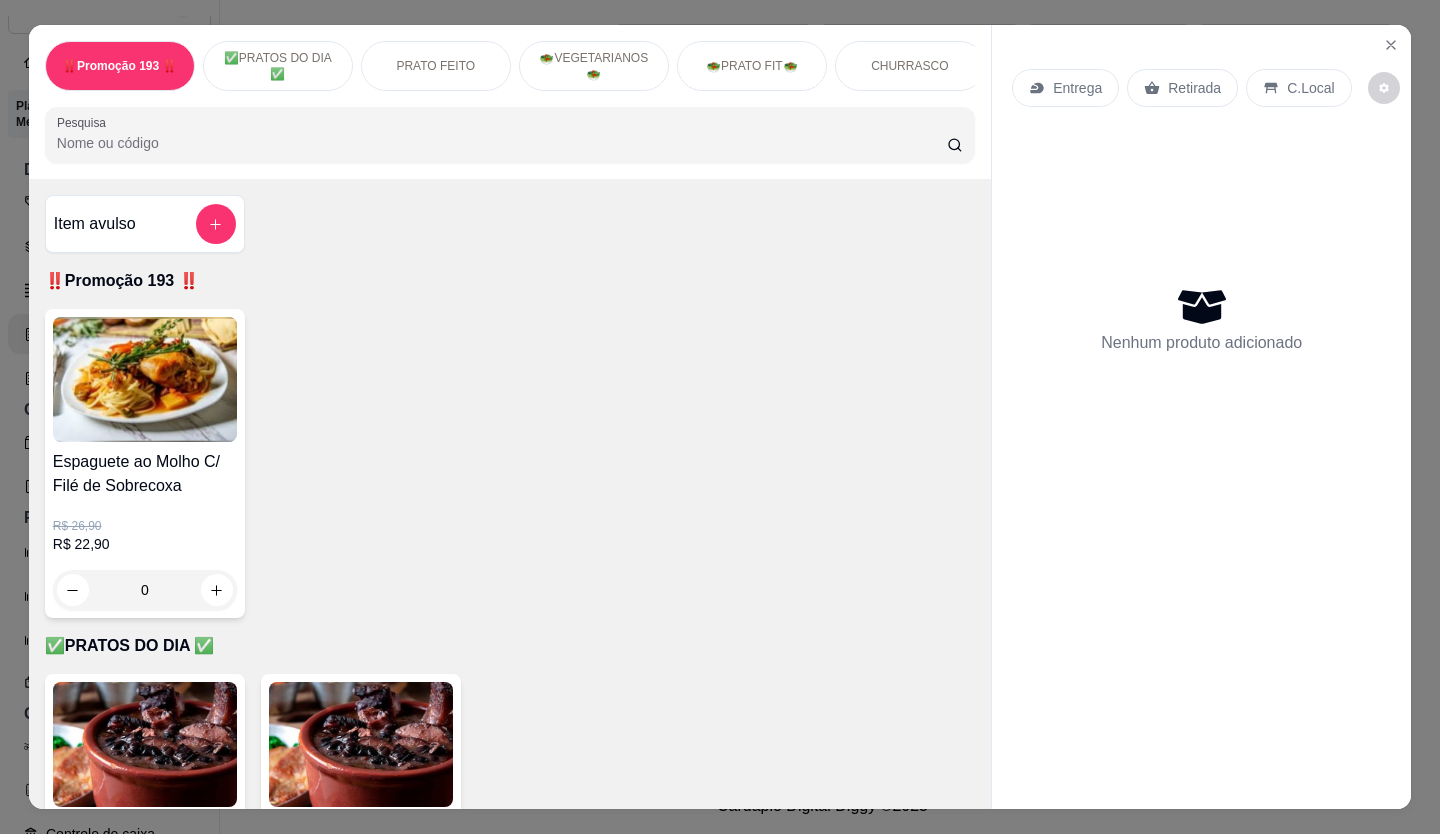 click on "Entrega Retirada C.Local" at bounding box center (1201, 88) 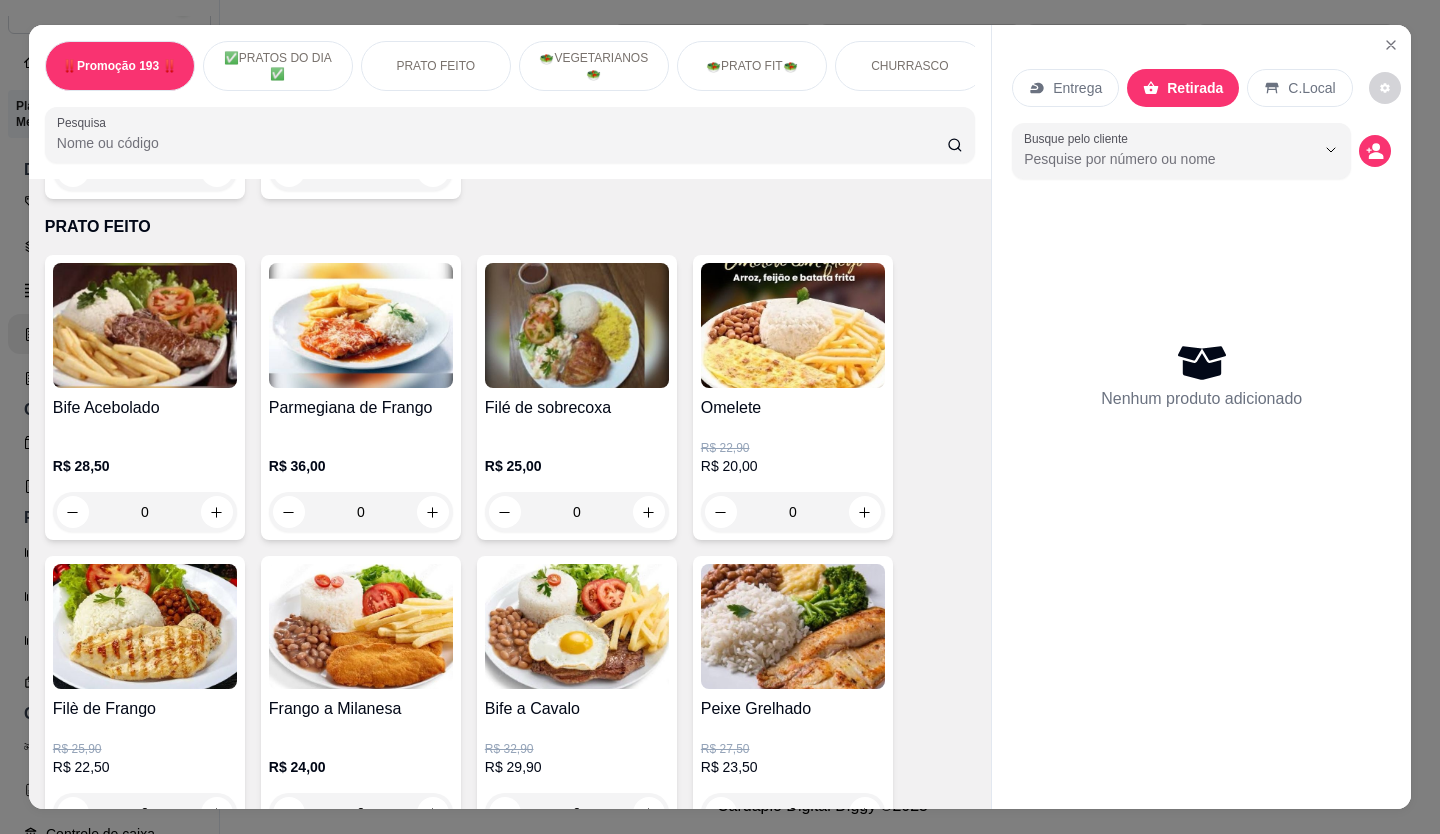scroll, scrollTop: 800, scrollLeft: 0, axis: vertical 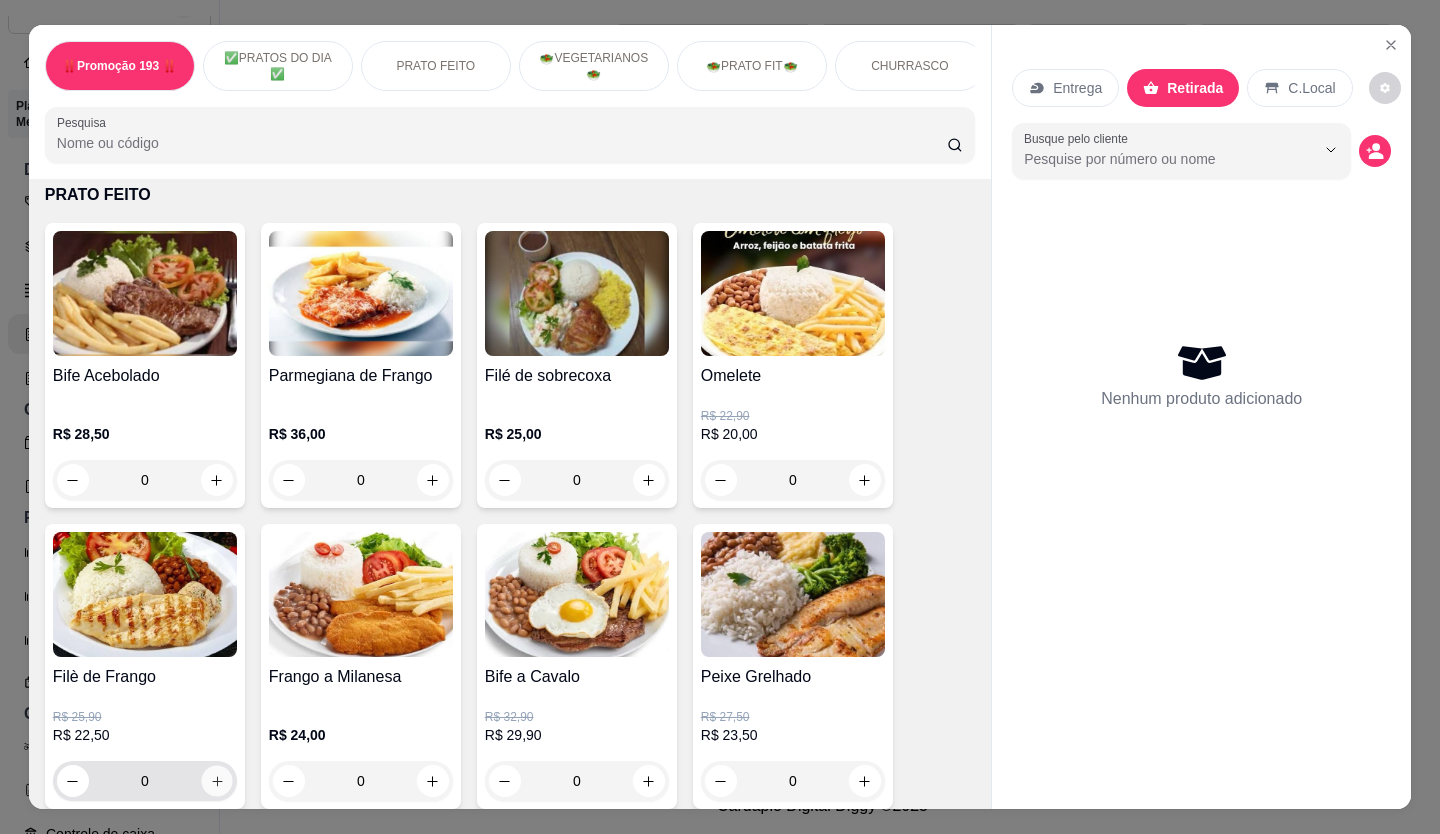 click 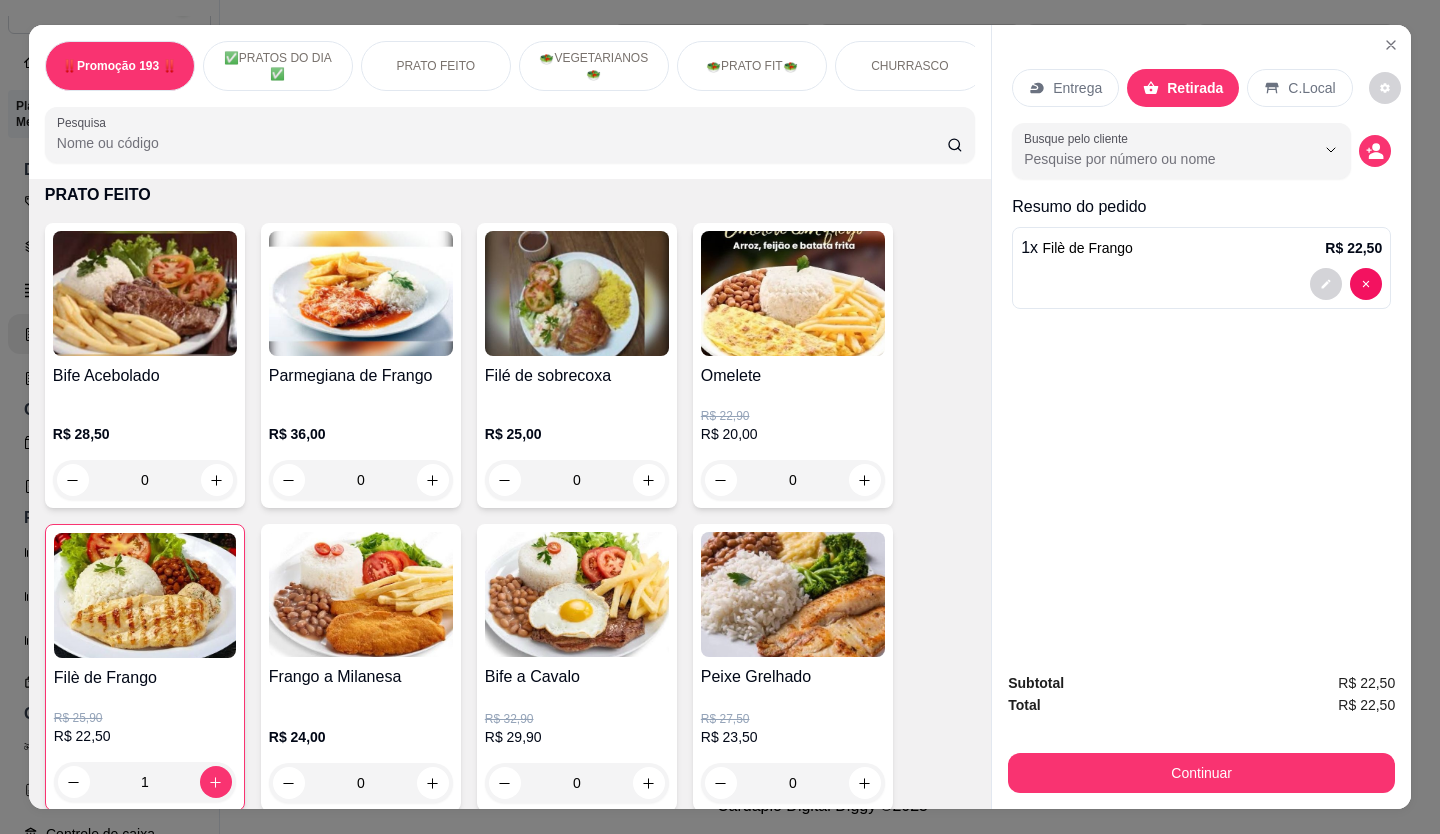 click on "Continuar" at bounding box center (1201, 770) 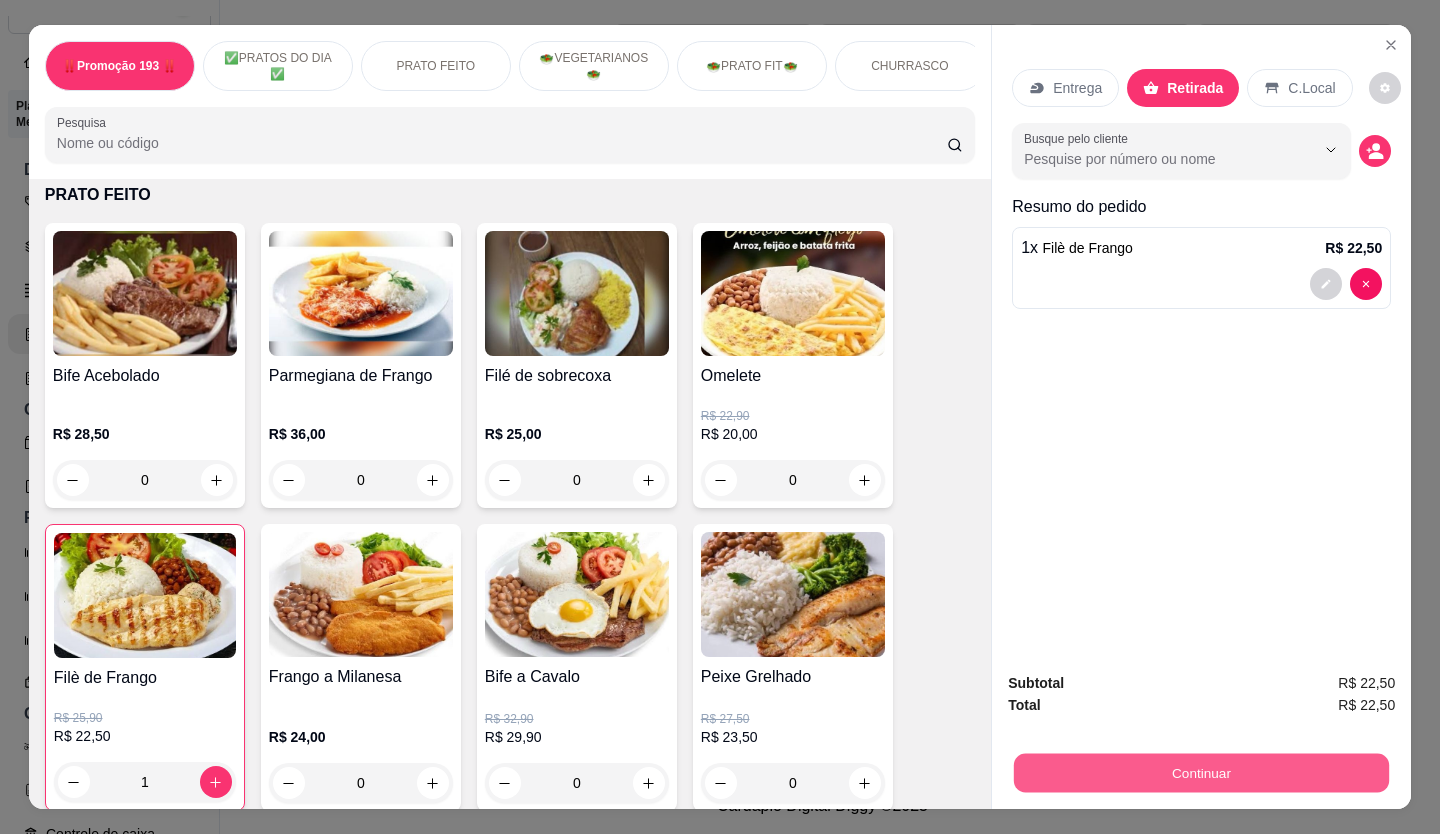 click on "Continuar" at bounding box center (1201, 773) 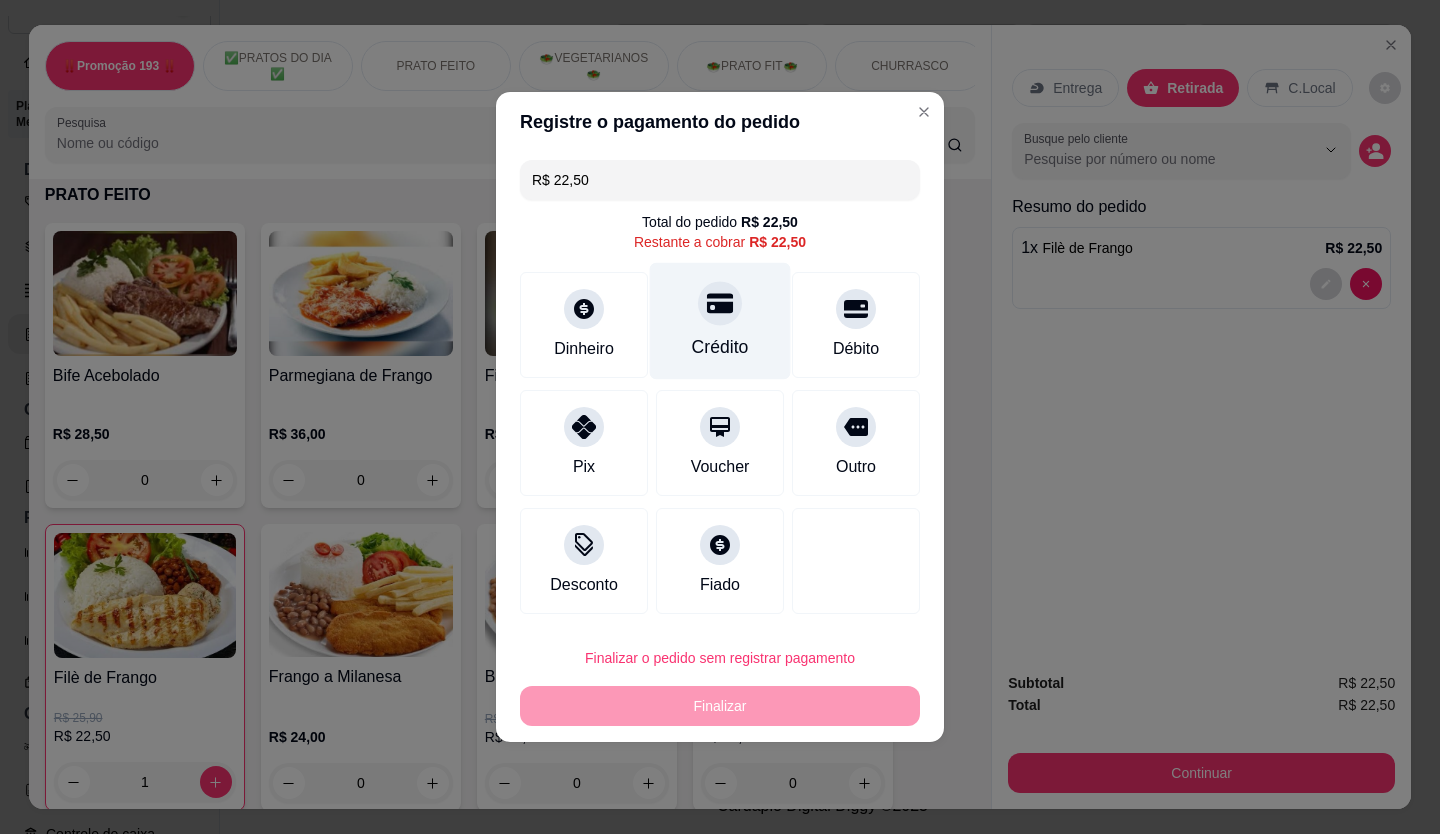 click at bounding box center [720, 303] 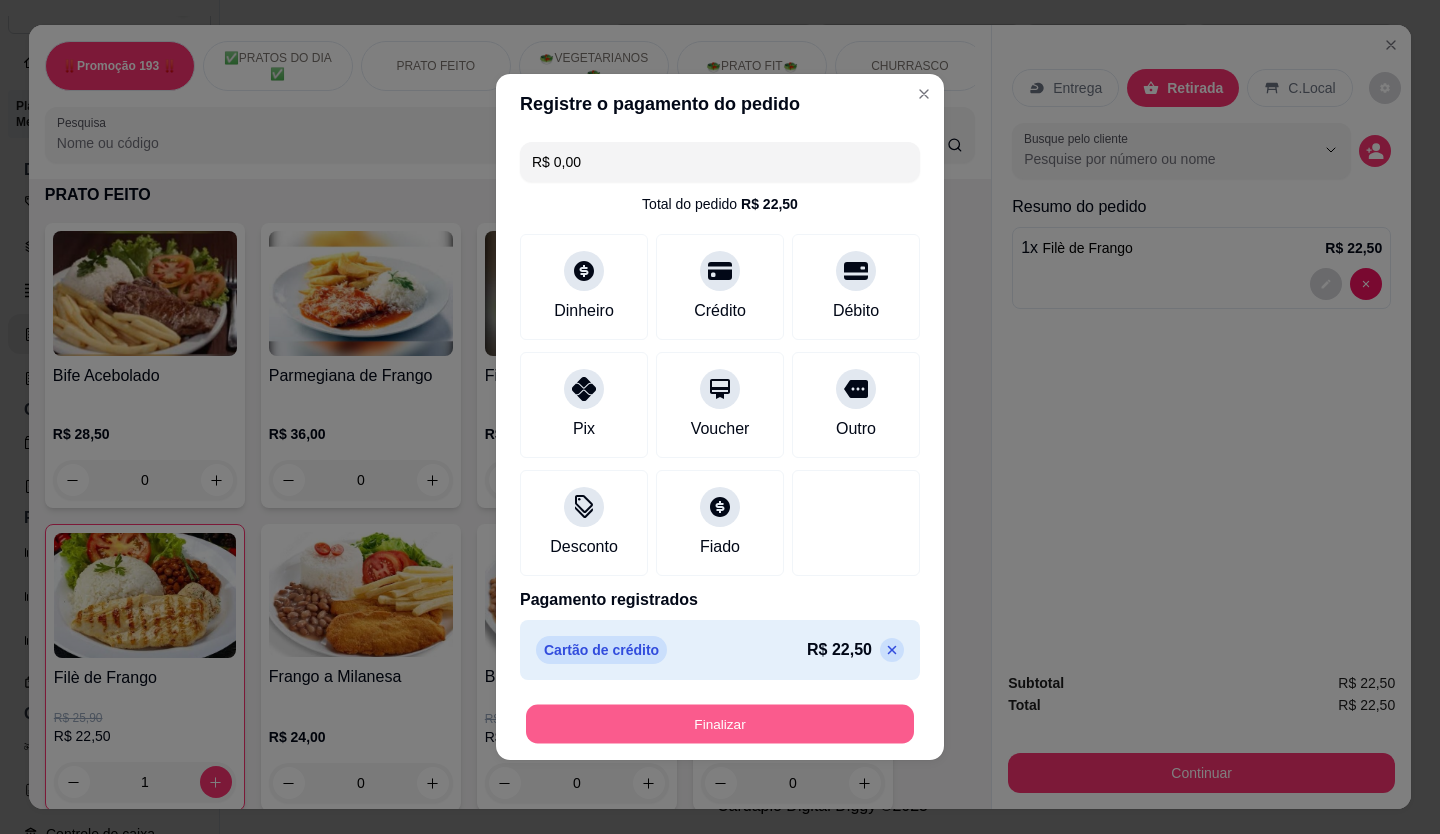 click on "Finalizar" at bounding box center (720, 724) 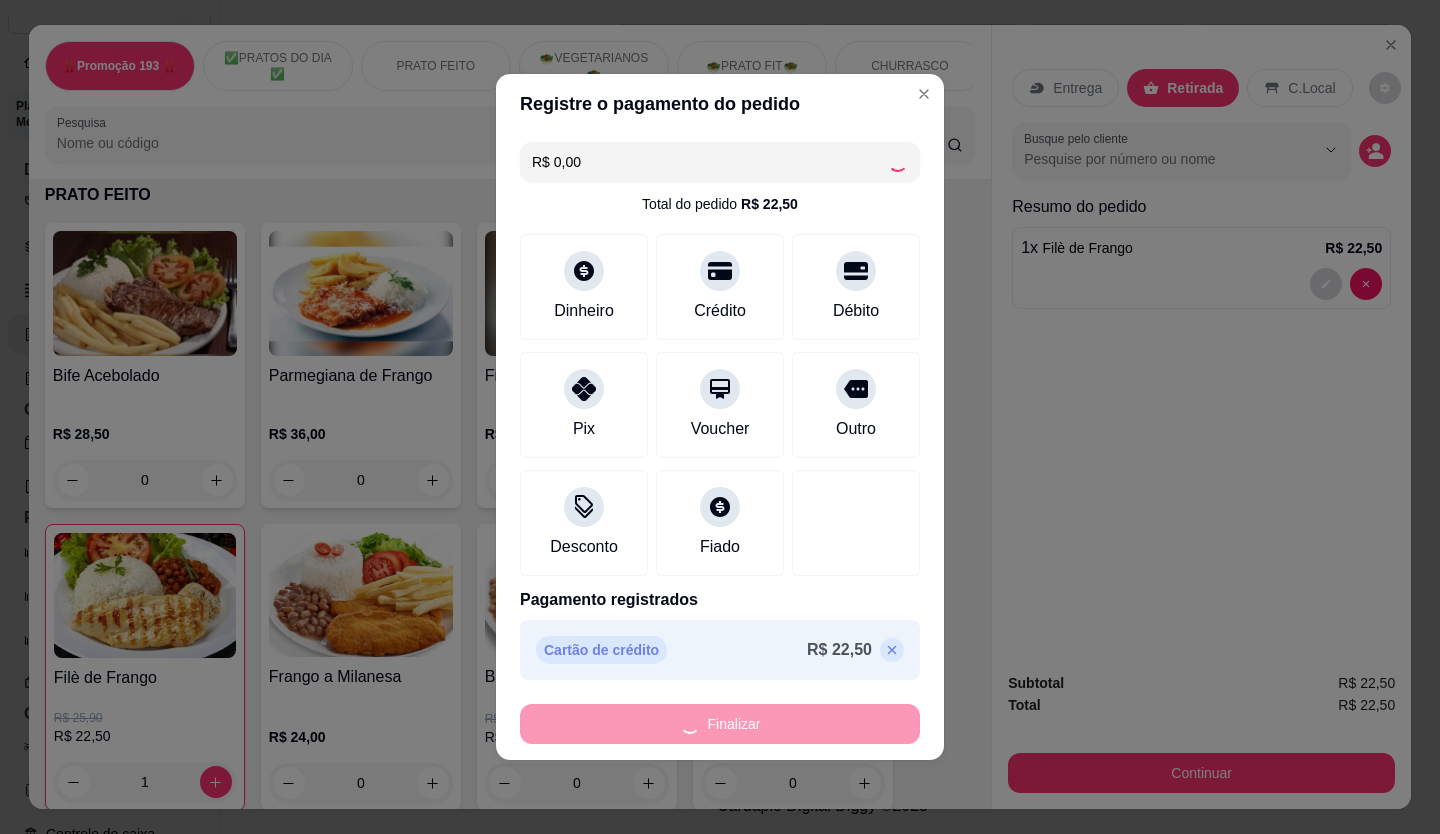 type on "0" 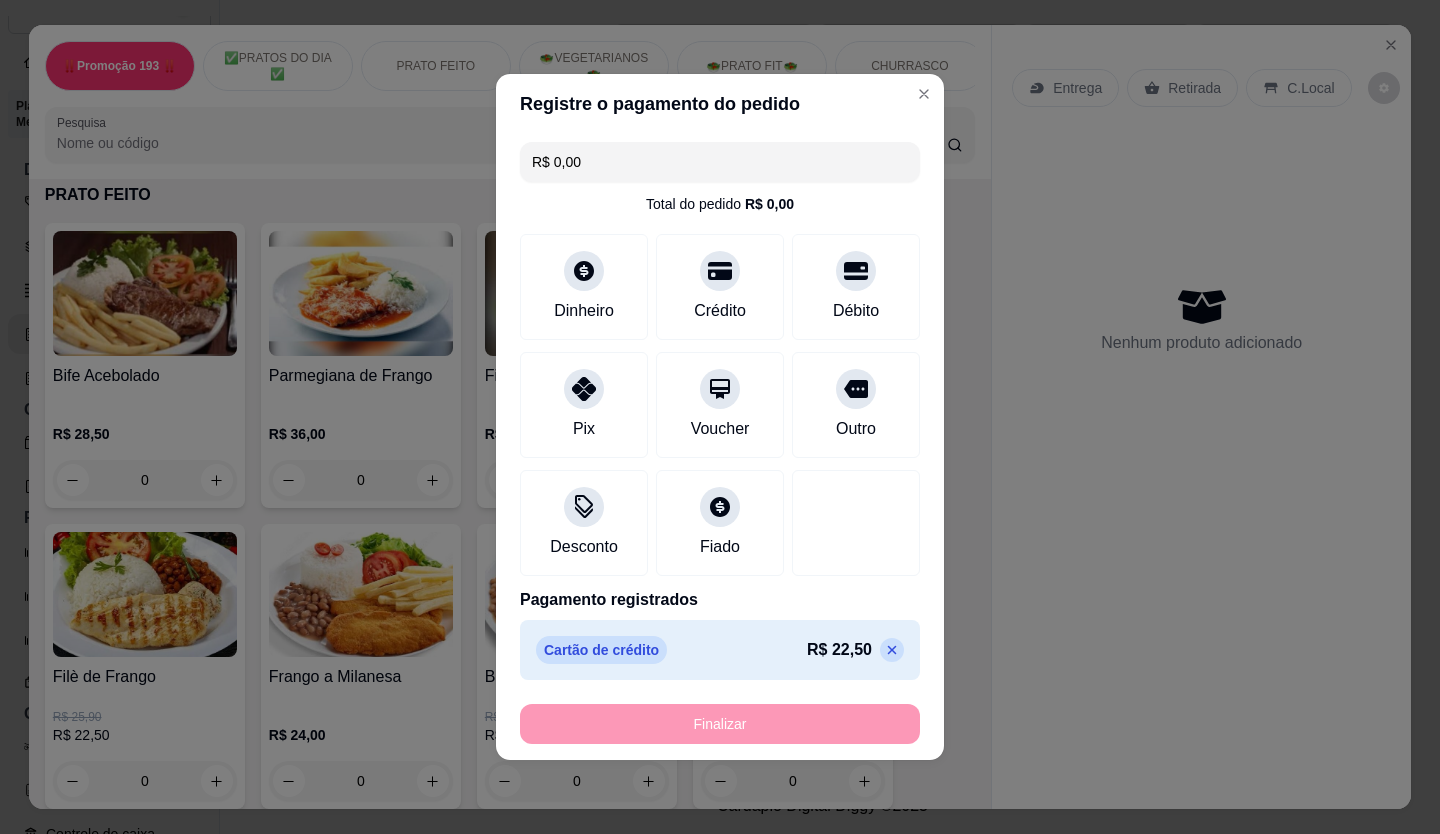 type on "-R$ 22,50" 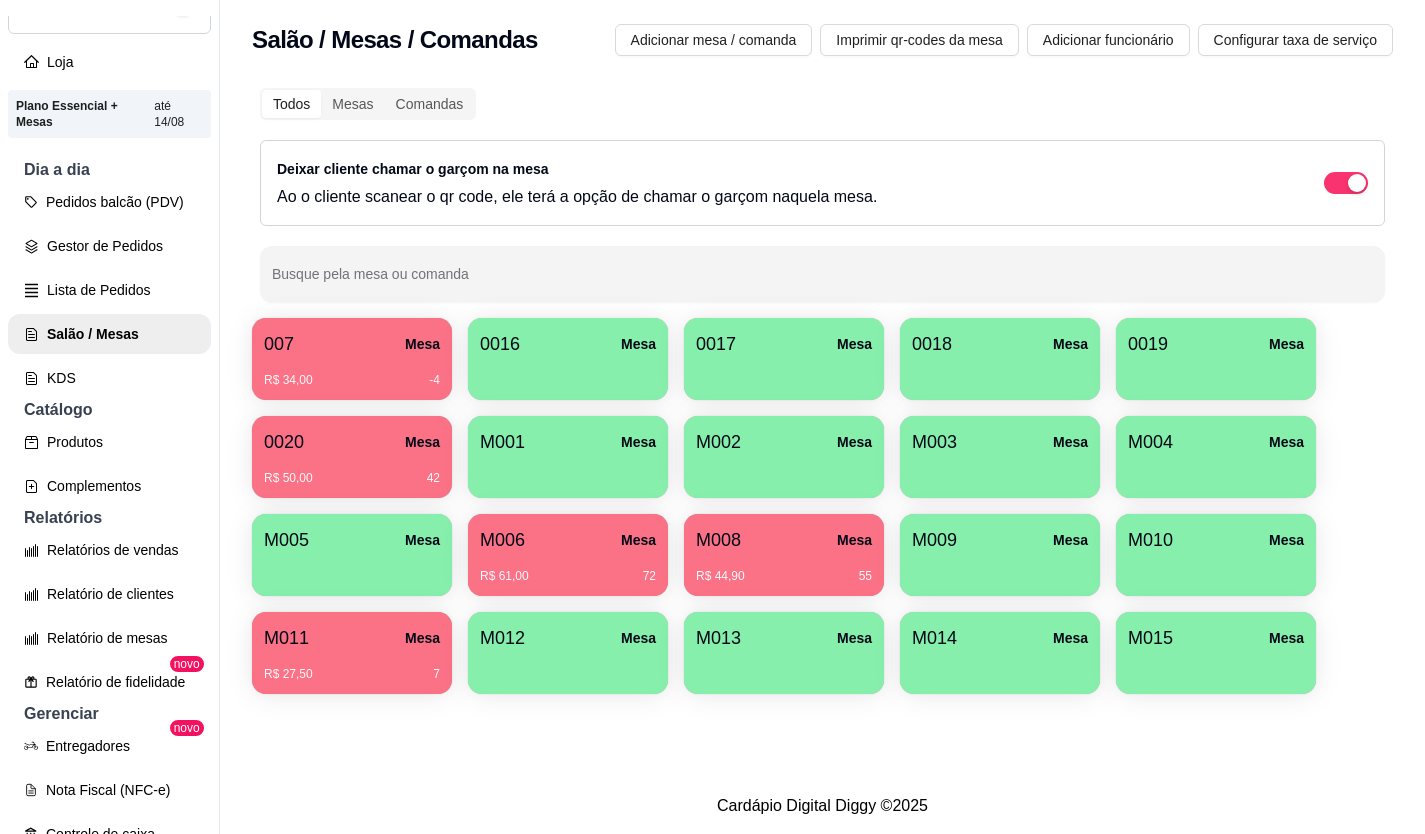 click on "R$ 50,00" at bounding box center (288, 478) 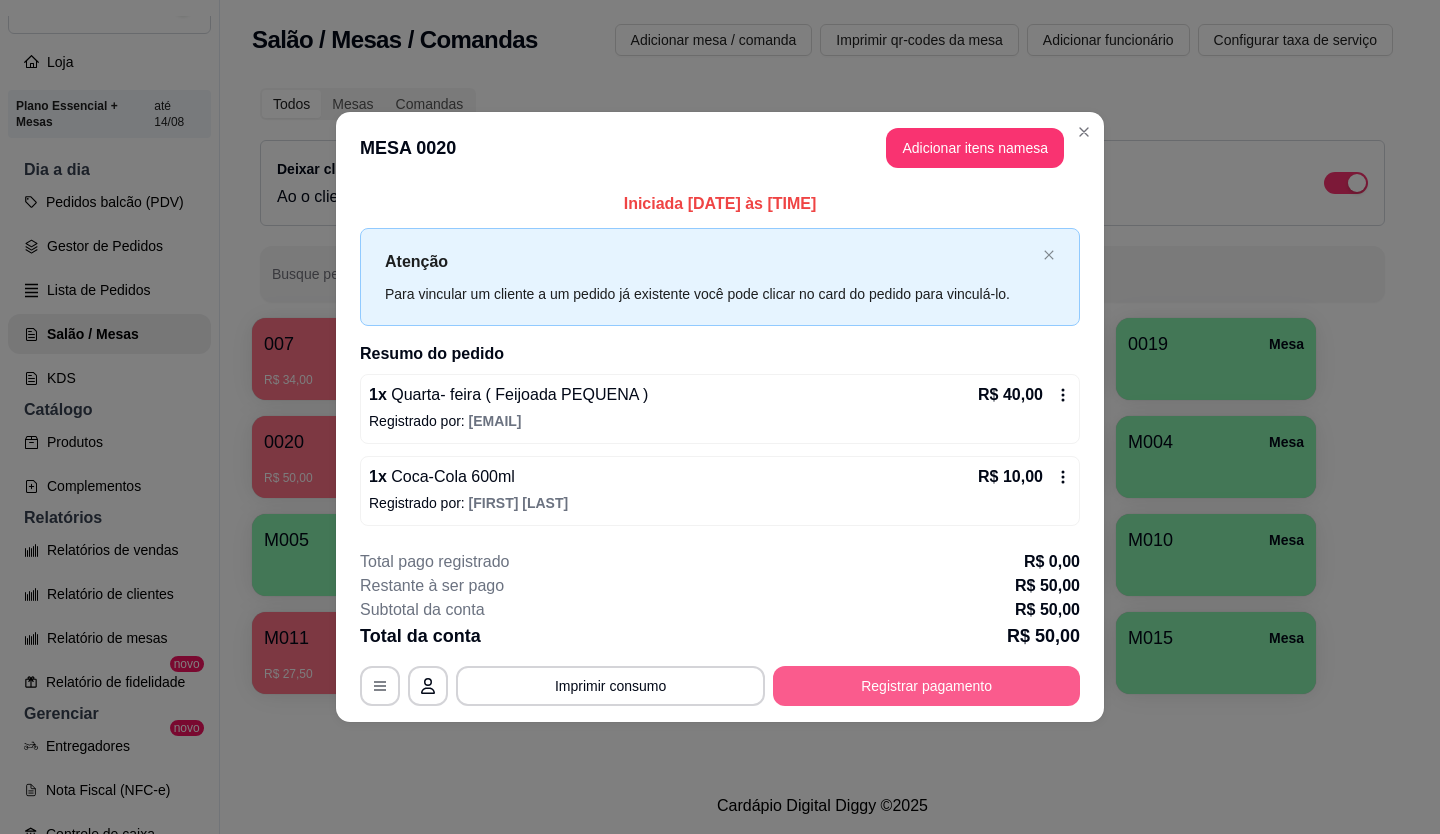 click on "Registrar pagamento" at bounding box center [926, 686] 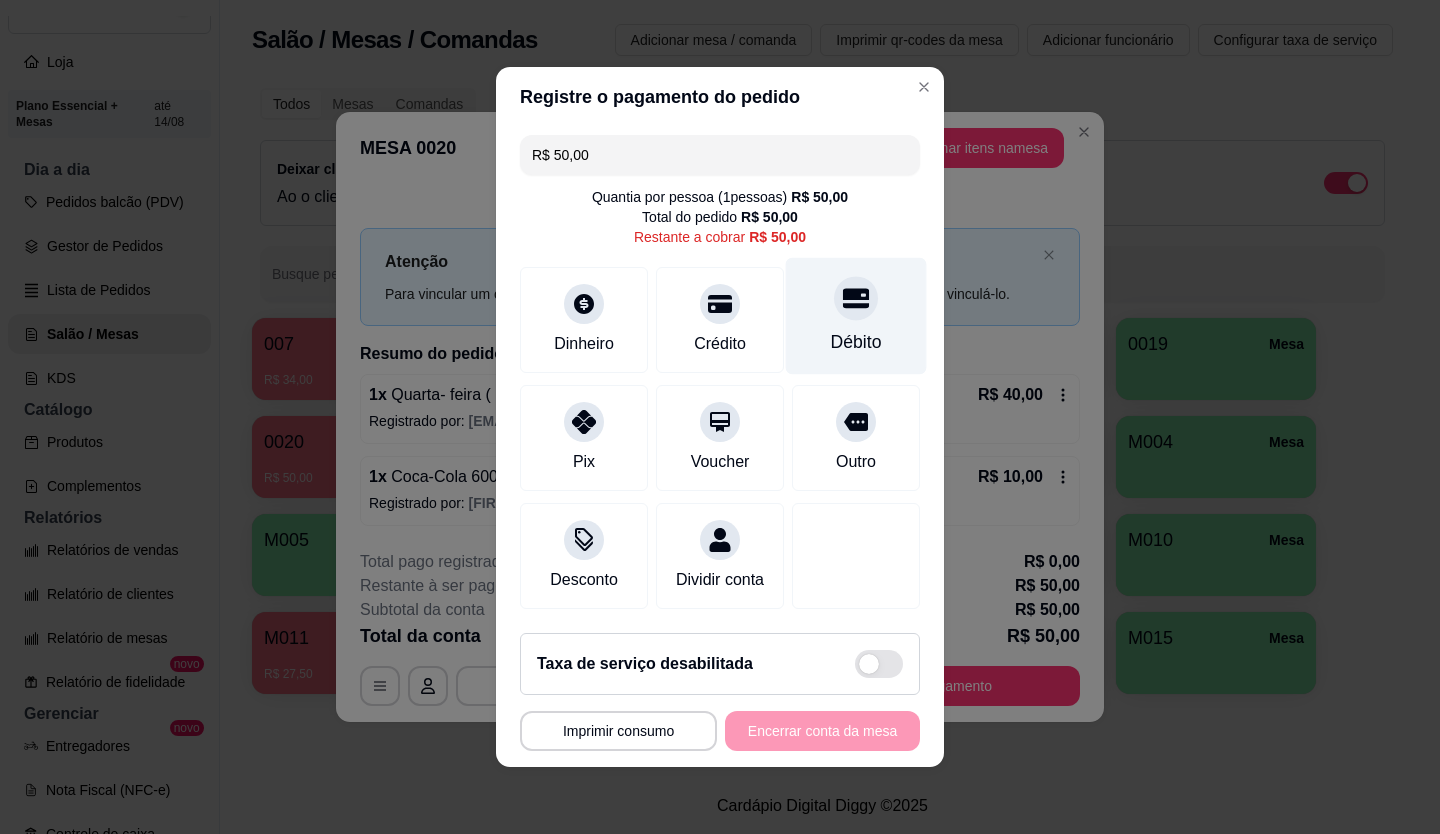 click 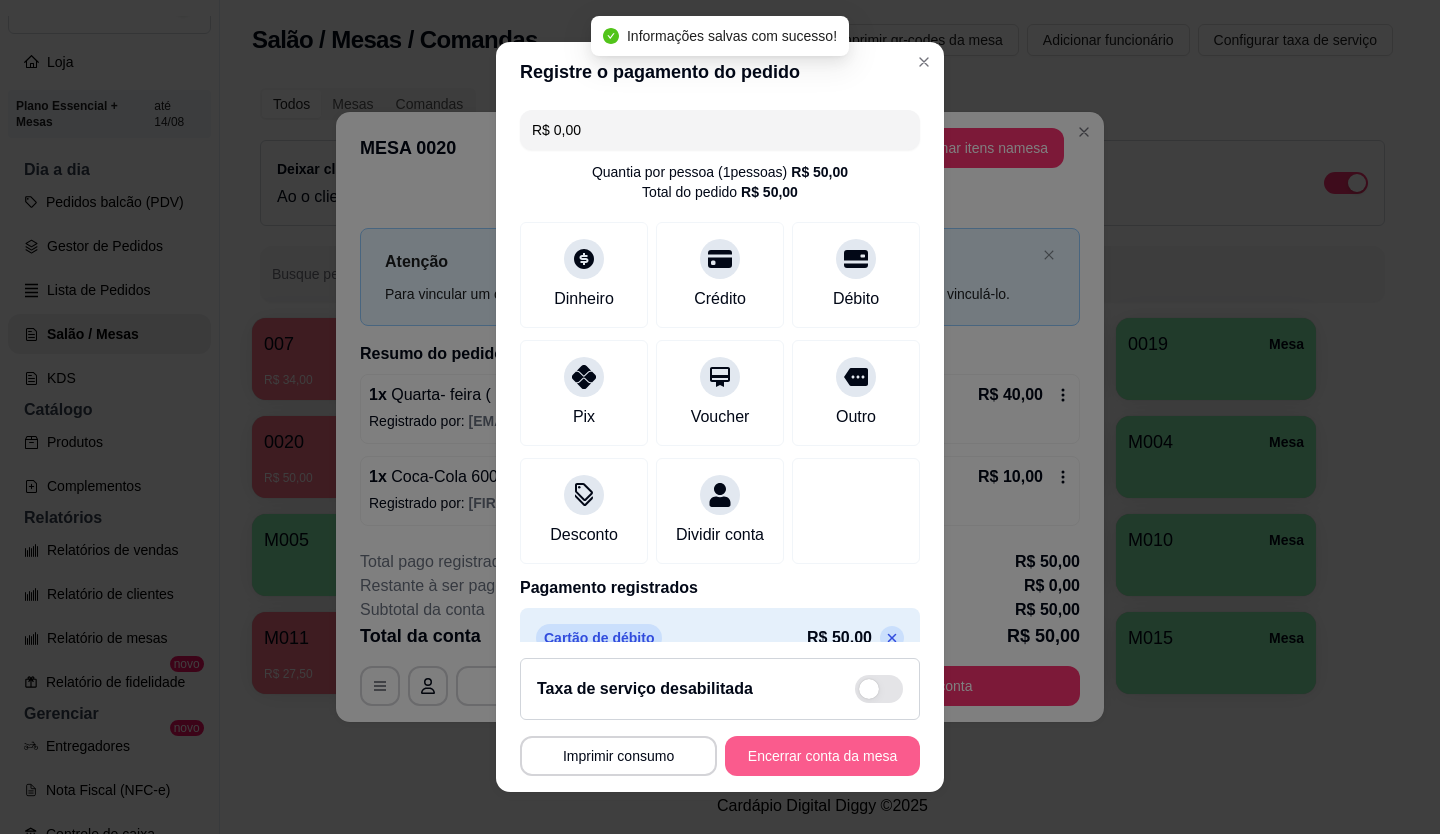 type on "R$ 0,00" 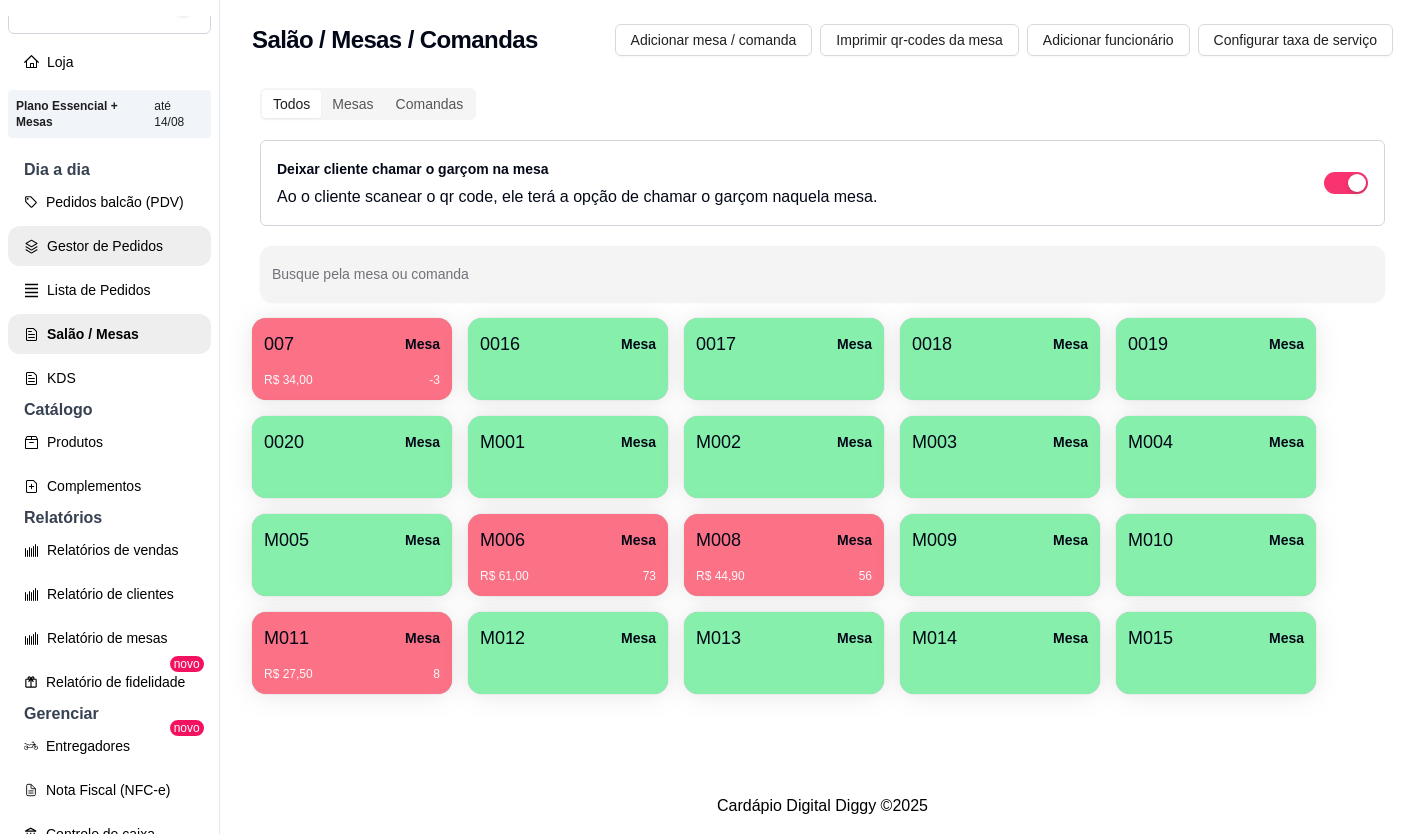 click on "Gestor de Pedidos" at bounding box center (109, 246) 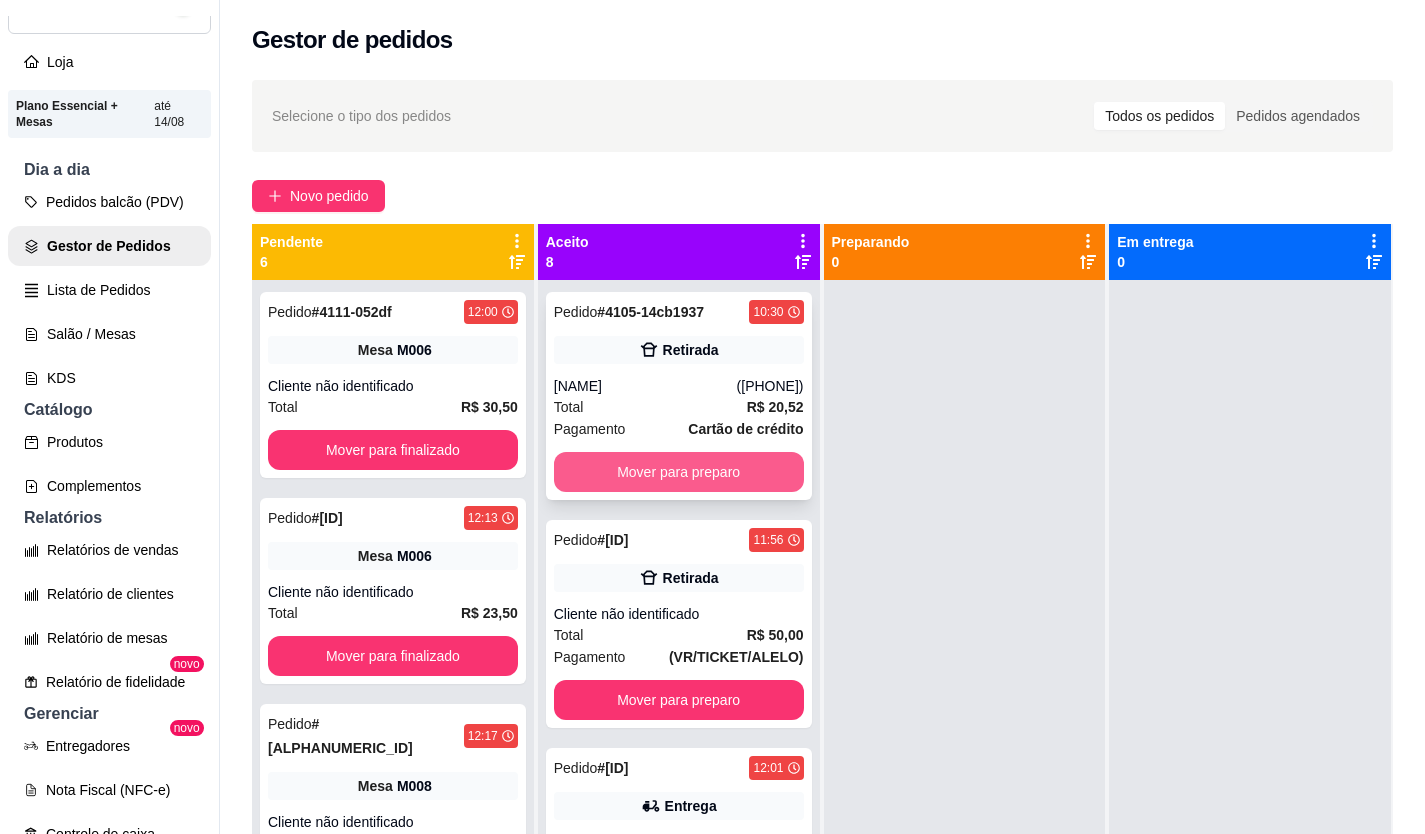 click on "Mover para preparo" at bounding box center [679, 472] 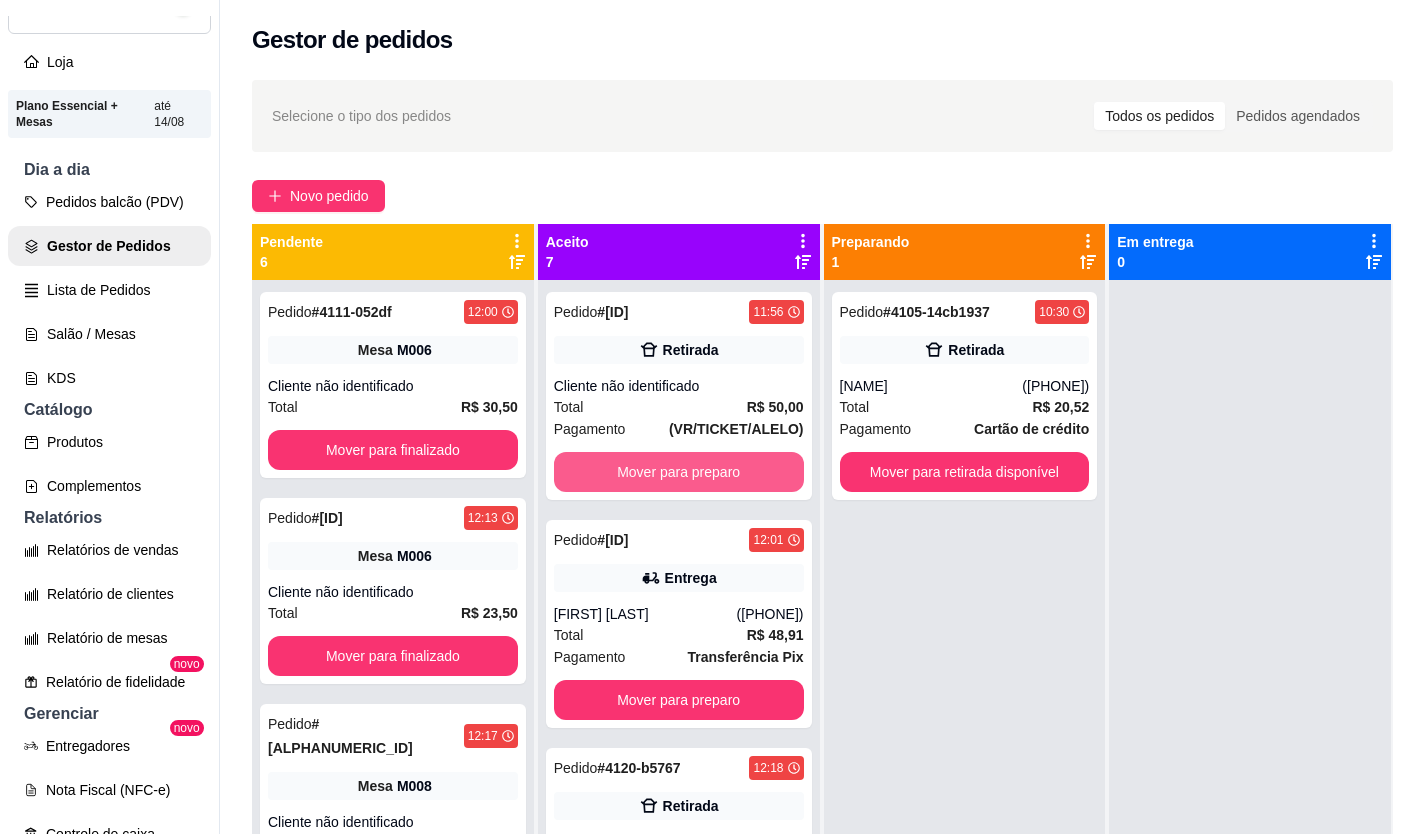 click on "Mover para preparo" at bounding box center [679, 472] 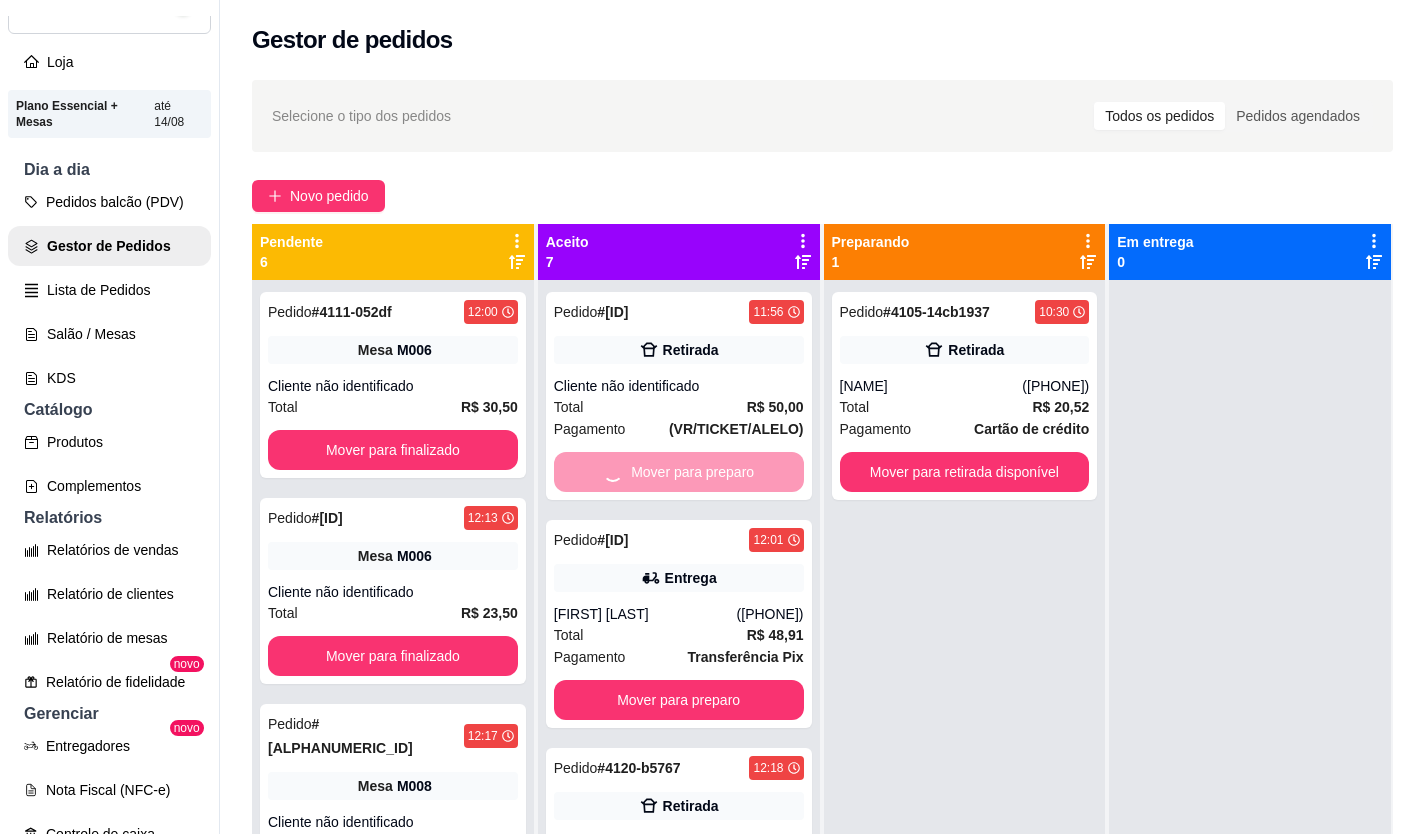 click on "Mover para preparo" at bounding box center [679, 472] 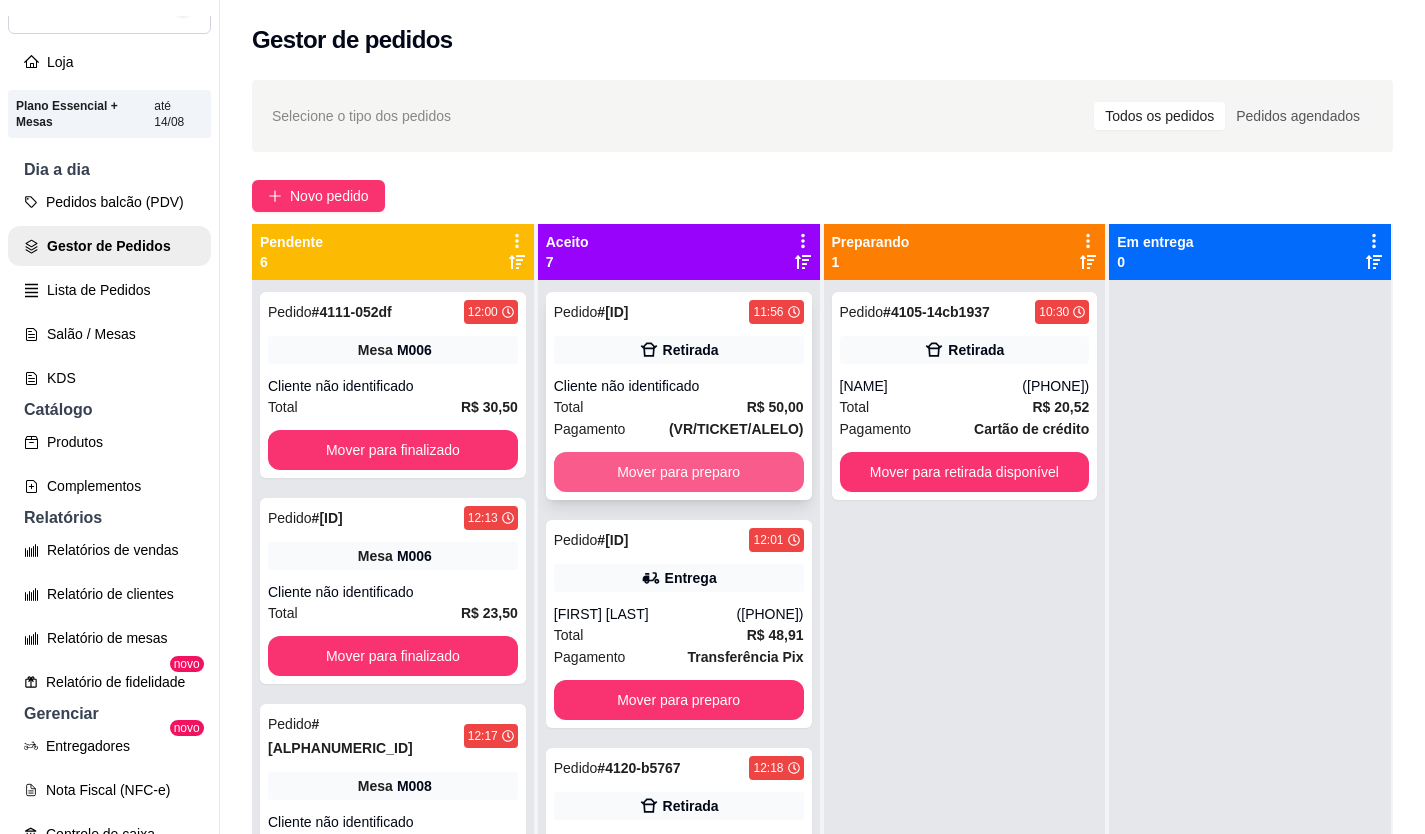 click on "Mover para preparo" at bounding box center (679, 472) 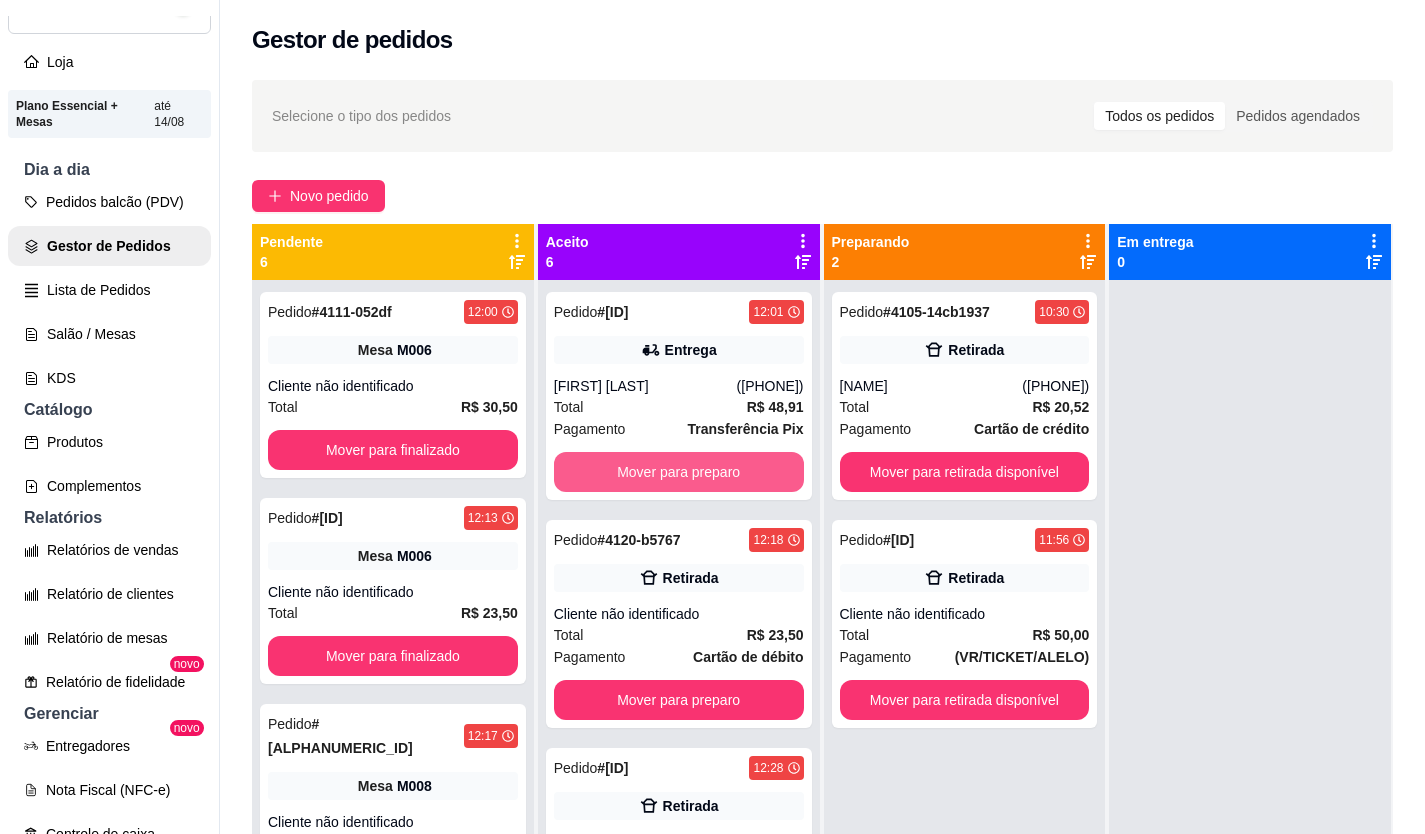 click on "Mover para preparo" at bounding box center [679, 472] 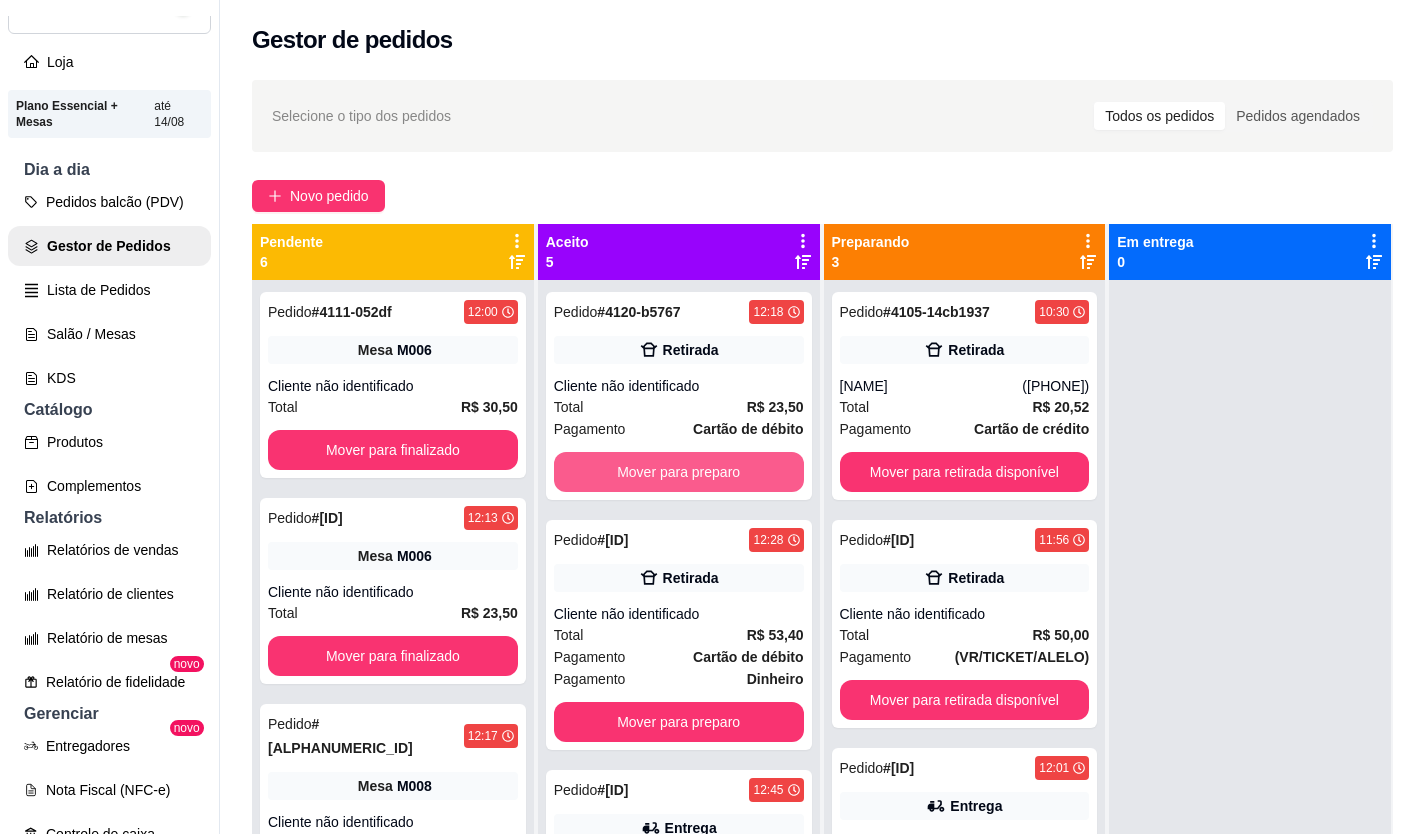 click on "Mover para preparo" at bounding box center (679, 472) 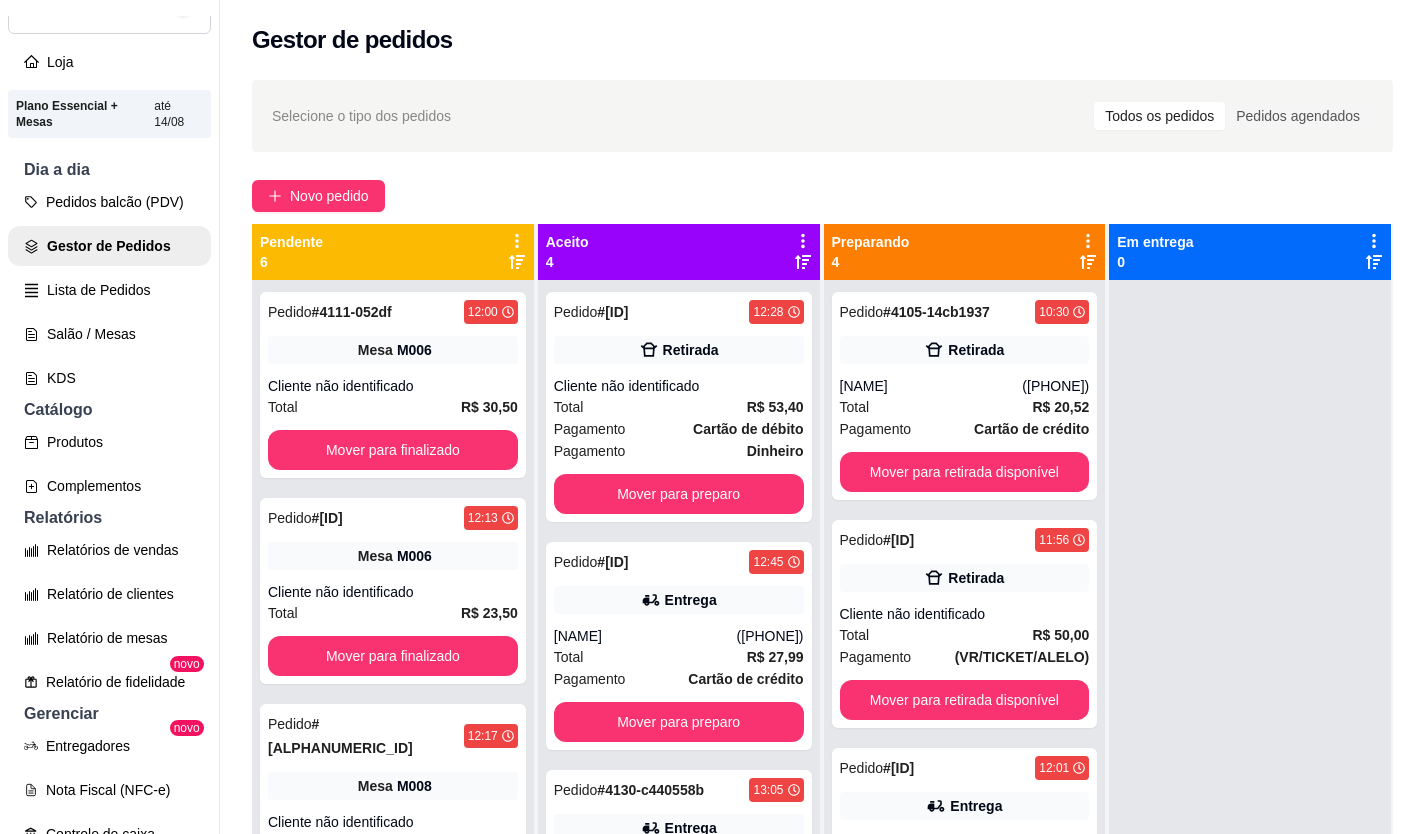 click on "Pedido # [ID] 12:28 Retirada Cliente não identificado Total R$ 53,40 Pagamento Cartão de débito Pagamento Dinheiro Mover para preparo" at bounding box center (679, 407) 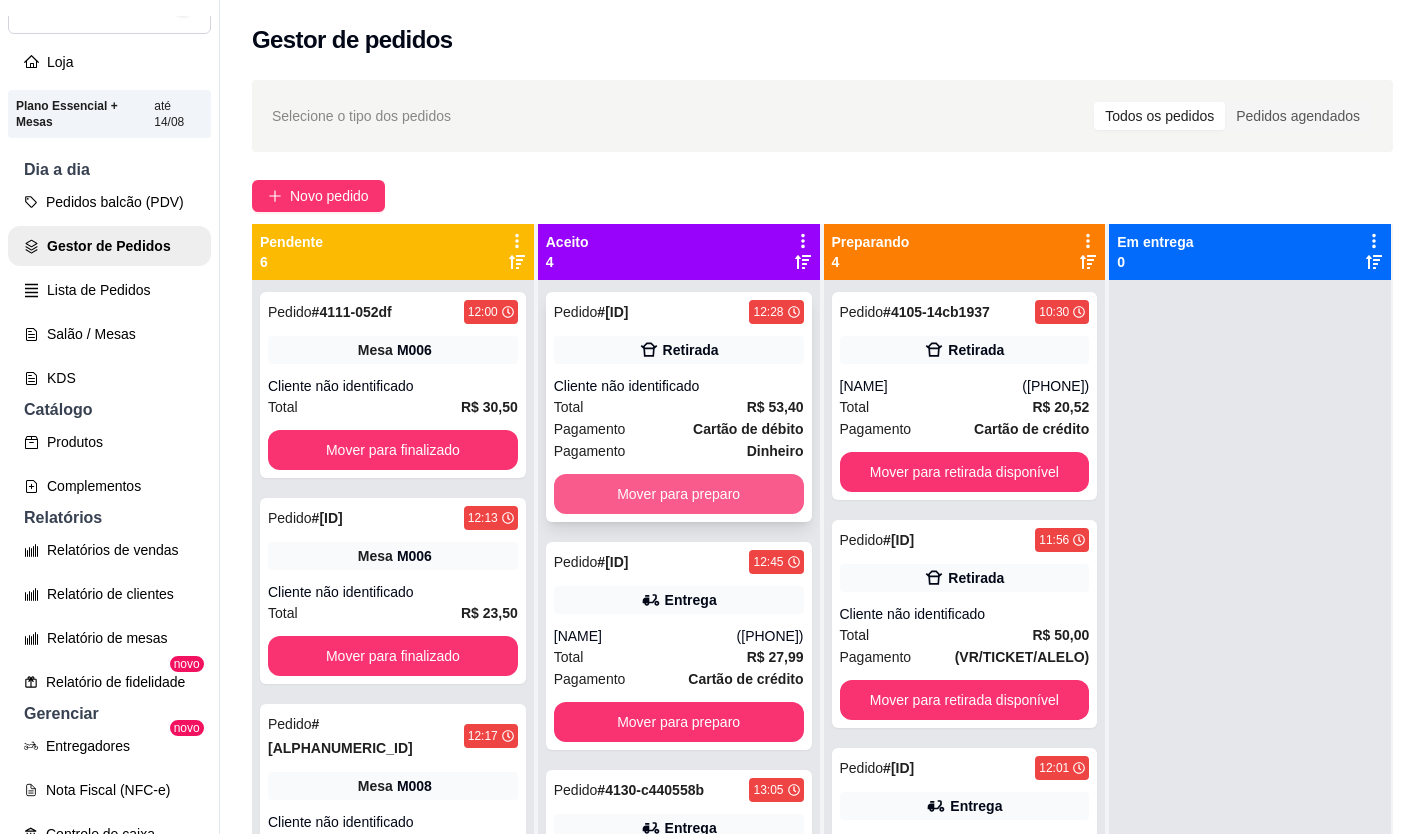 click on "Mover para preparo" at bounding box center [679, 494] 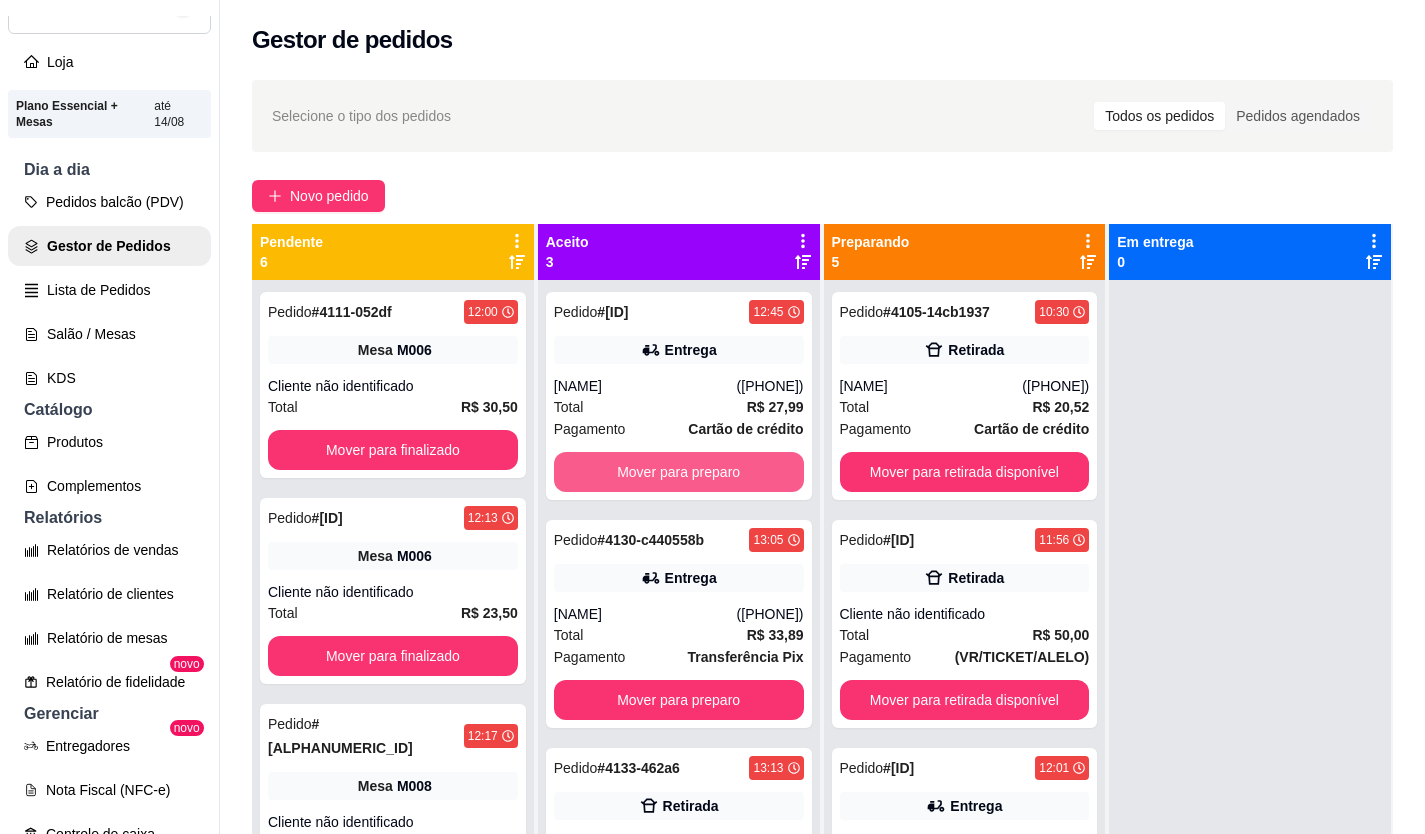 click on "Mover para preparo" at bounding box center (679, 472) 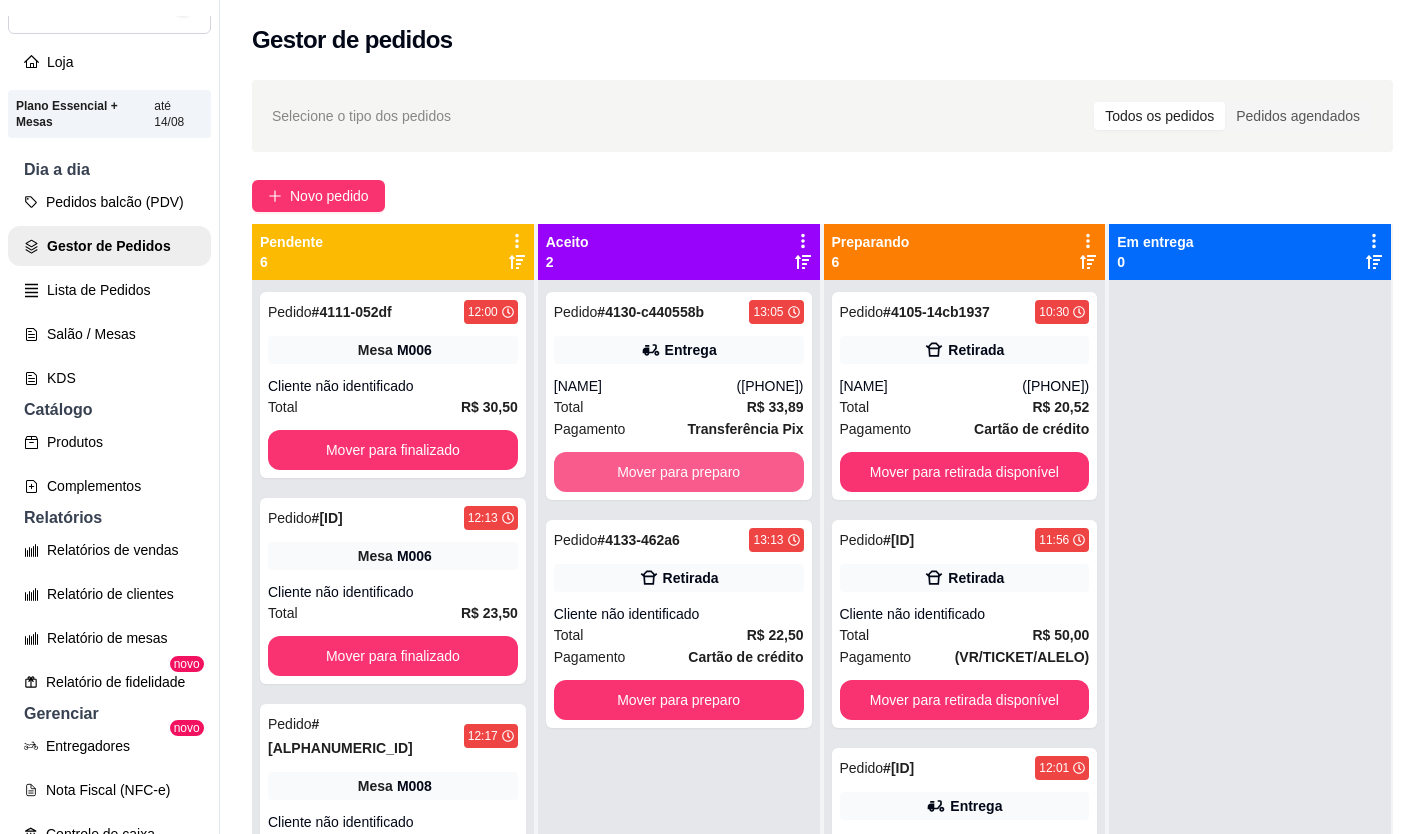 click on "Mover para preparo" at bounding box center (679, 472) 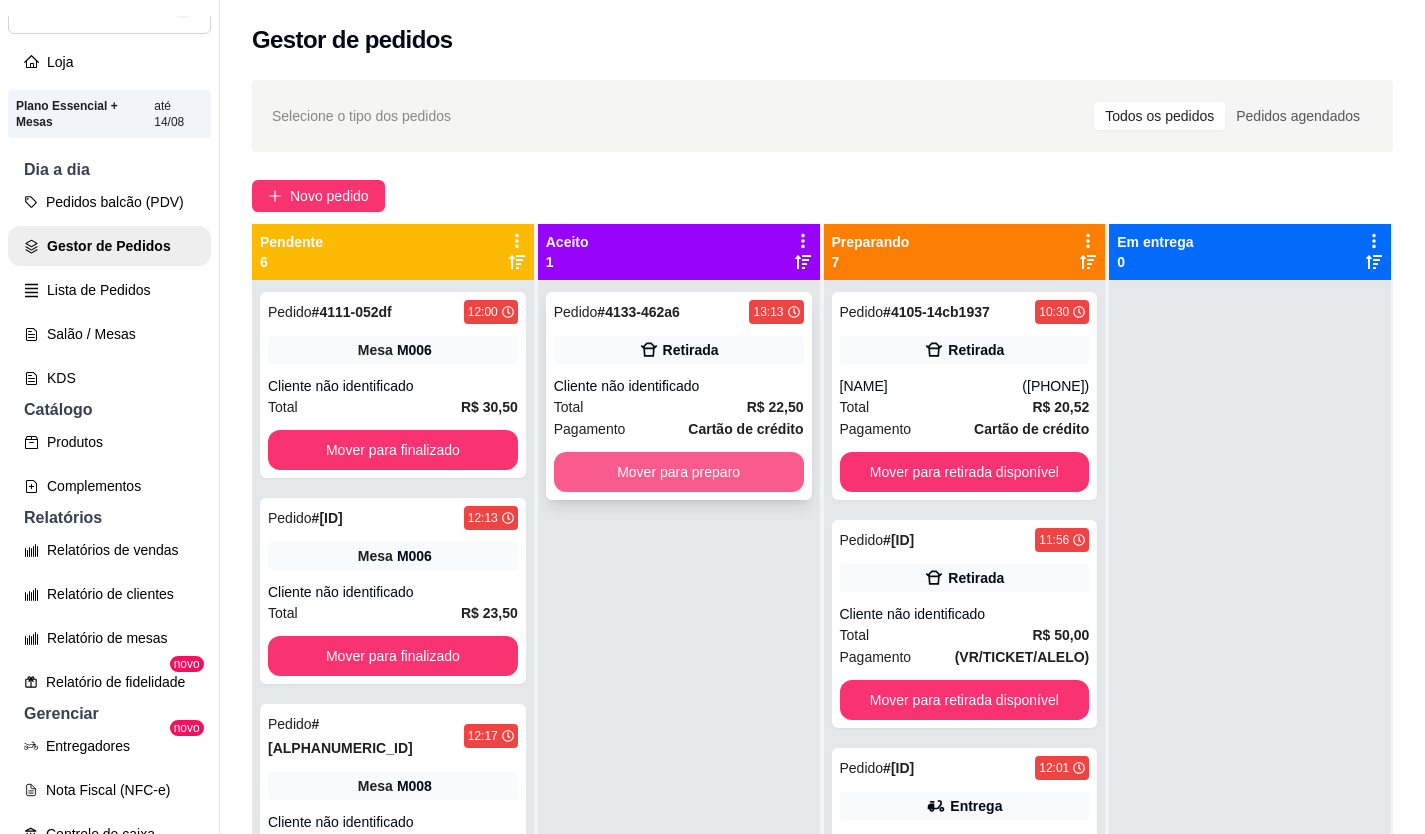 click on "Mover para preparo" at bounding box center (679, 472) 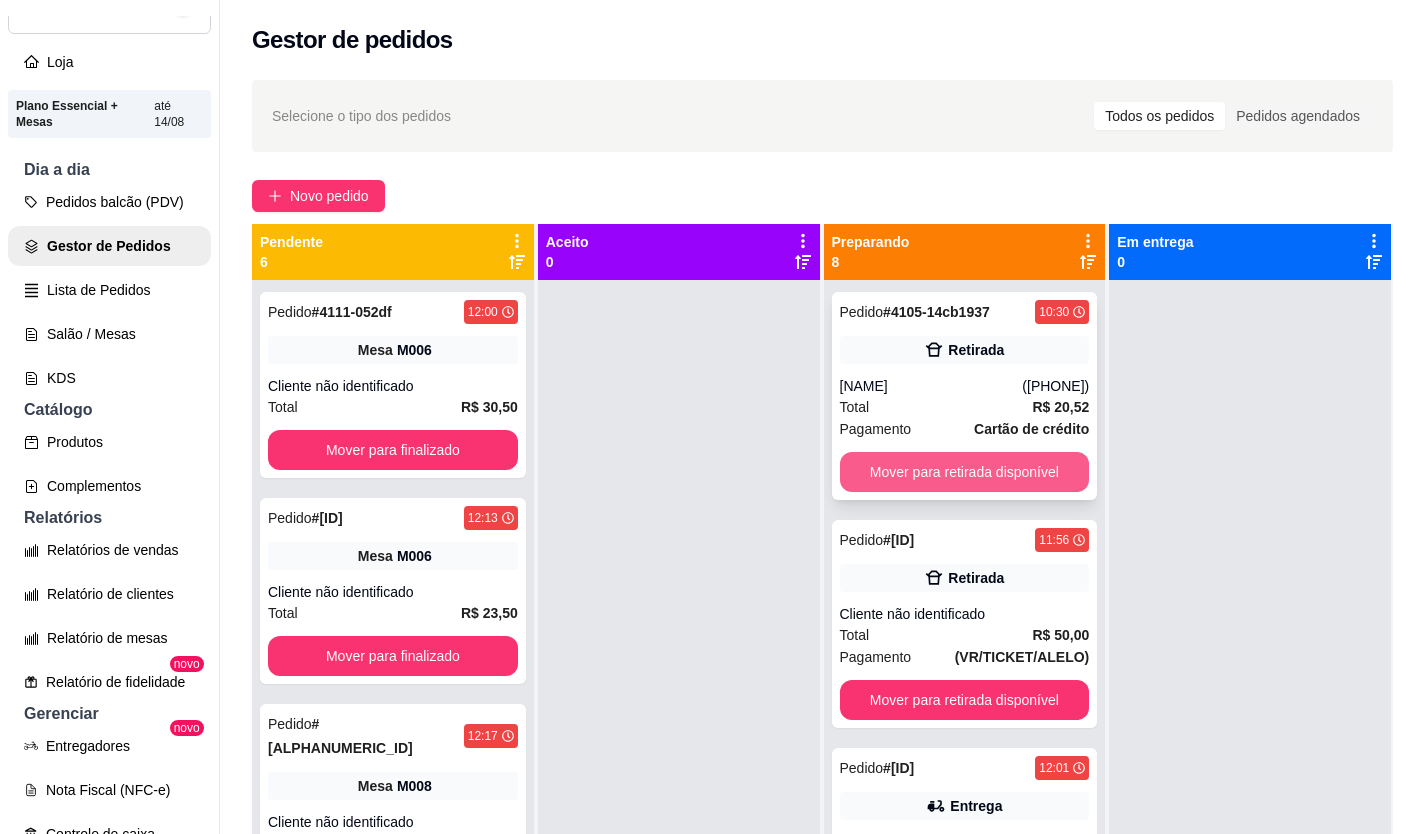 click on "Mover para retirada disponível" at bounding box center [965, 472] 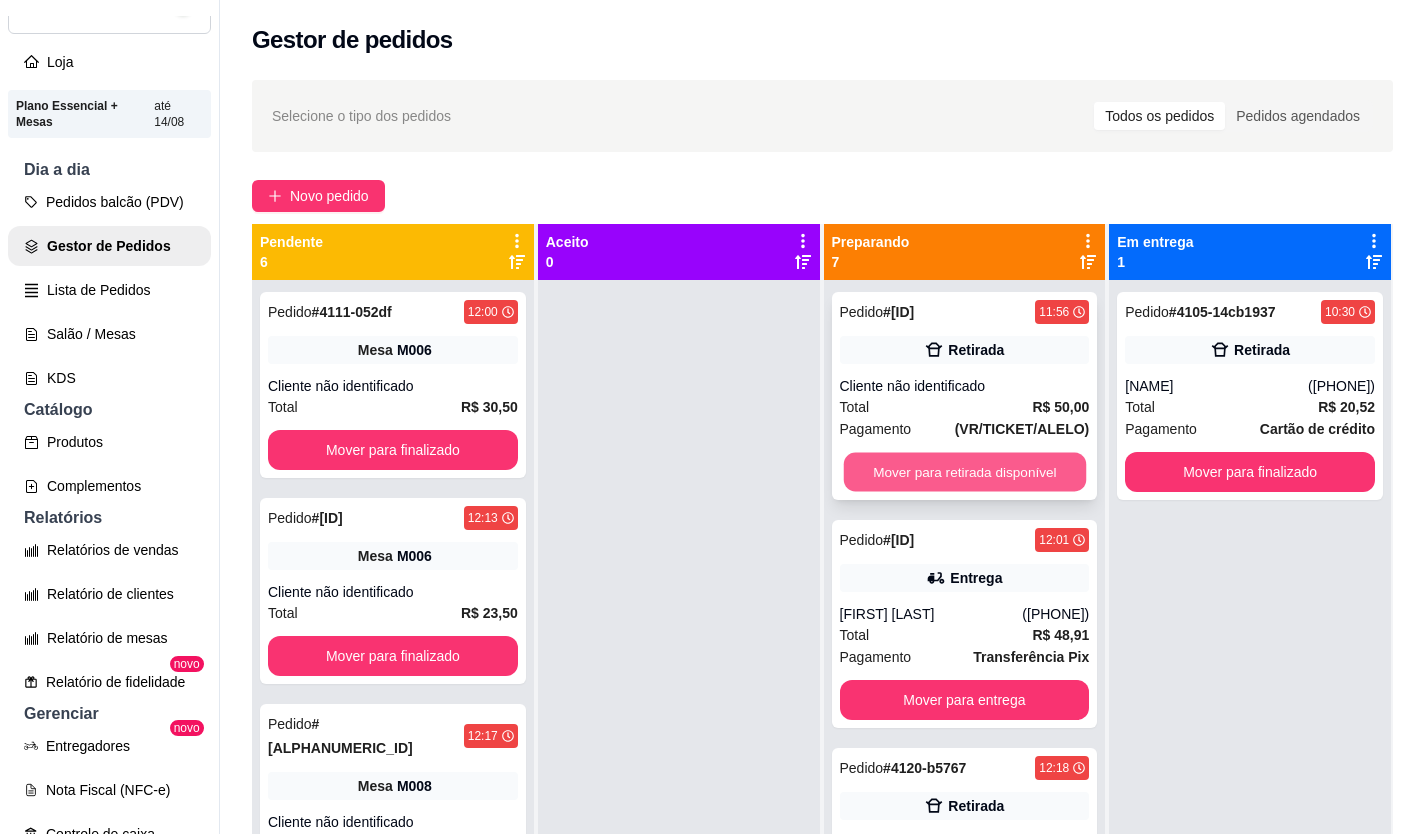 click on "Mover para retirada disponível" at bounding box center [964, 472] 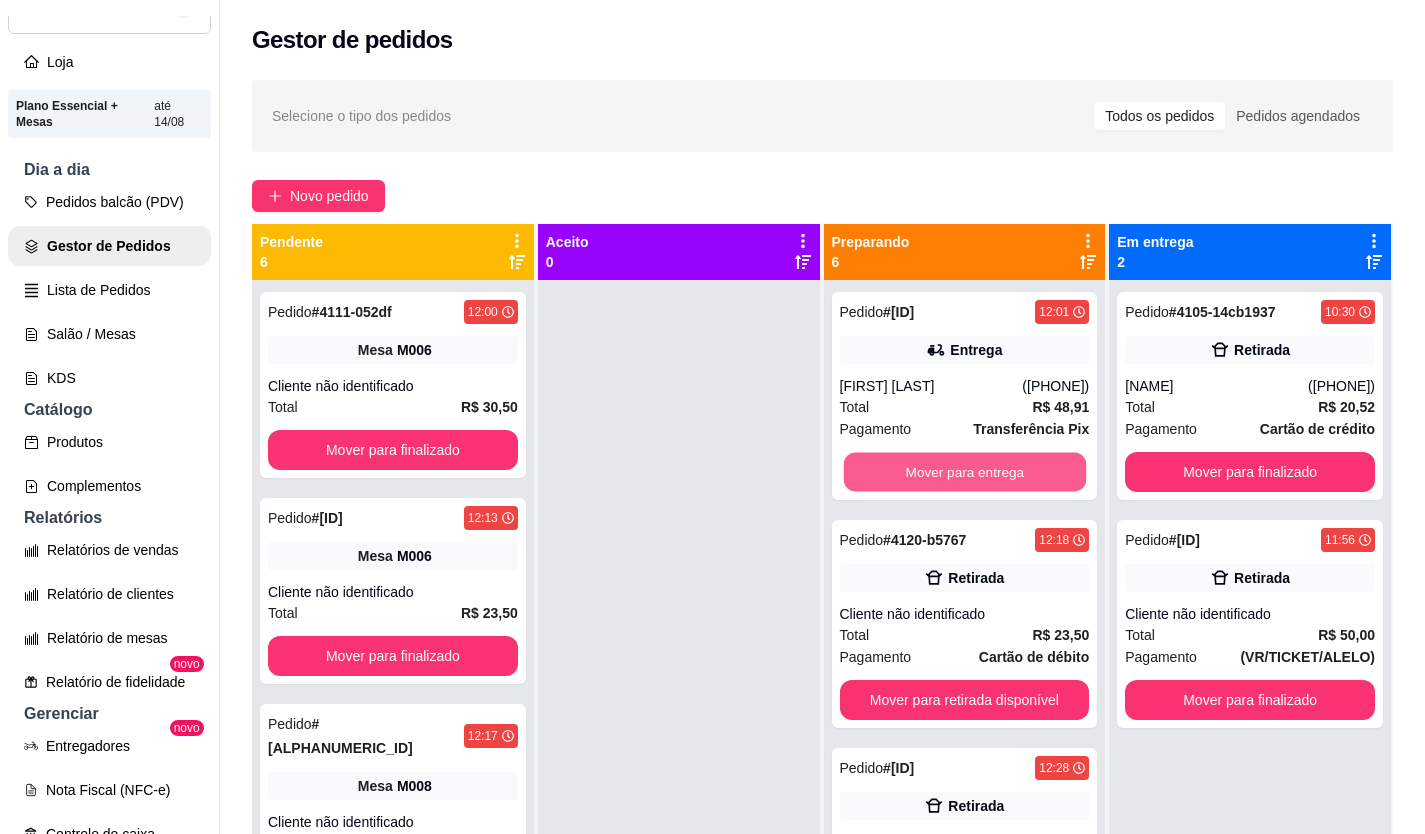 click on "Mover para entrega" at bounding box center (964, 472) 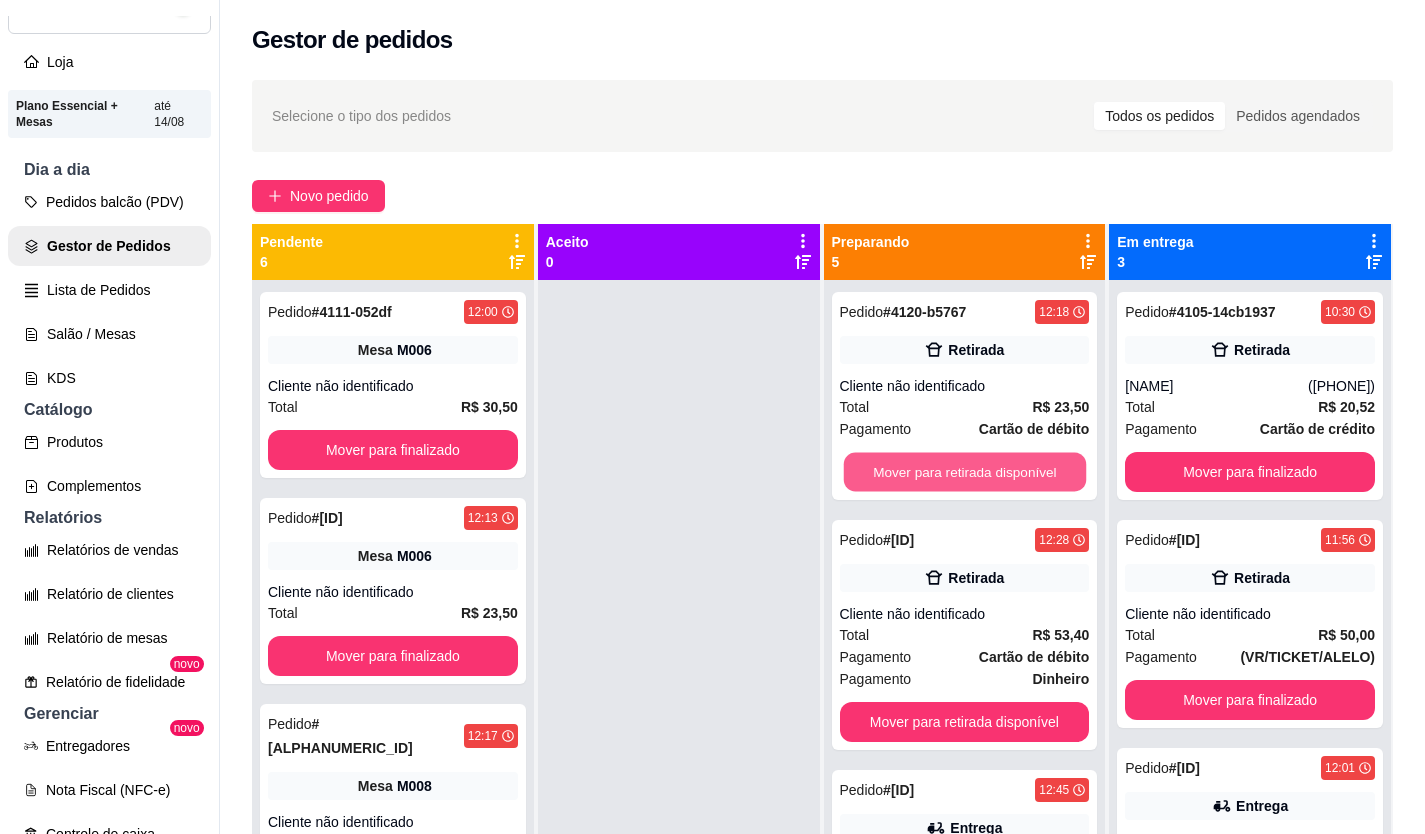 click on "Mover para retirada disponível" at bounding box center [964, 472] 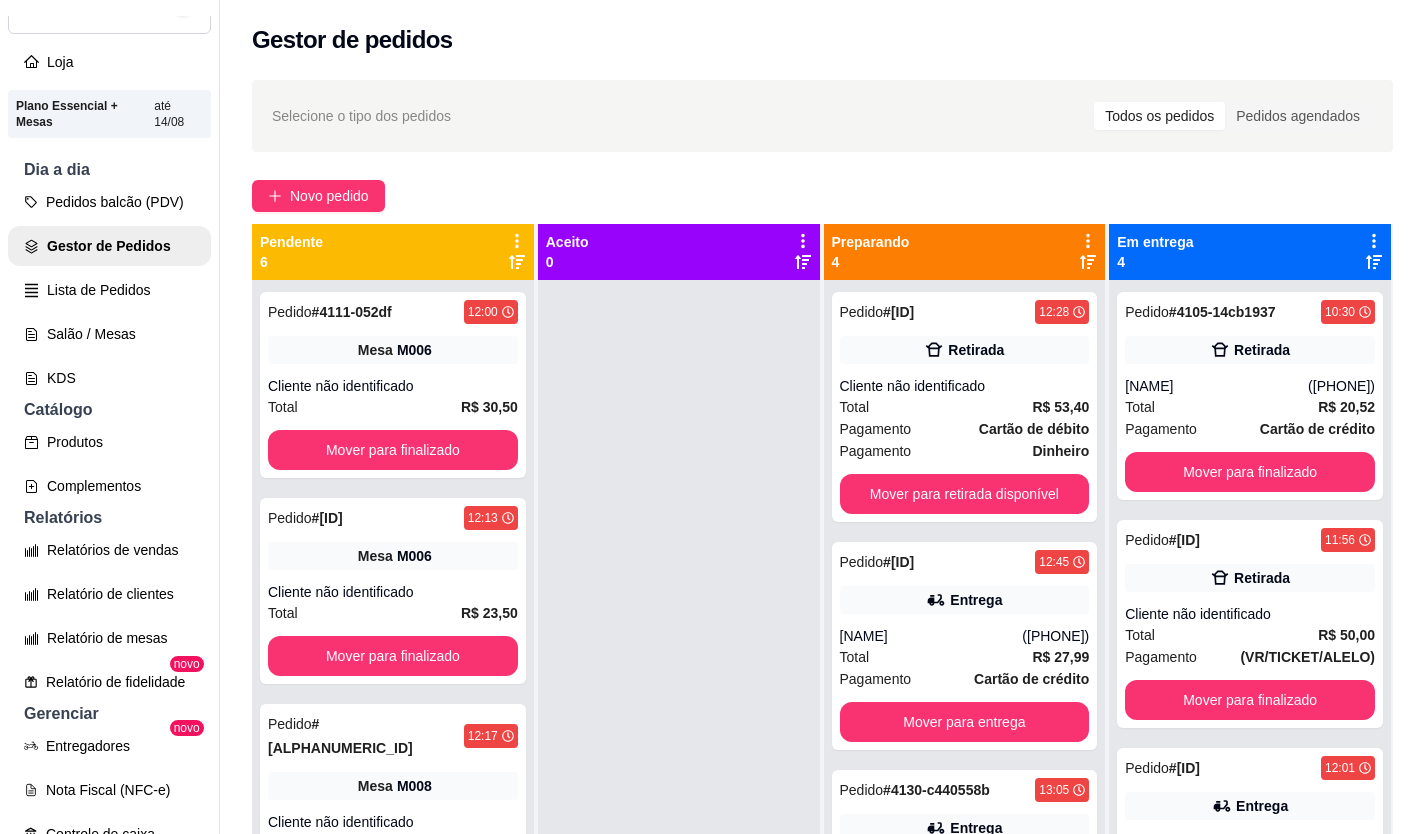 click on "Pedido # [ORDER_ID] [TIME] Retirada Cliente não identificado Total R$ 53,40 Pagamento Cartão de débito Pagamento Dinheiro Mover para retirada disponível" at bounding box center [965, 407] 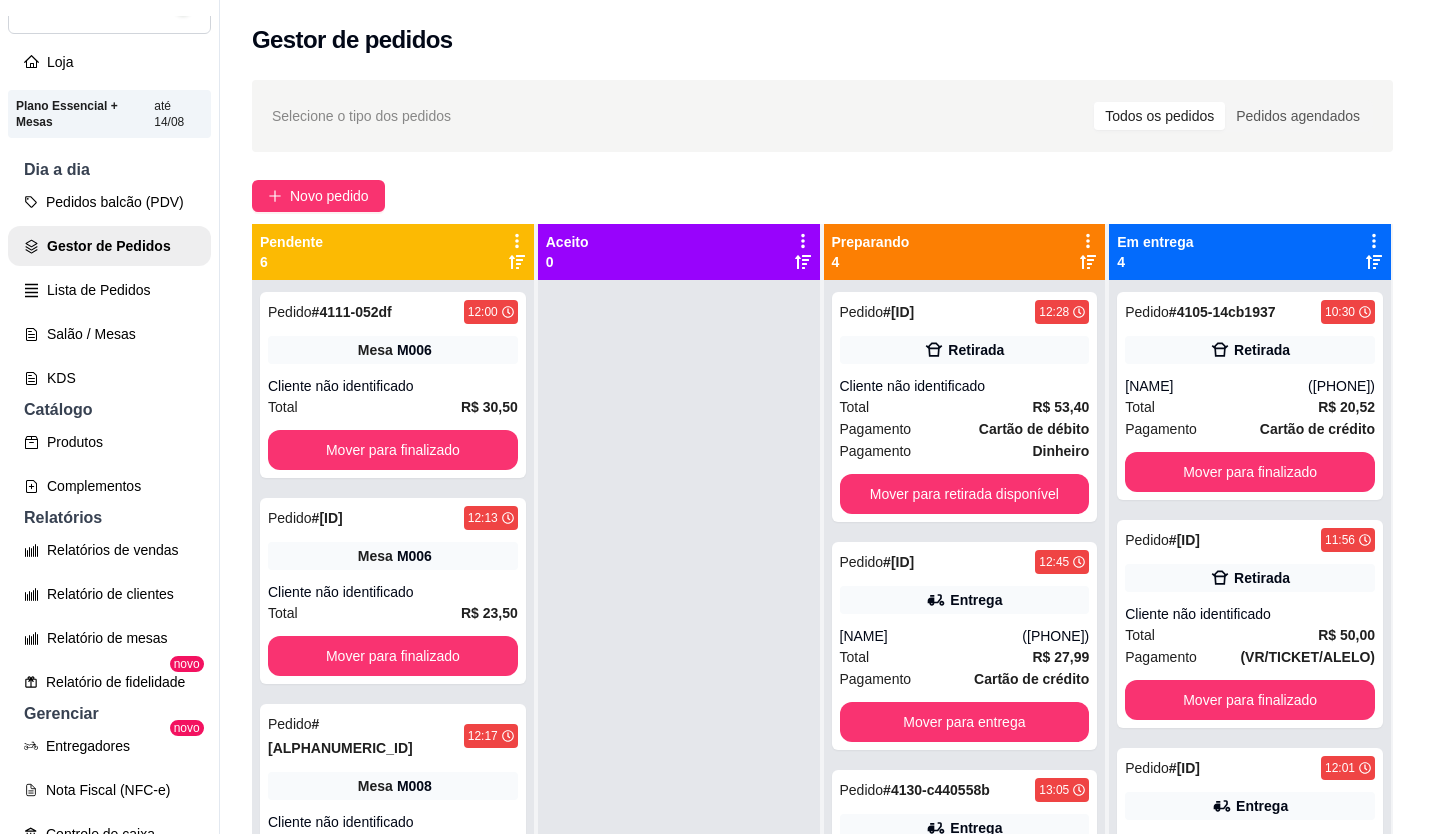 click on "feito há 44 minutos Horário do pedido [DATE] [TIME] Status do pedido PREPARANDO Entrar em contato com o cliente RETIRADA - Pedido feito pelo balcão Pagamento Cartão de débito R$ 22,50 Dinheiro R$ 30,90 Cliente pagará com R$ 100,00 Troco no valor de R$ 69,10 Resumo do pedido 1 x Filè de Frango R$ 22,50 1 x Strogonoff de Frango R$ 23,90 Observações: fritas 1 x Coca Cola Zero Lata 350ml R$ 7,00 Subtotal R$ 53,40 Total R$ 53,40" at bounding box center [720, 413] 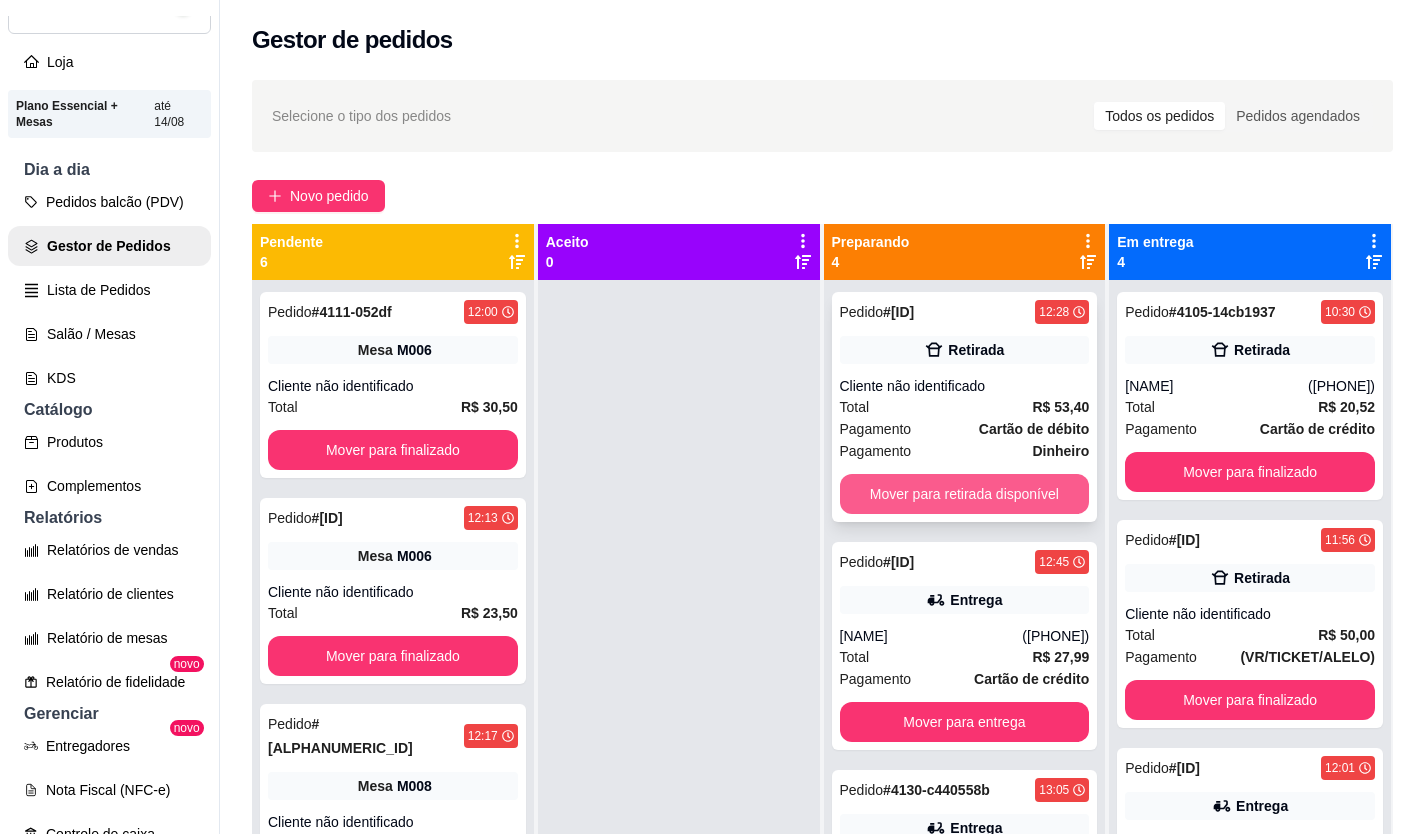 click on "Mover para retirada disponível" at bounding box center [965, 494] 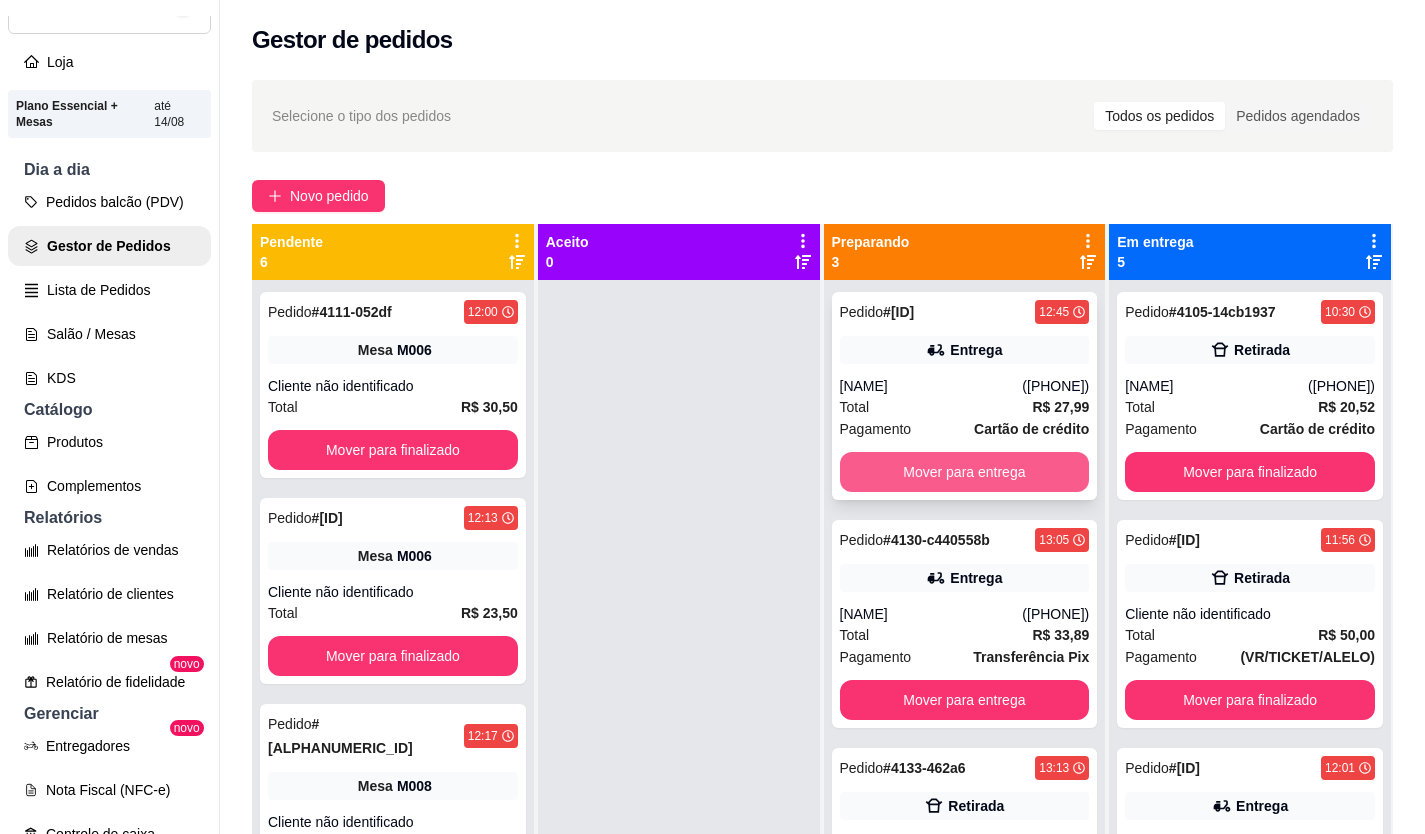 click on "Mover para entrega" at bounding box center (965, 472) 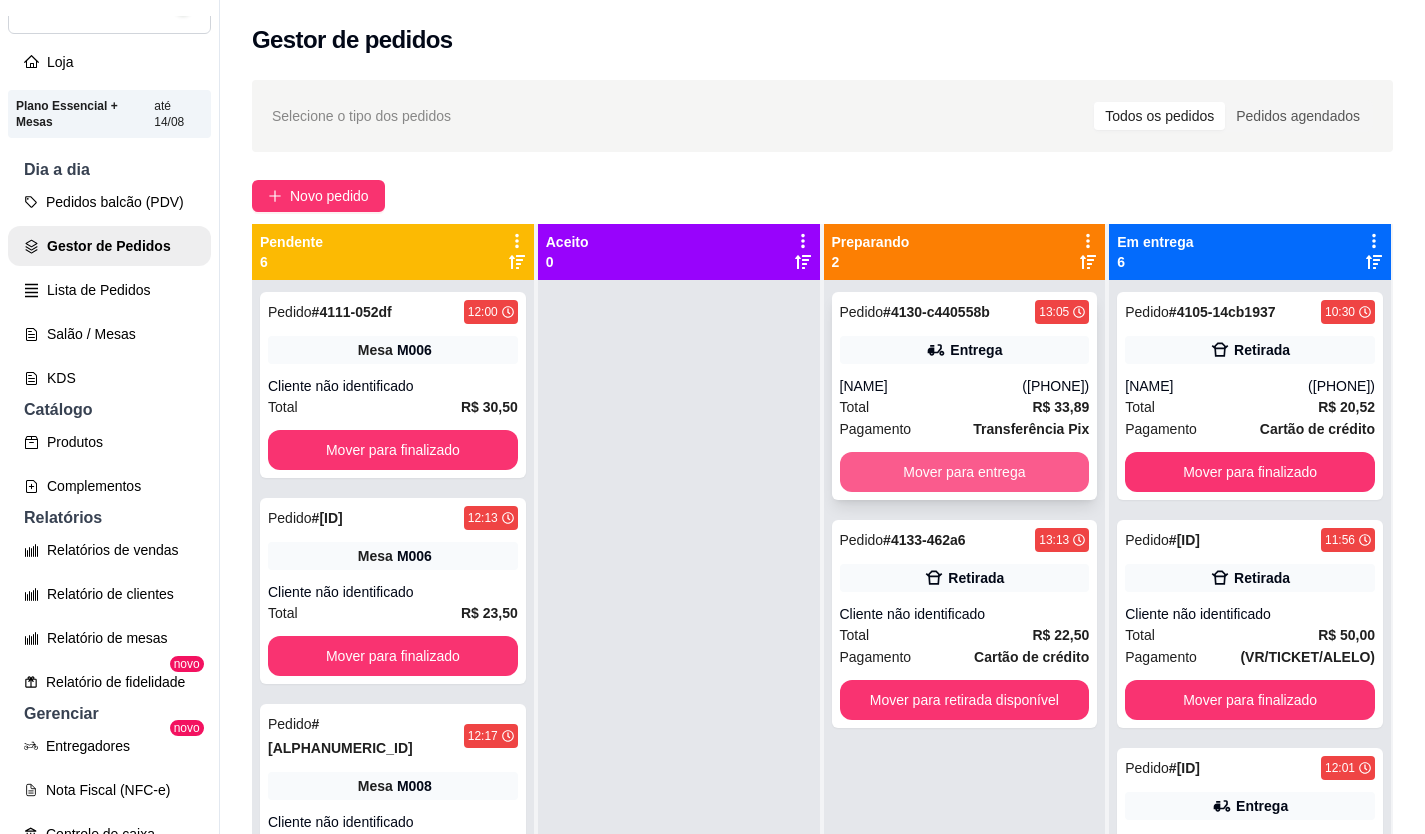 click on "Mover para entrega" at bounding box center (965, 472) 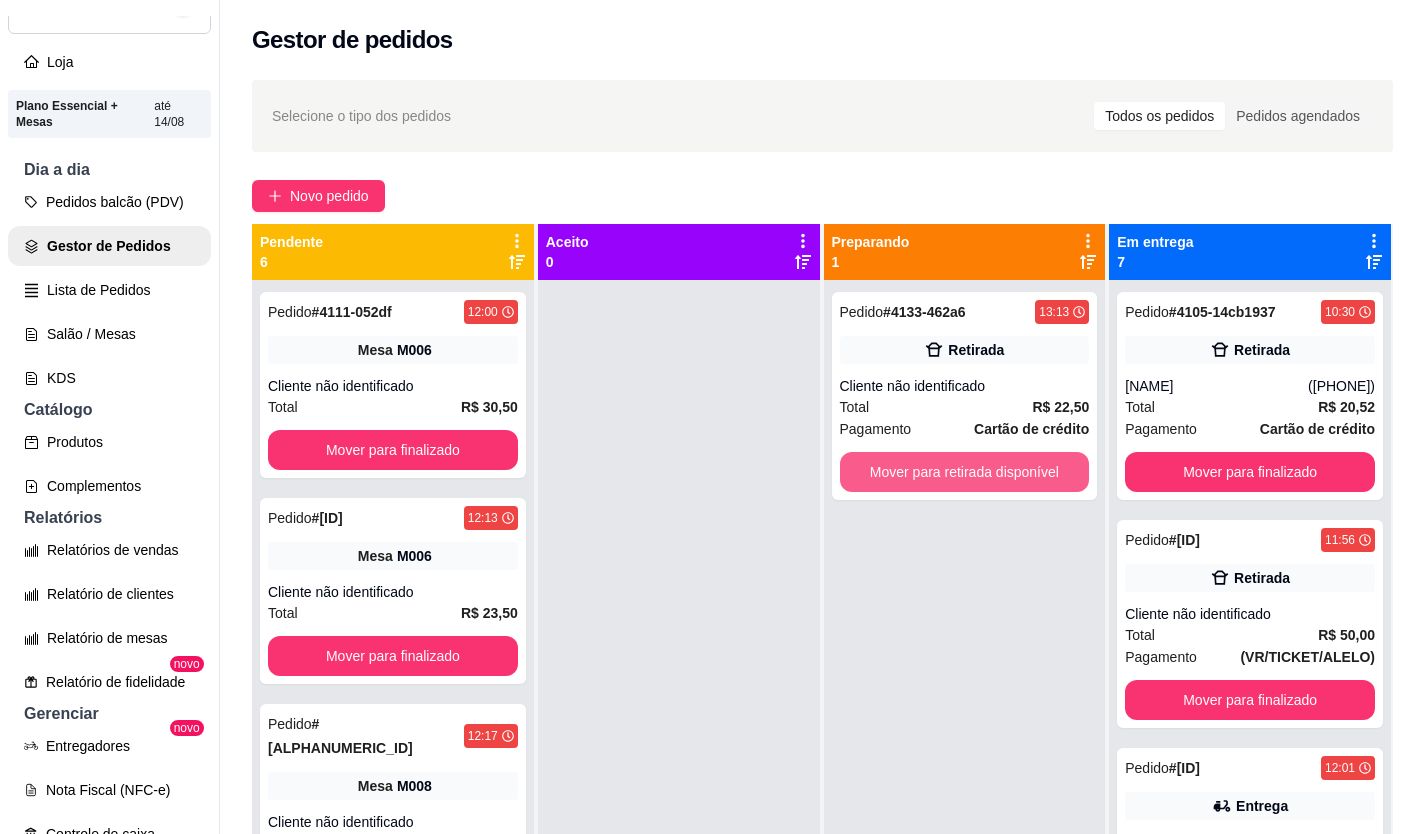 click on "Mover para retirada disponível" at bounding box center (965, 472) 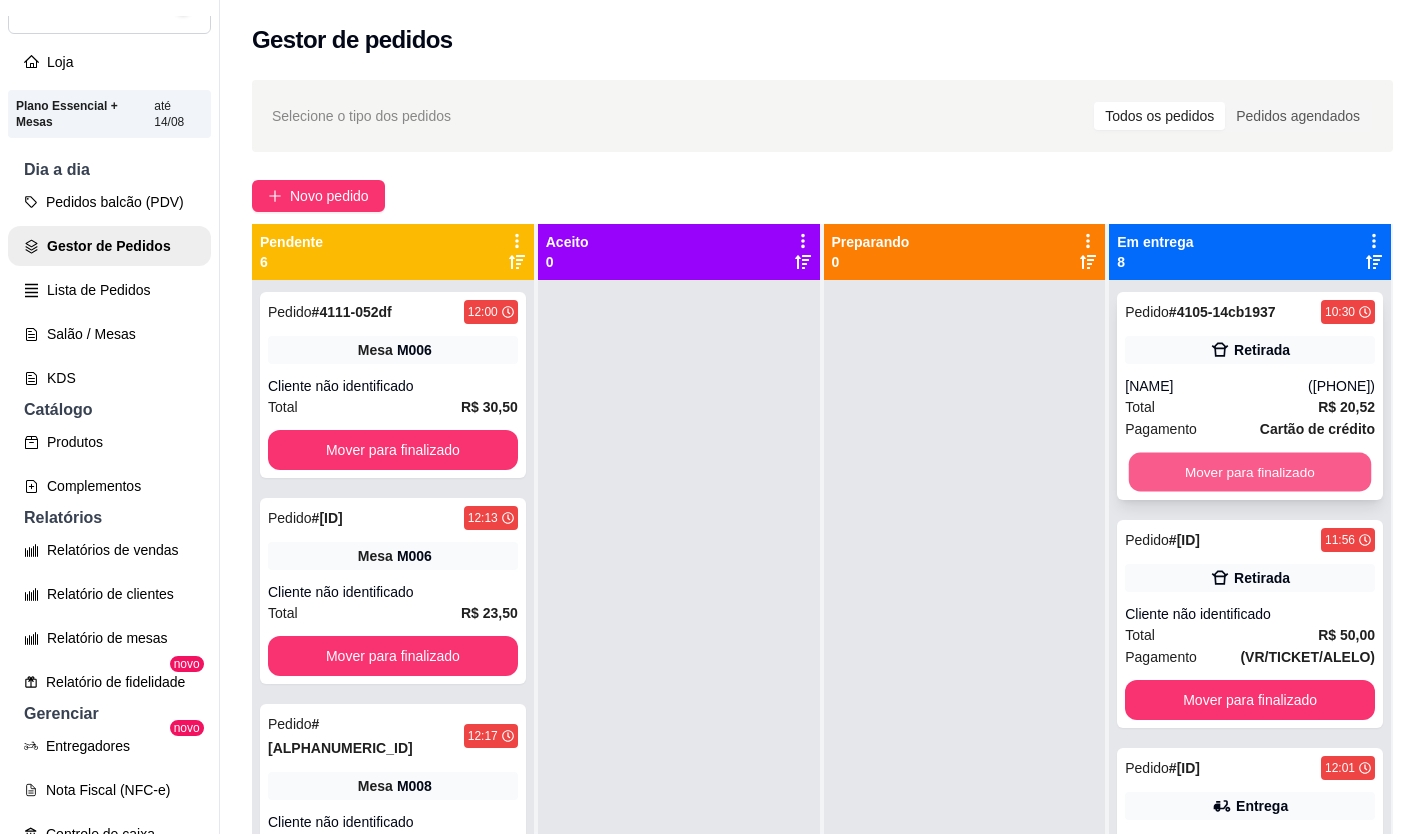 click on "Mover para finalizado" at bounding box center [1250, 472] 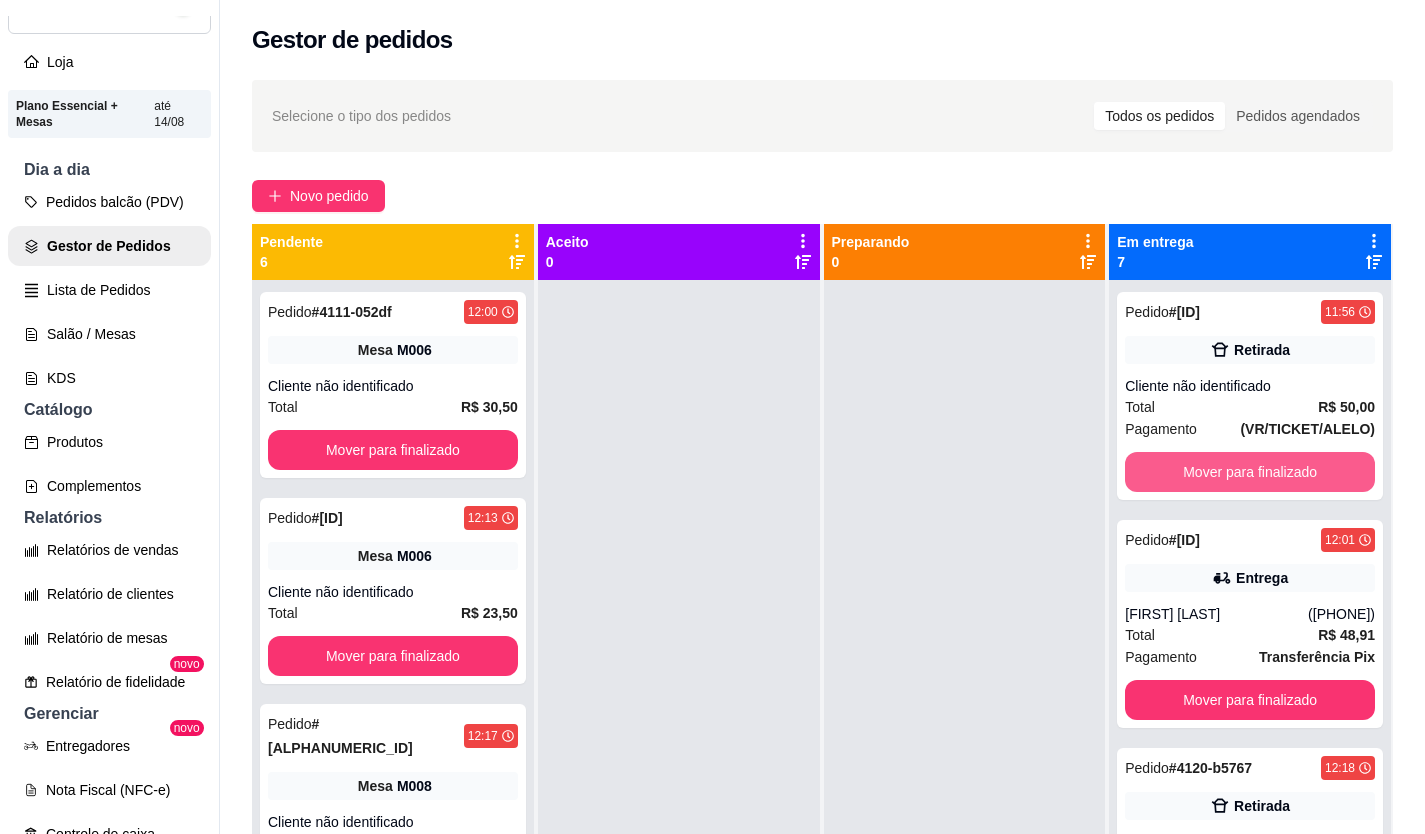 click on "Mover para finalizado" at bounding box center [1250, 472] 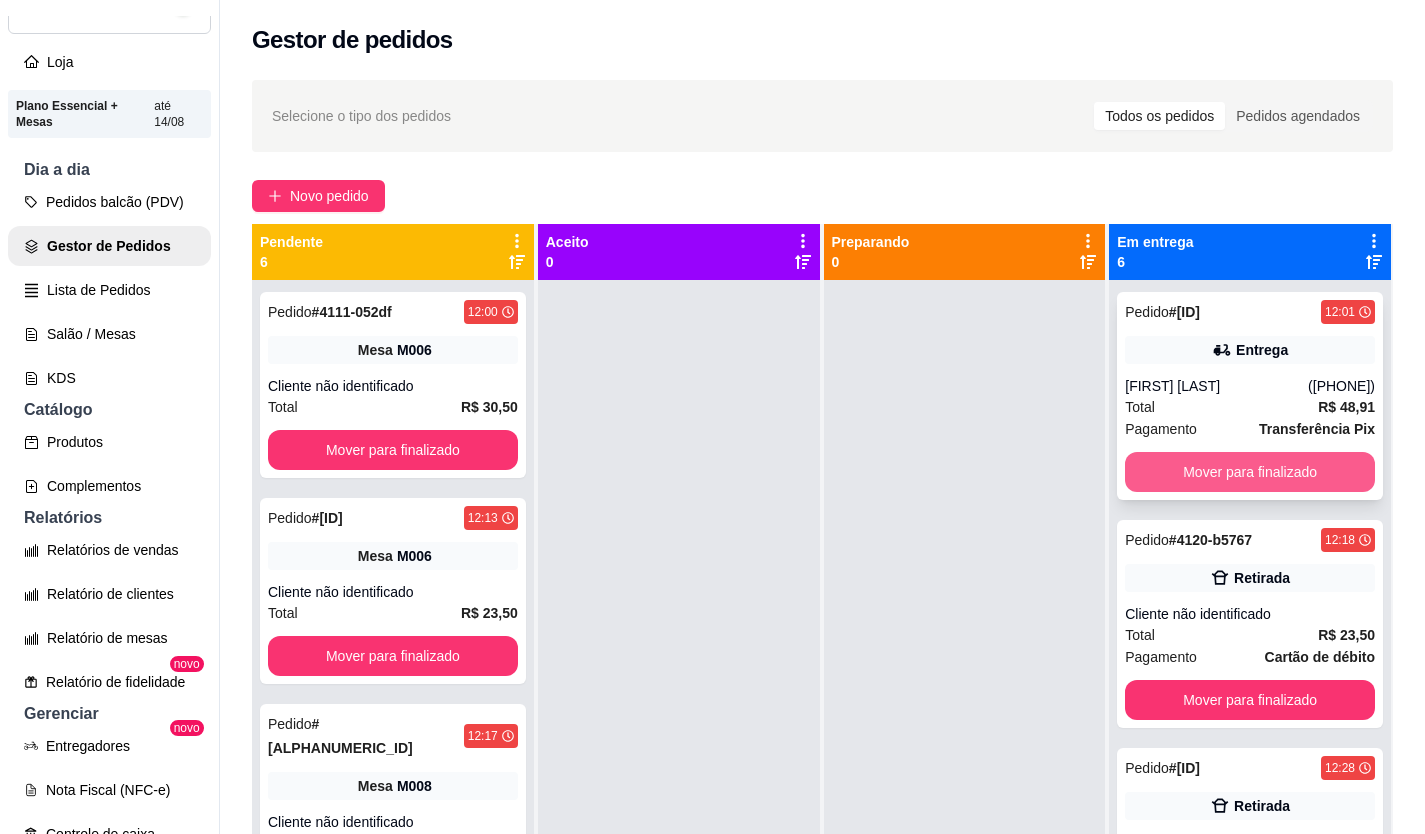 click on "Mover para finalizado" at bounding box center (1250, 472) 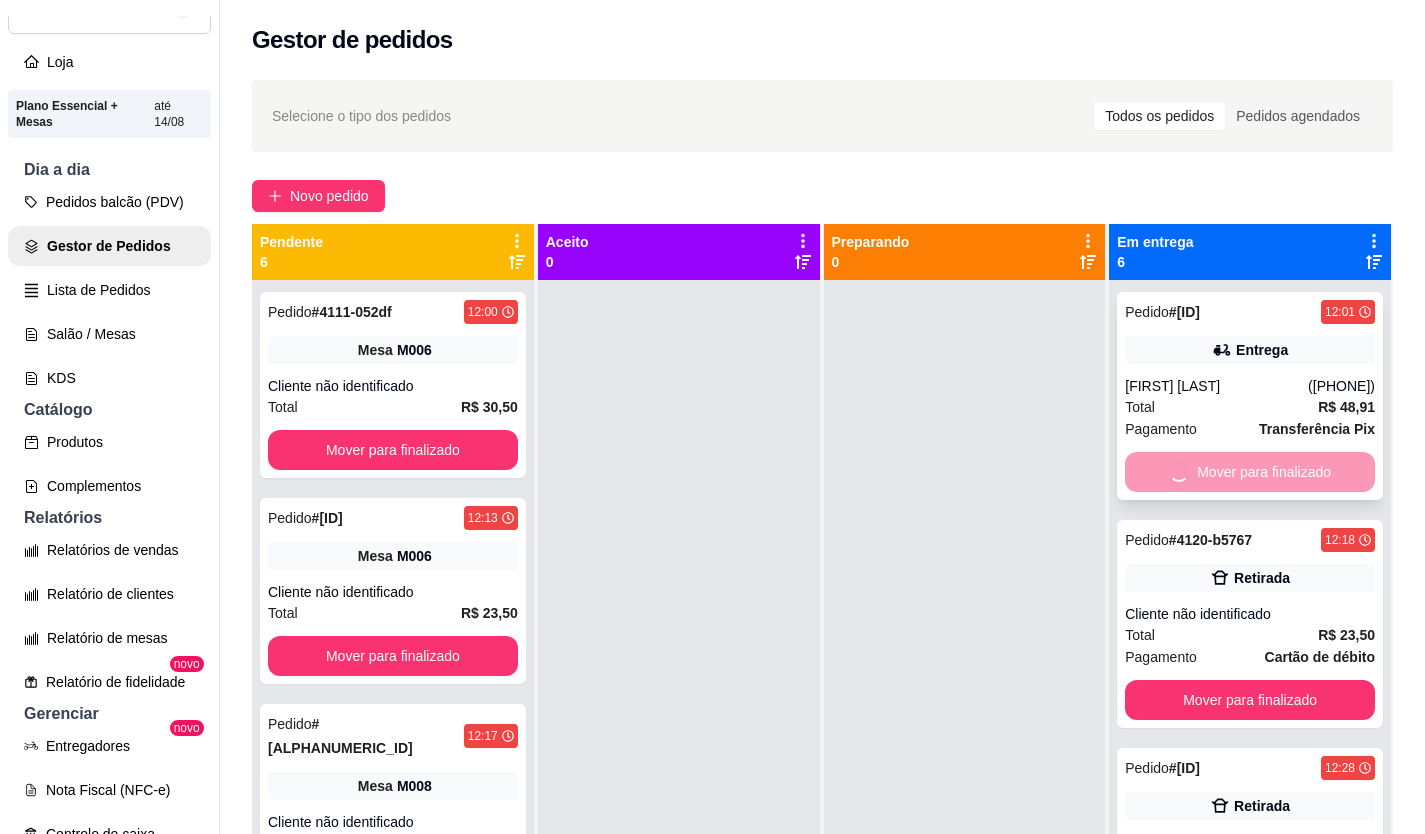 click on "Mover para finalizado" at bounding box center [1250, 700] 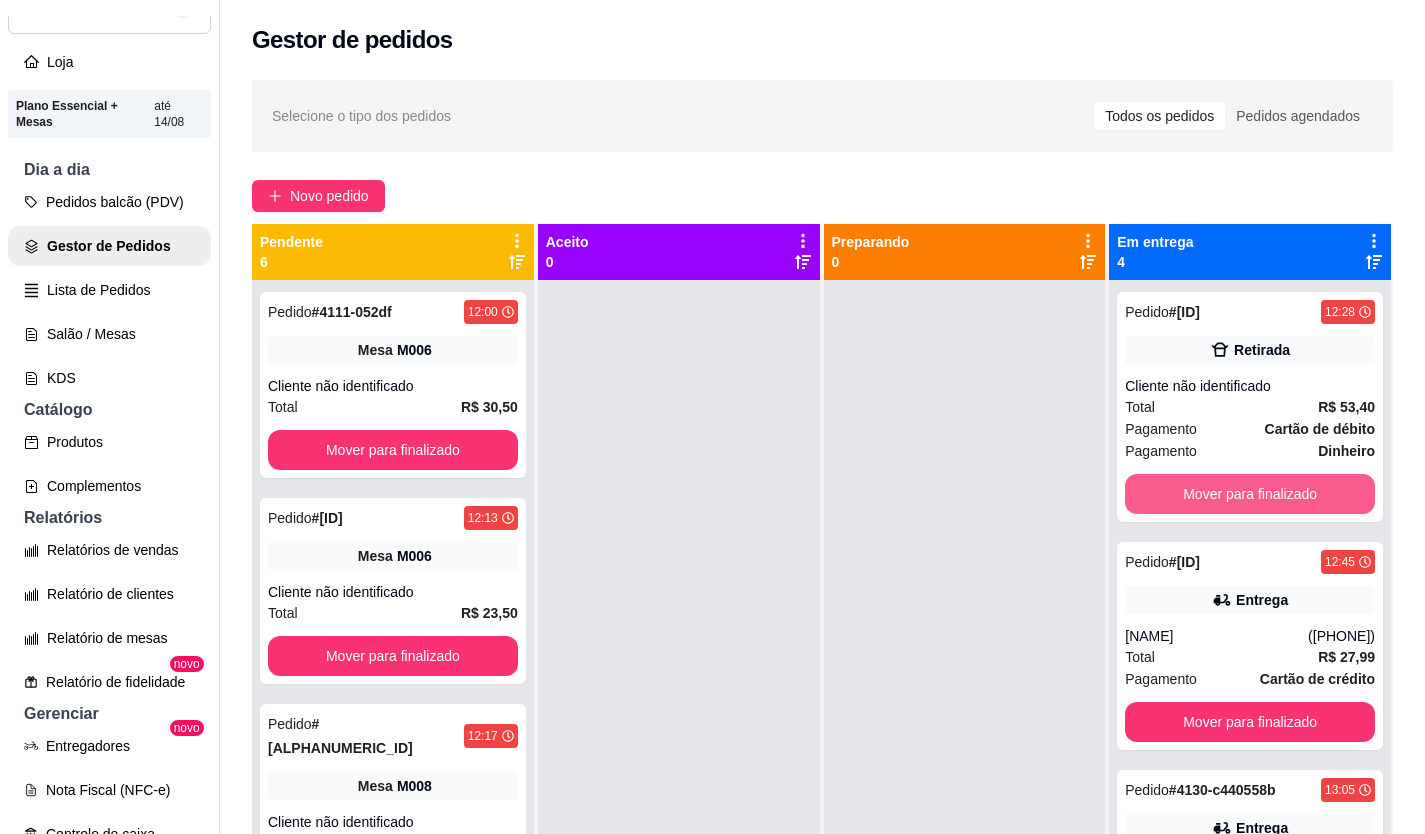 click on "Mover para finalizado" at bounding box center (1250, 494) 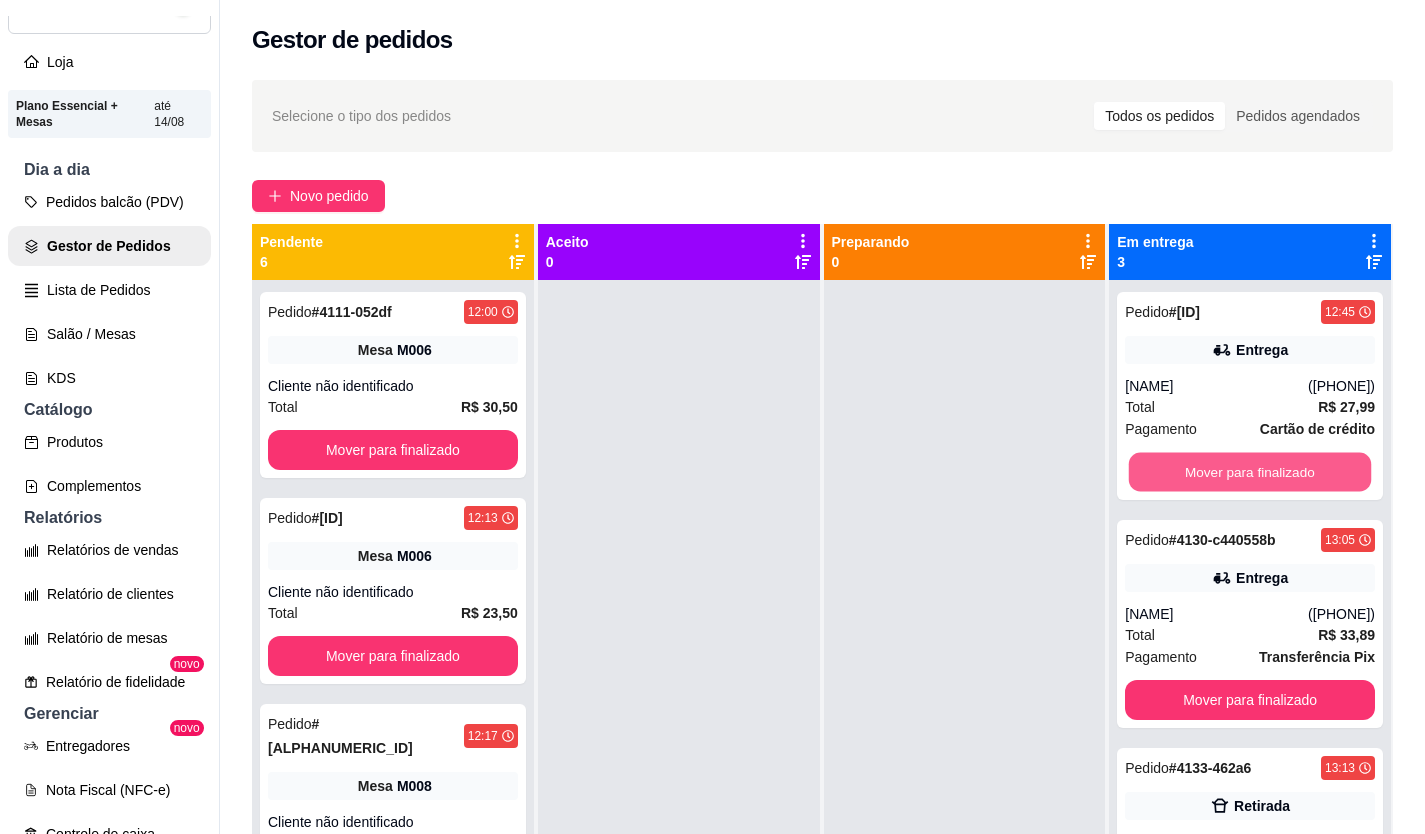 click on "Mover para finalizado" at bounding box center (1250, 472) 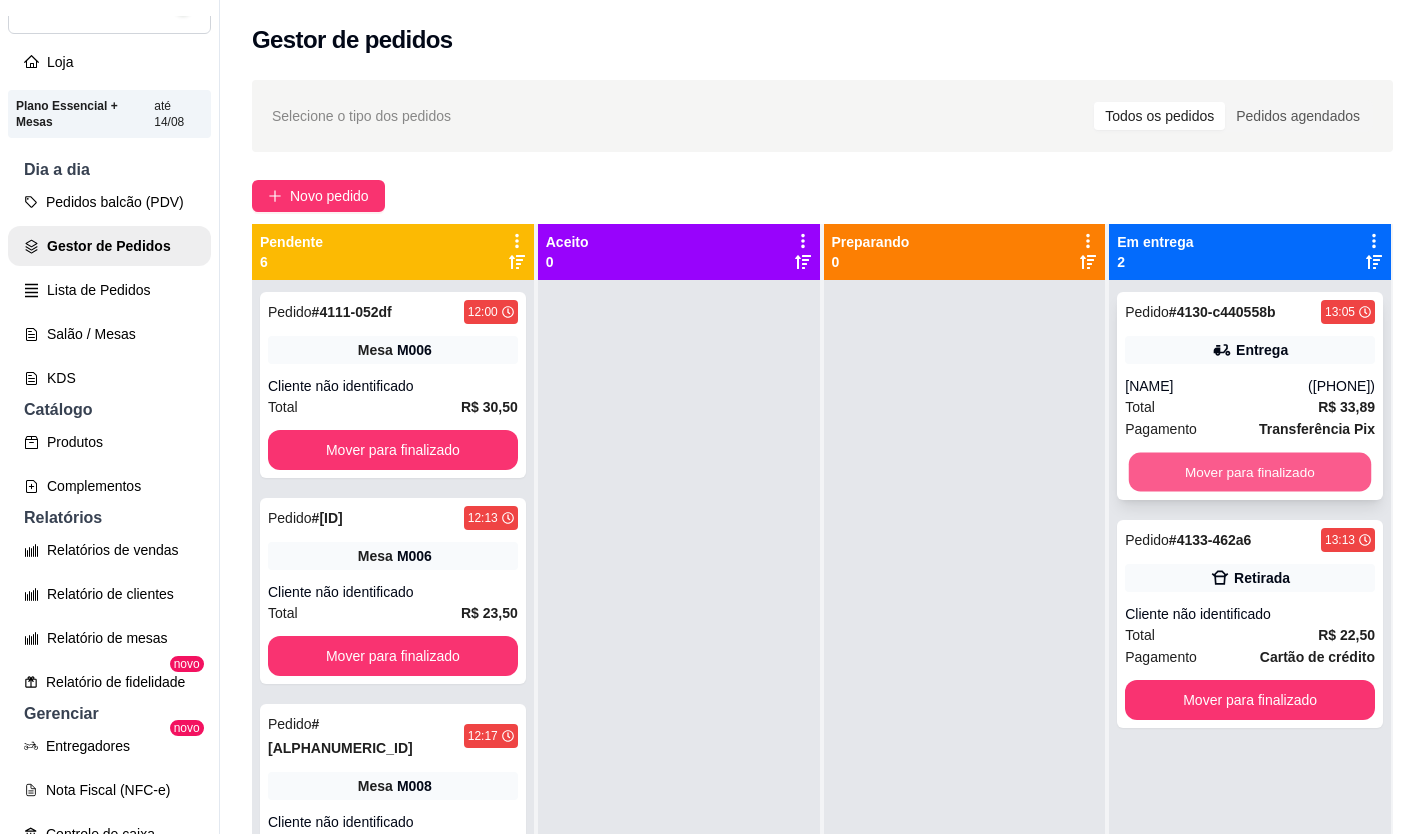 click on "Mover para finalizado" at bounding box center [1250, 472] 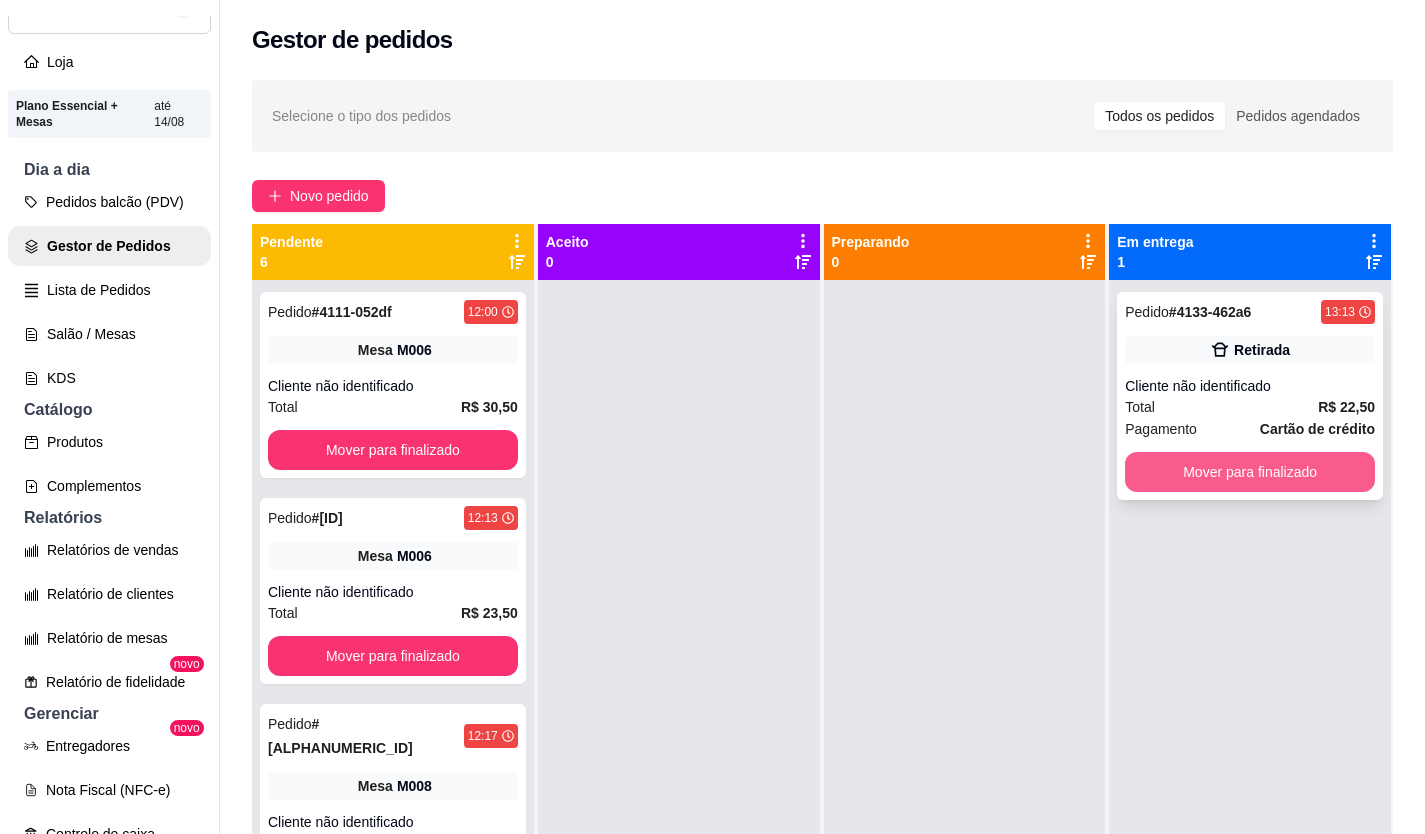 click on "Mover para finalizado" at bounding box center (1250, 472) 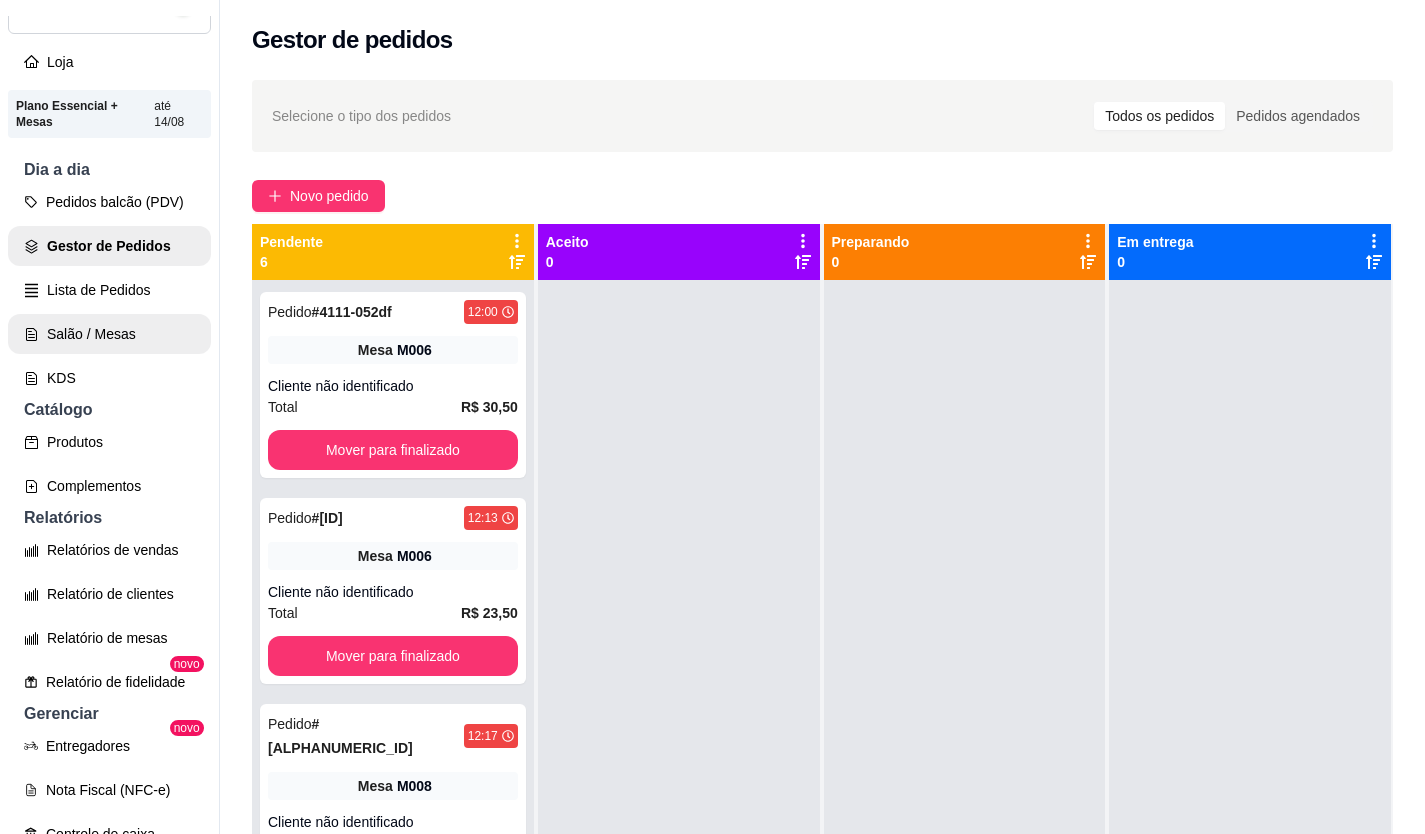 click on "Salão / Mesas" at bounding box center (109, 334) 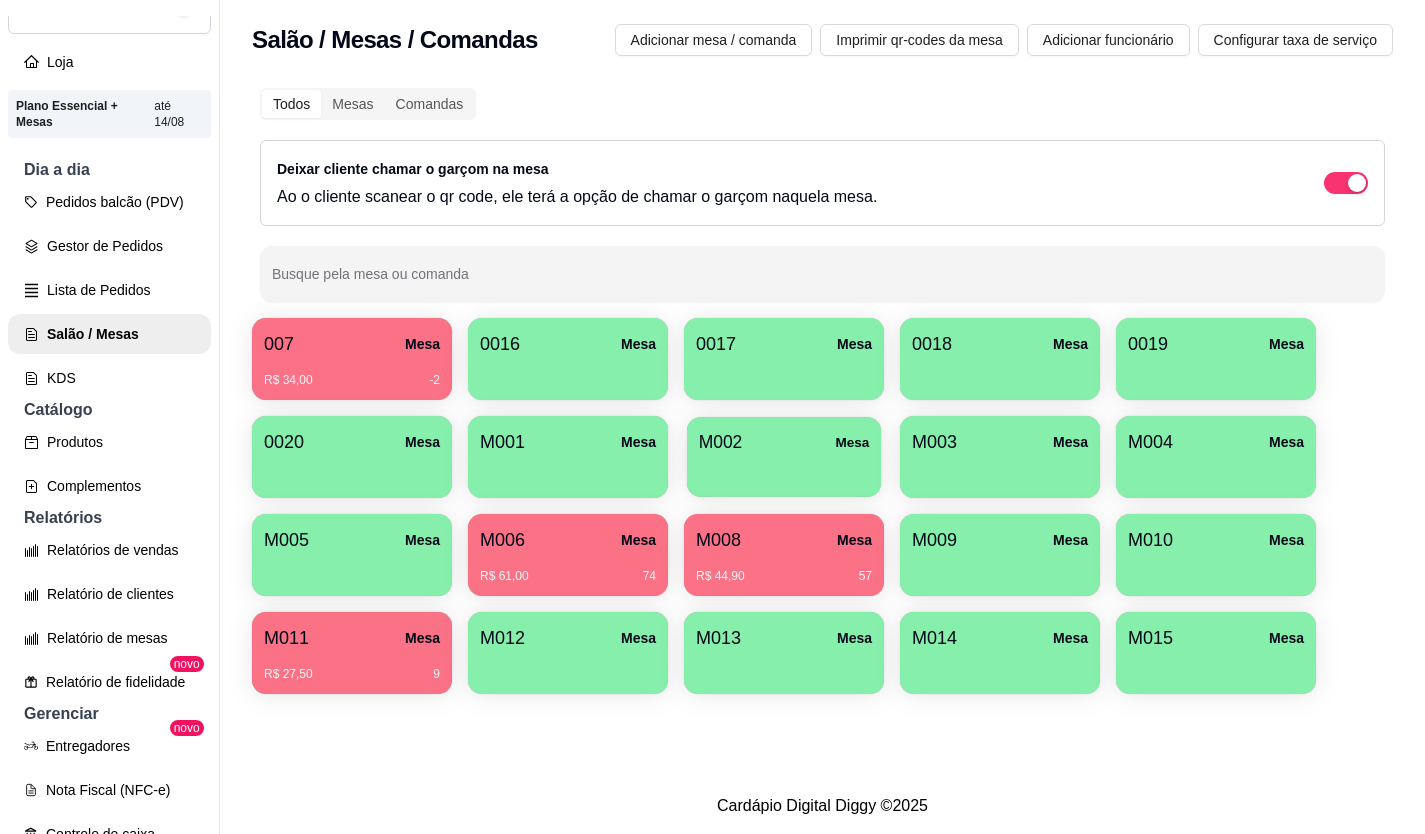 click on "M002" at bounding box center (721, 442) 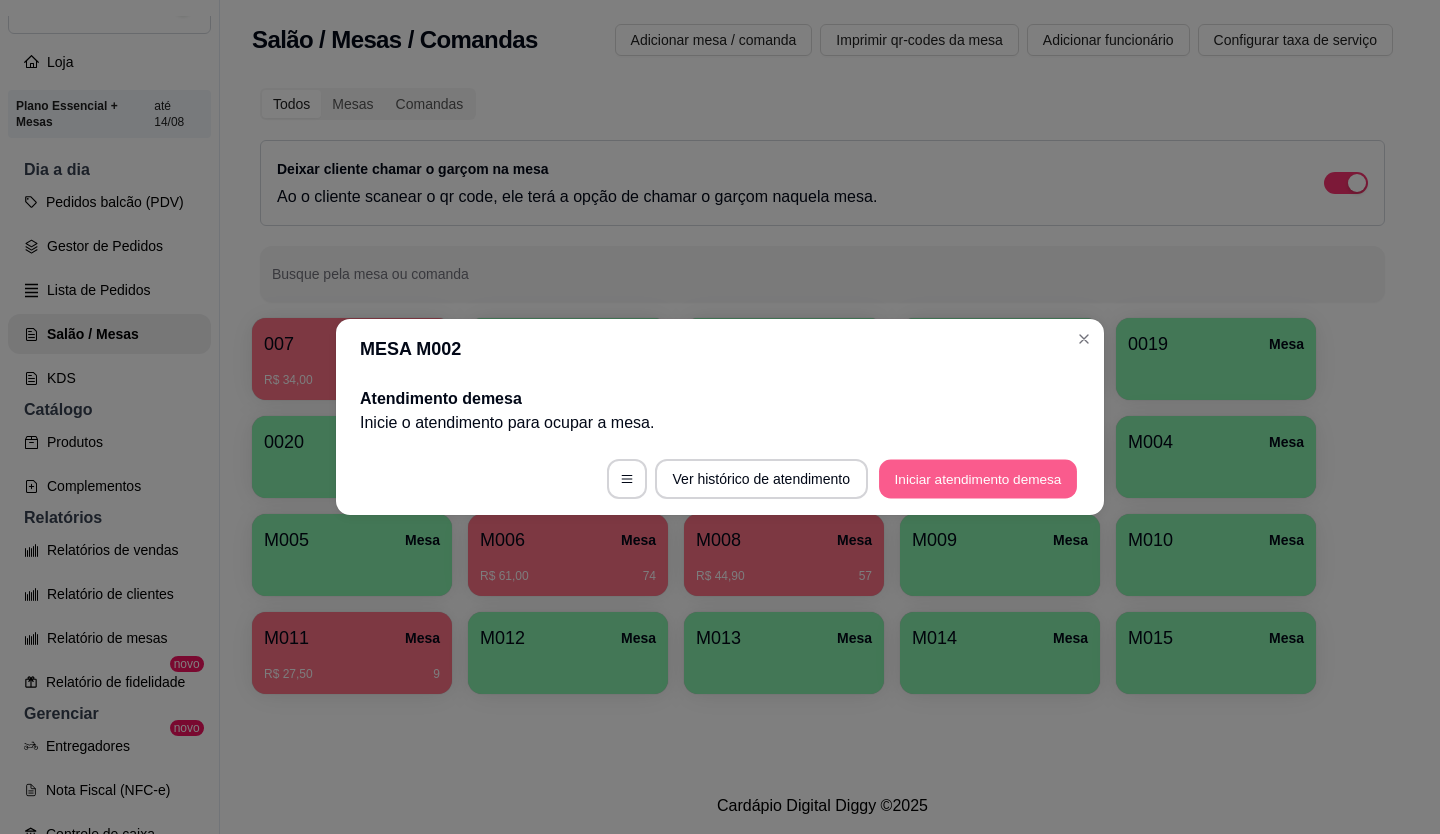click on "Iniciar atendimento de  mesa" at bounding box center (978, 479) 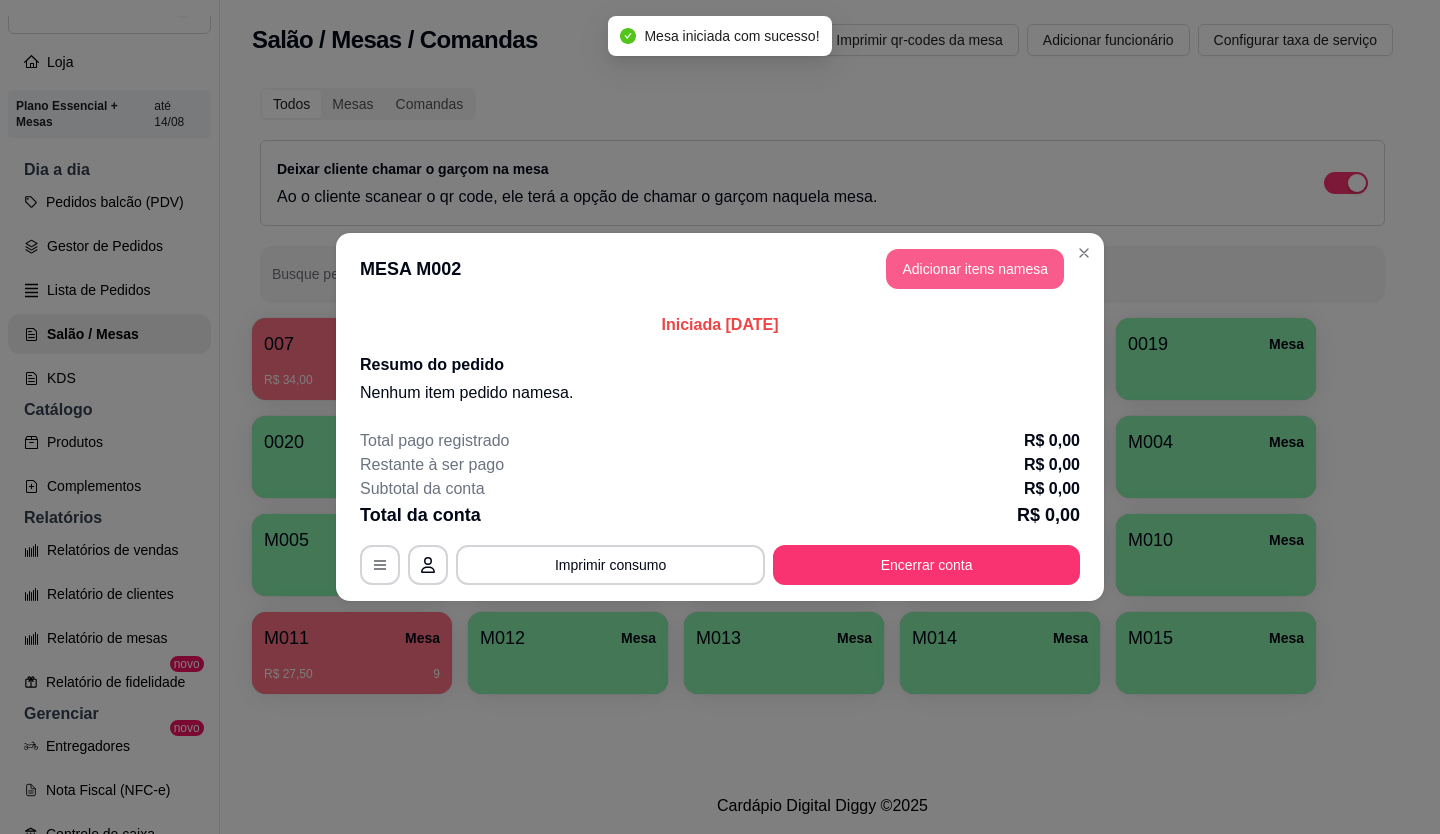 click on "Adicionar itens na  mesa" at bounding box center [975, 269] 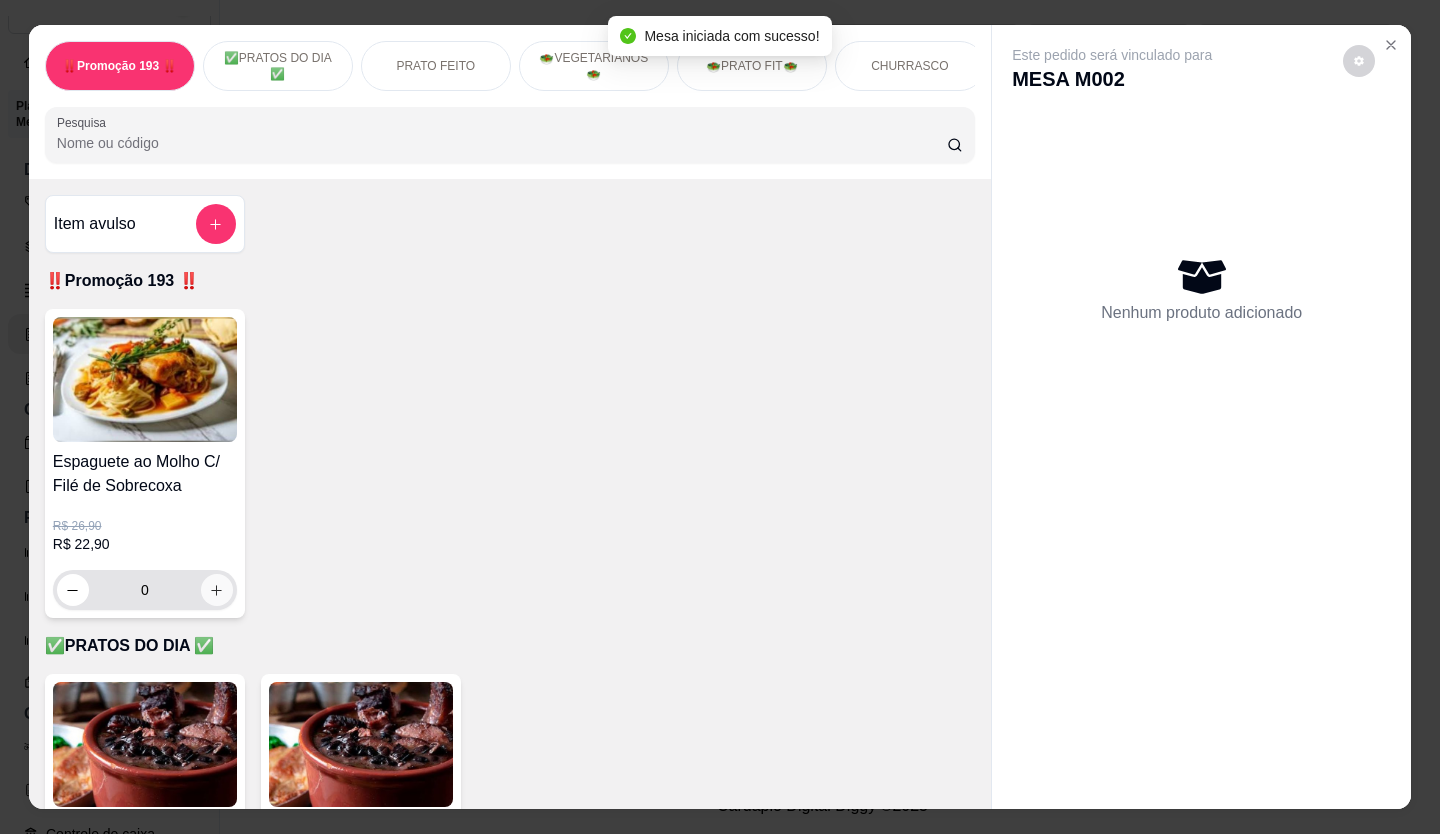 click 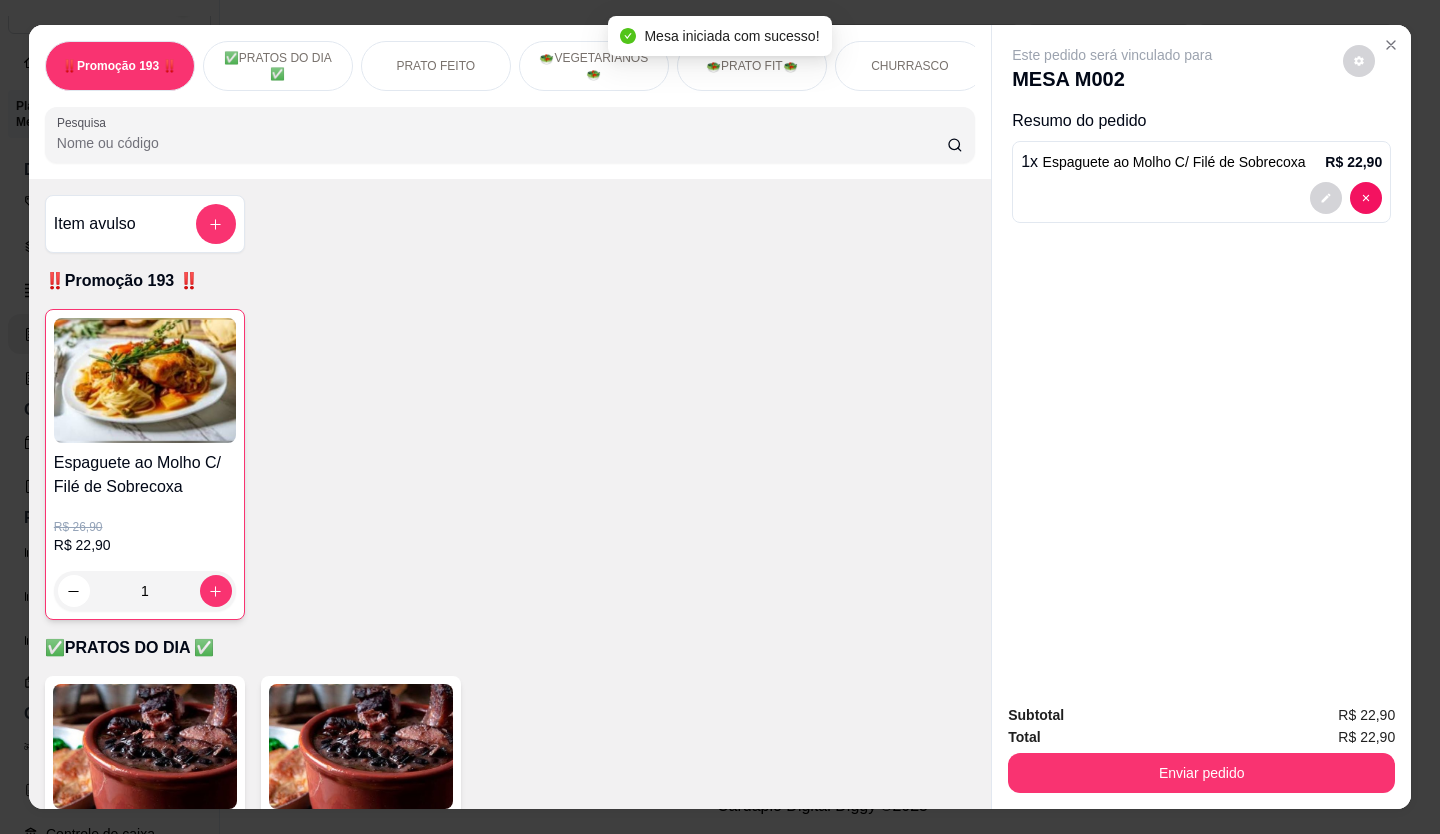 click on "Enviar pedido" at bounding box center [1201, 773] 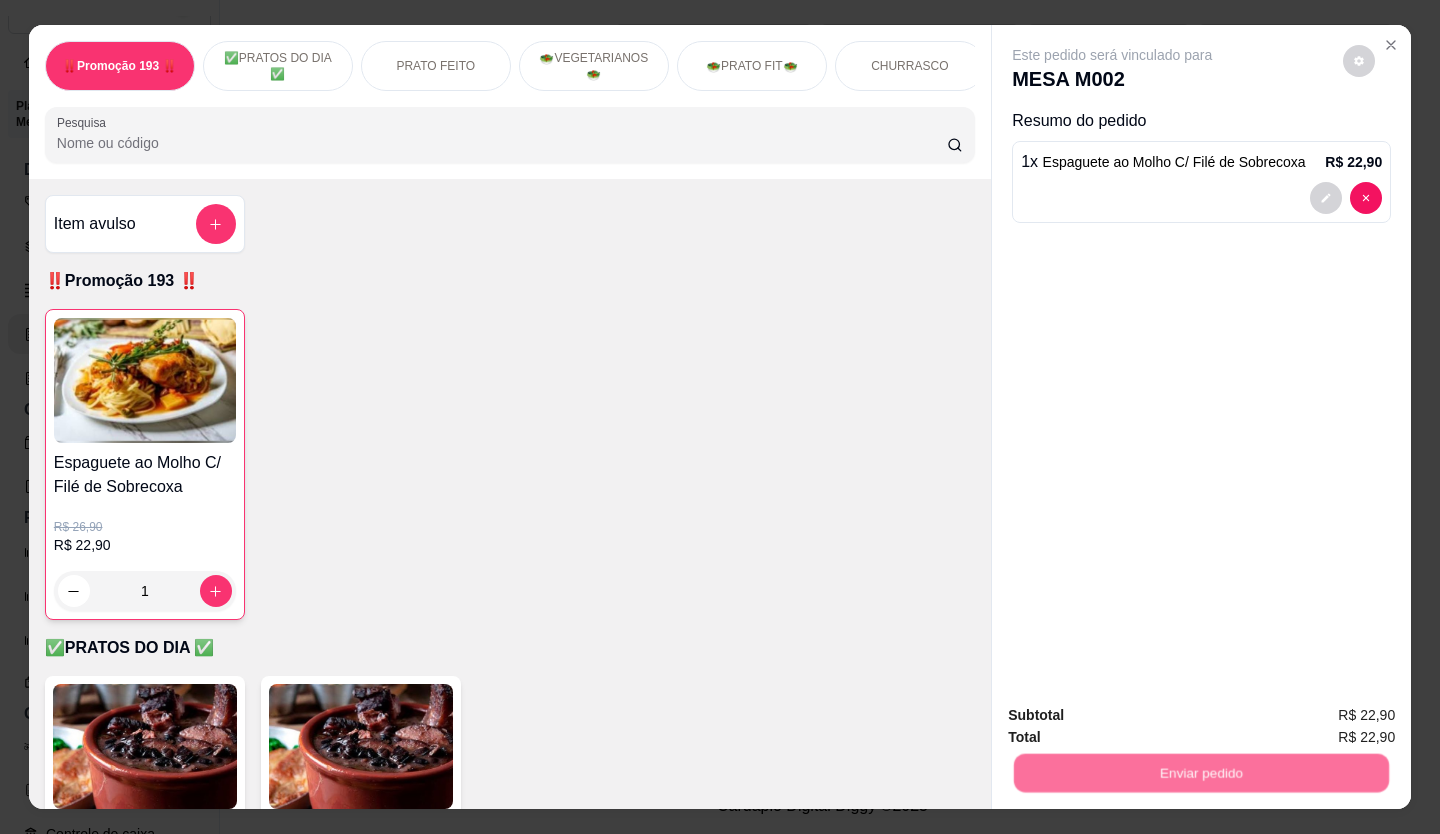 click on "Não registrar e enviar pedido" at bounding box center [1135, 716] 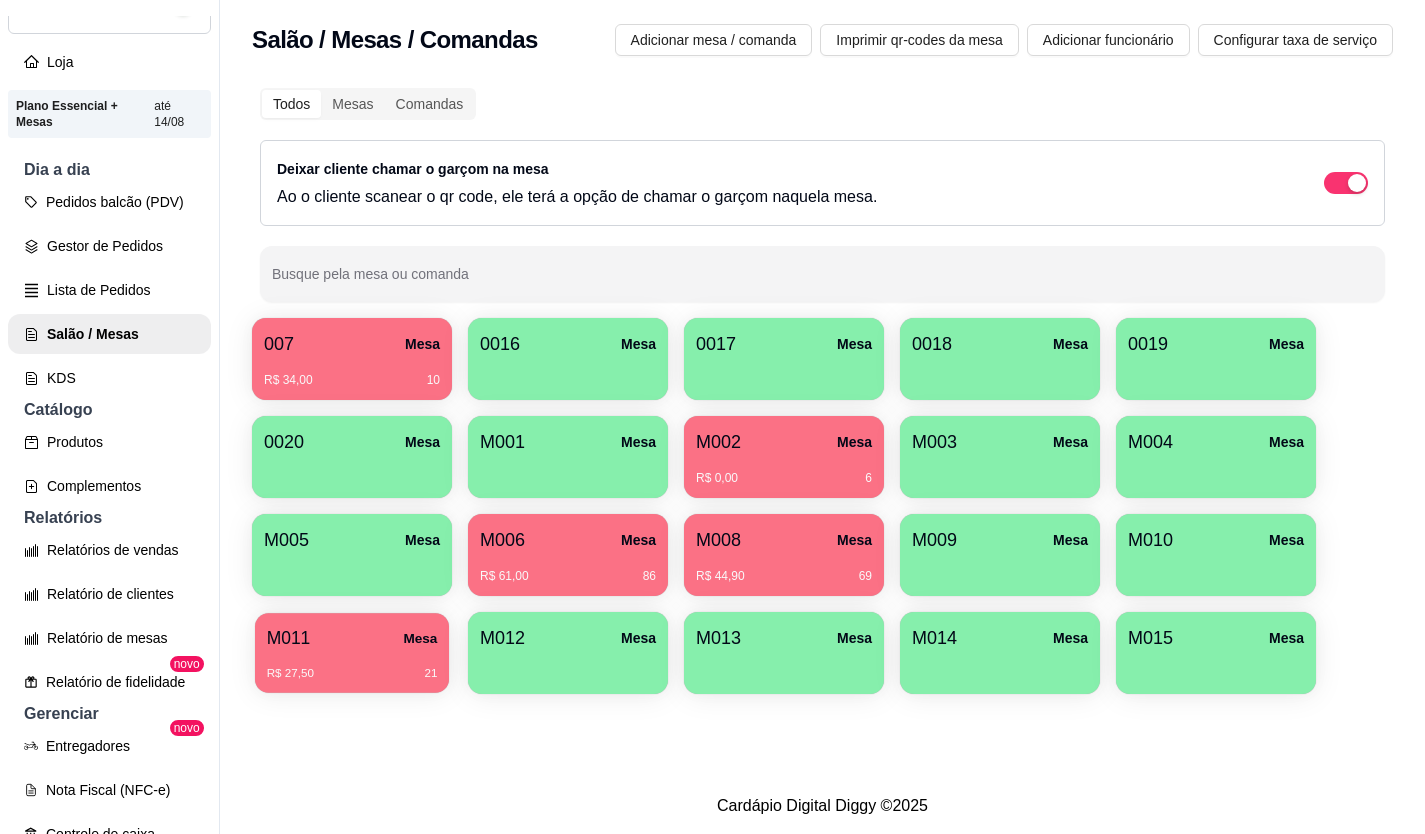 click on "M011 Mesa R$ 27,50 21" at bounding box center (352, 653) 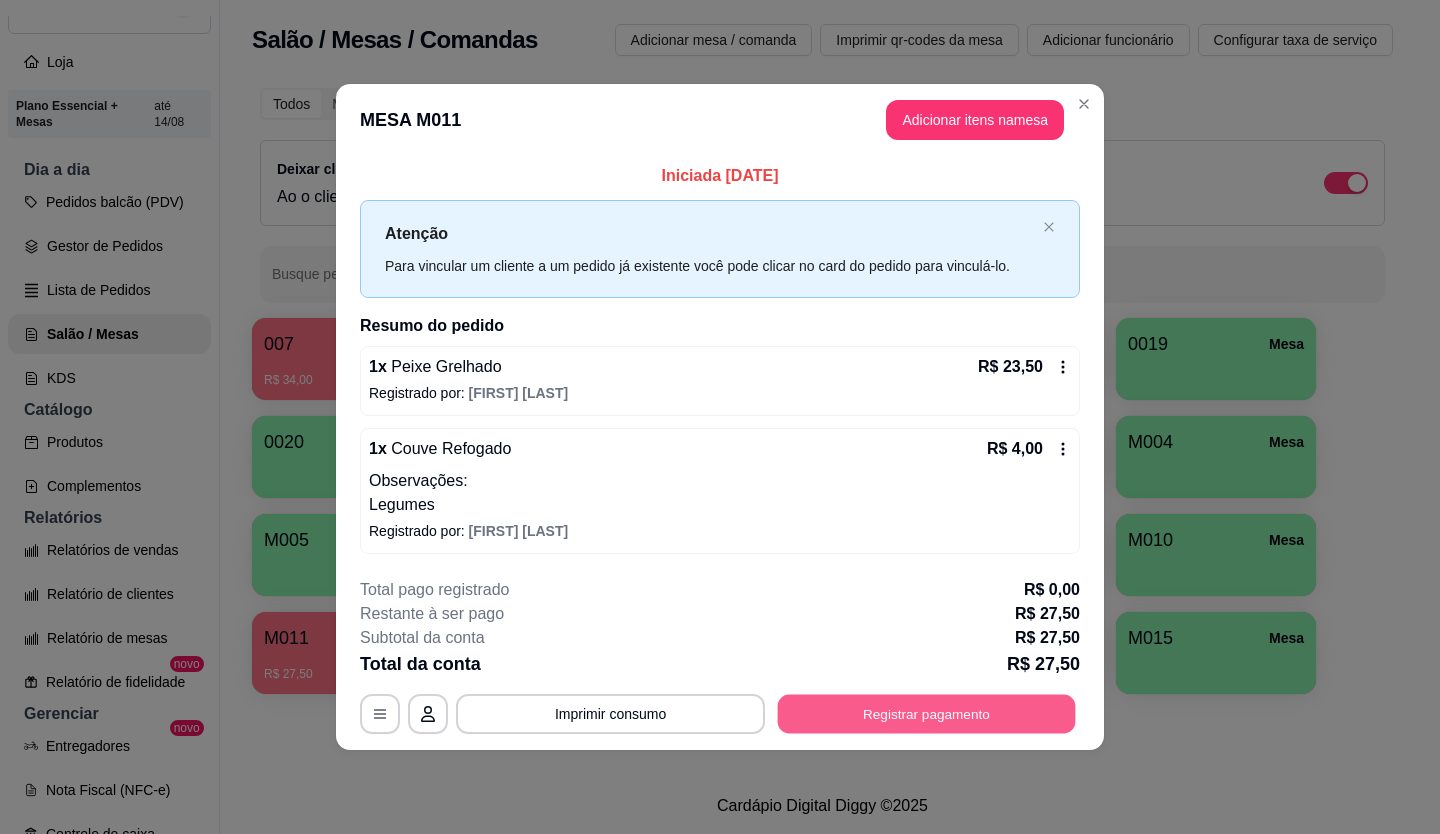 click on "Registrar pagamento" at bounding box center [927, 713] 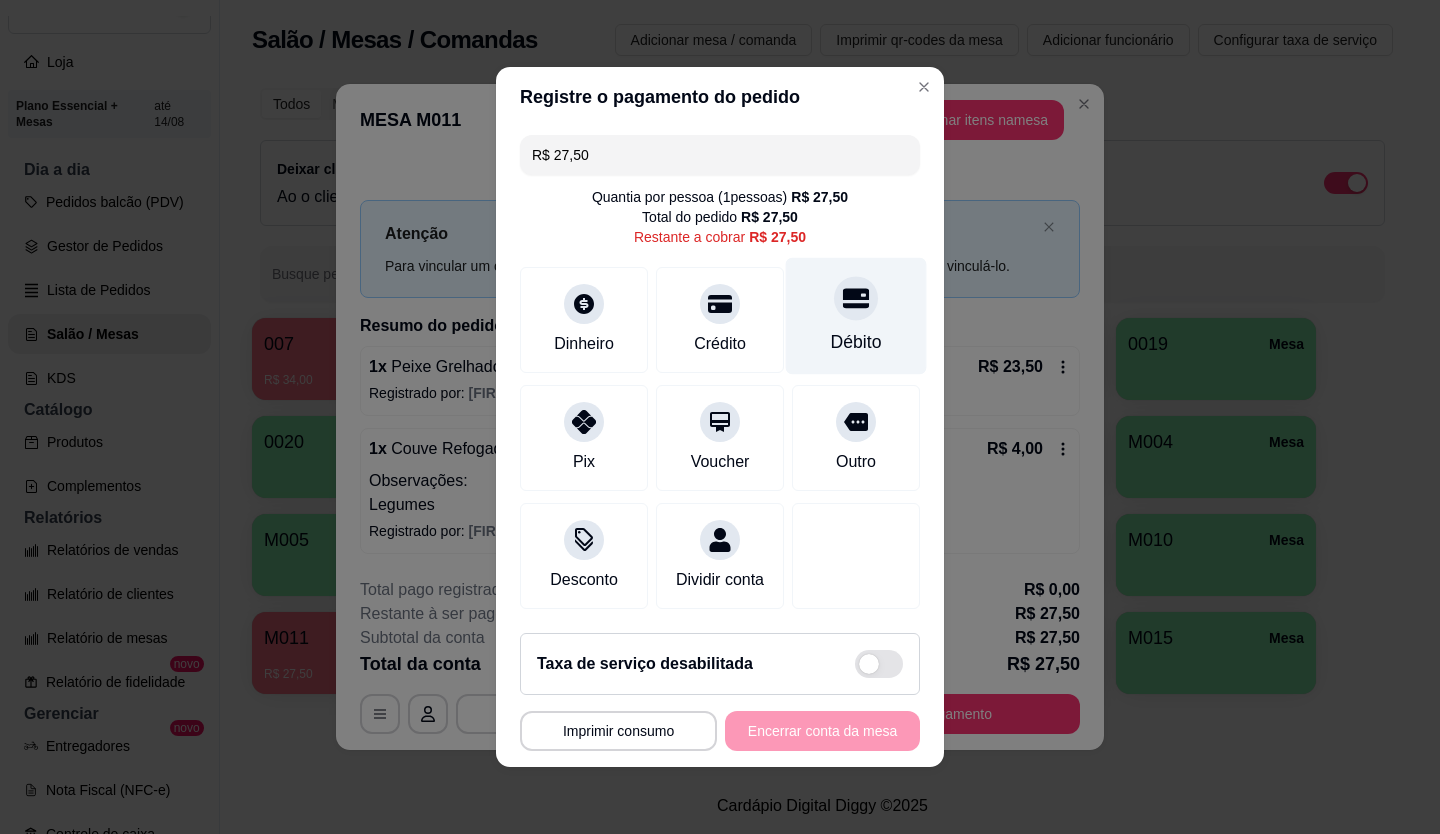 click on "Débito" at bounding box center [856, 316] 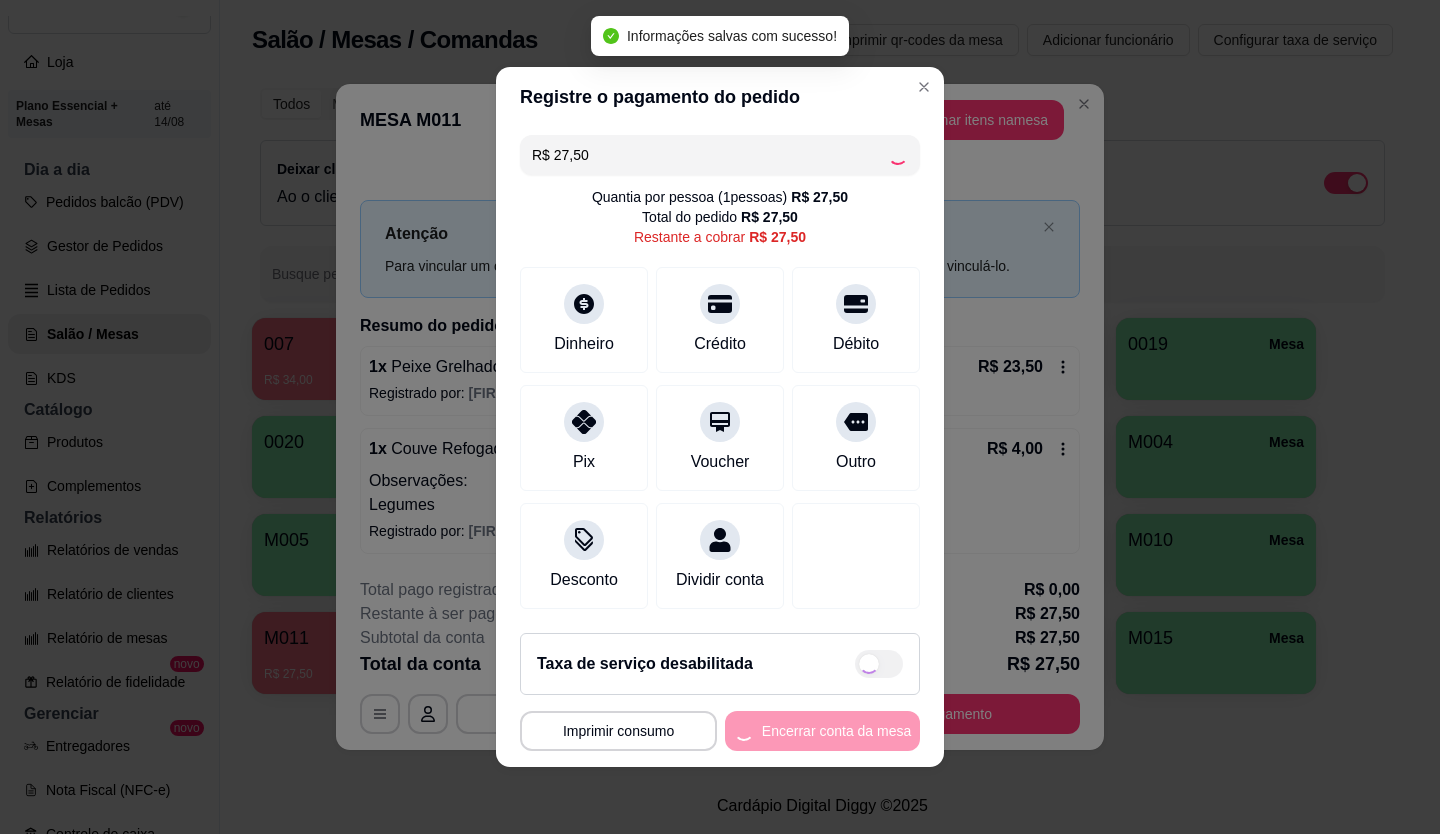 type on "R$ 0,00" 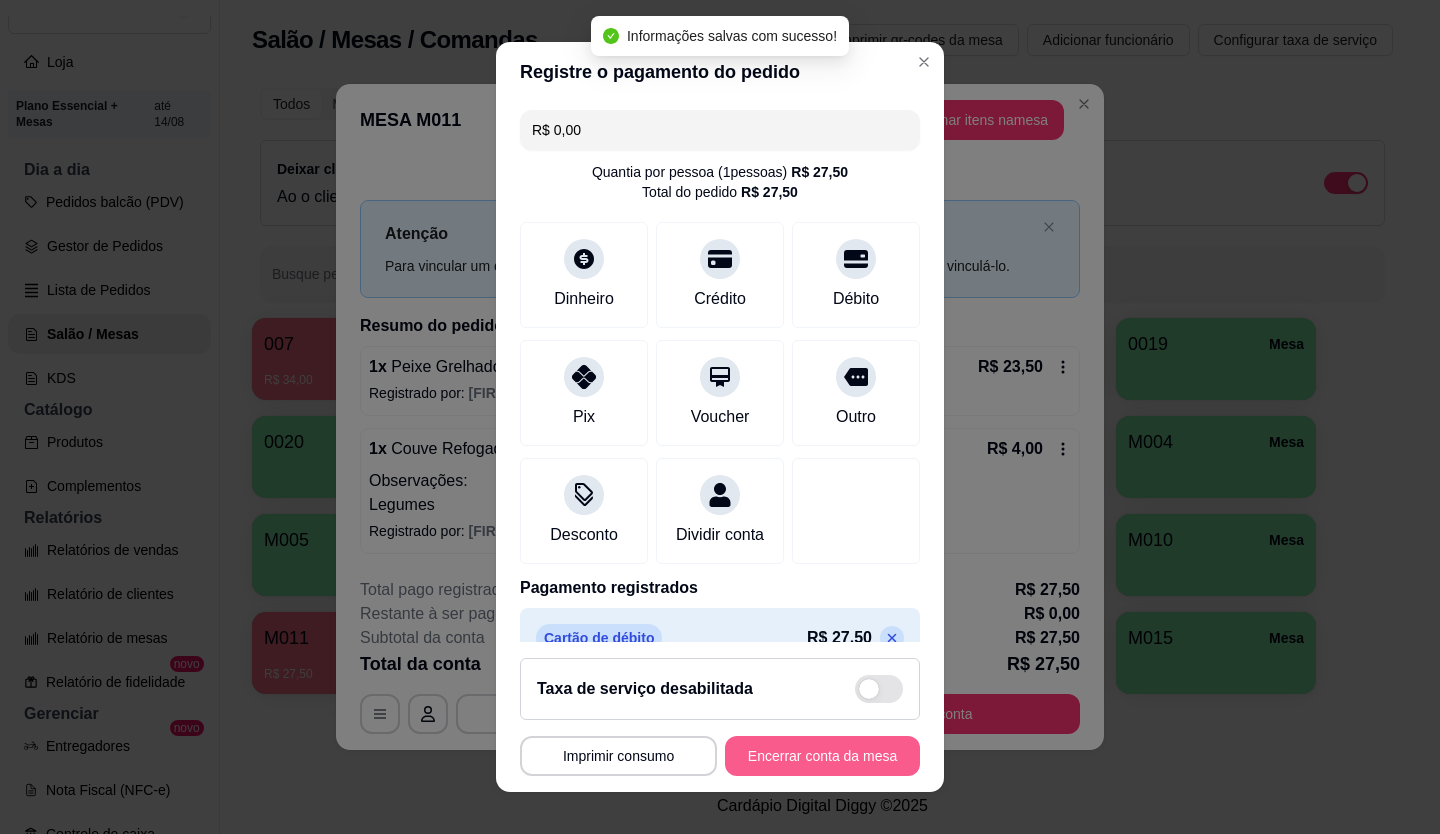 click on "Encerrar conta da mesa" at bounding box center (822, 756) 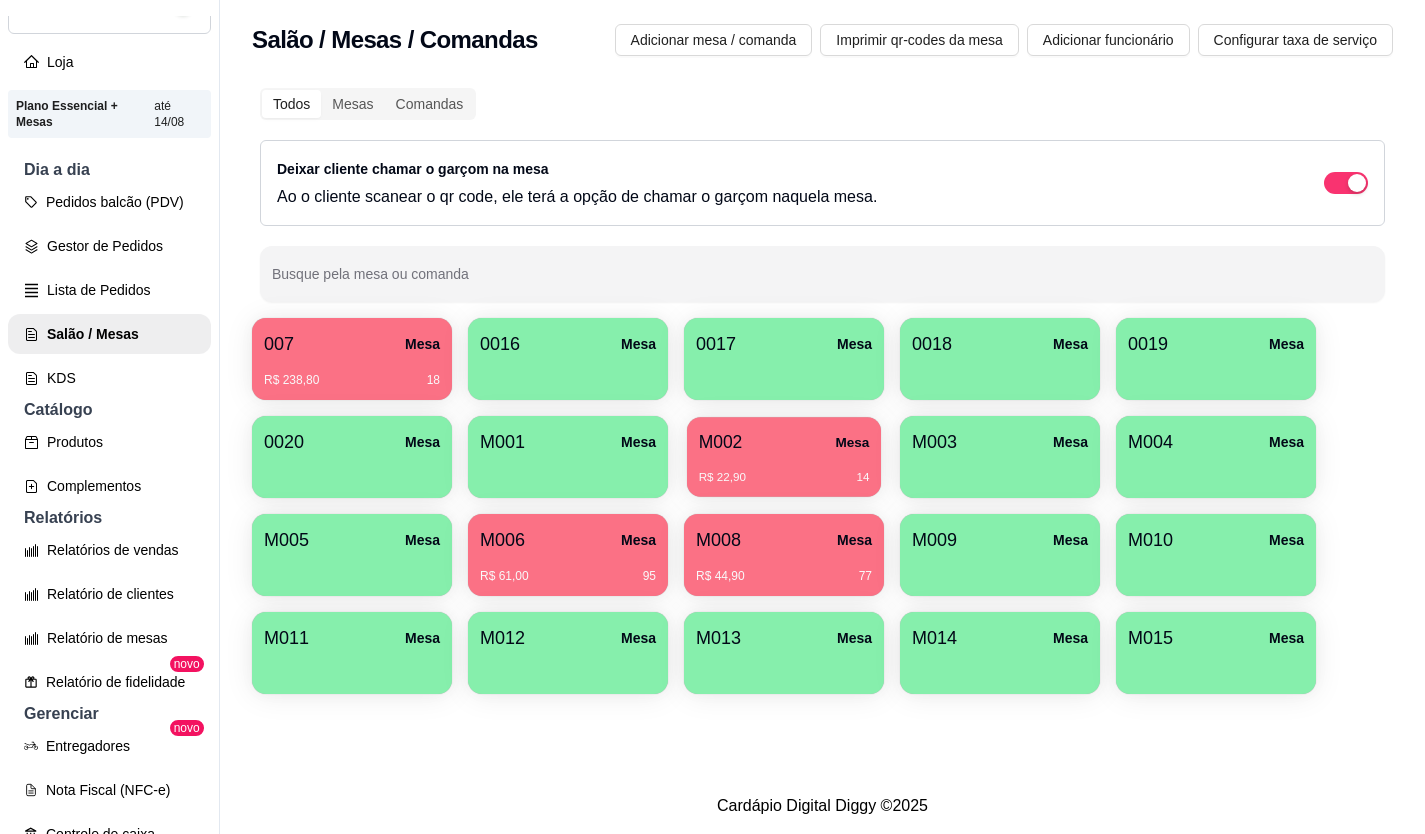 click on "R$ 22,90 14" at bounding box center [784, 470] 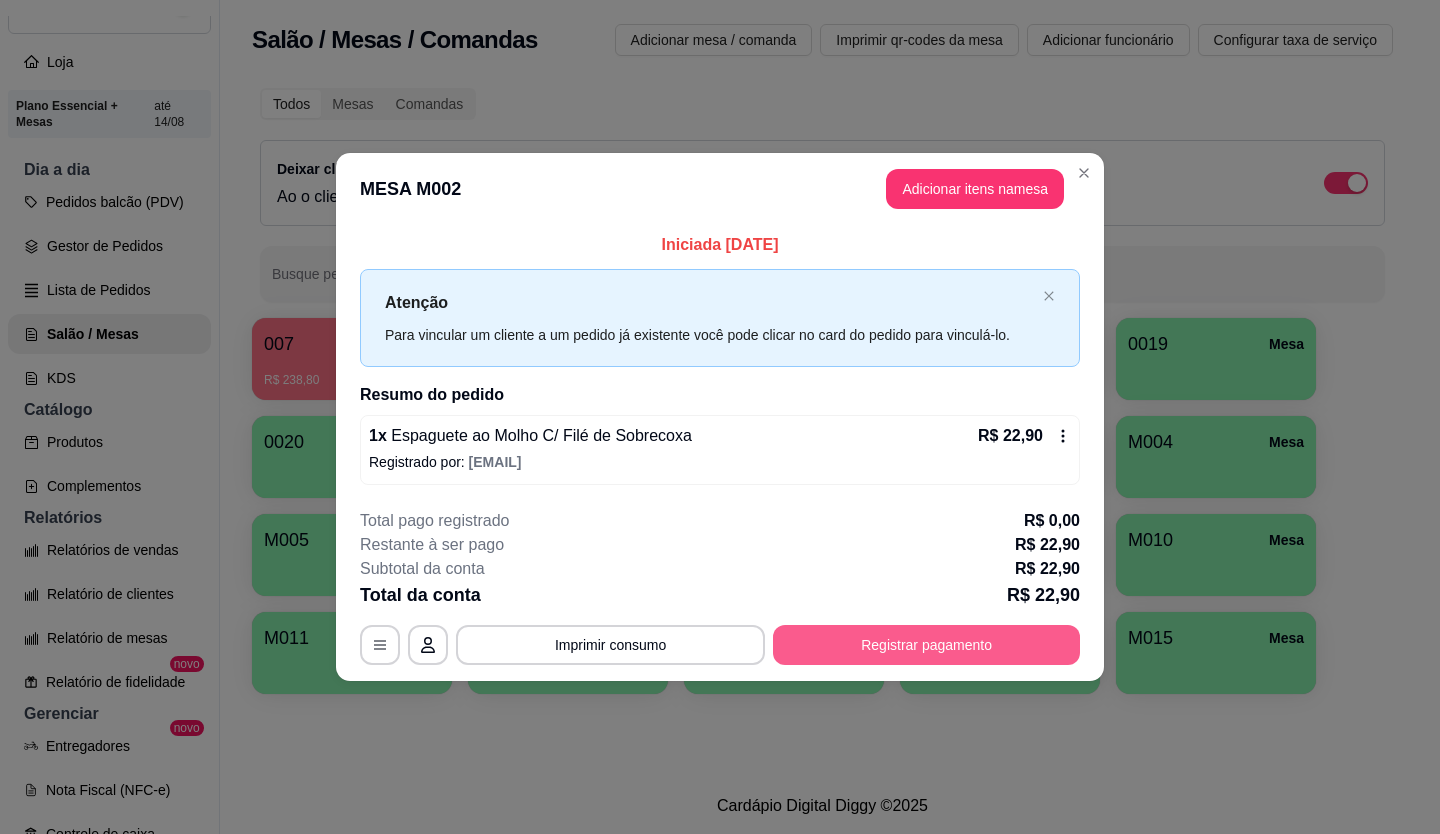 click on "Registrar pagamento" at bounding box center [926, 645] 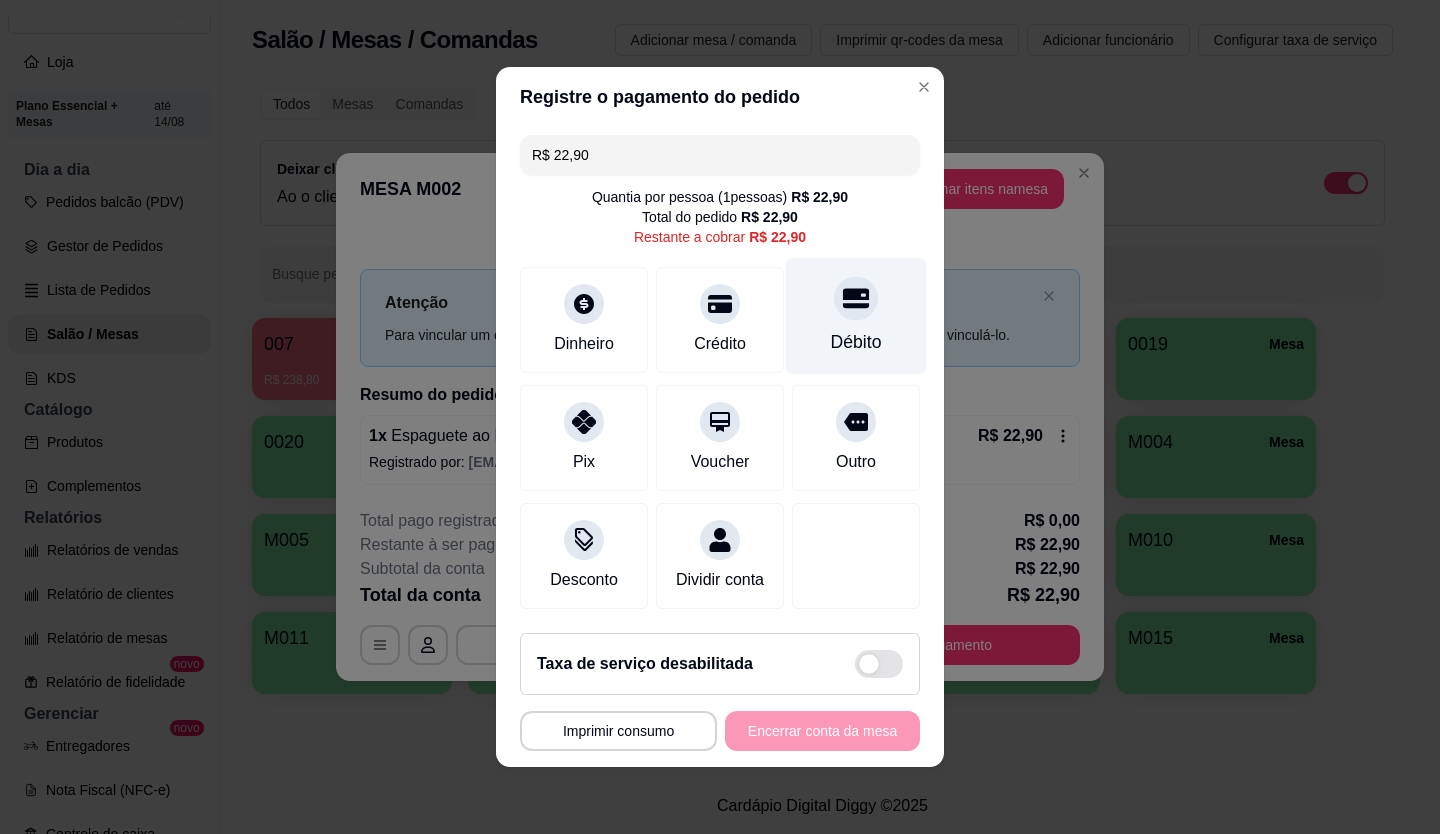 click on "Débito" at bounding box center (856, 316) 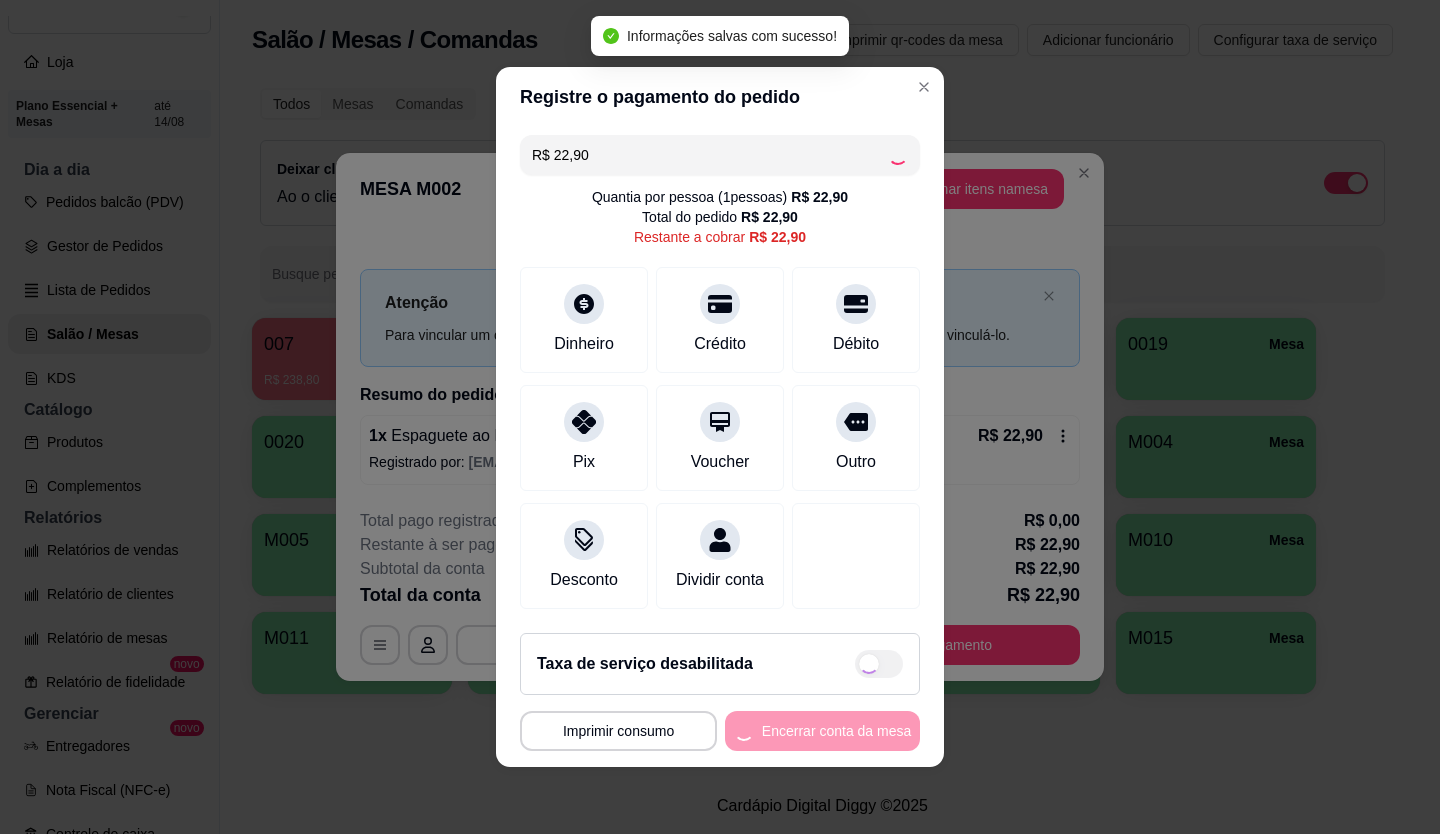type on "R$ 0,00" 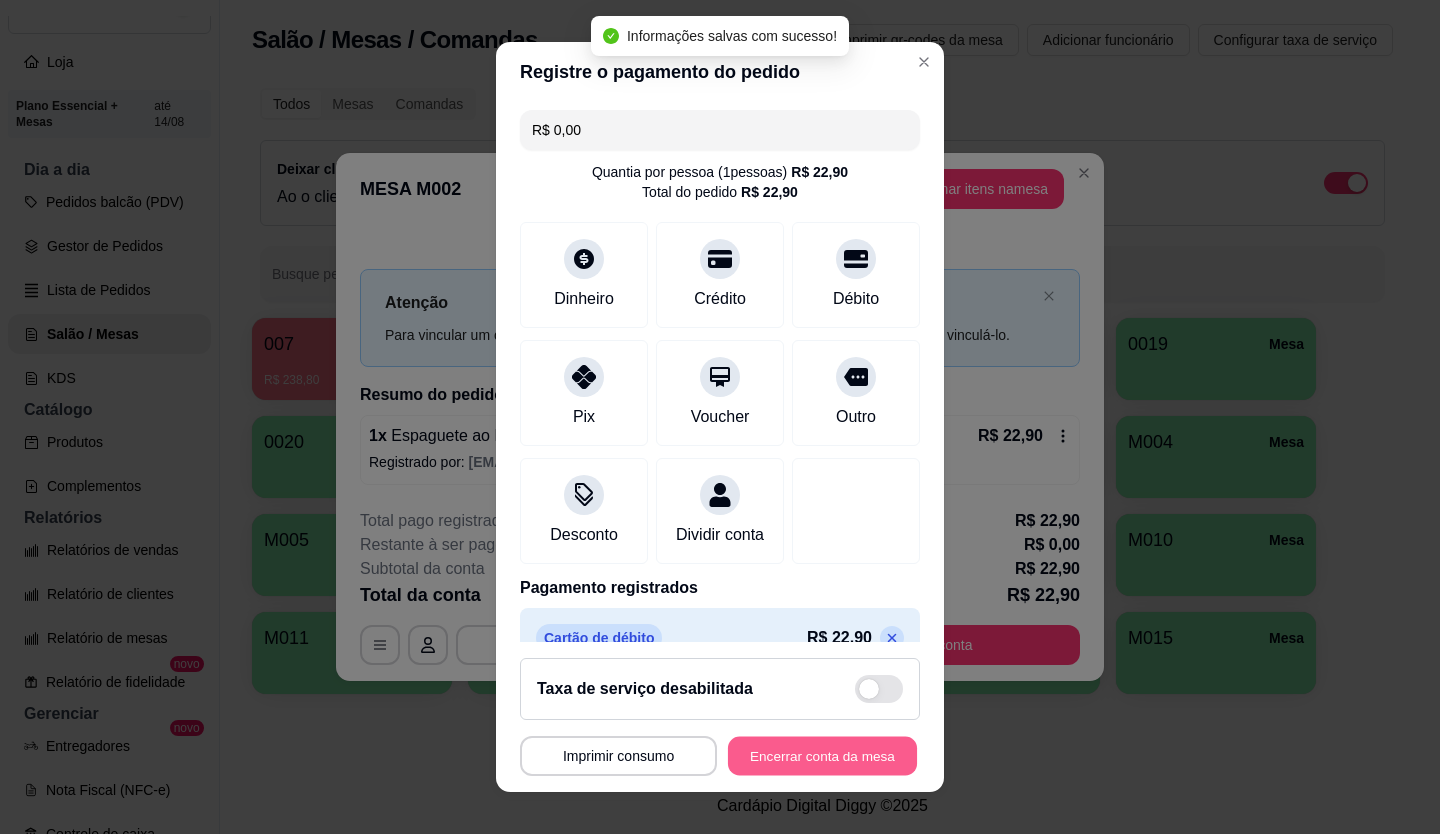 click on "Encerrar conta da mesa" at bounding box center (822, 756) 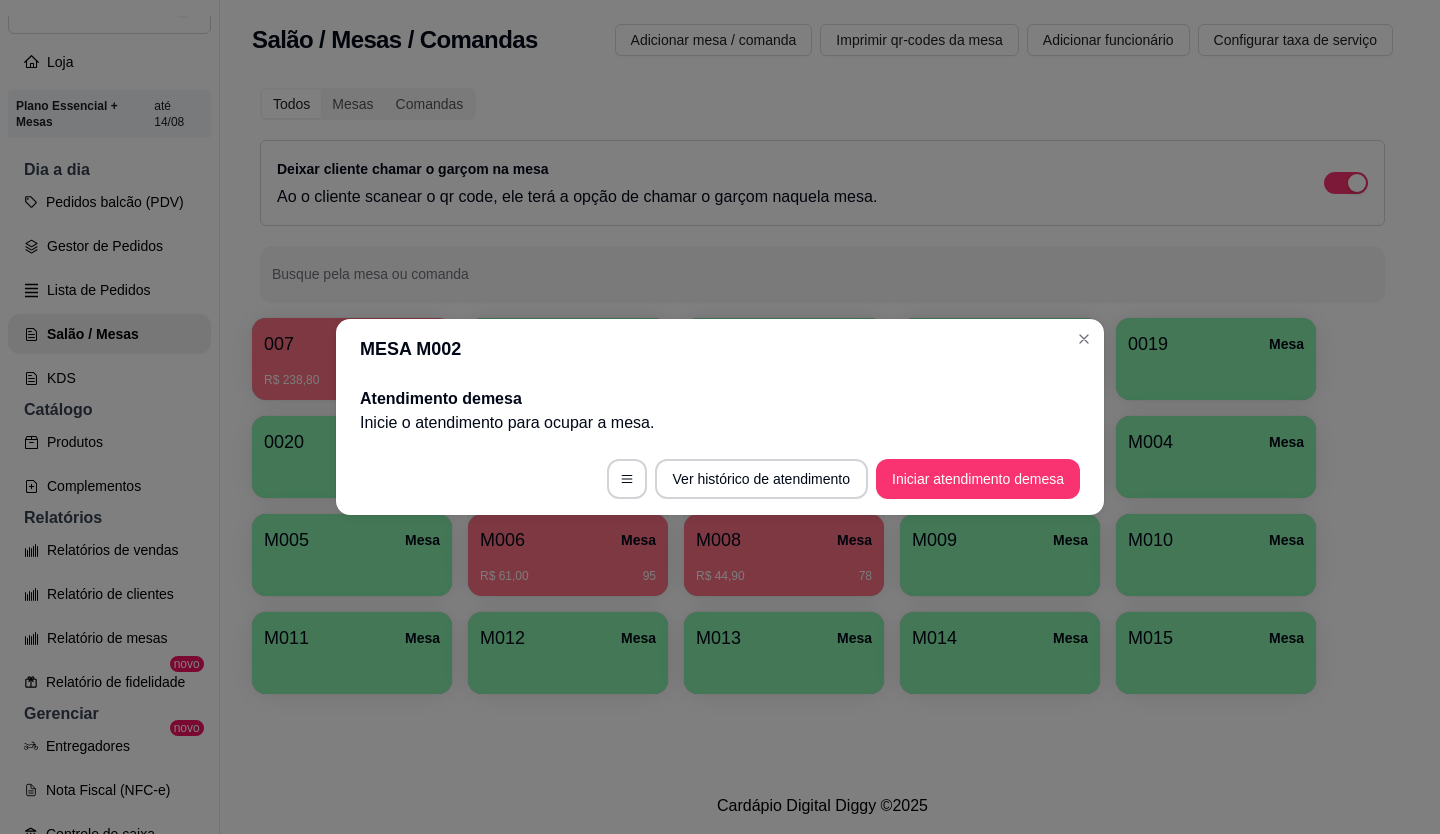 click on "MESA M002" at bounding box center (720, 349) 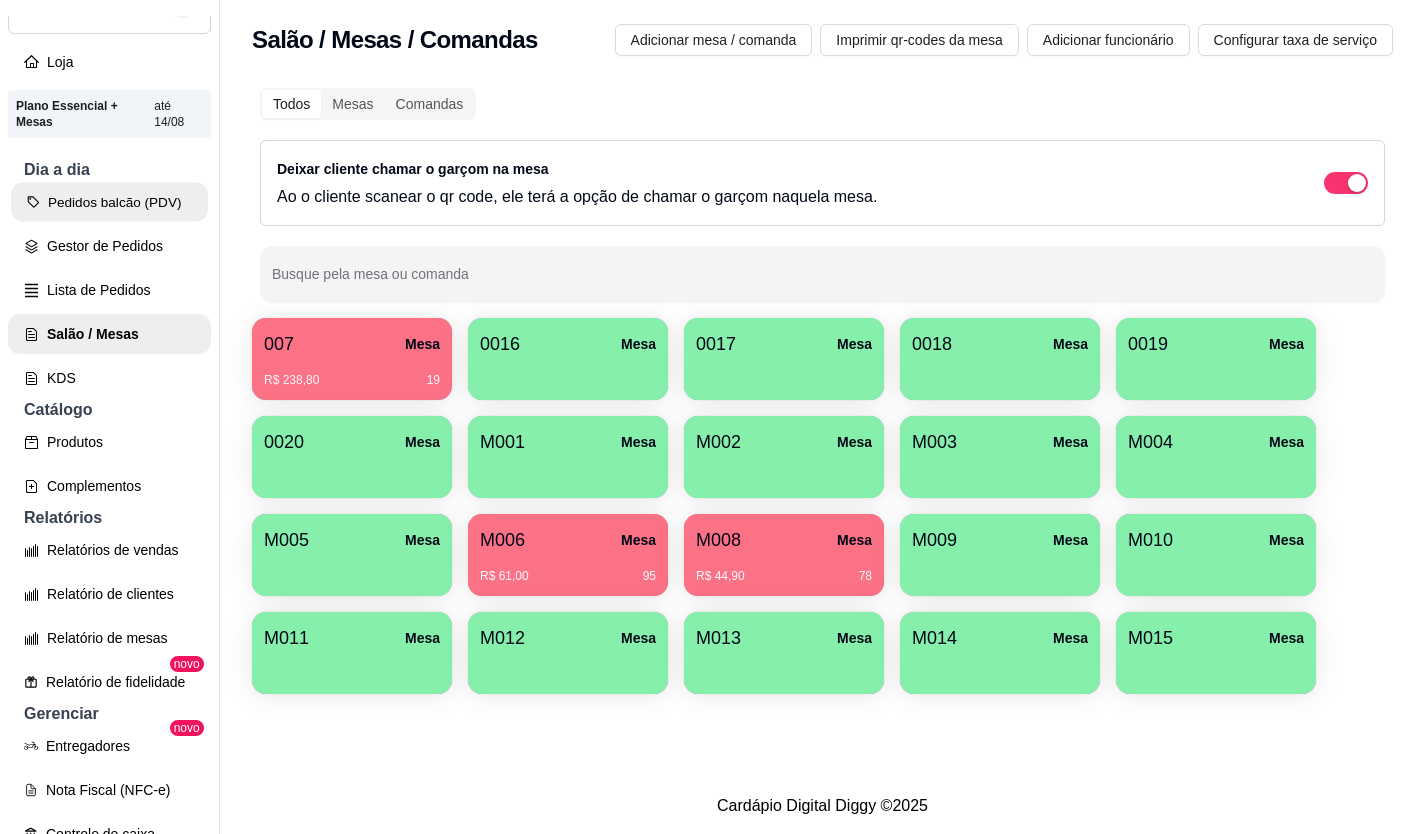 click on "Pedidos balcão (PDV)" at bounding box center (109, 202) 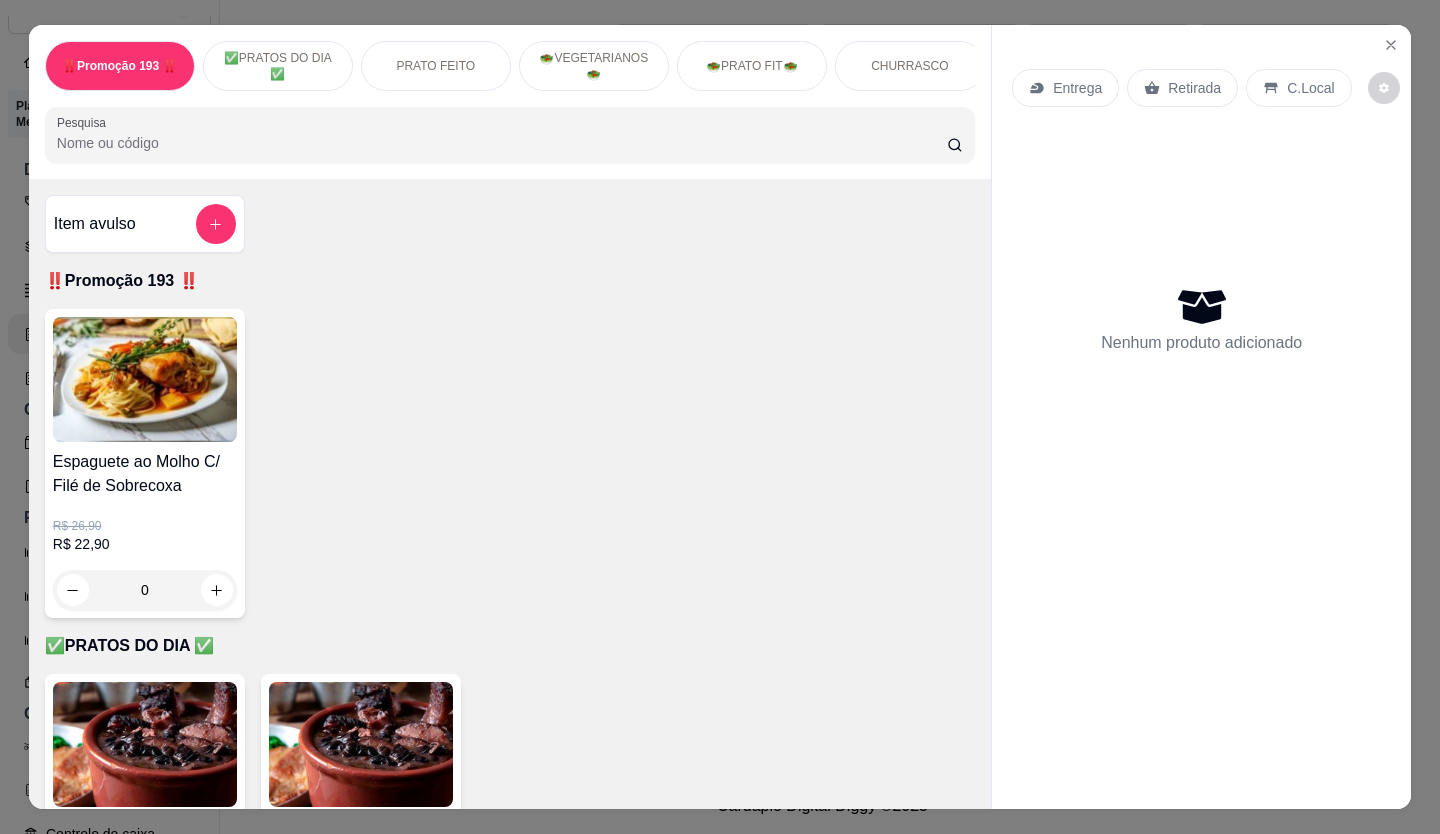 click on "Retirada" at bounding box center (1194, 88) 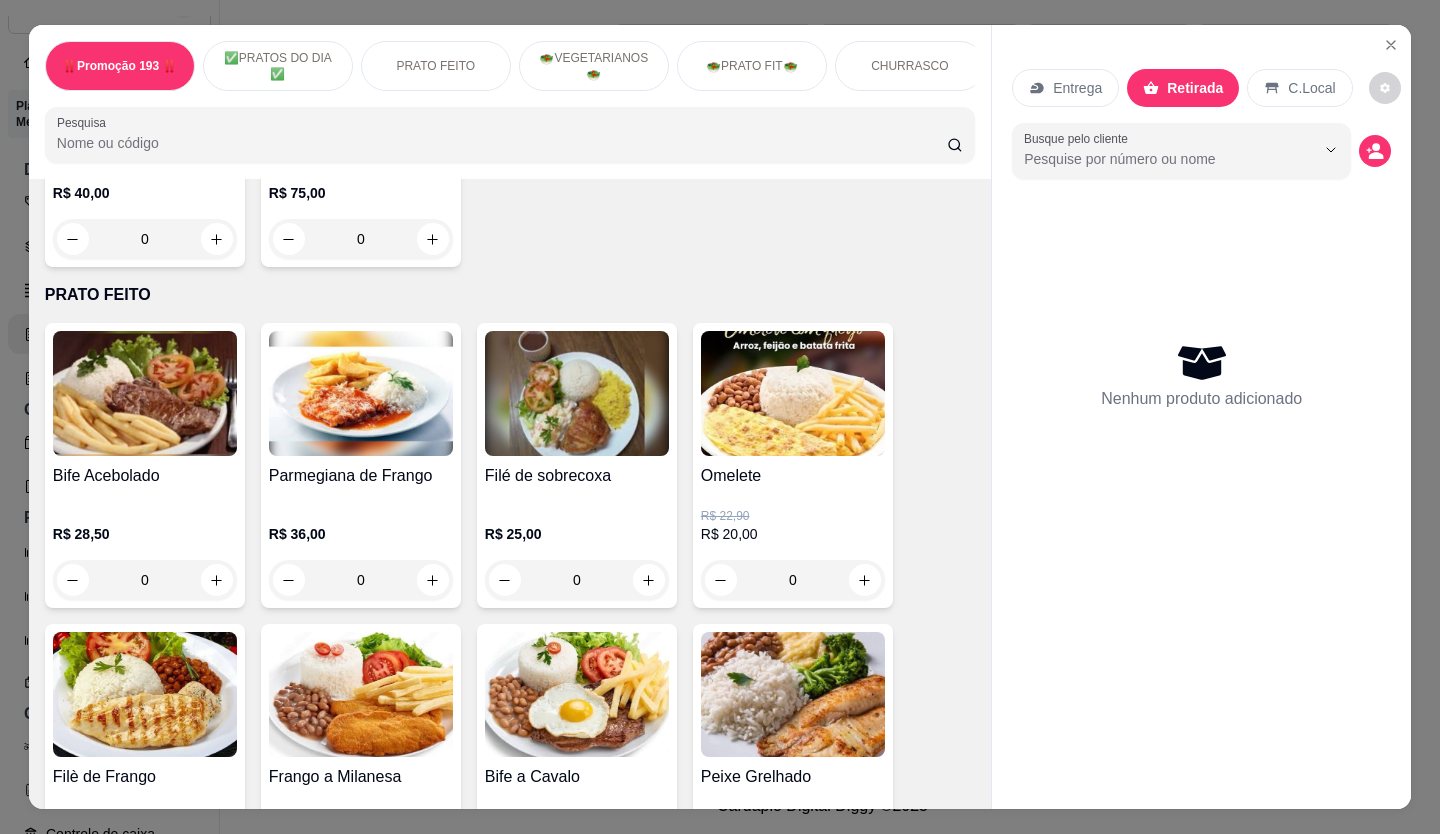 scroll, scrollTop: 1000, scrollLeft: 0, axis: vertical 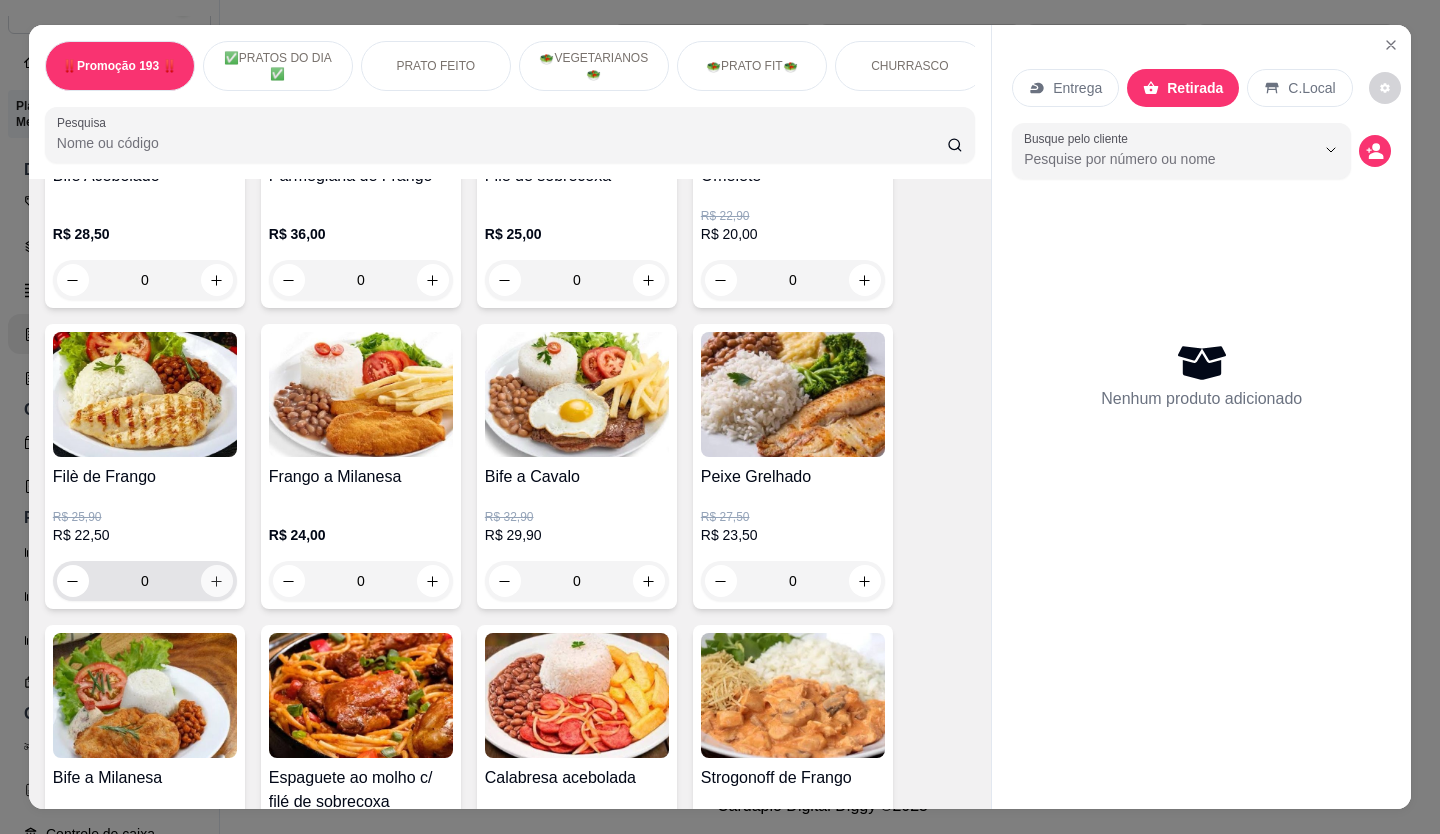 click at bounding box center [217, 581] 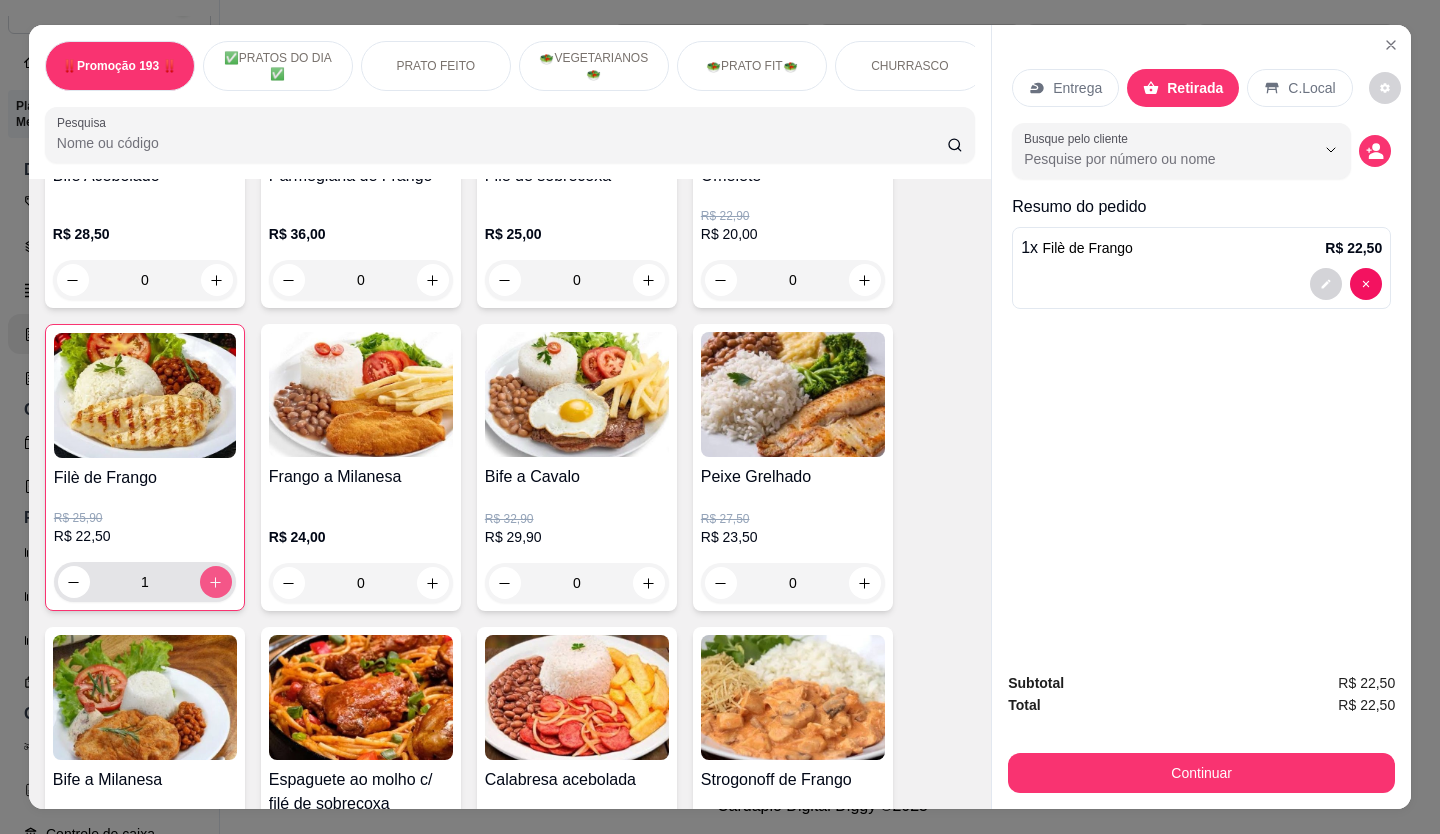 type on "1" 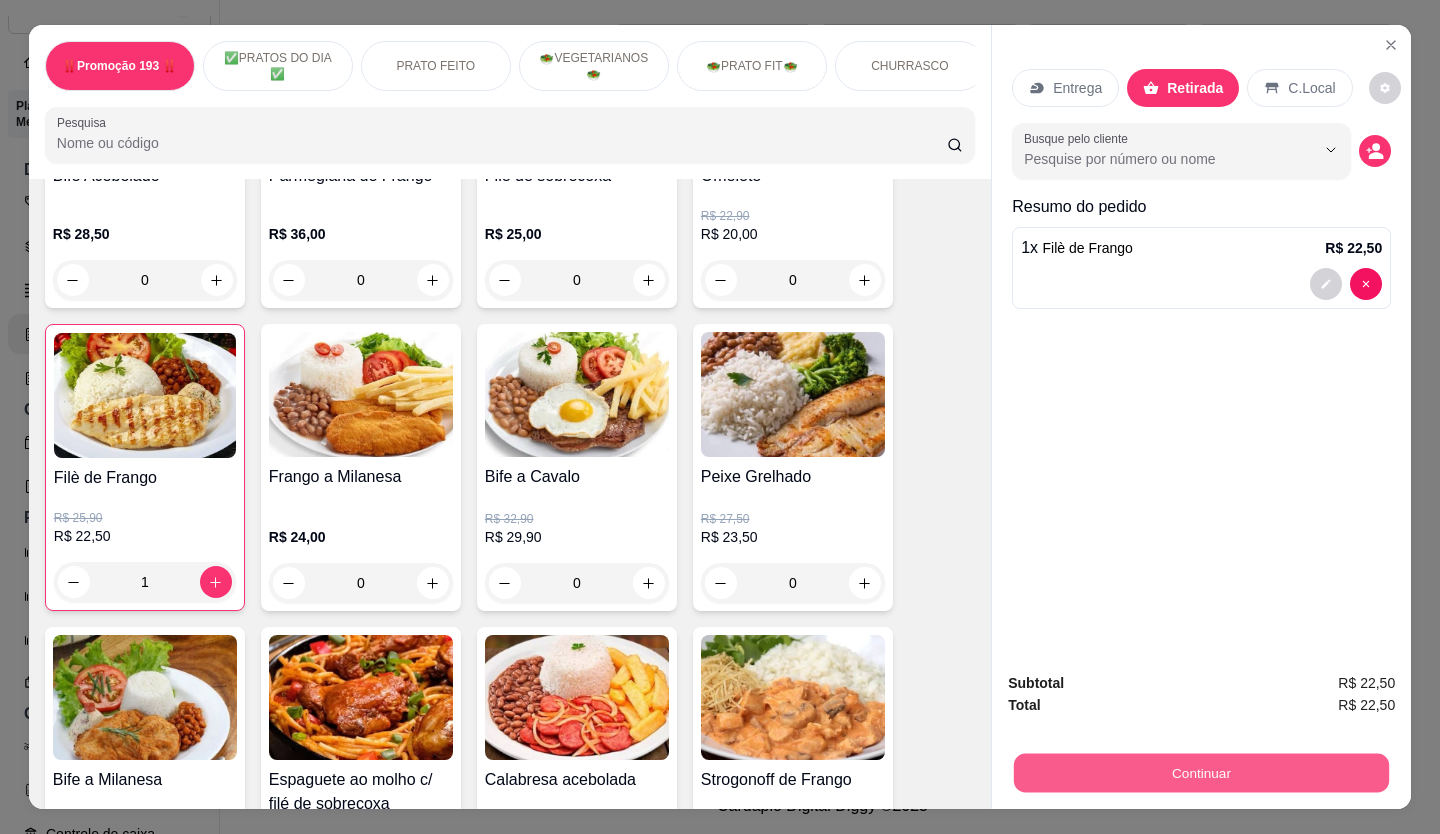 click on "Continuar" at bounding box center (1201, 773) 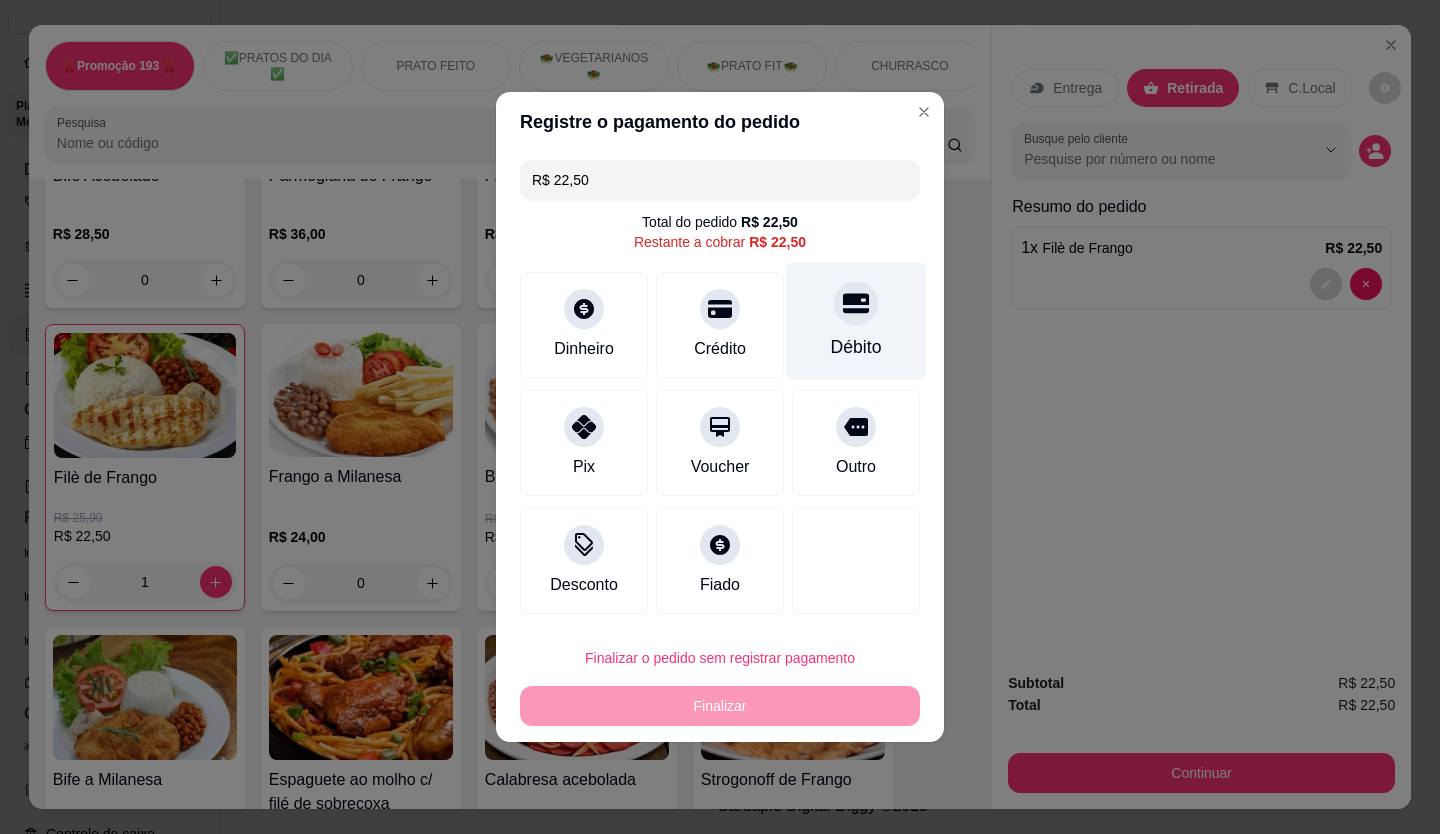 click on "Débito" at bounding box center [856, 321] 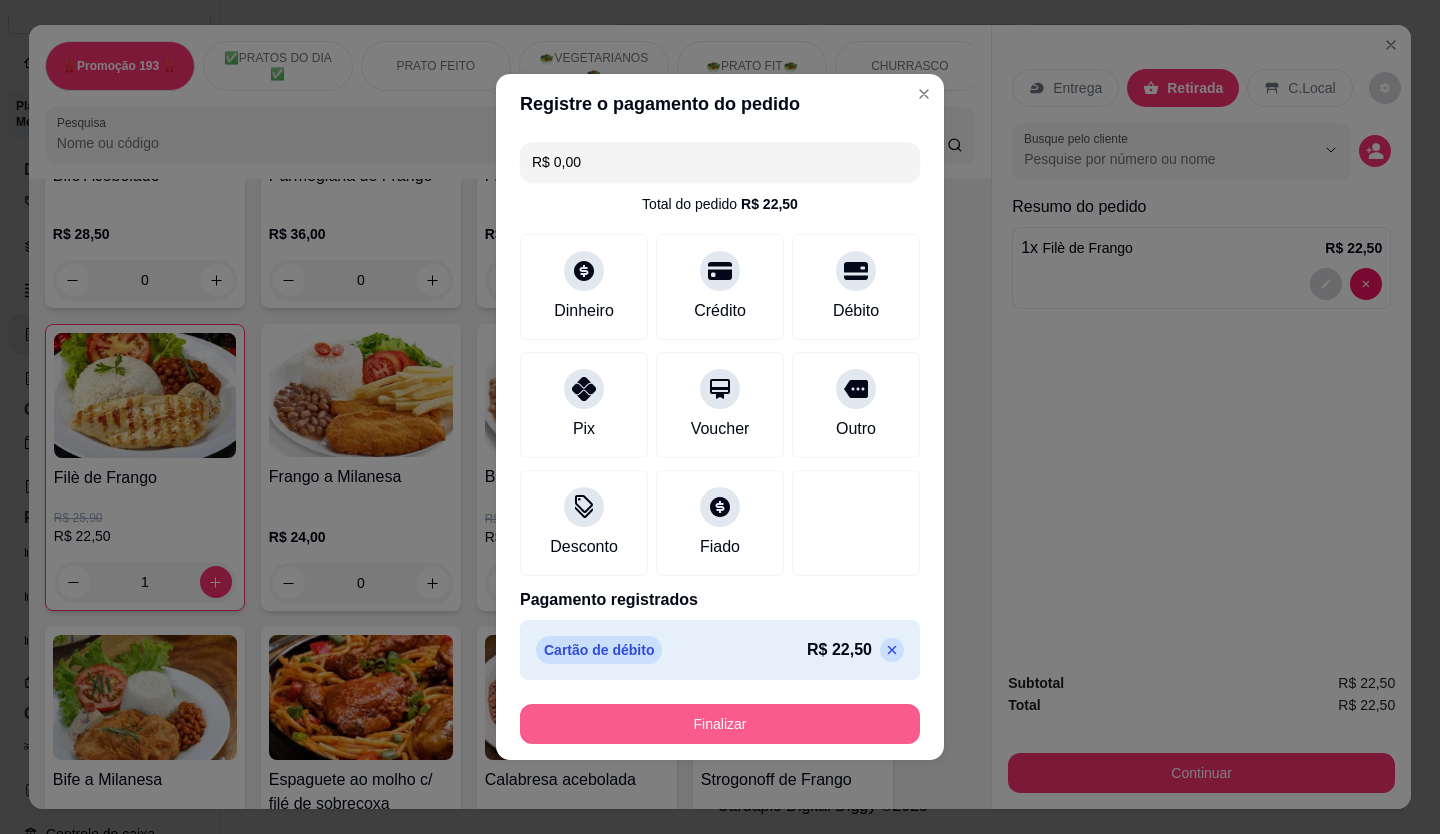 click on "Finalizar" at bounding box center (720, 724) 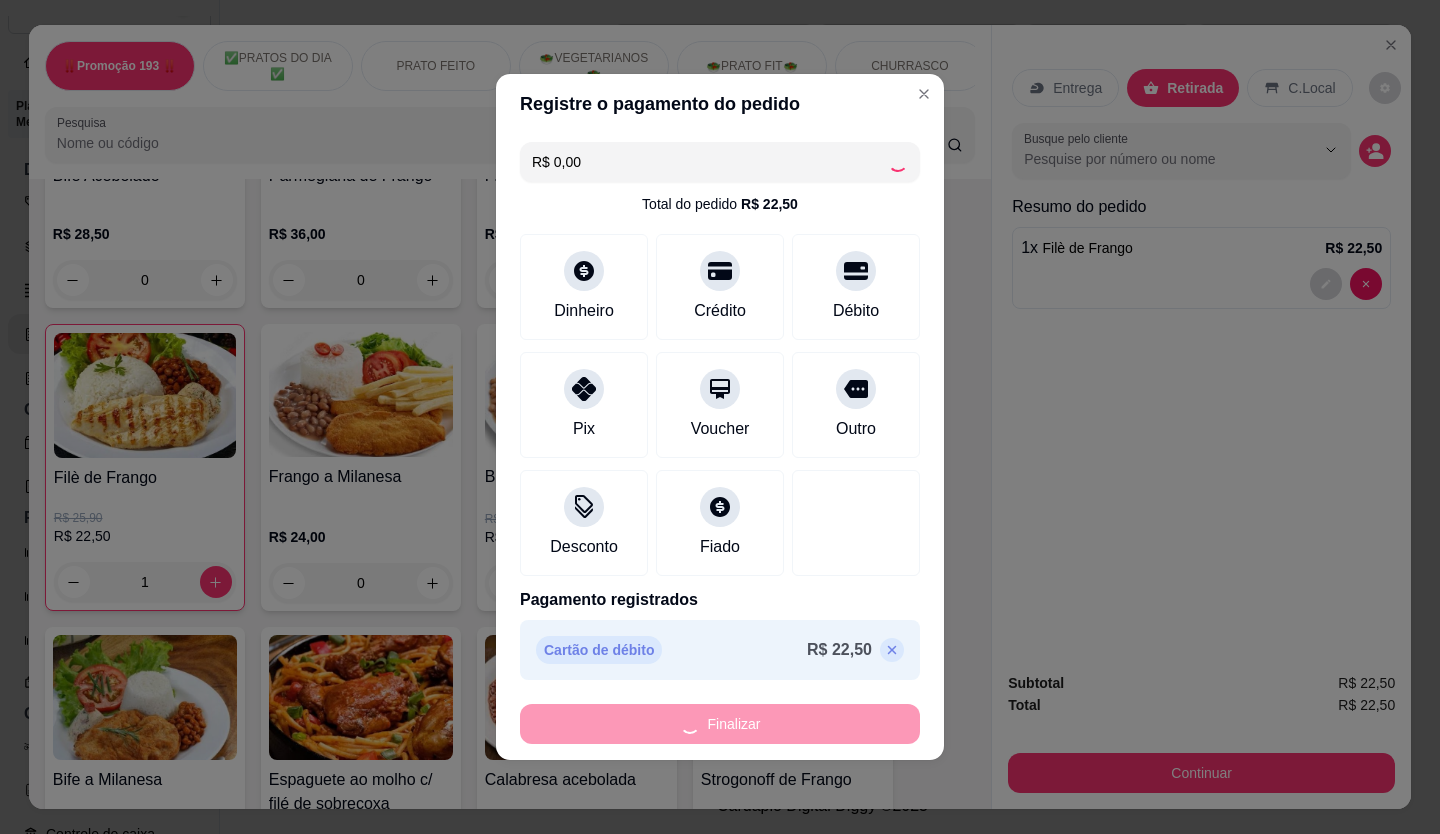 type on "0" 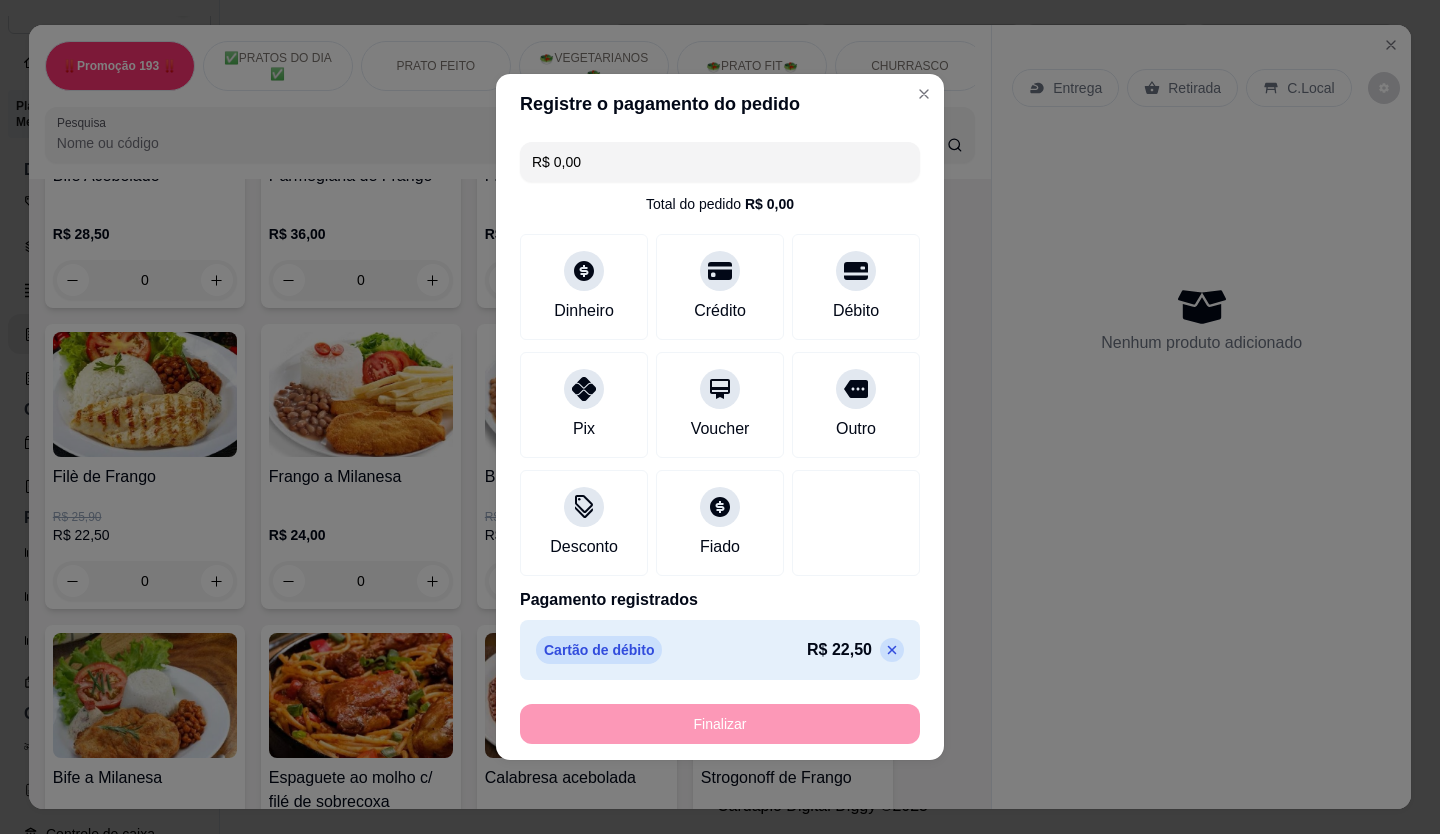 type on "-R$ 22,50" 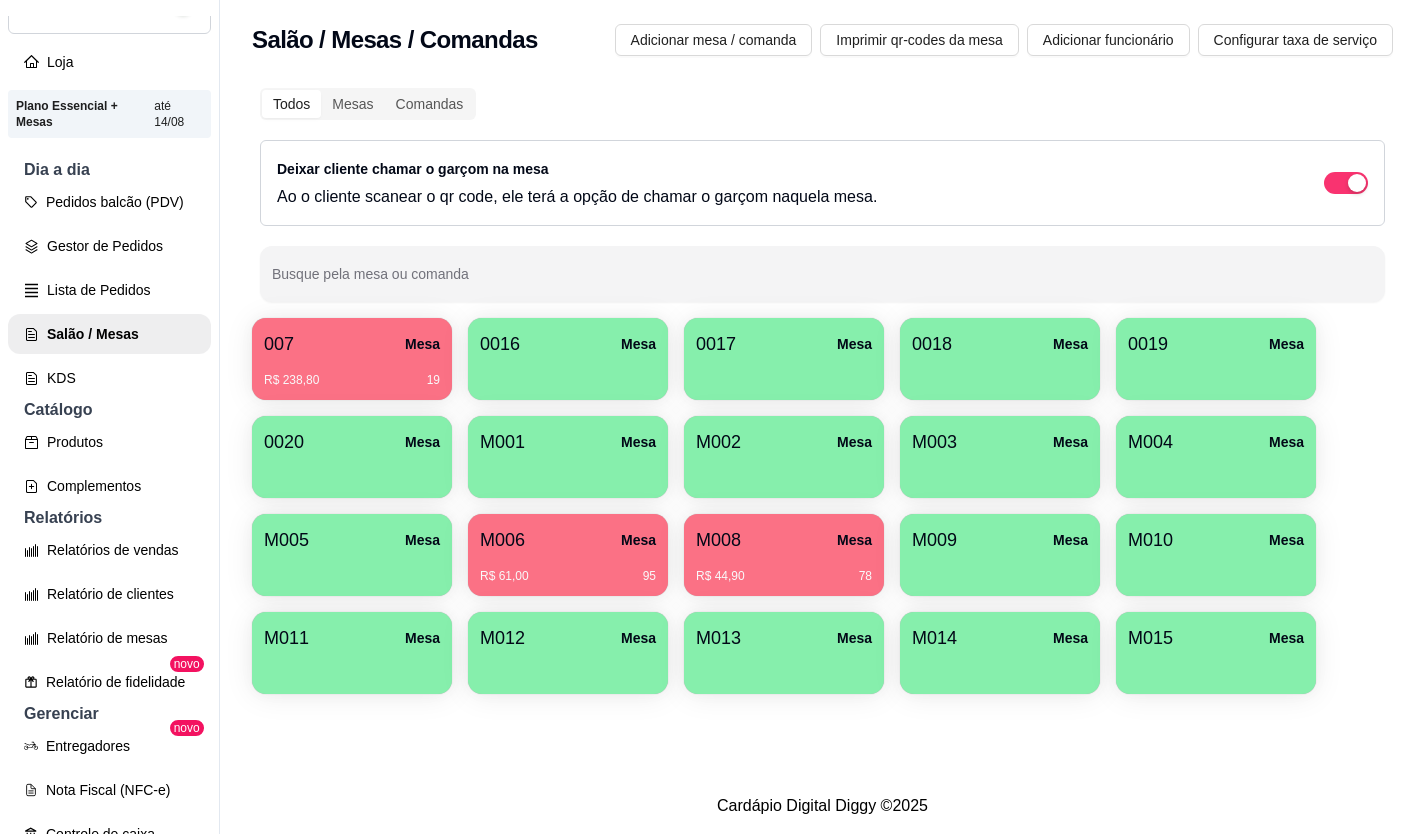 click on "R$ 238,80 19" at bounding box center [352, 380] 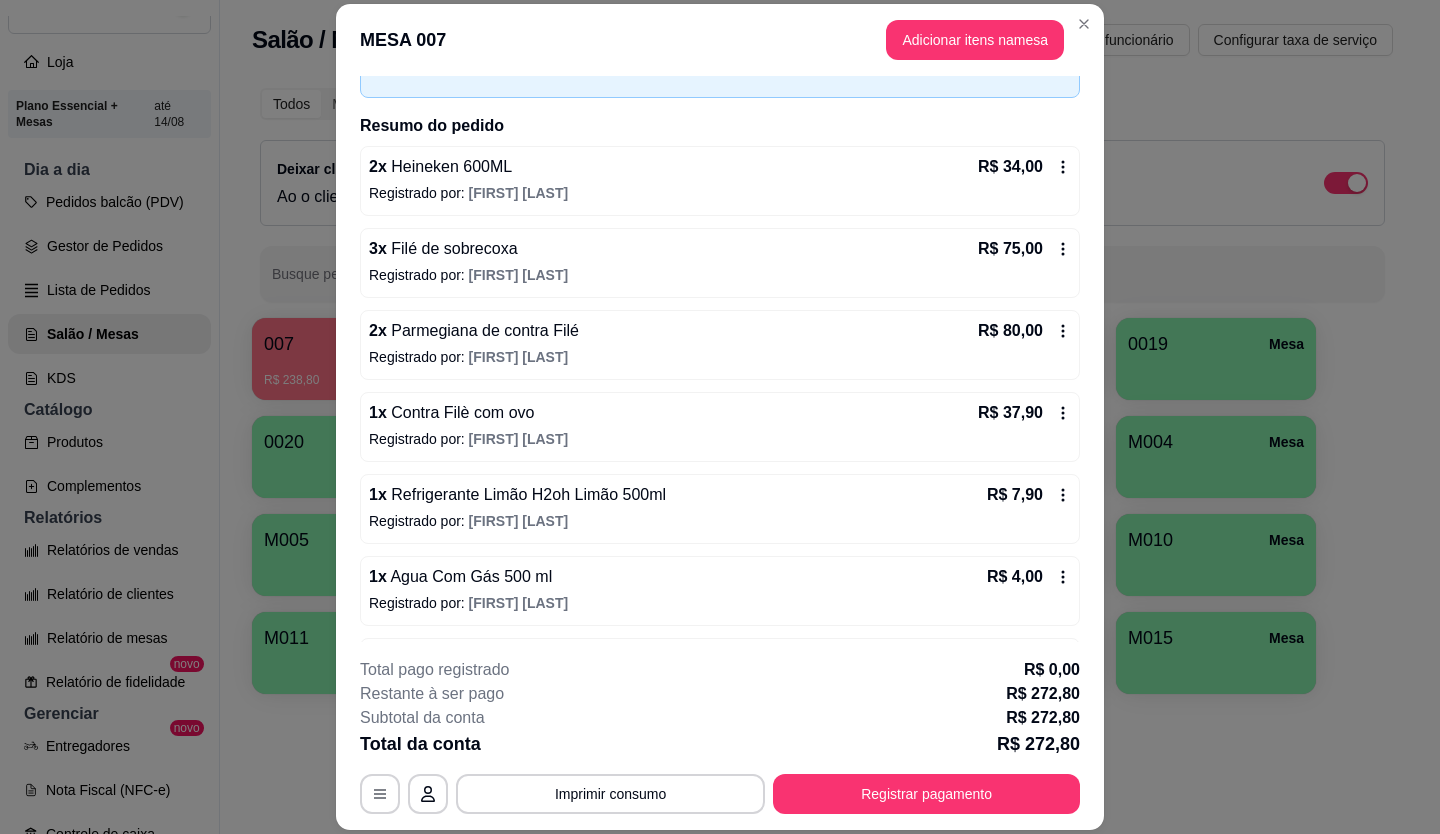 scroll, scrollTop: 193, scrollLeft: 0, axis: vertical 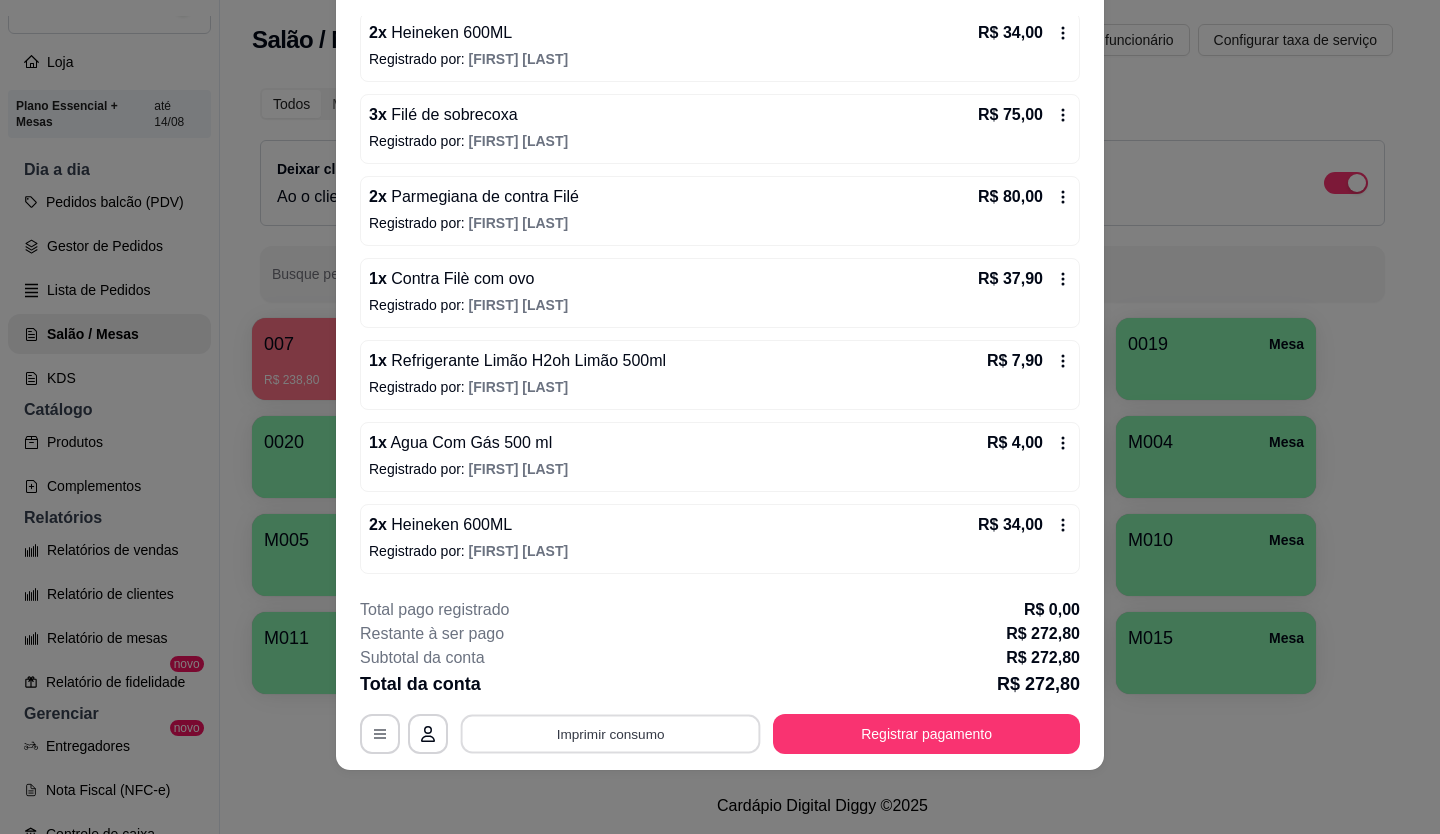 click on "Imprimir consumo" at bounding box center (611, 733) 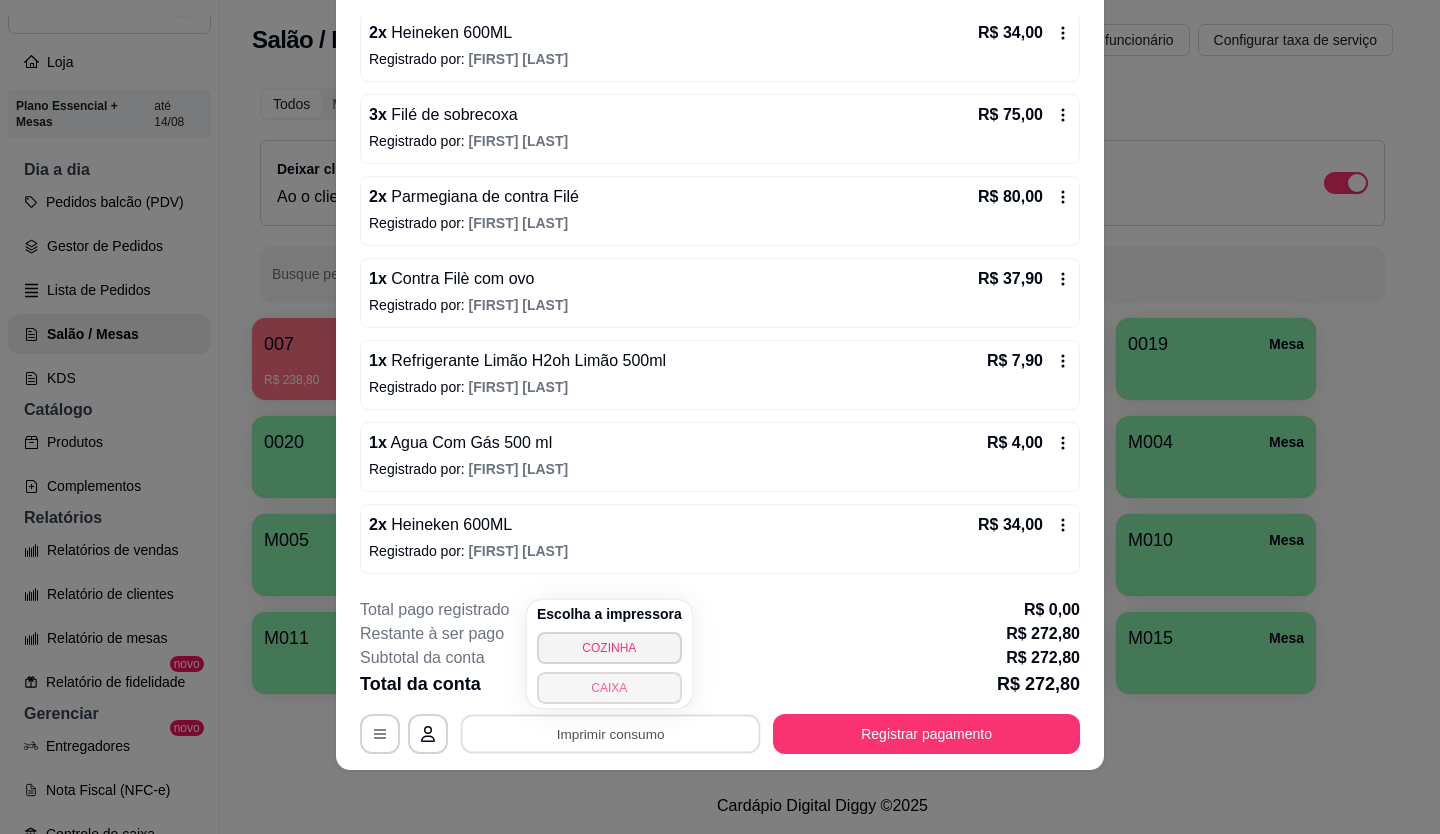 click on "CAIXA" at bounding box center (609, 688) 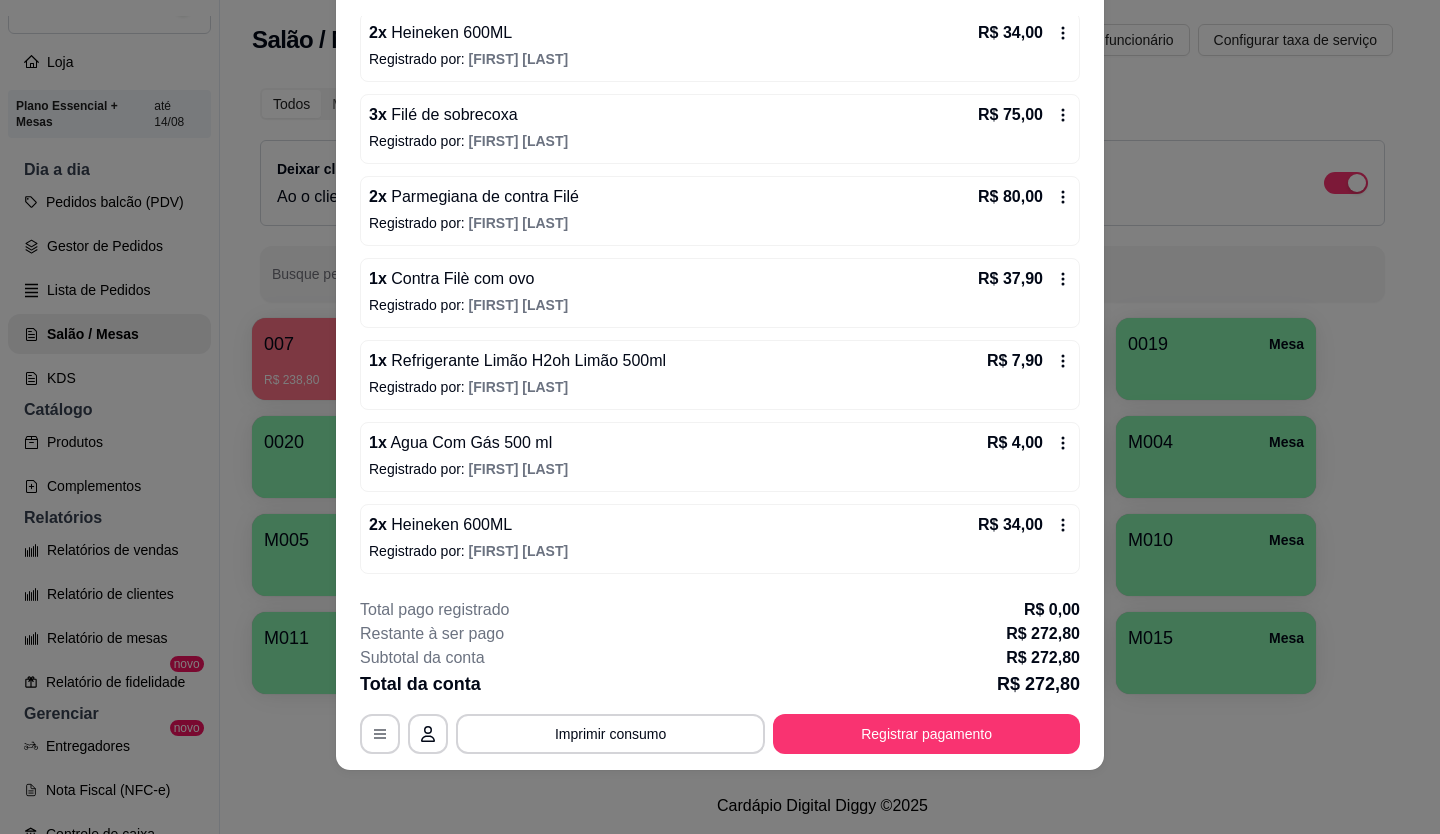 scroll, scrollTop: 0, scrollLeft: 0, axis: both 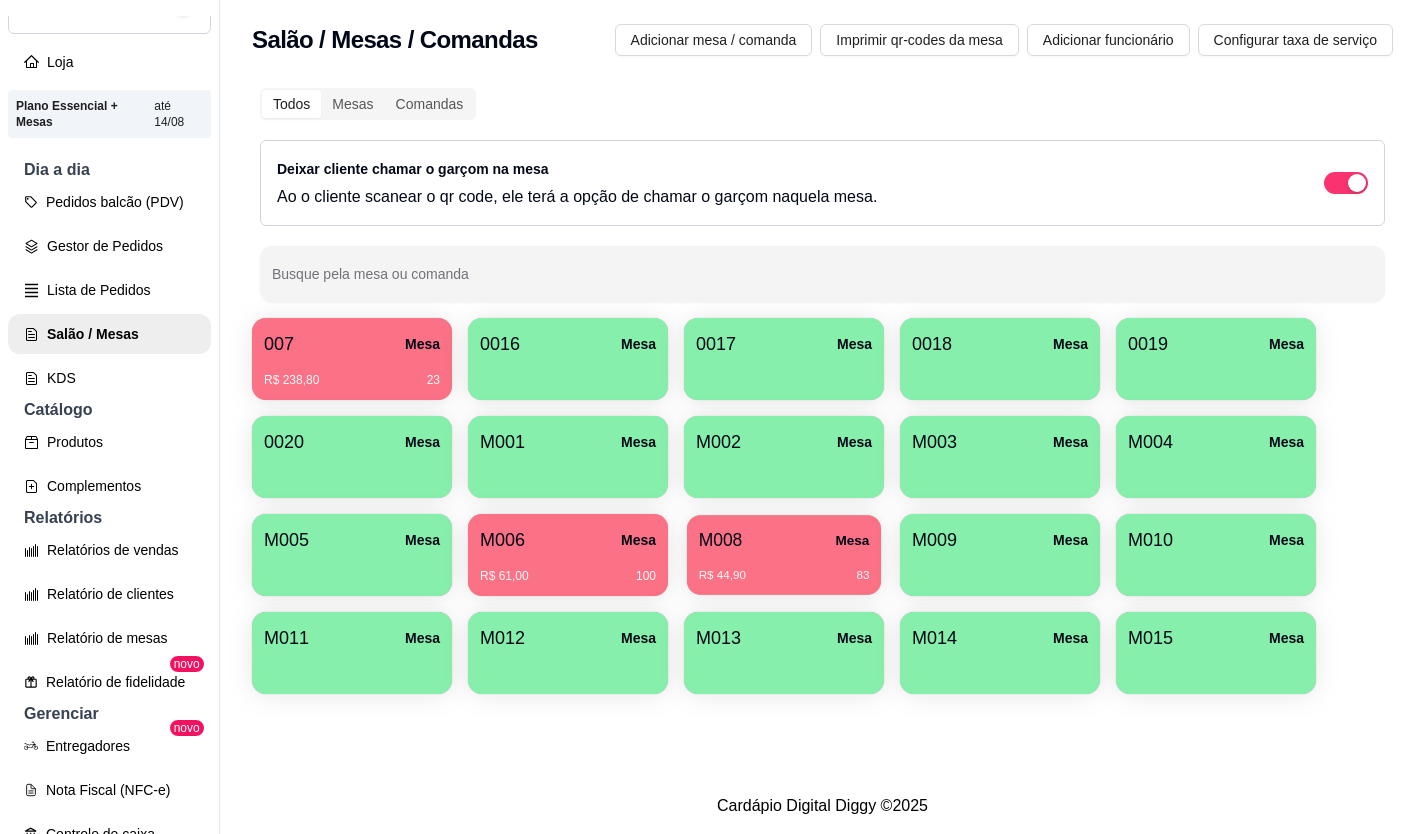 click on "R$ 44,90 83" at bounding box center [784, 568] 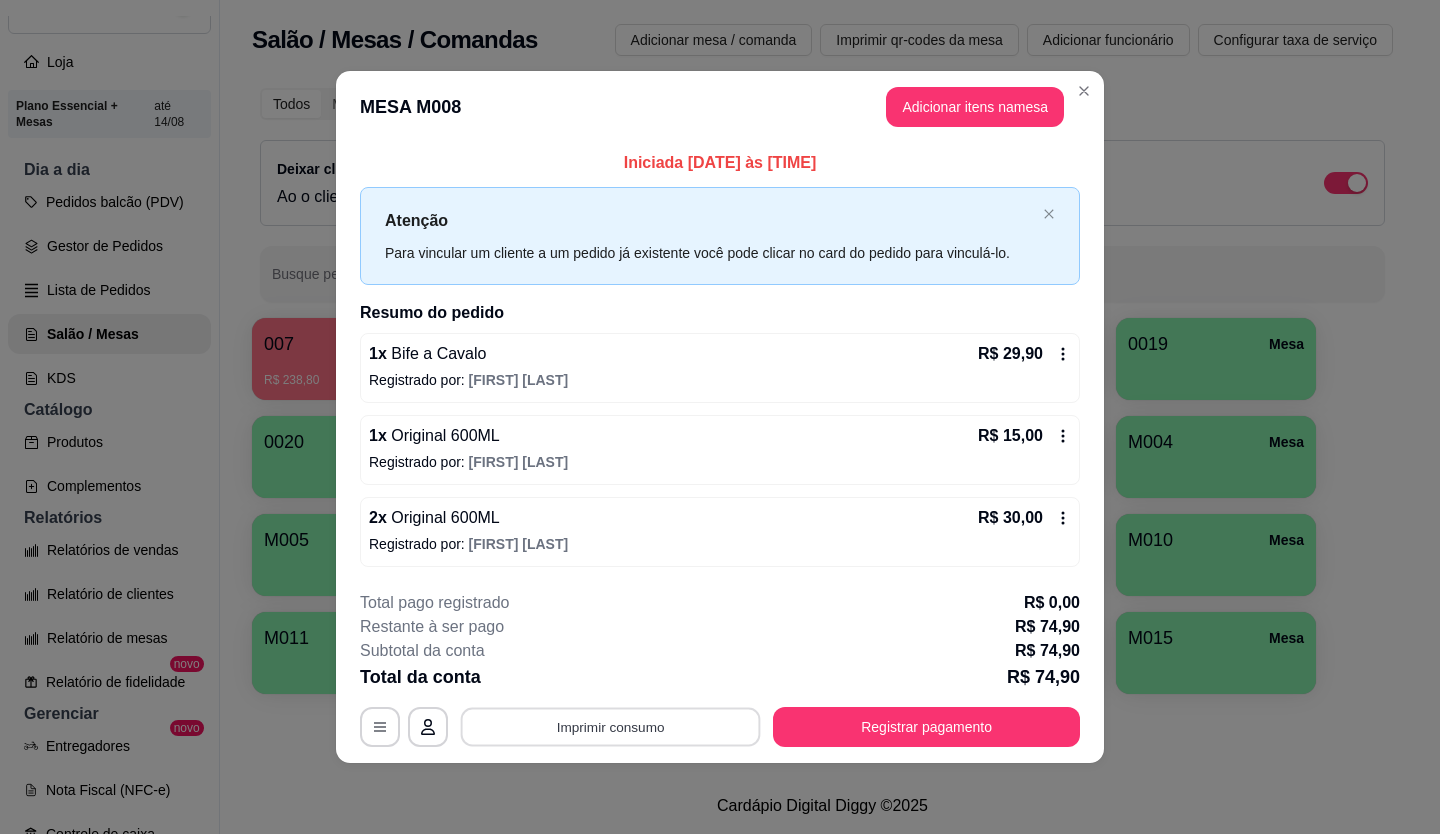 click on "Imprimir consumo" at bounding box center (611, 726) 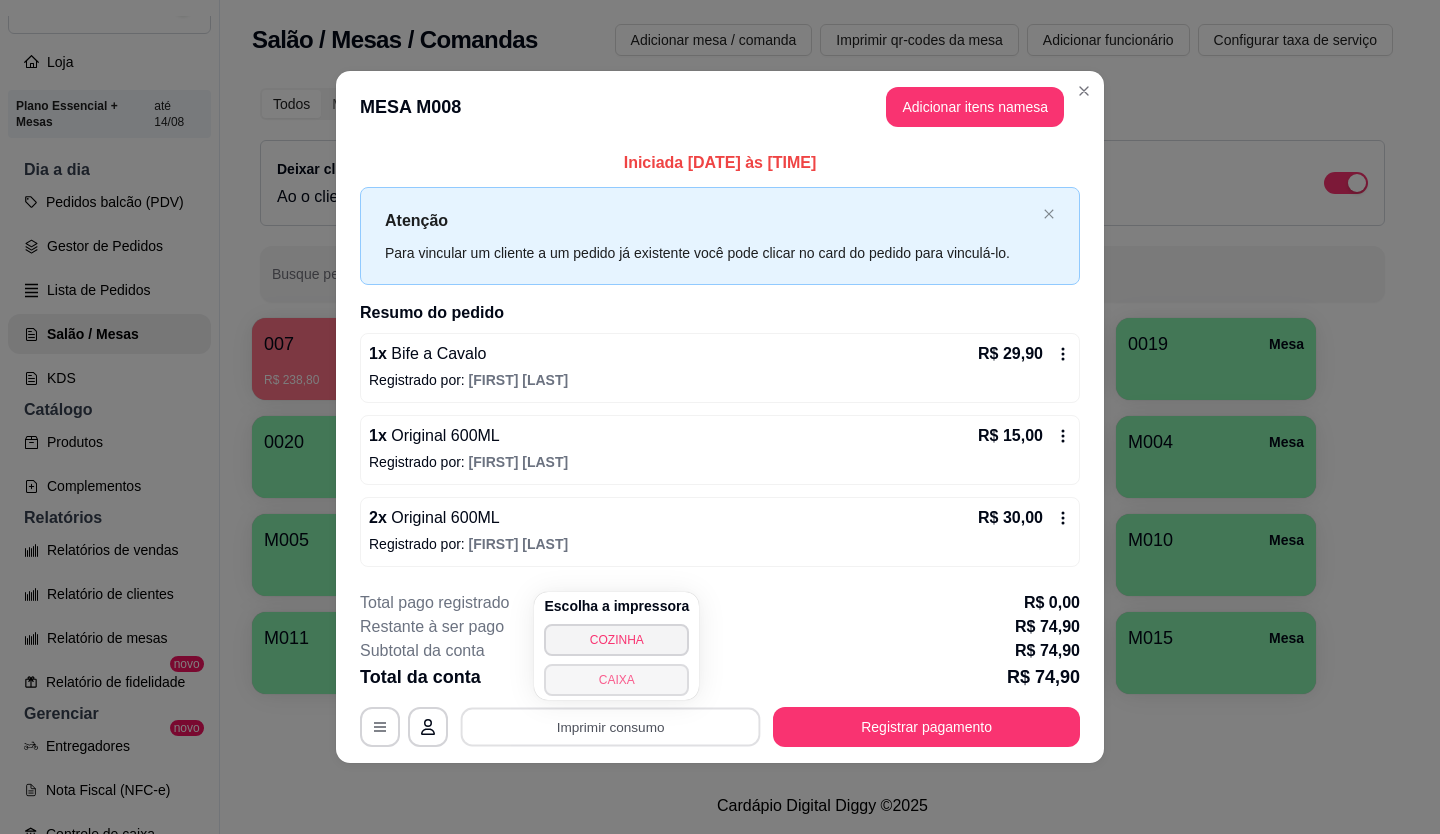 click on "CAIXA" at bounding box center [616, 680] 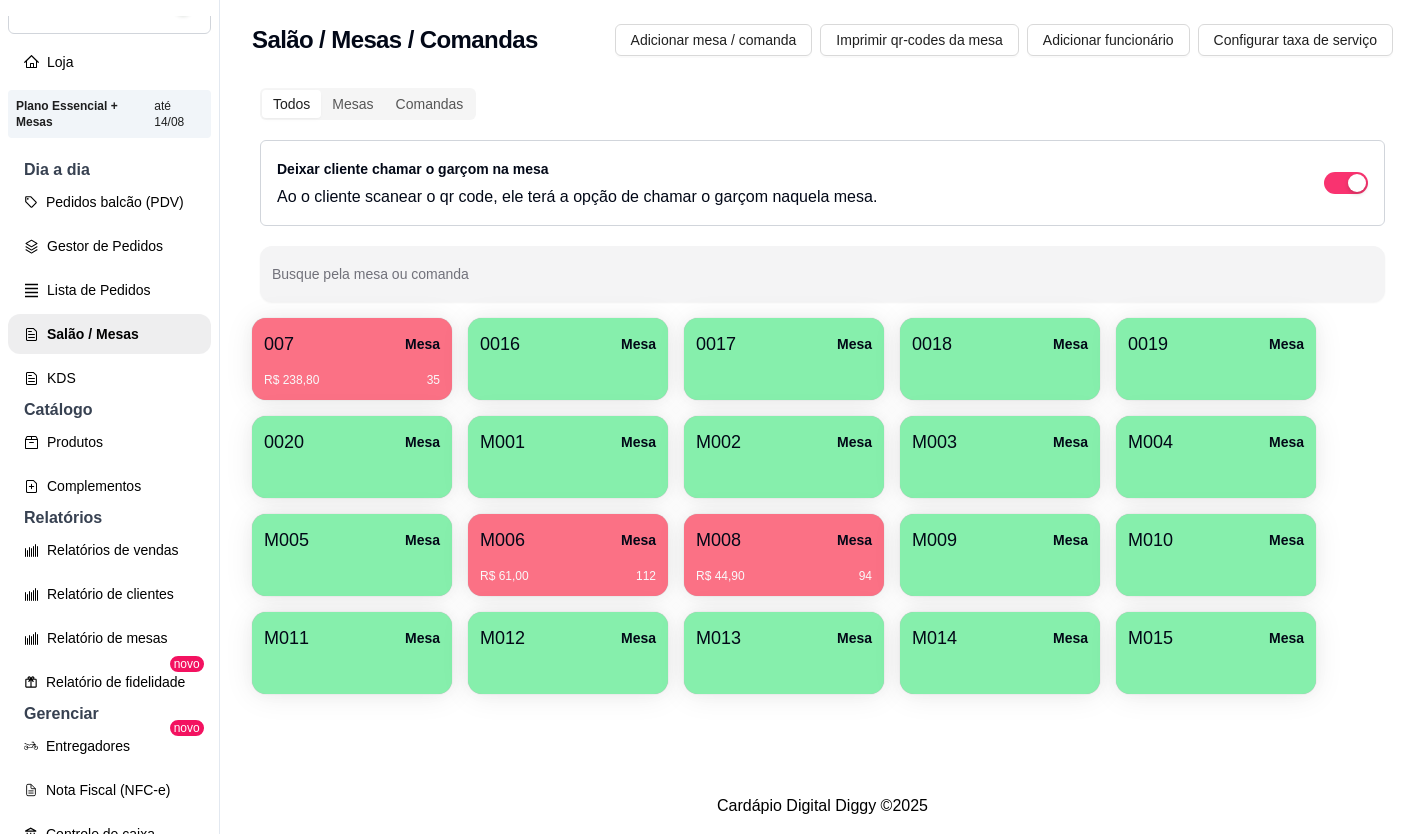 click on "R$ 238,80 35" at bounding box center (352, 373) 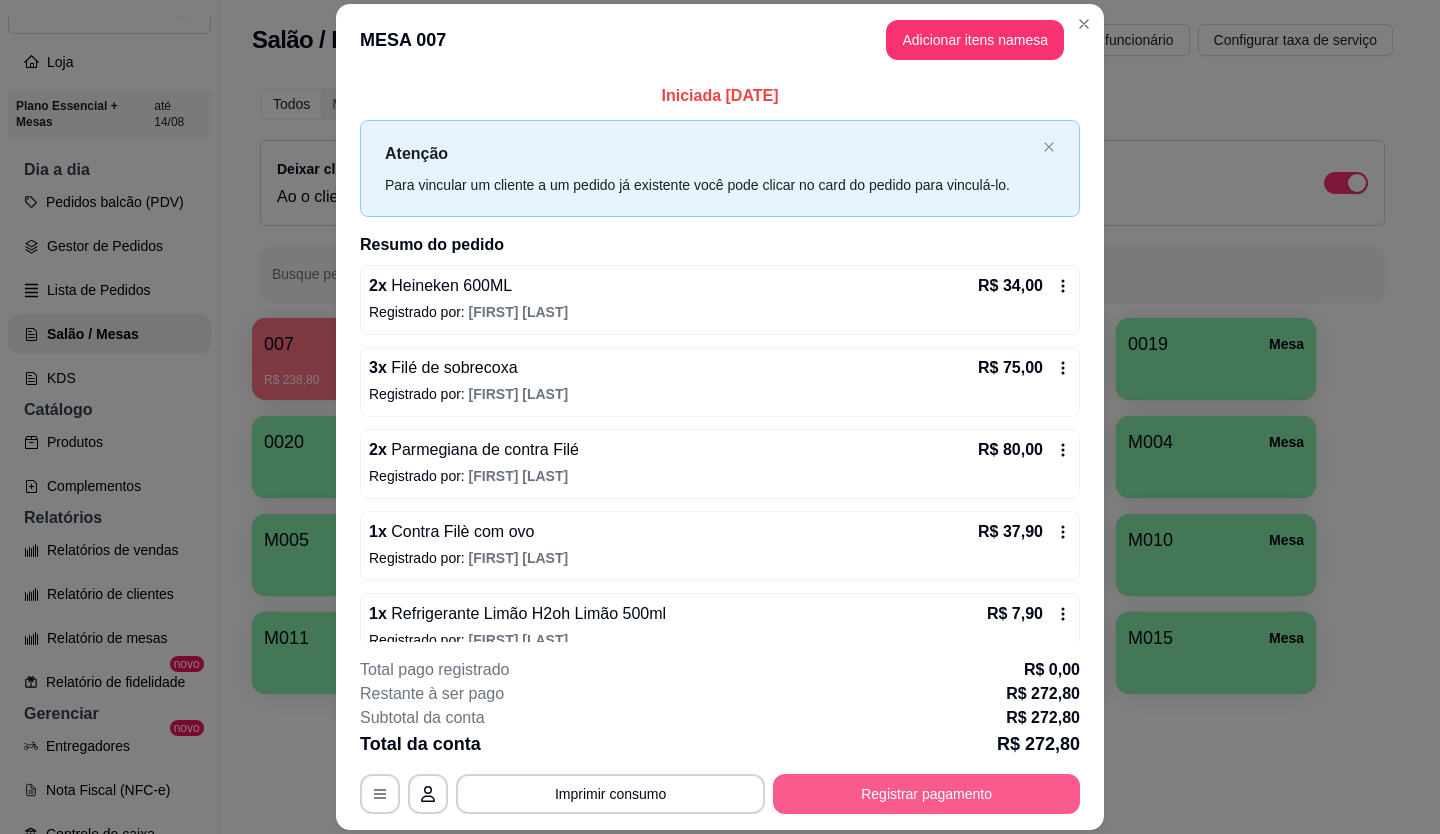 click on "Registrar pagamento" at bounding box center [926, 794] 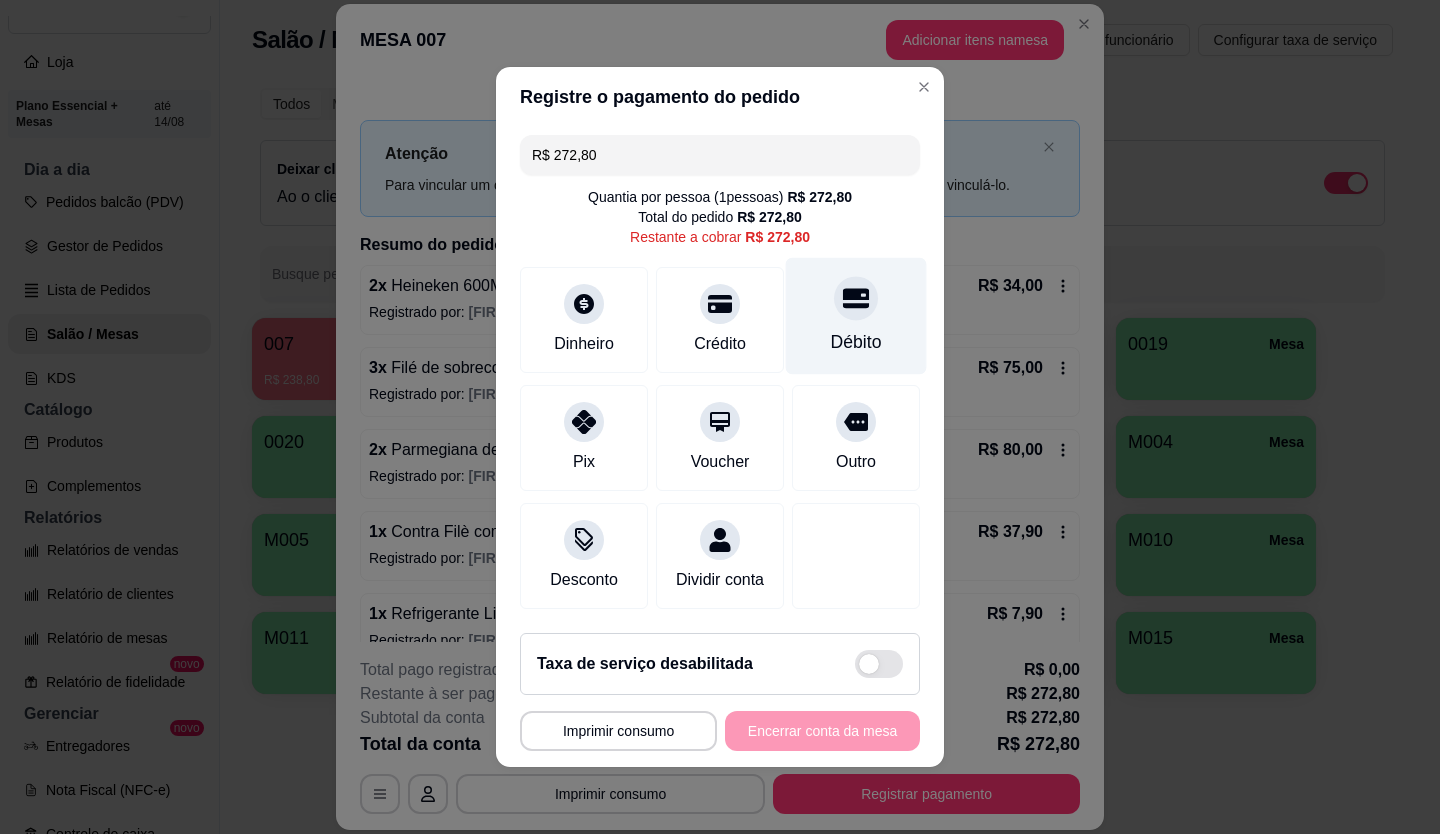 click 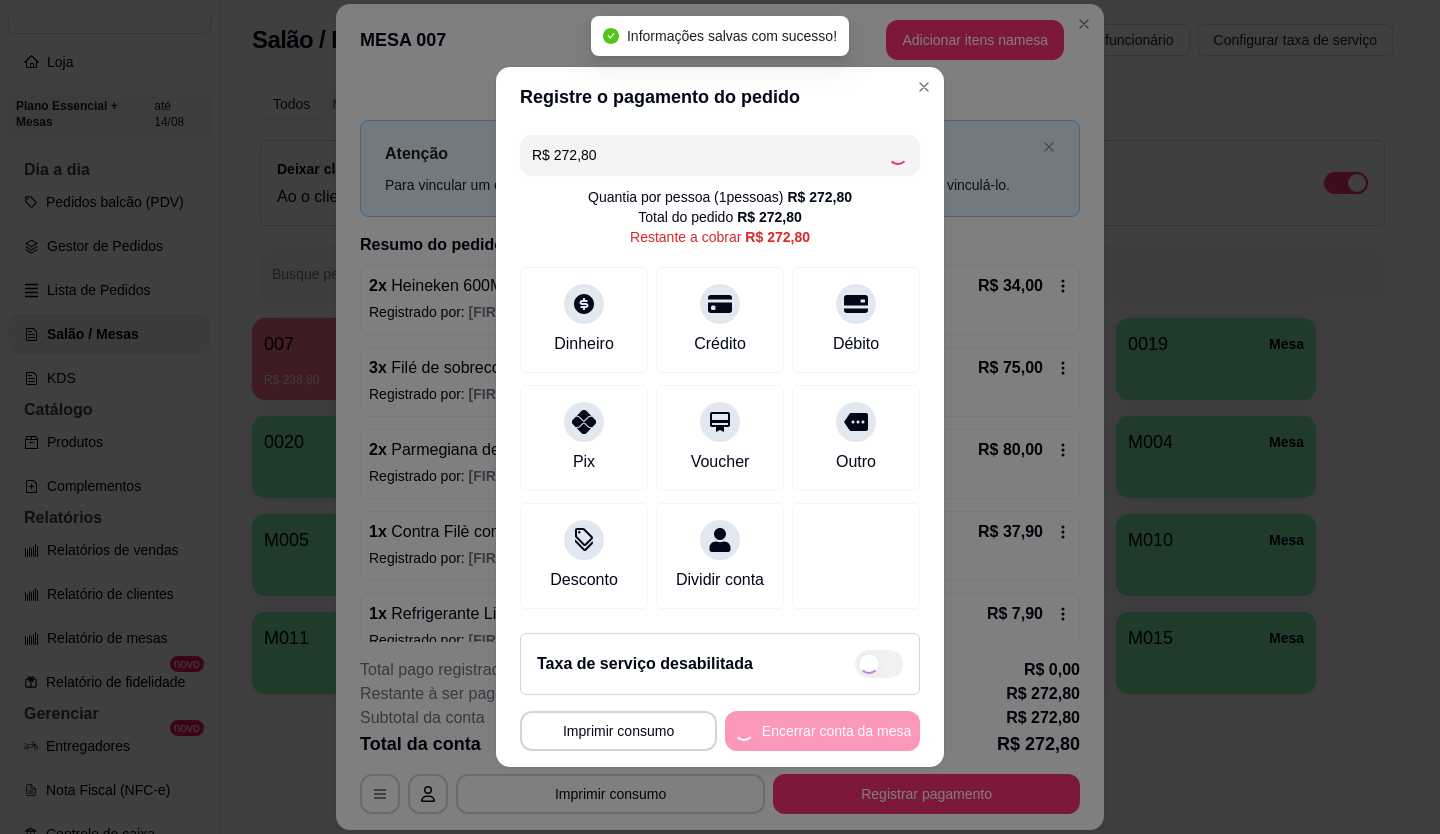 type on "R$ 0,00" 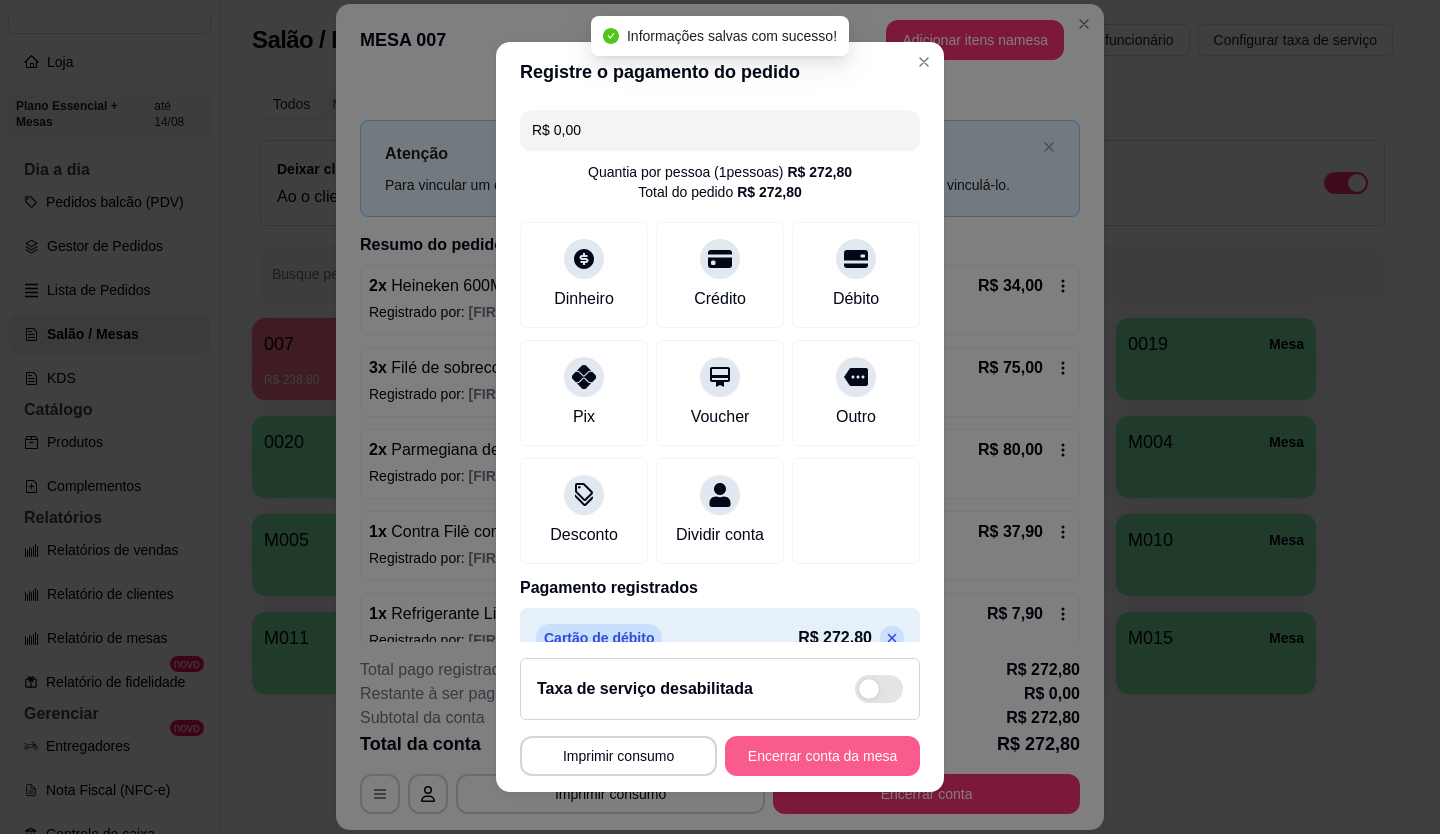 click on "Encerrar conta da mesa" at bounding box center [822, 756] 